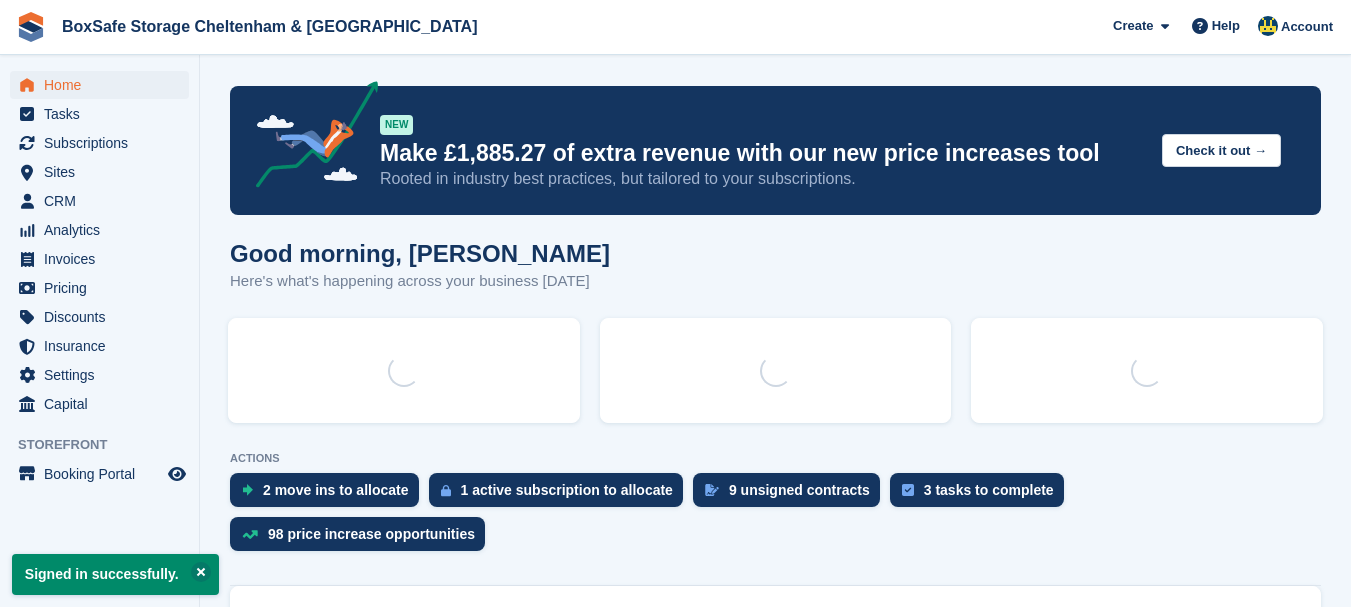 scroll, scrollTop: 0, scrollLeft: 0, axis: both 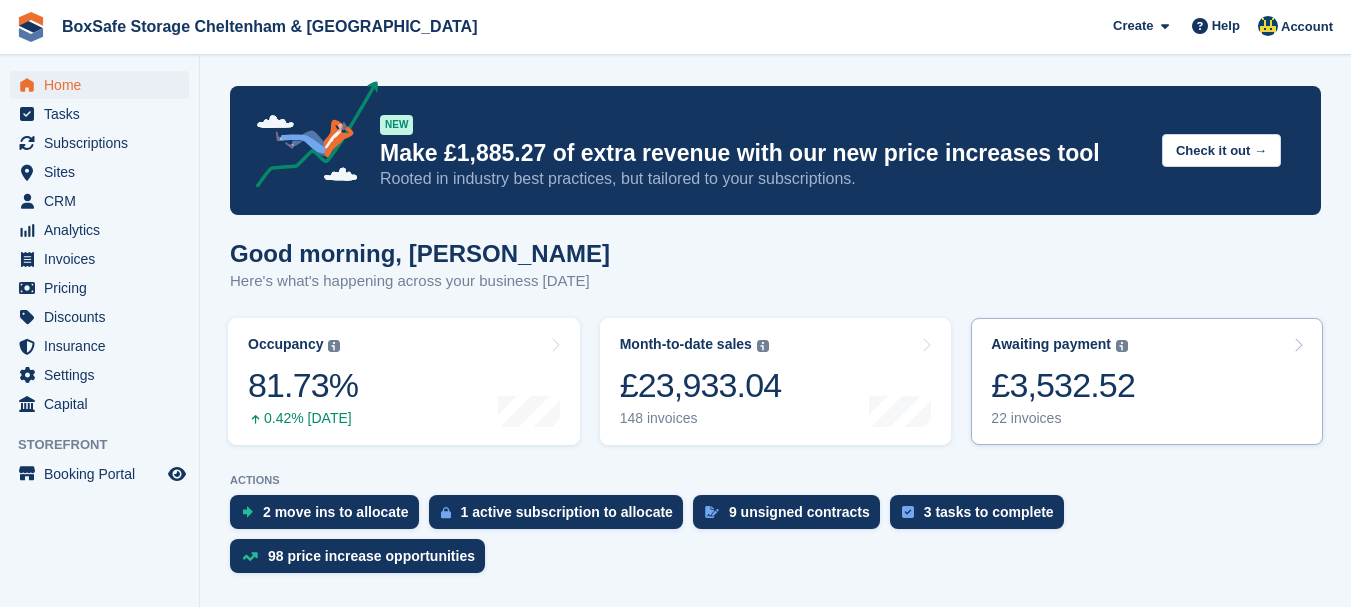 click on "£3,532.52" at bounding box center [1063, 385] 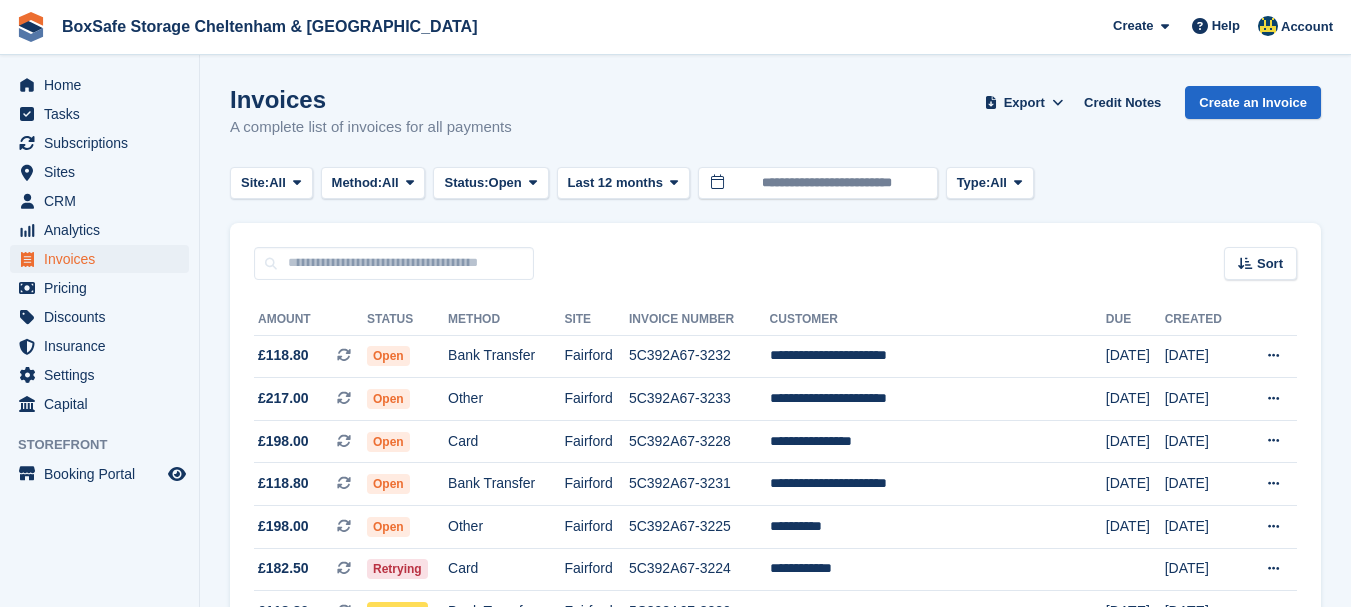 scroll, scrollTop: 0, scrollLeft: 0, axis: both 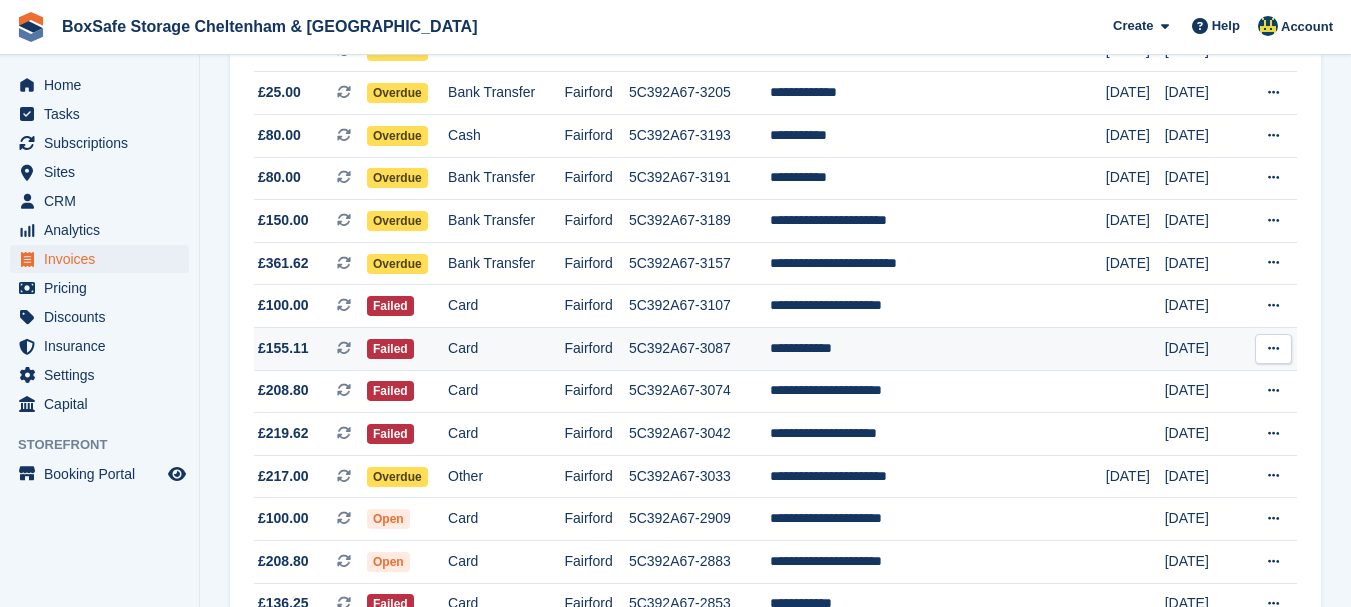 click on "**********" at bounding box center (938, 349) 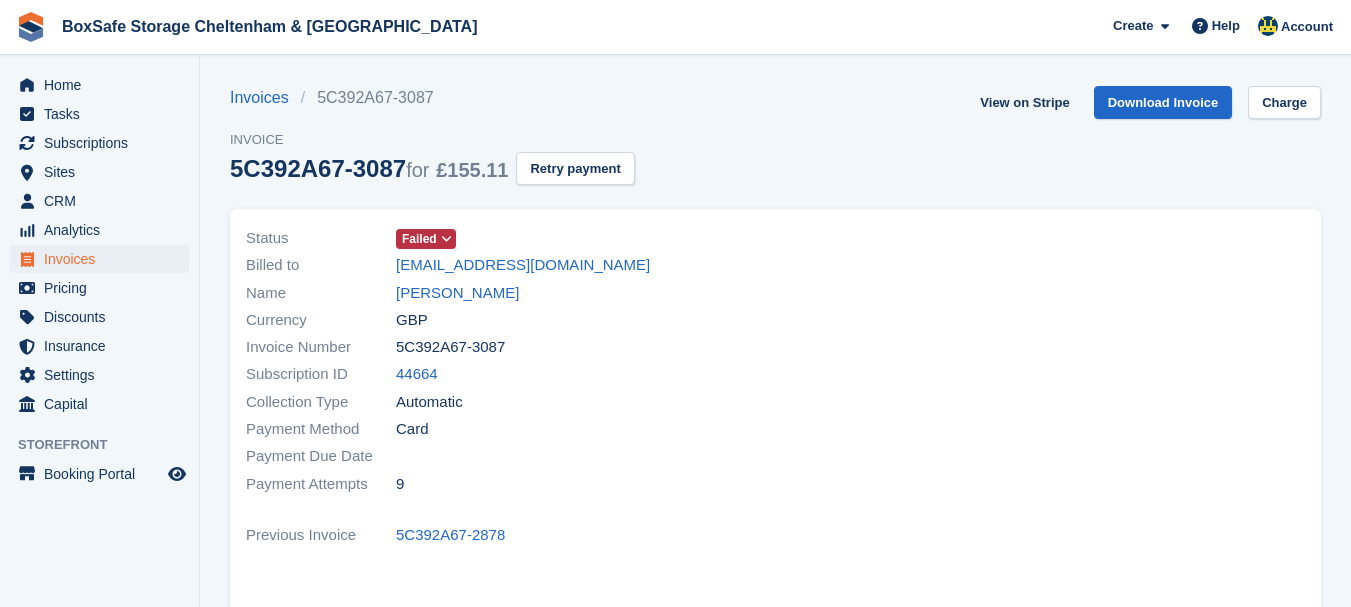 scroll, scrollTop: 0, scrollLeft: 0, axis: both 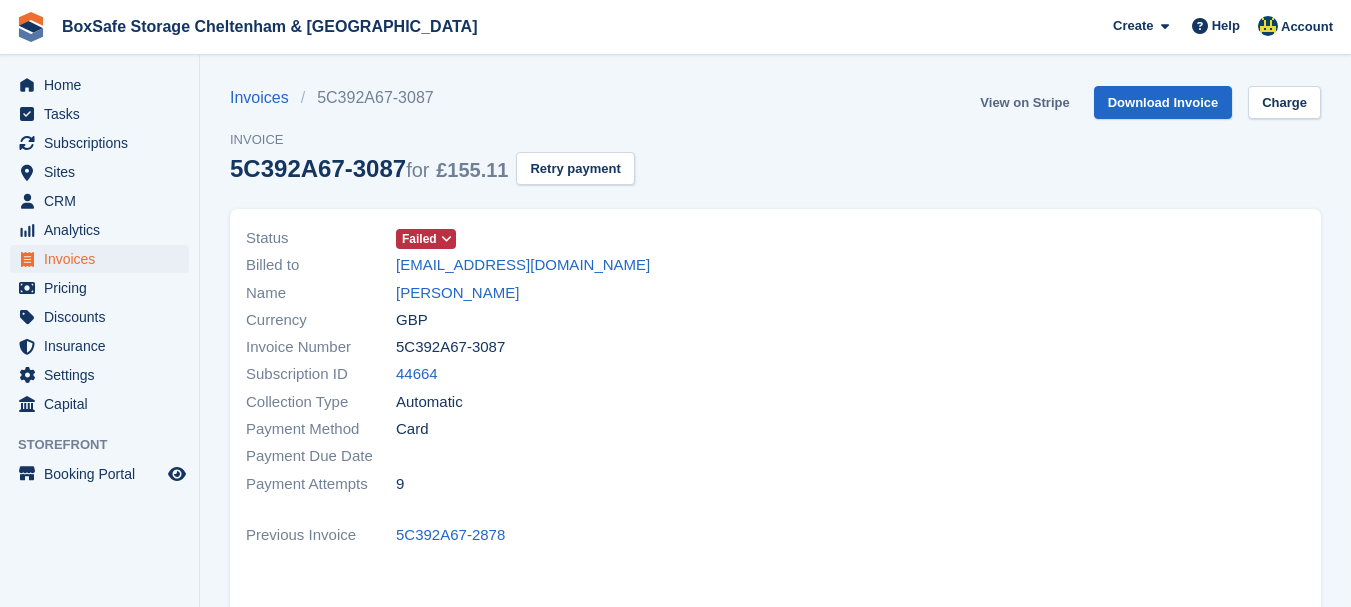 click on "View on Stripe" at bounding box center [1024, 102] 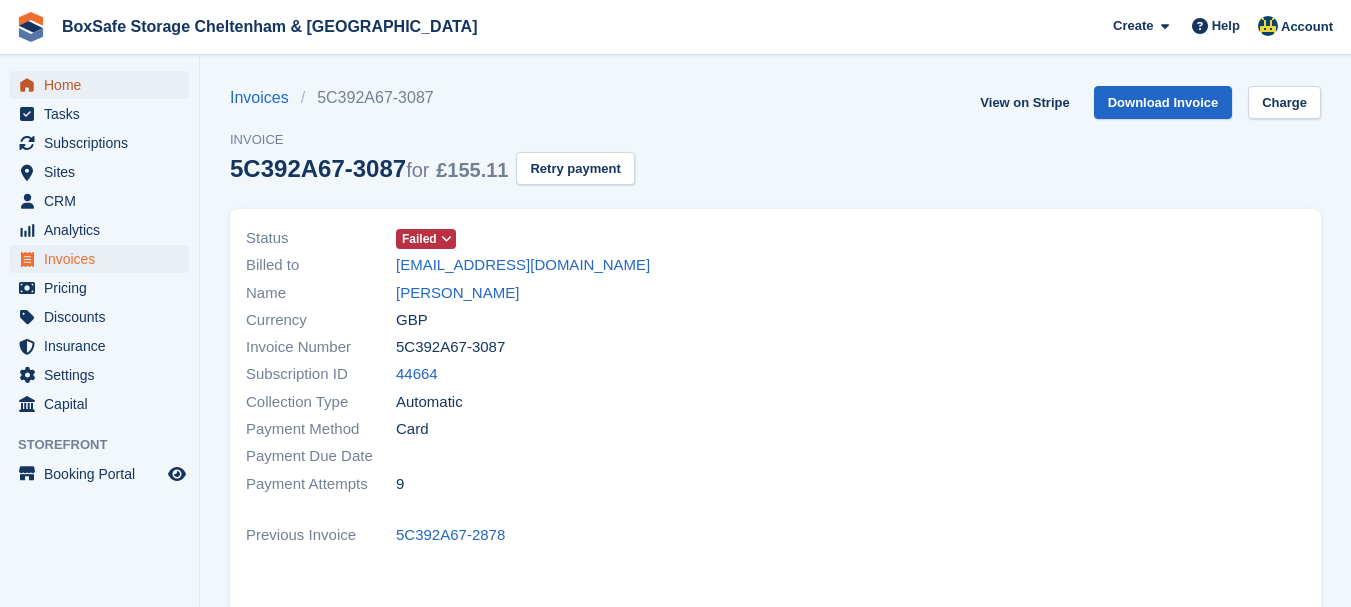 click on "Home" at bounding box center (104, 85) 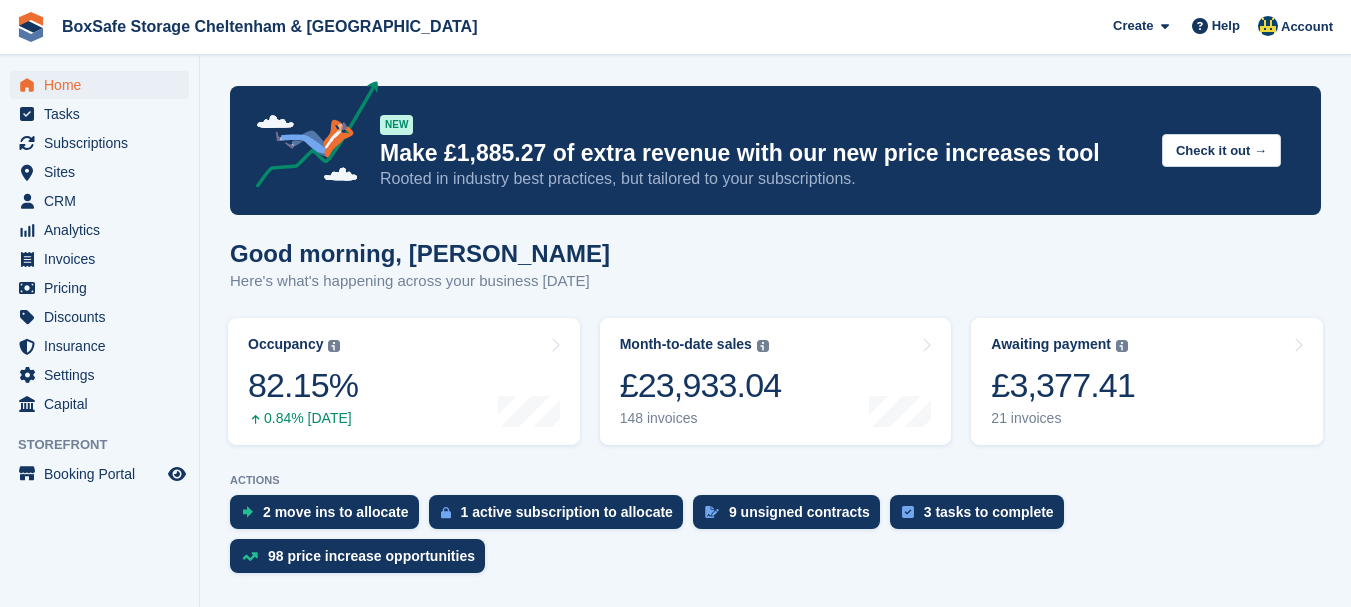 scroll, scrollTop: 0, scrollLeft: 0, axis: both 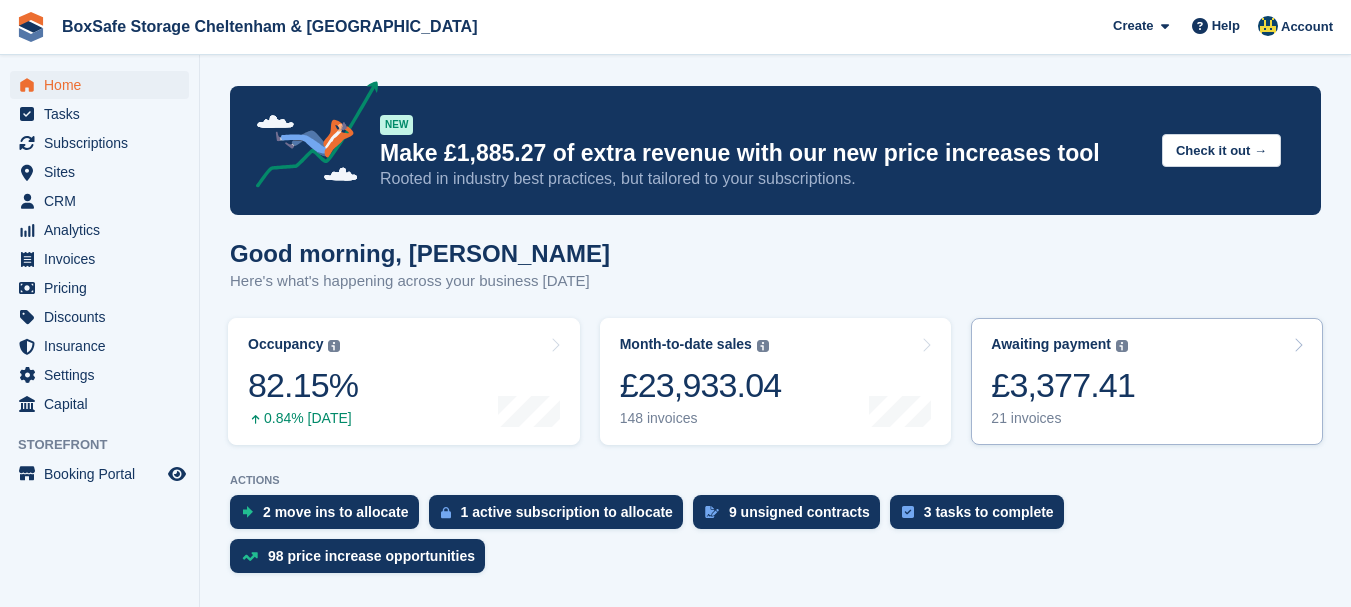 click on "£3,377.41" at bounding box center [1063, 385] 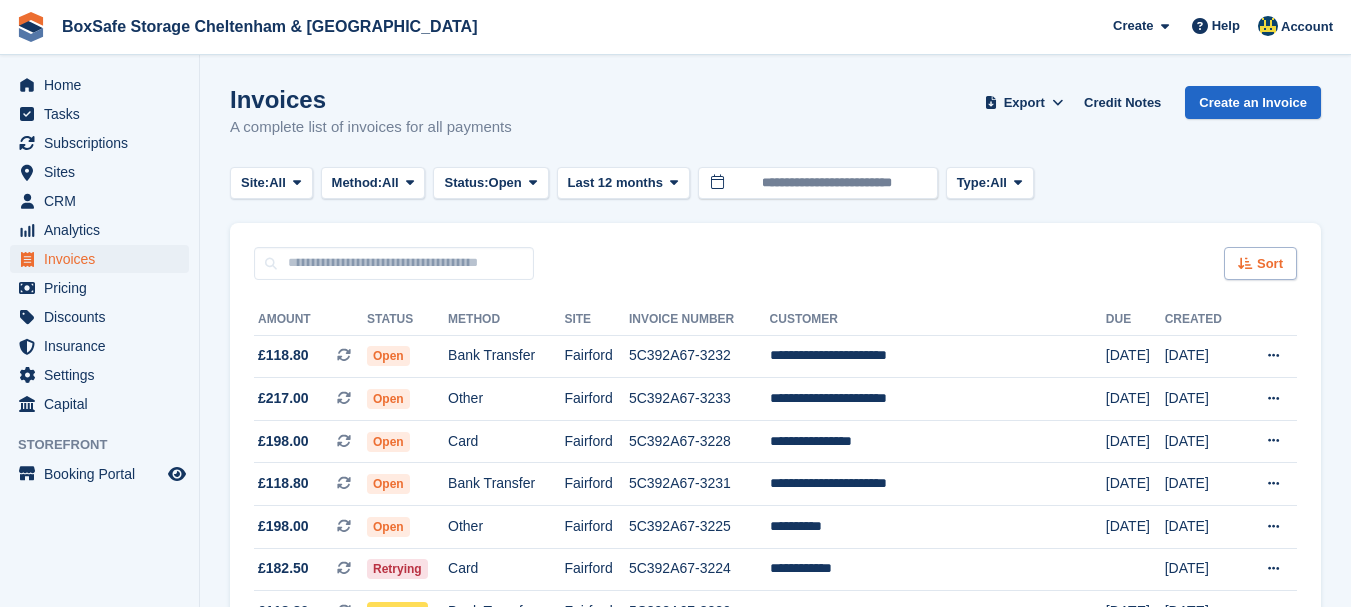 scroll, scrollTop: 0, scrollLeft: 0, axis: both 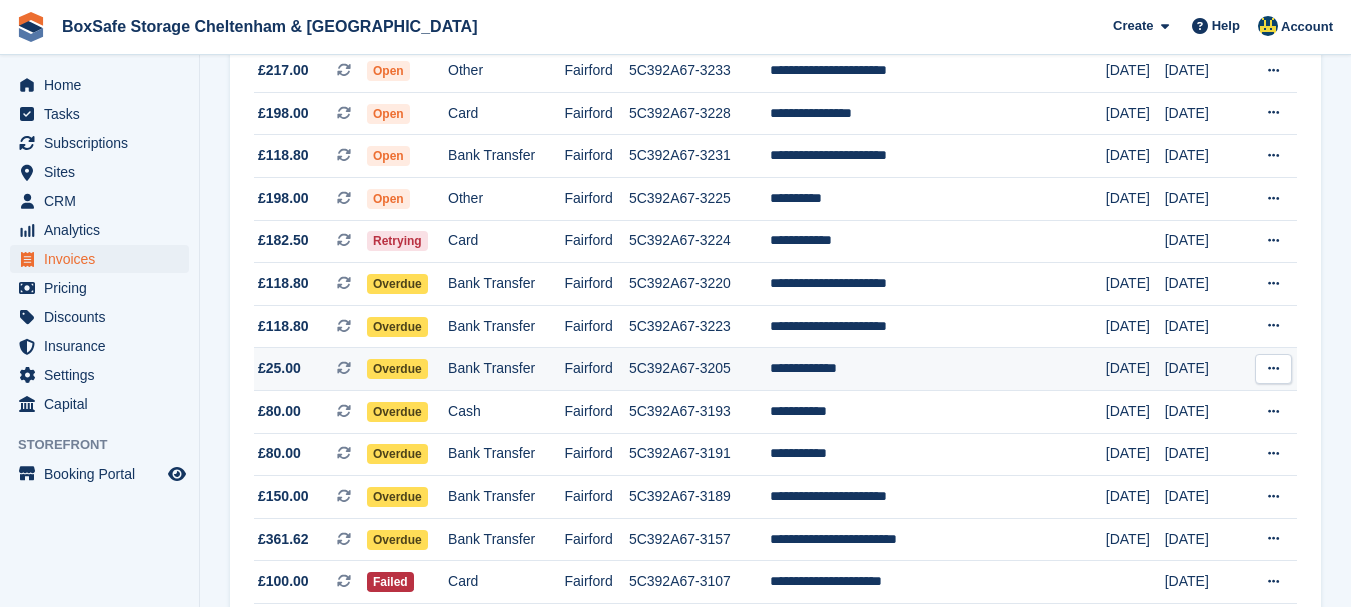 click on "**********" at bounding box center (938, 369) 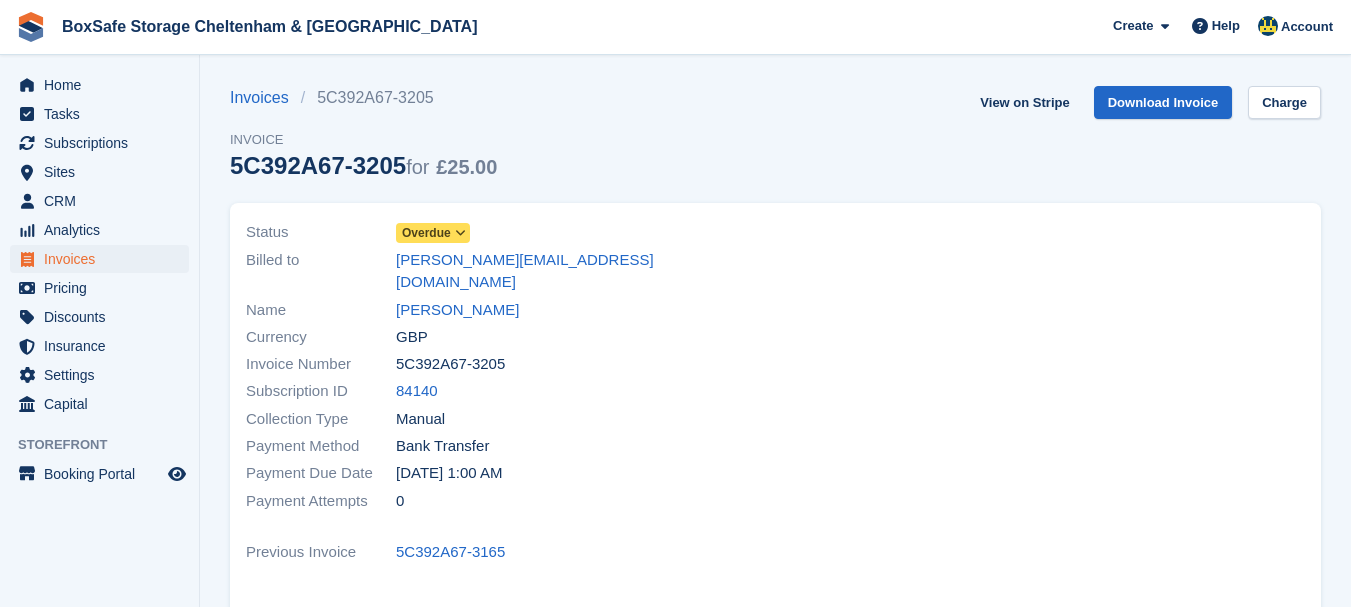 scroll, scrollTop: 0, scrollLeft: 0, axis: both 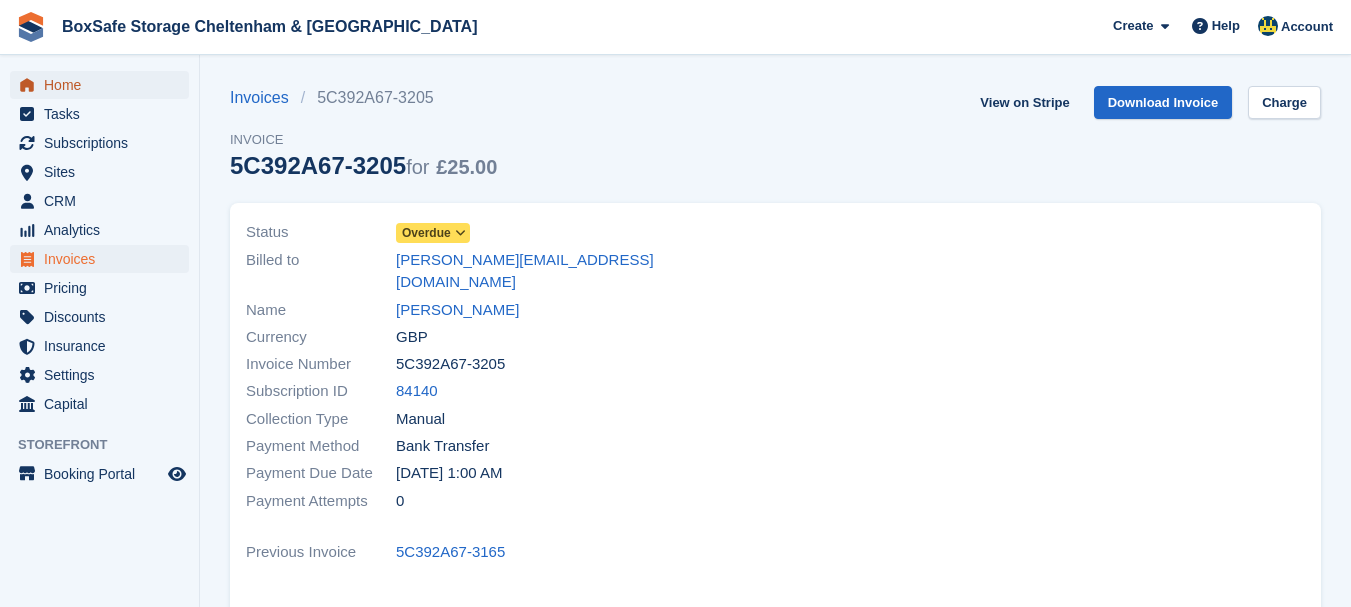 click on "Home" at bounding box center (104, 85) 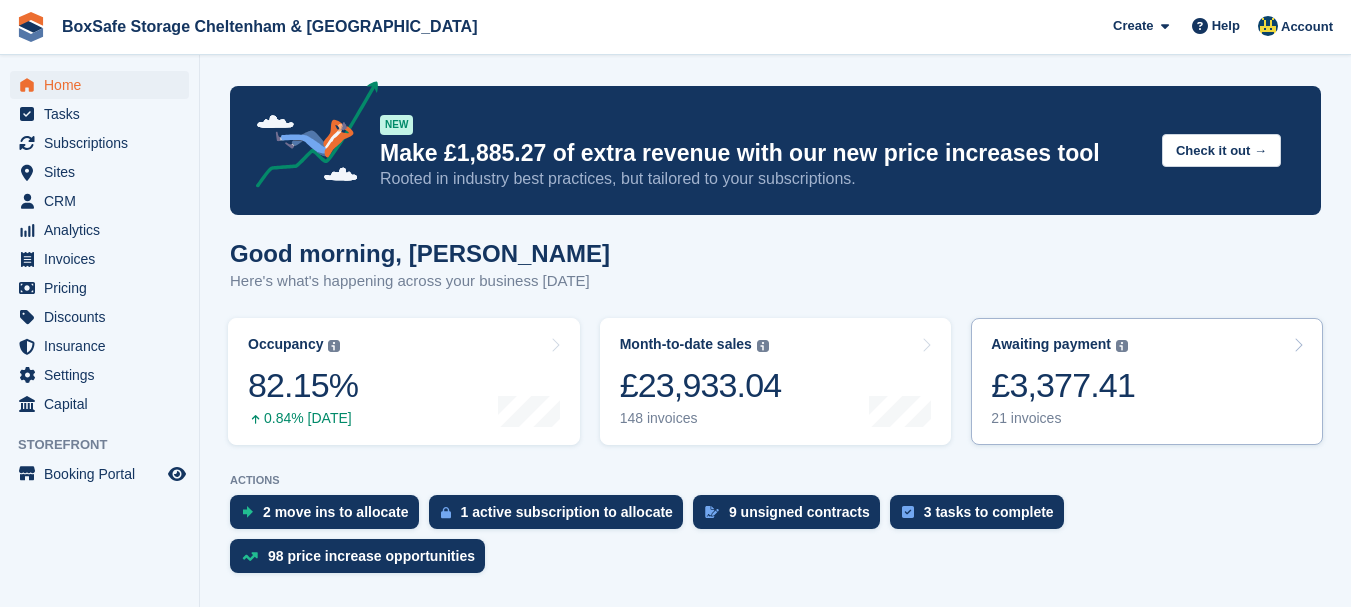 scroll, scrollTop: 0, scrollLeft: 0, axis: both 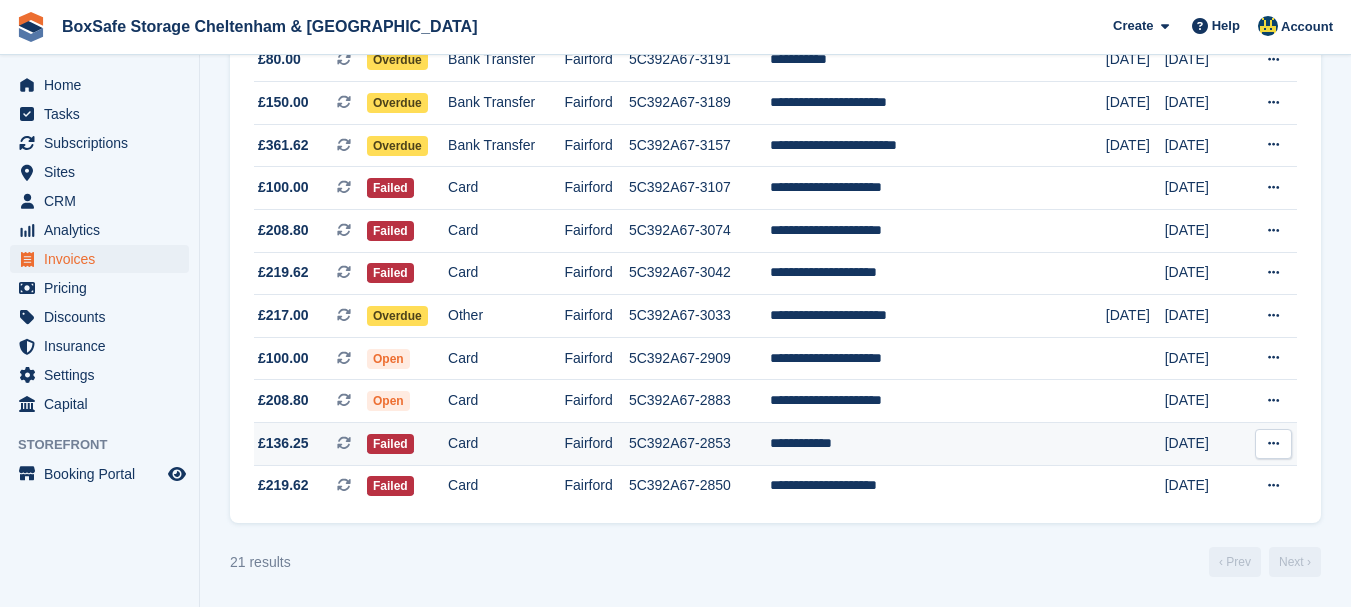 click on "**********" at bounding box center (938, 443) 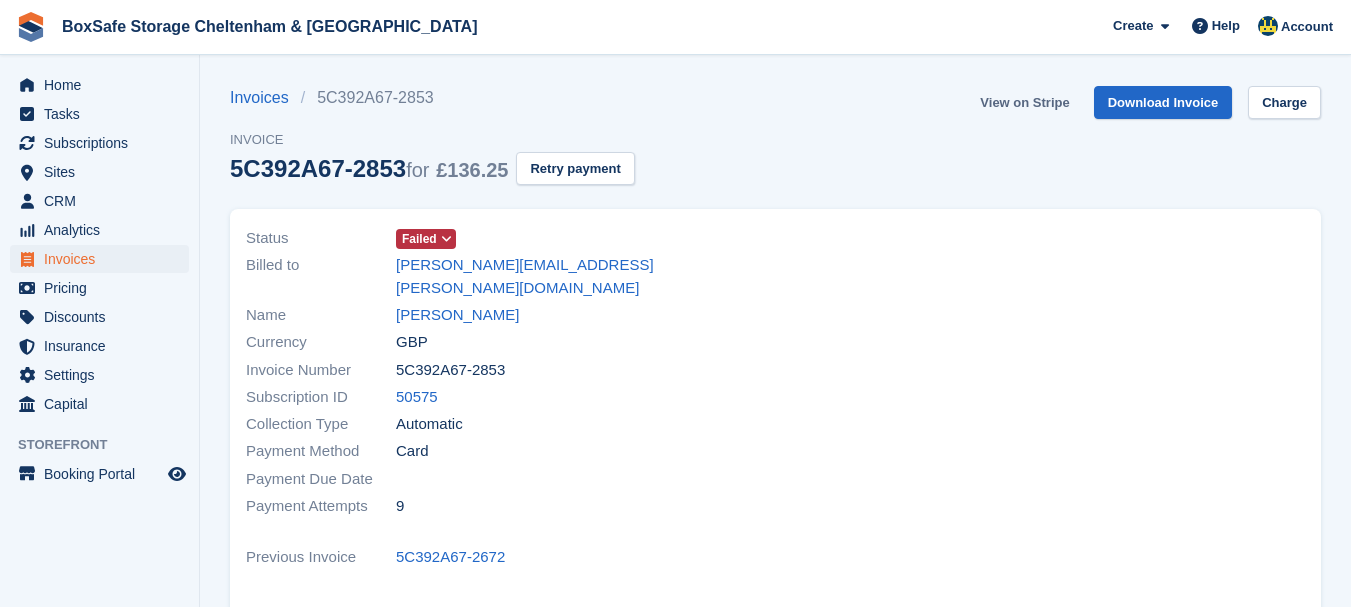 scroll, scrollTop: 0, scrollLeft: 0, axis: both 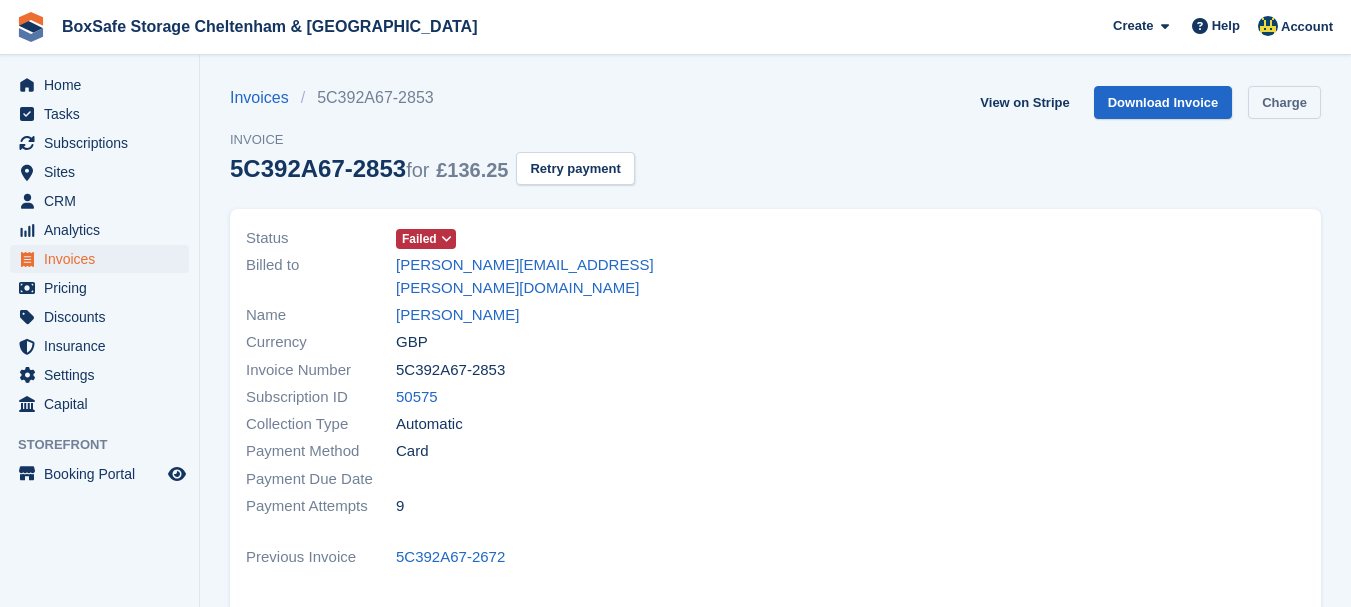 click on "Charge" at bounding box center (1284, 102) 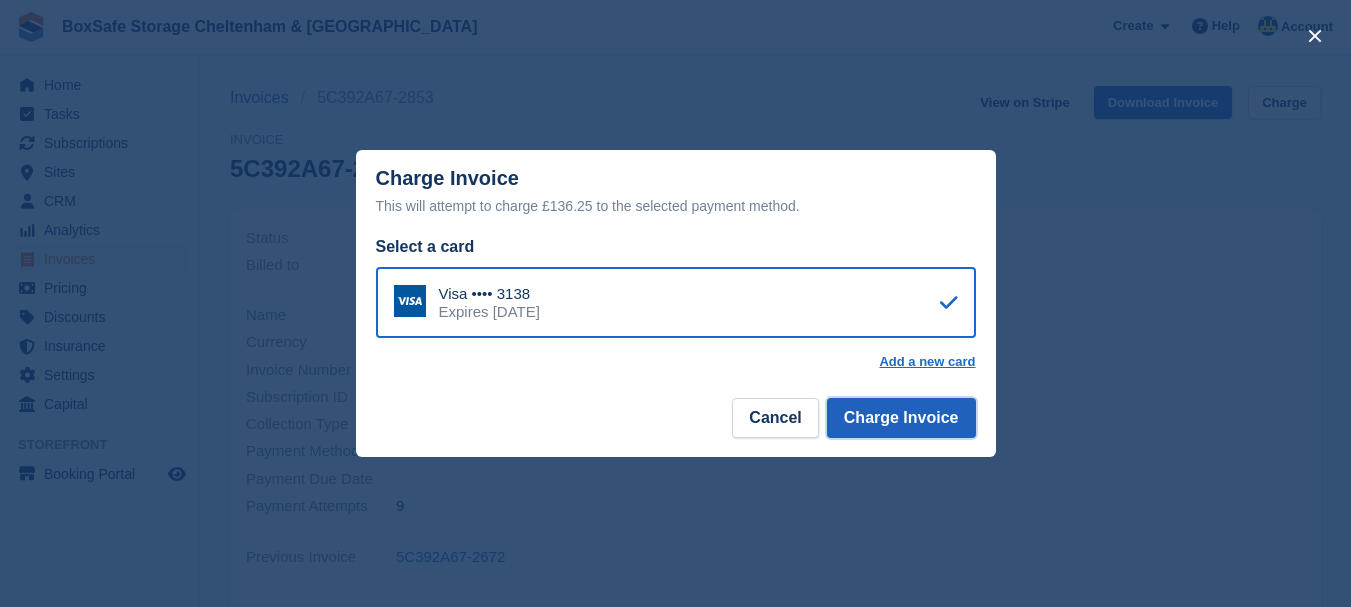 click on "Charge Invoice" at bounding box center [901, 418] 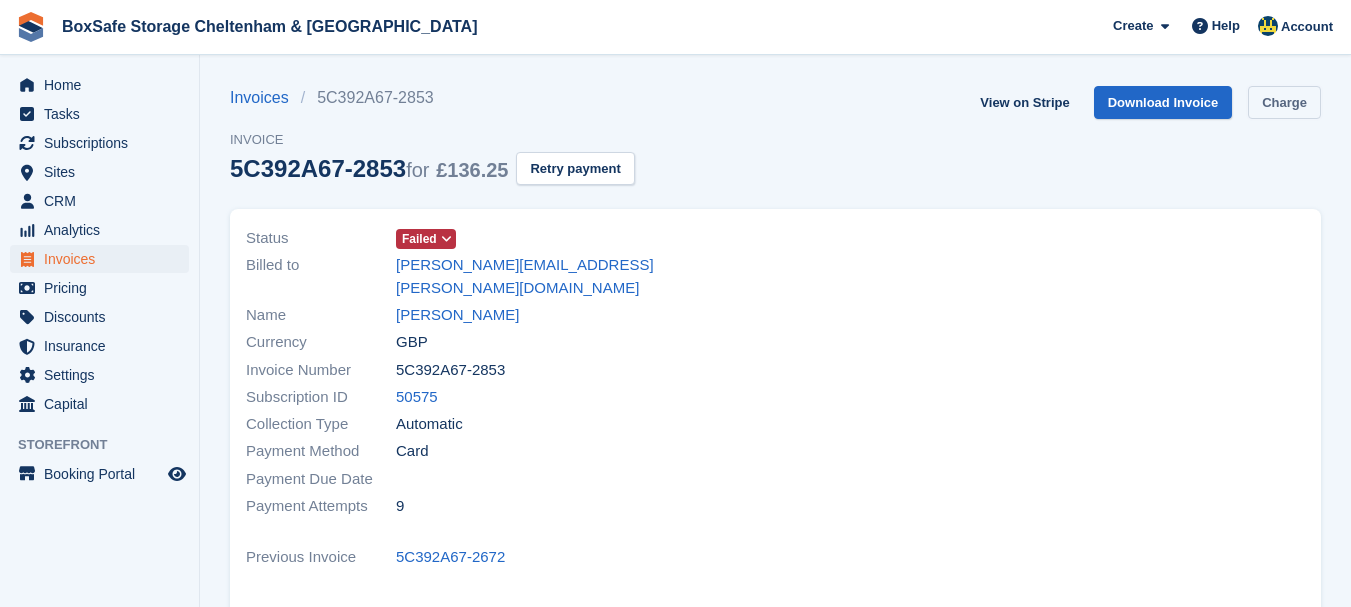 click on "Charge" at bounding box center [1284, 102] 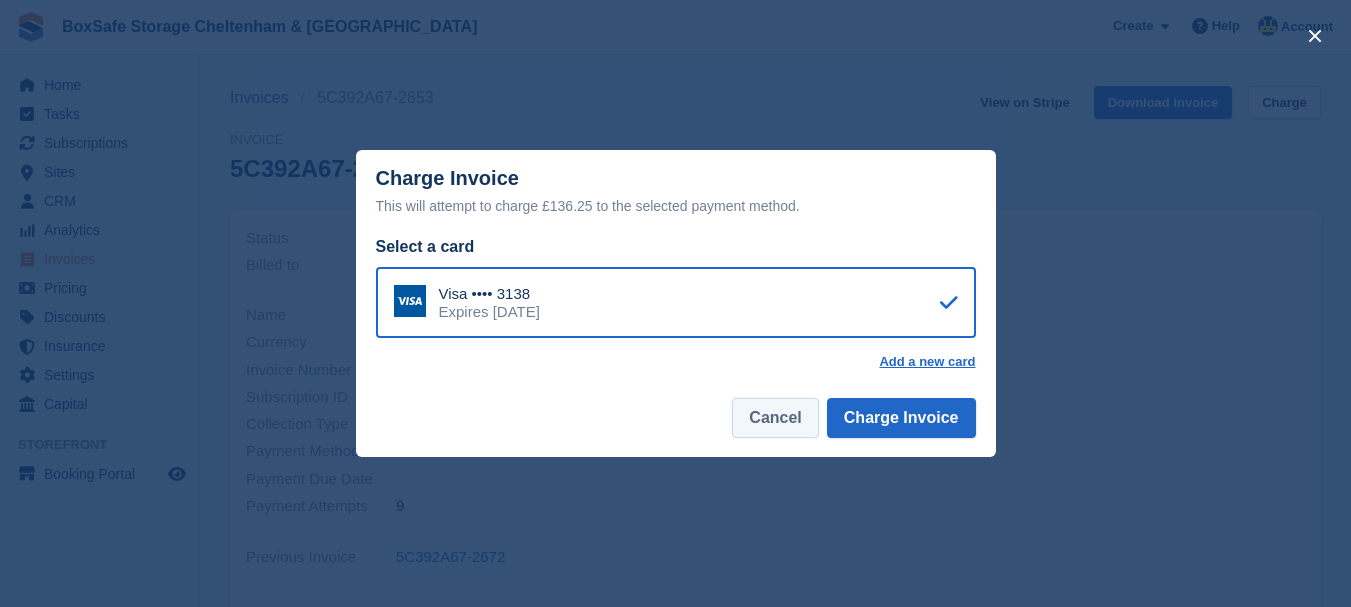 click on "Cancel" at bounding box center (775, 418) 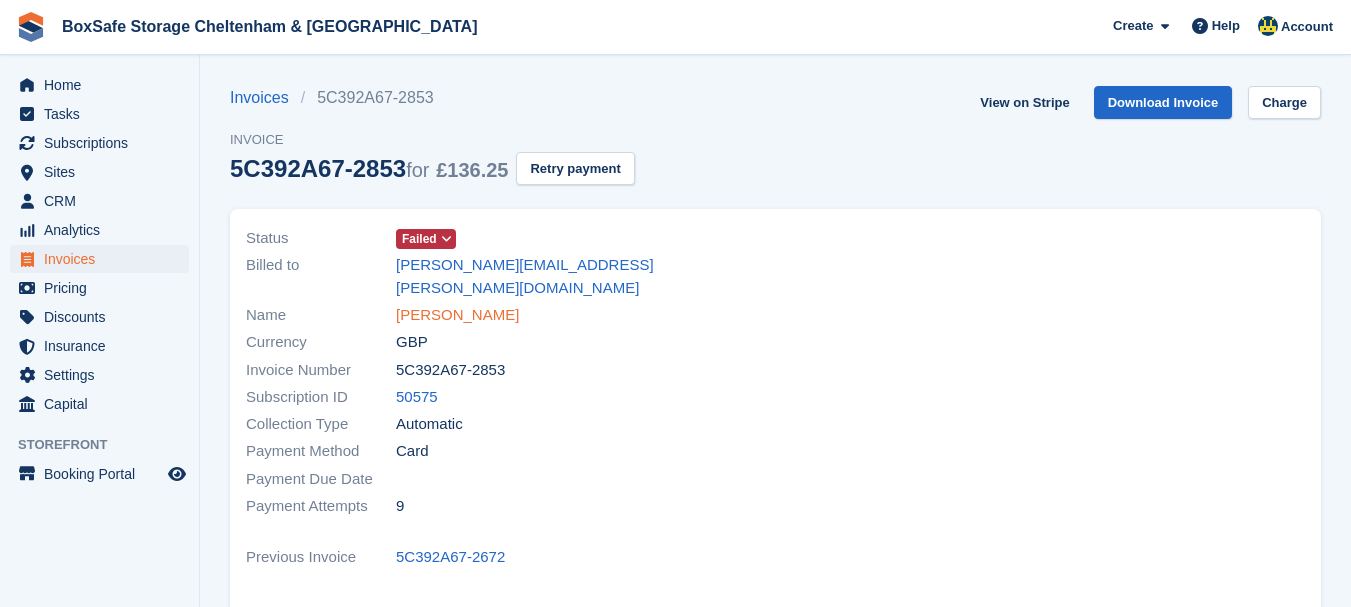 click on "Jason Potter" at bounding box center [457, 315] 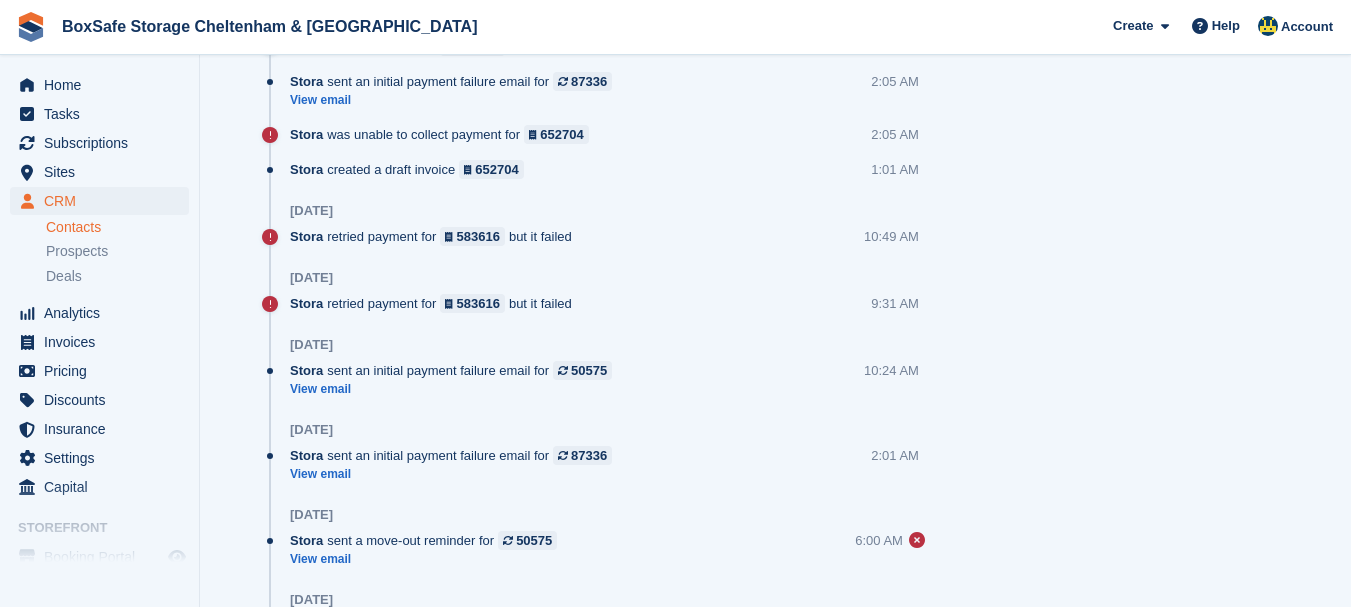 scroll, scrollTop: 0, scrollLeft: 0, axis: both 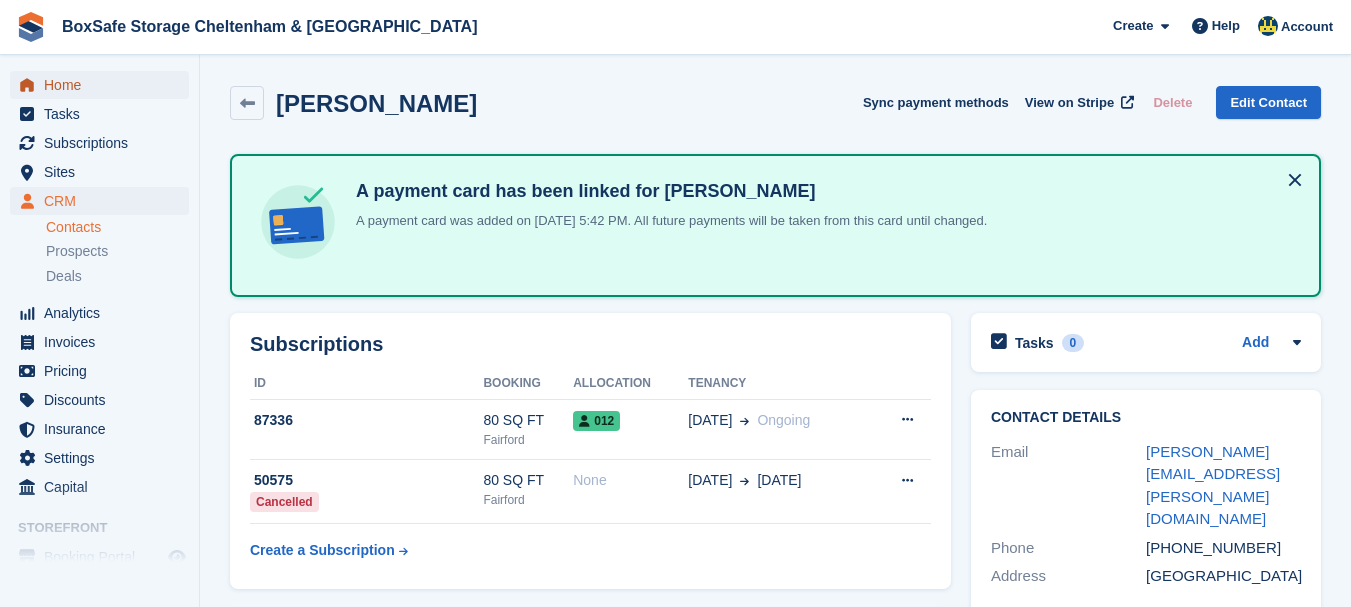 click on "Home" at bounding box center (104, 85) 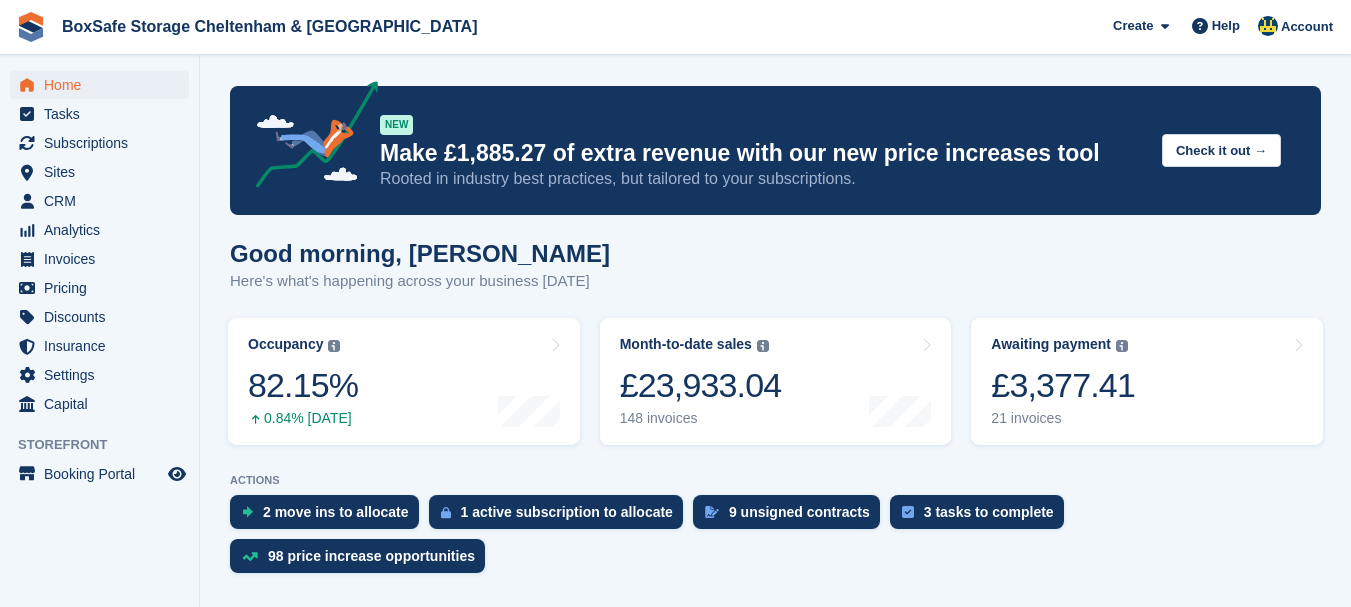 scroll, scrollTop: 0, scrollLeft: 0, axis: both 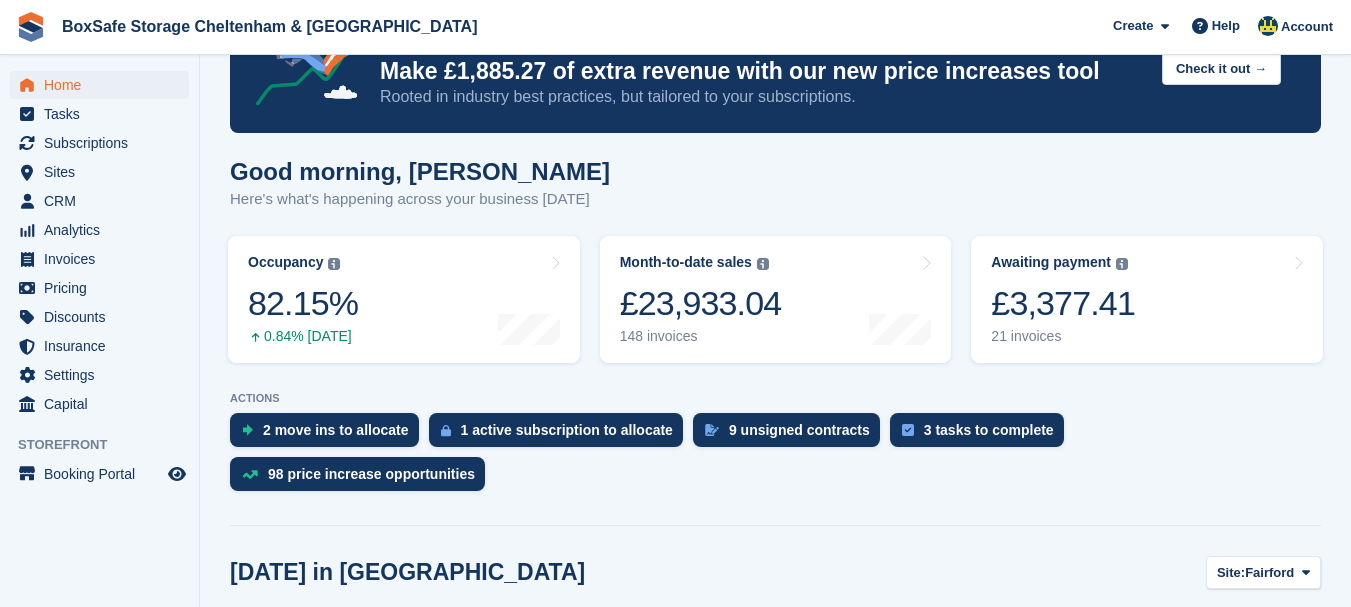 click on "Awaiting payment
The total outstanding balance on all open invoices.
£3,377.41
21 invoices" at bounding box center (1147, 299) 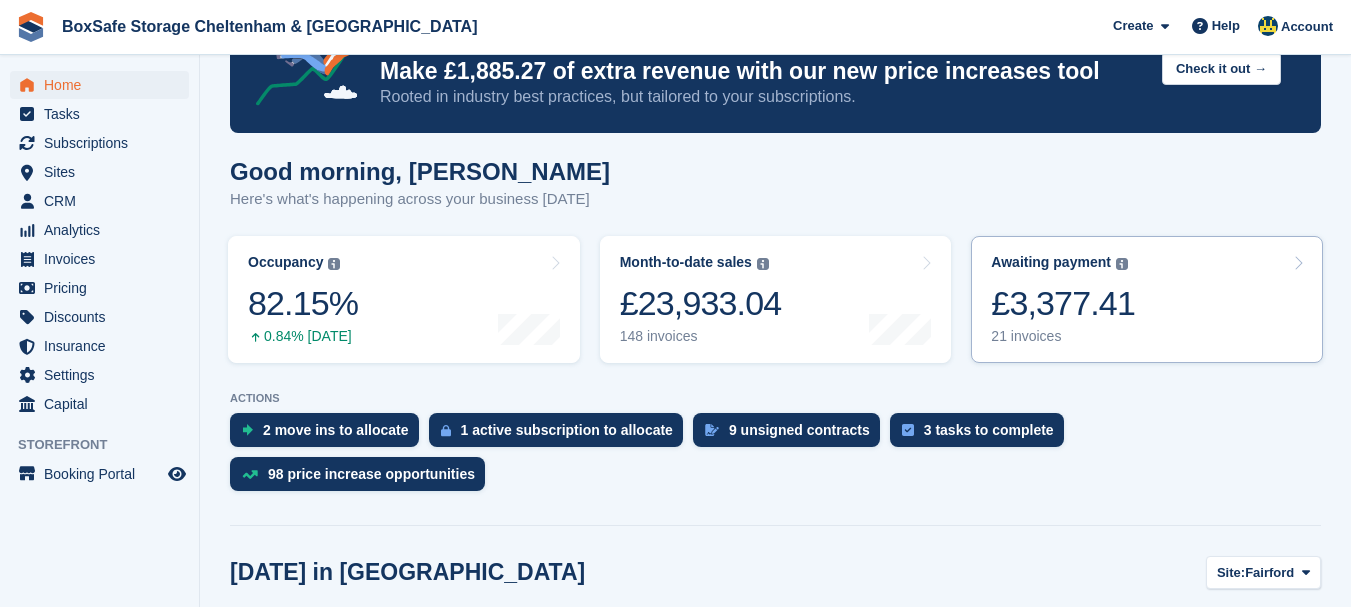click on "£3,377.41" at bounding box center (1063, 303) 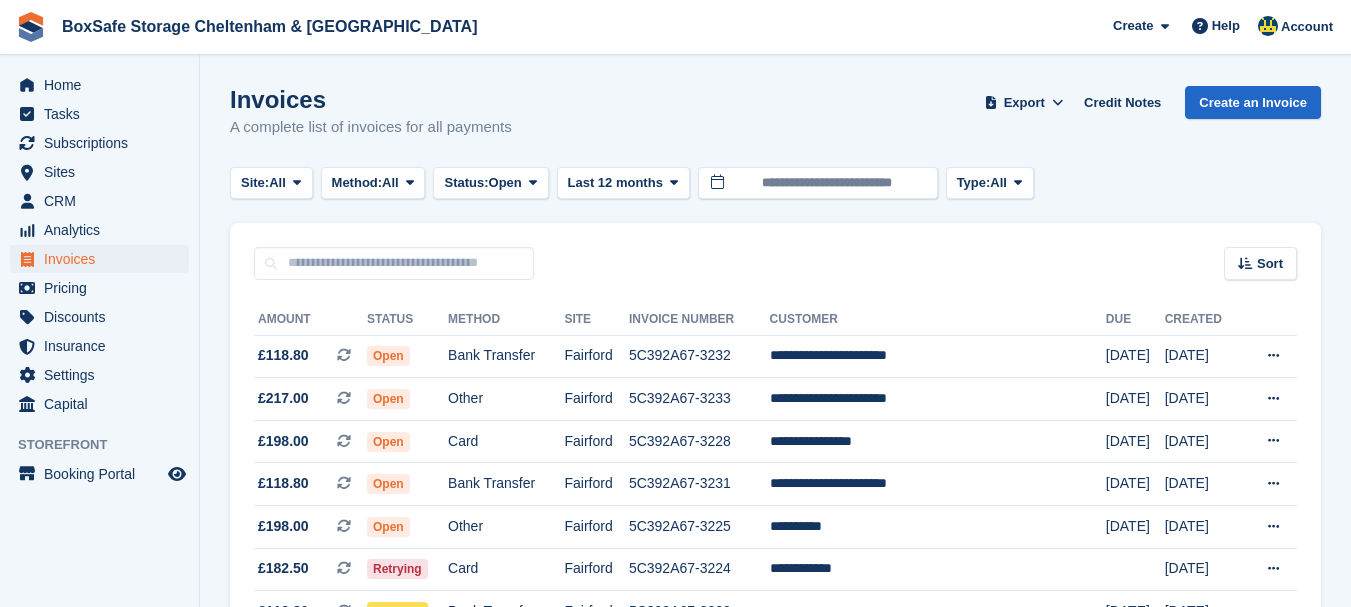 scroll, scrollTop: 722, scrollLeft: 0, axis: vertical 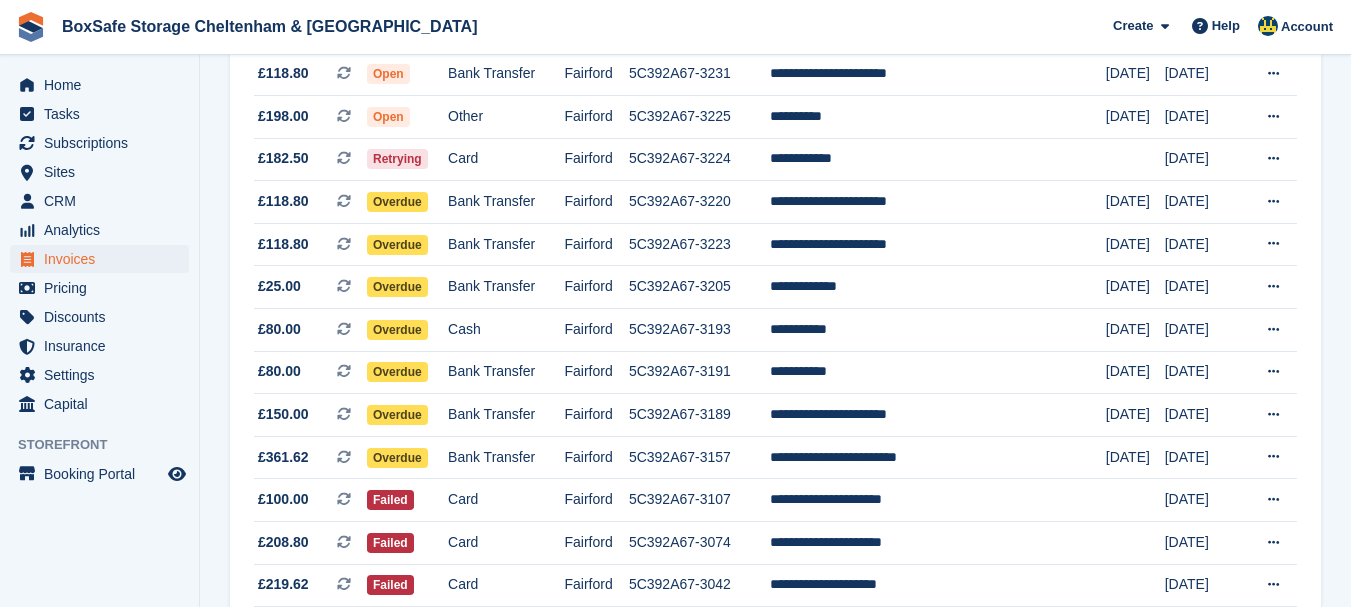 drag, startPoint x: 1350, startPoint y: 401, endPoint x: 1350, endPoint y: 378, distance: 23 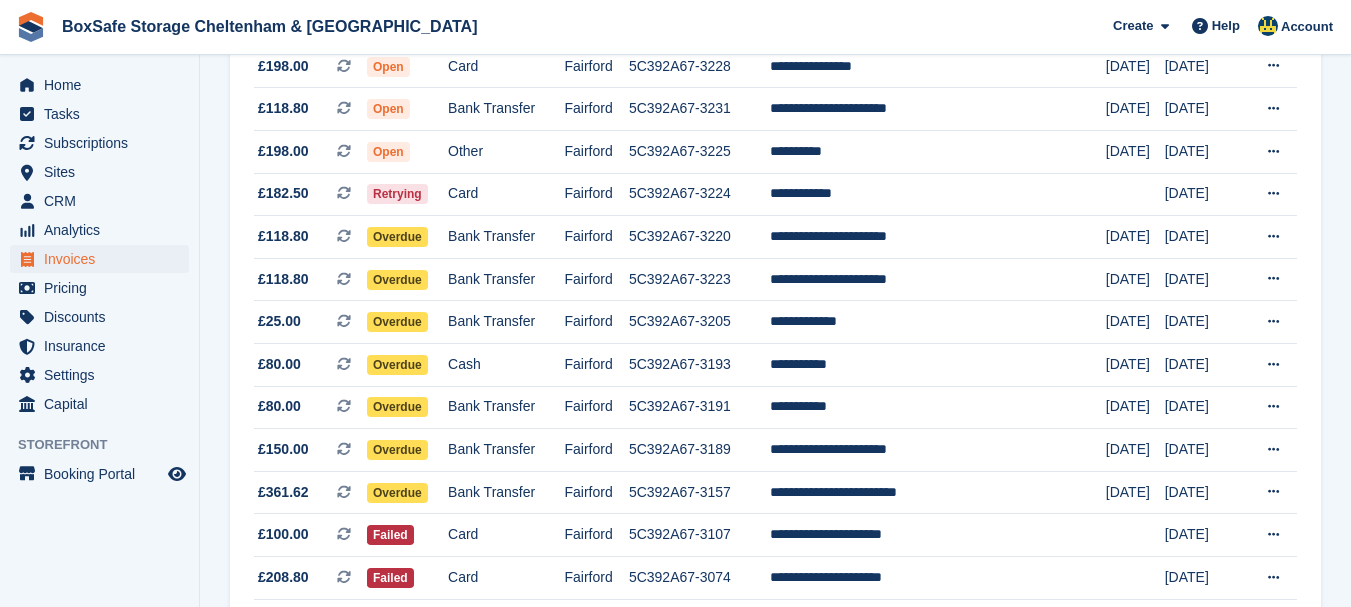 scroll, scrollTop: 373, scrollLeft: 0, axis: vertical 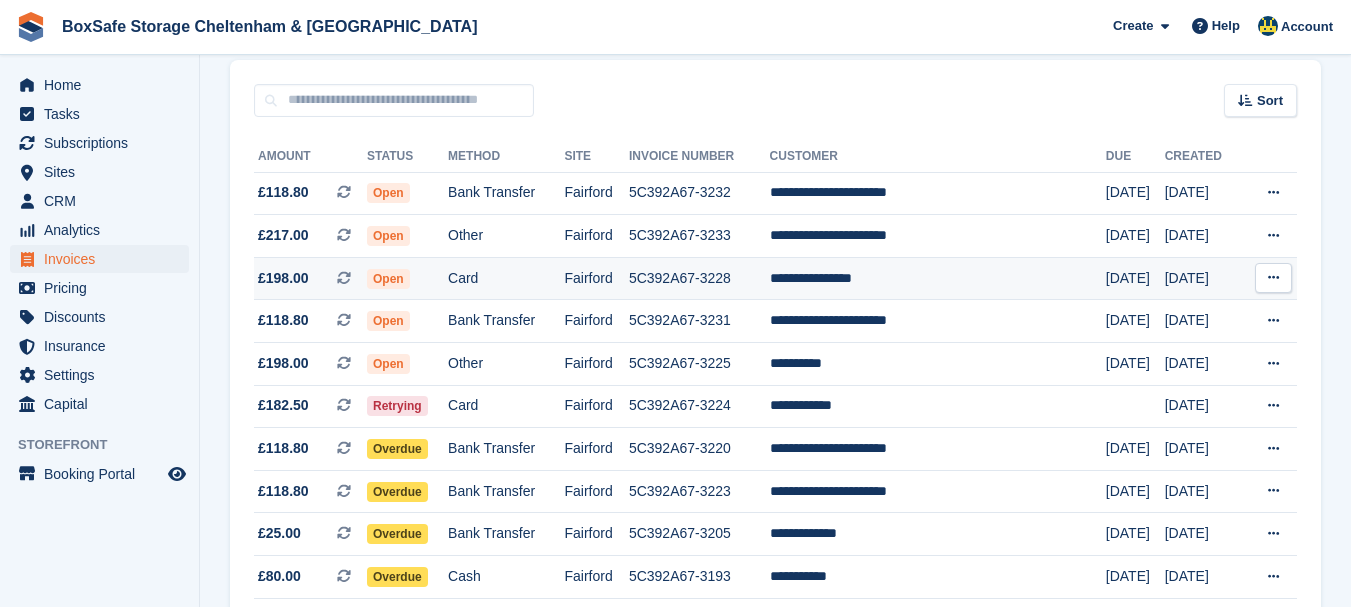 click on "**********" at bounding box center [938, 278] 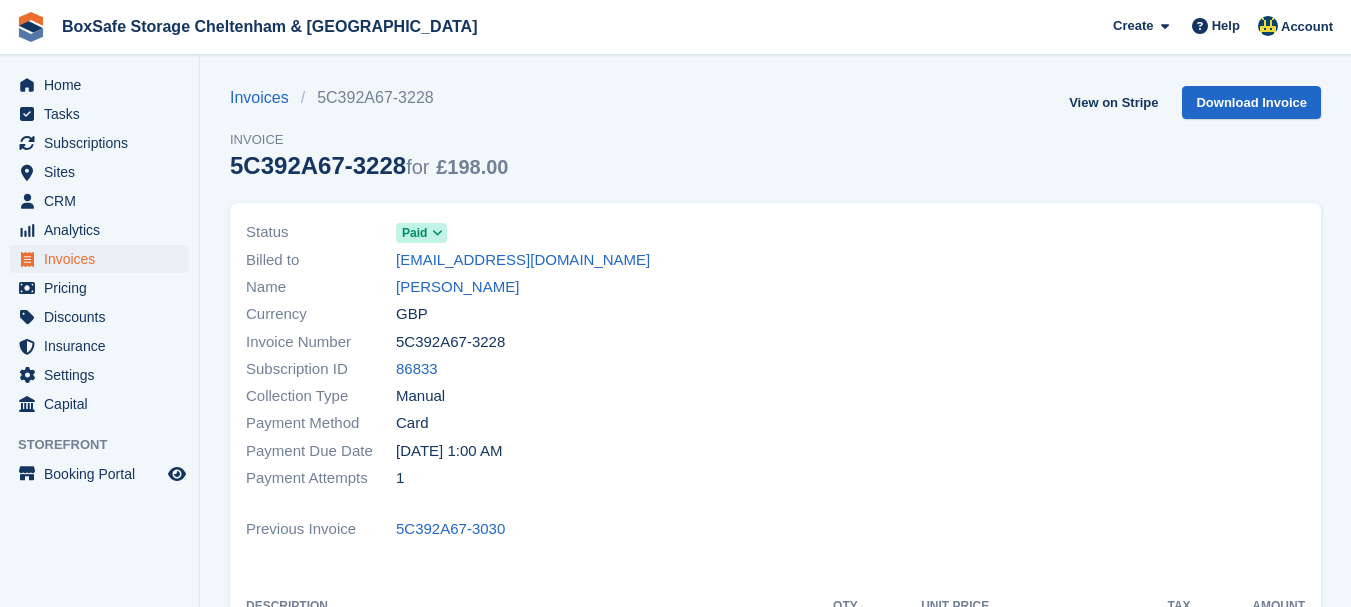 scroll, scrollTop: 0, scrollLeft: 0, axis: both 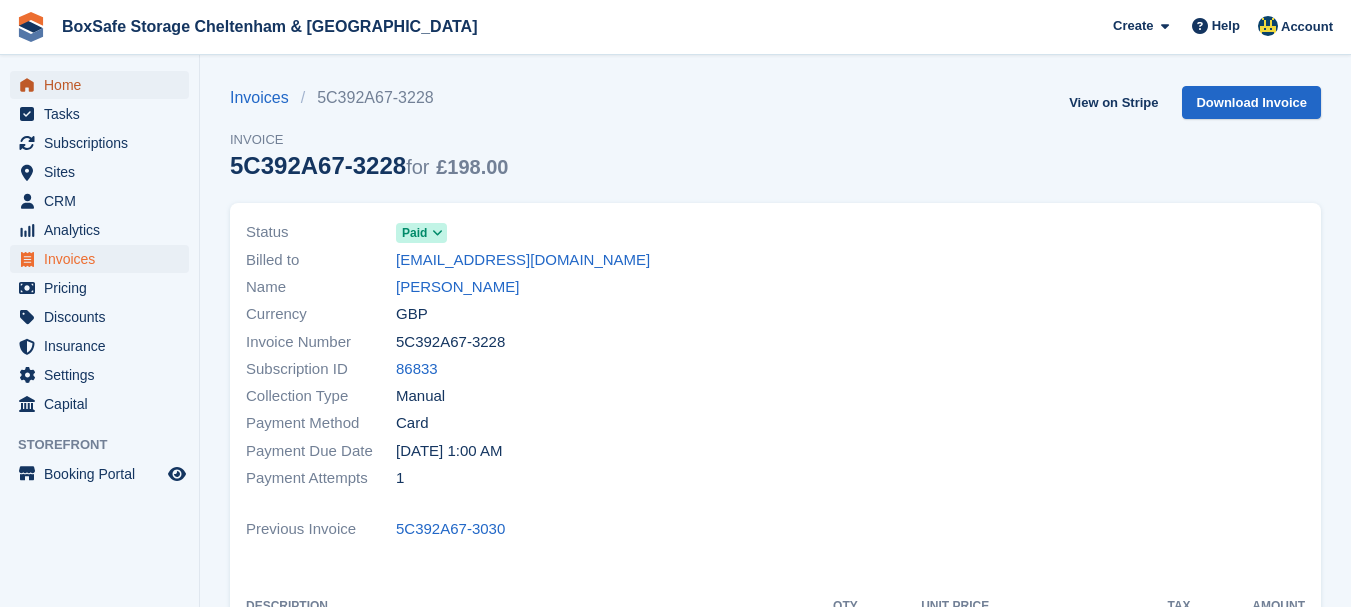 click on "Home" at bounding box center (104, 85) 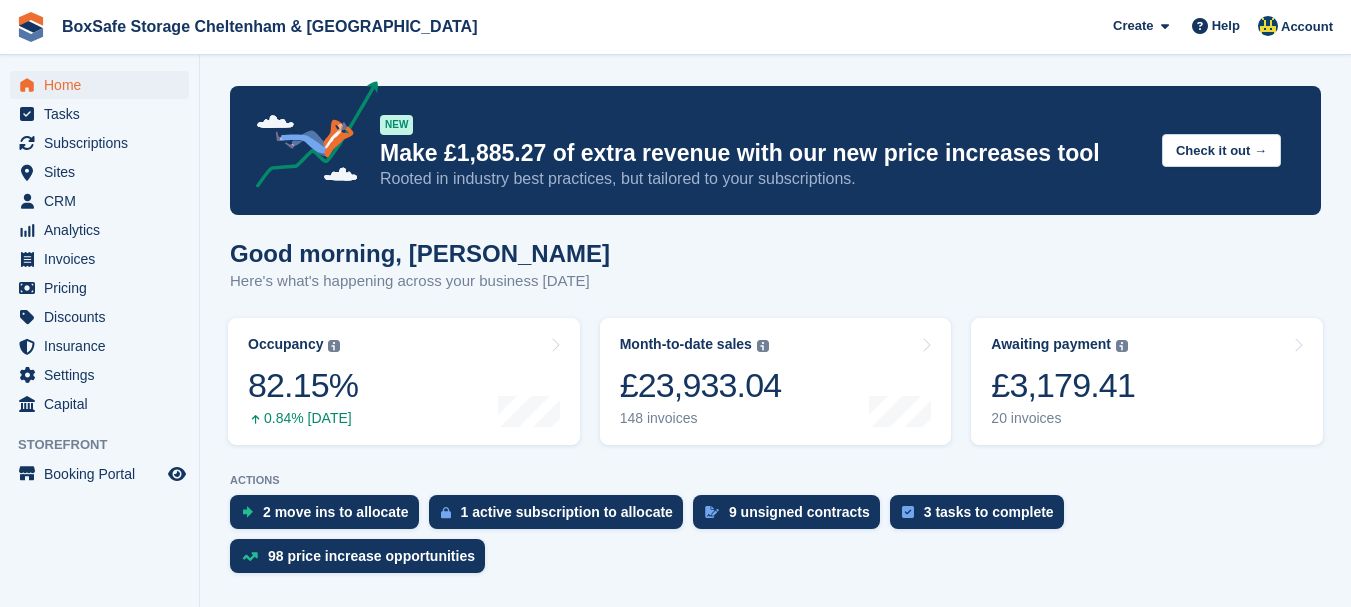 scroll, scrollTop: 0, scrollLeft: 0, axis: both 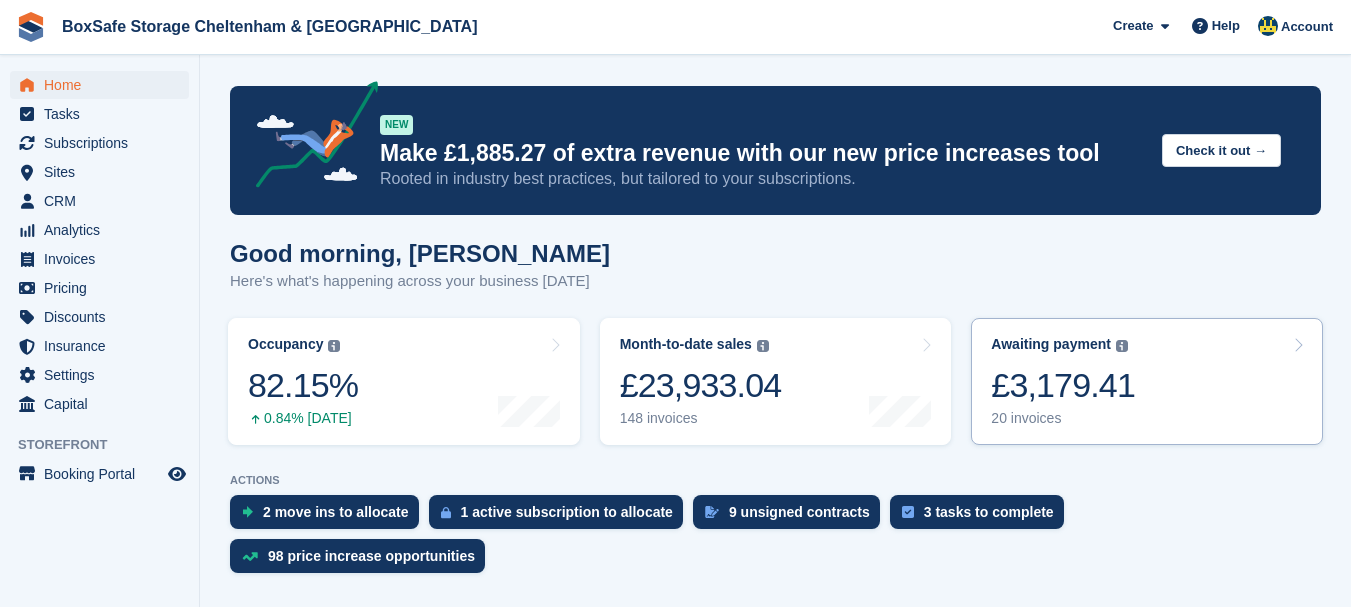 click on "£3,179.41" at bounding box center [1063, 385] 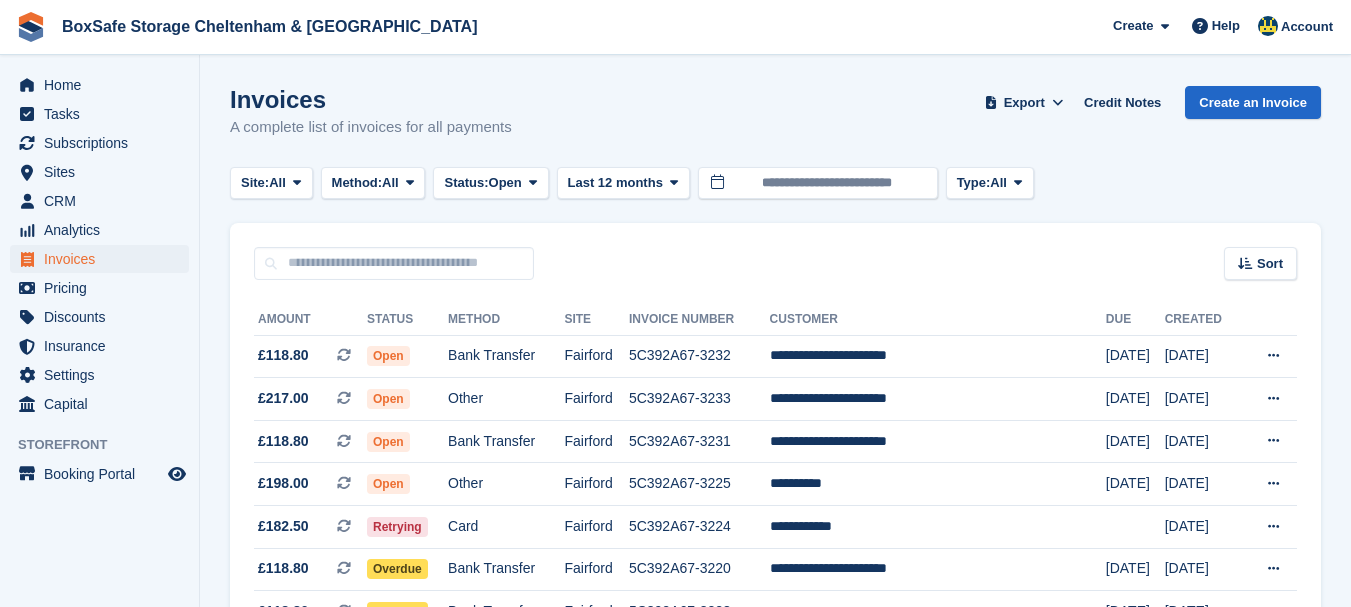 scroll, scrollTop: 0, scrollLeft: 0, axis: both 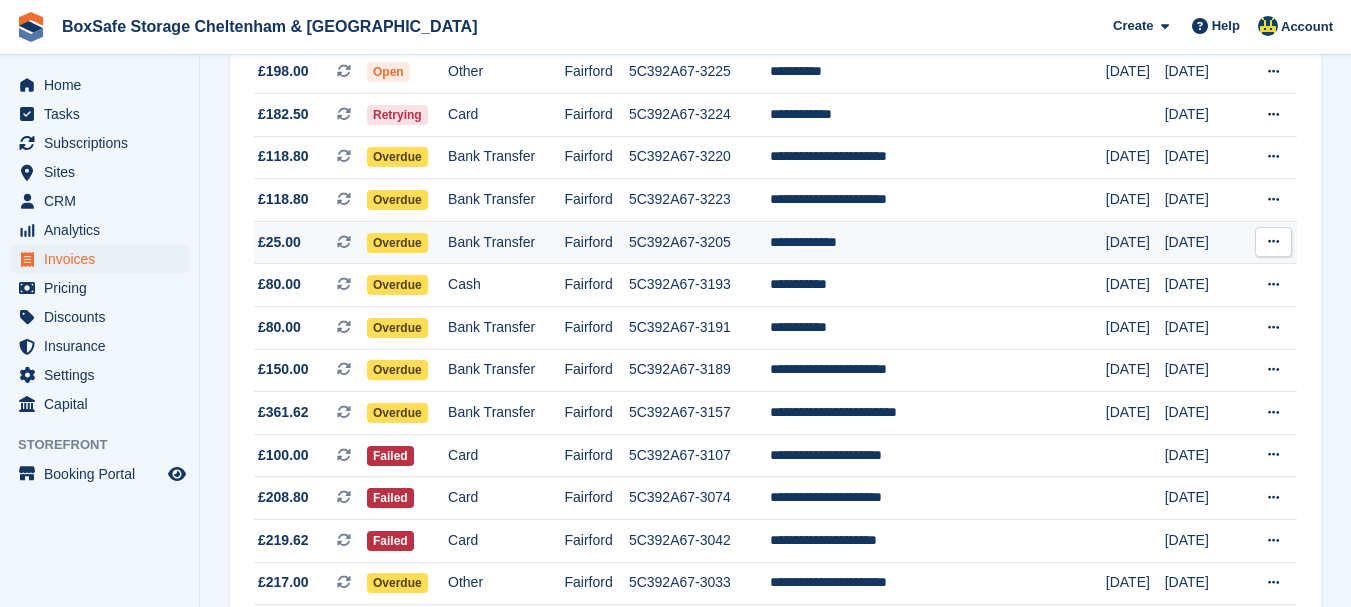 click on "5C392A67-3205" at bounding box center [699, 242] 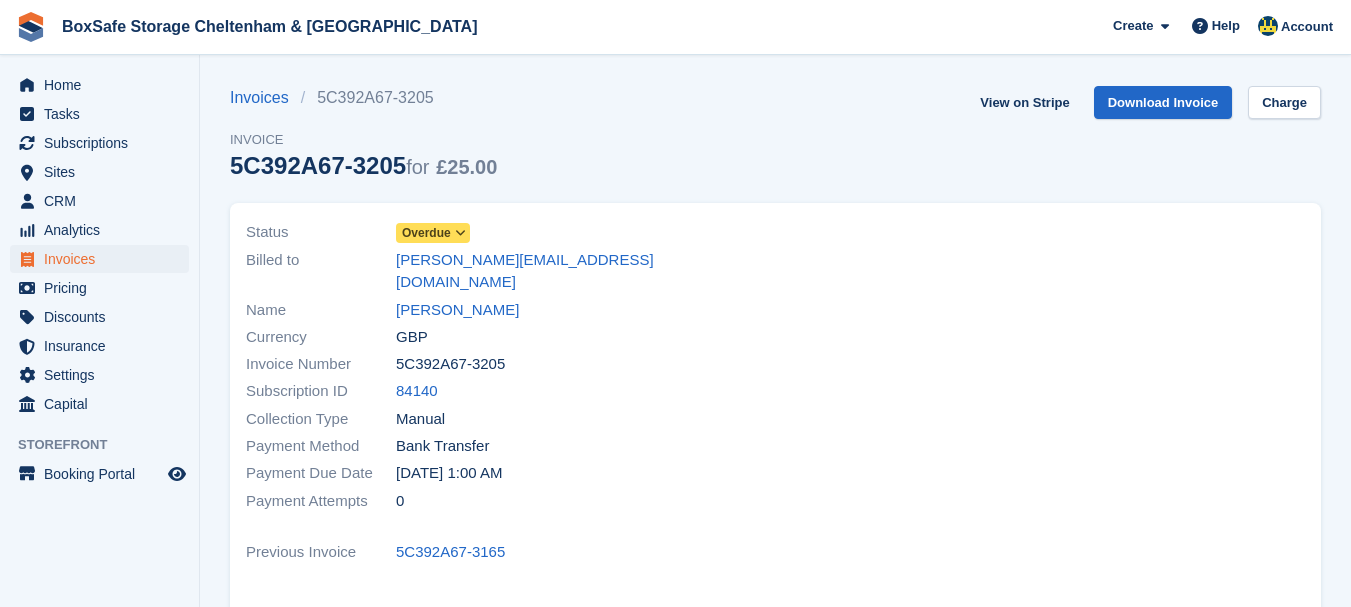 scroll, scrollTop: 0, scrollLeft: 0, axis: both 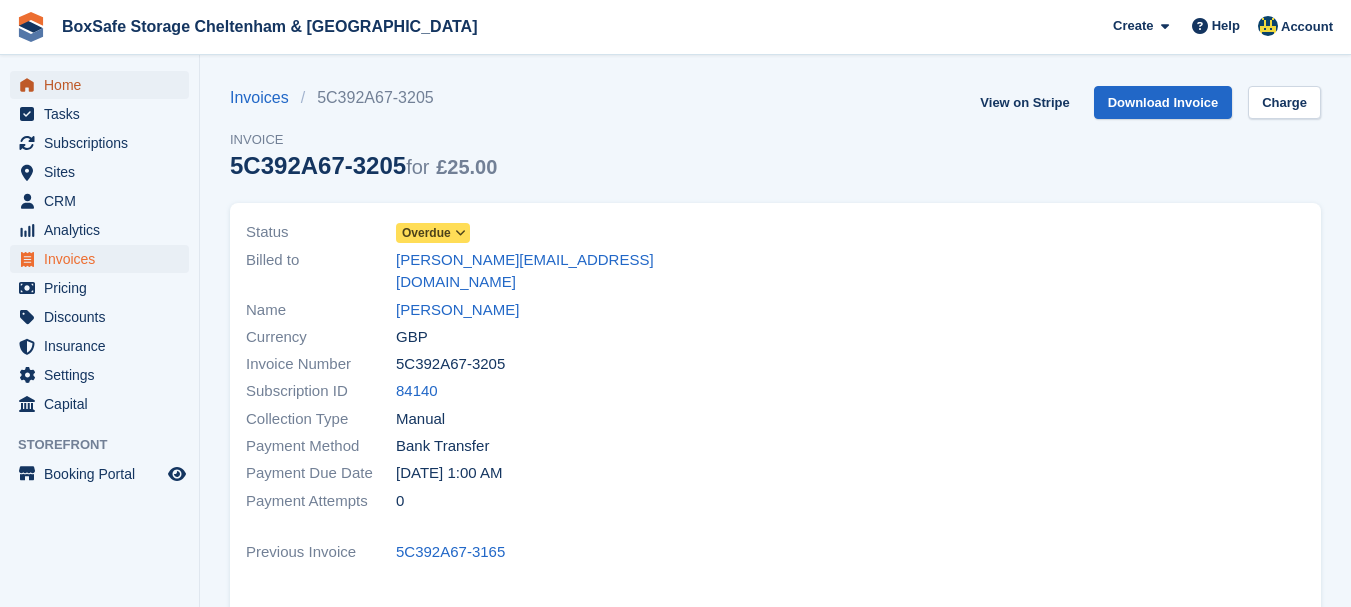 click on "Home" at bounding box center [104, 85] 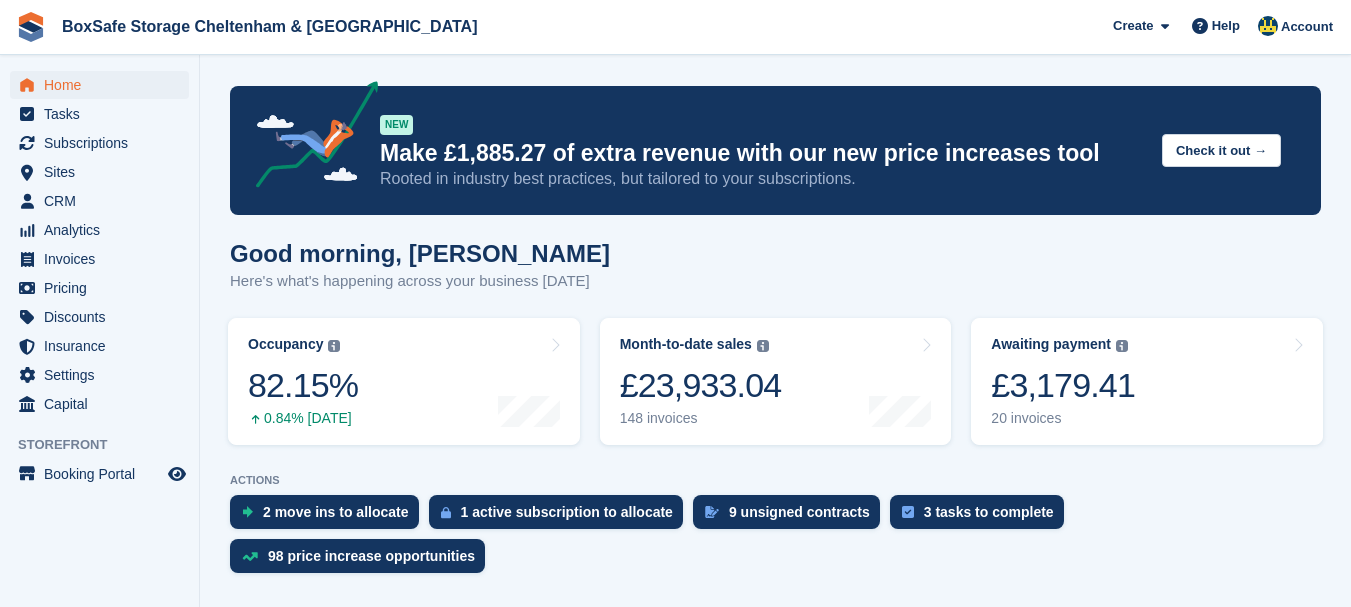 scroll, scrollTop: 0, scrollLeft: 0, axis: both 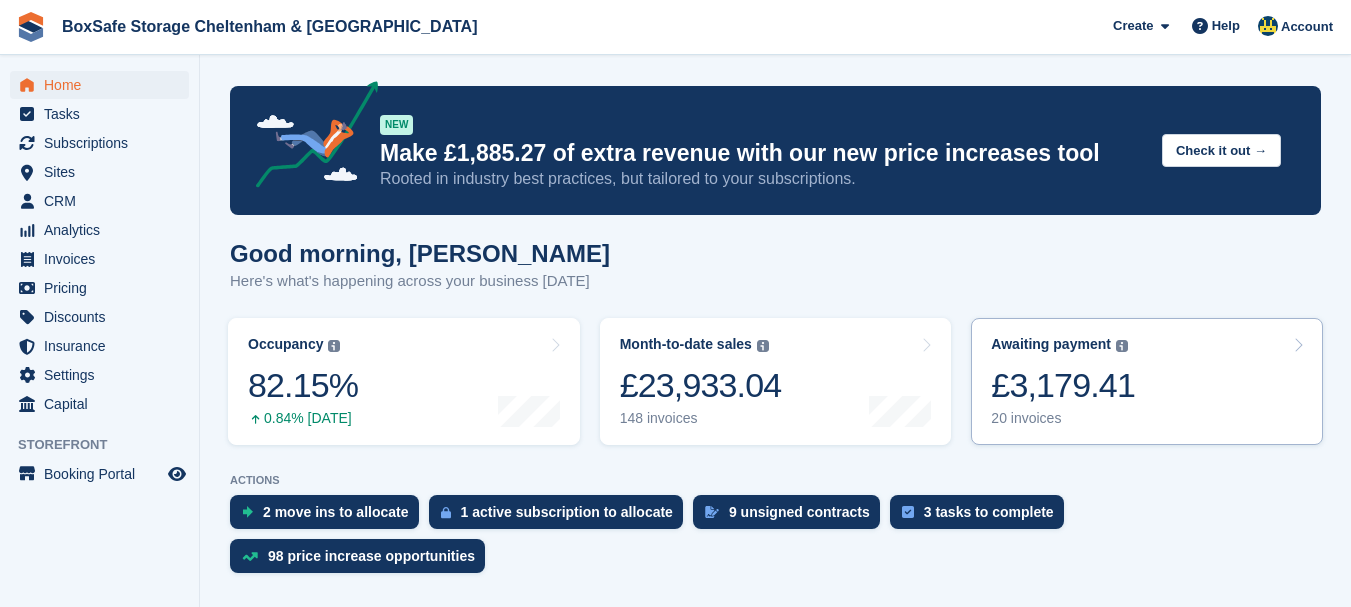 click on "£3,179.41" at bounding box center (1063, 385) 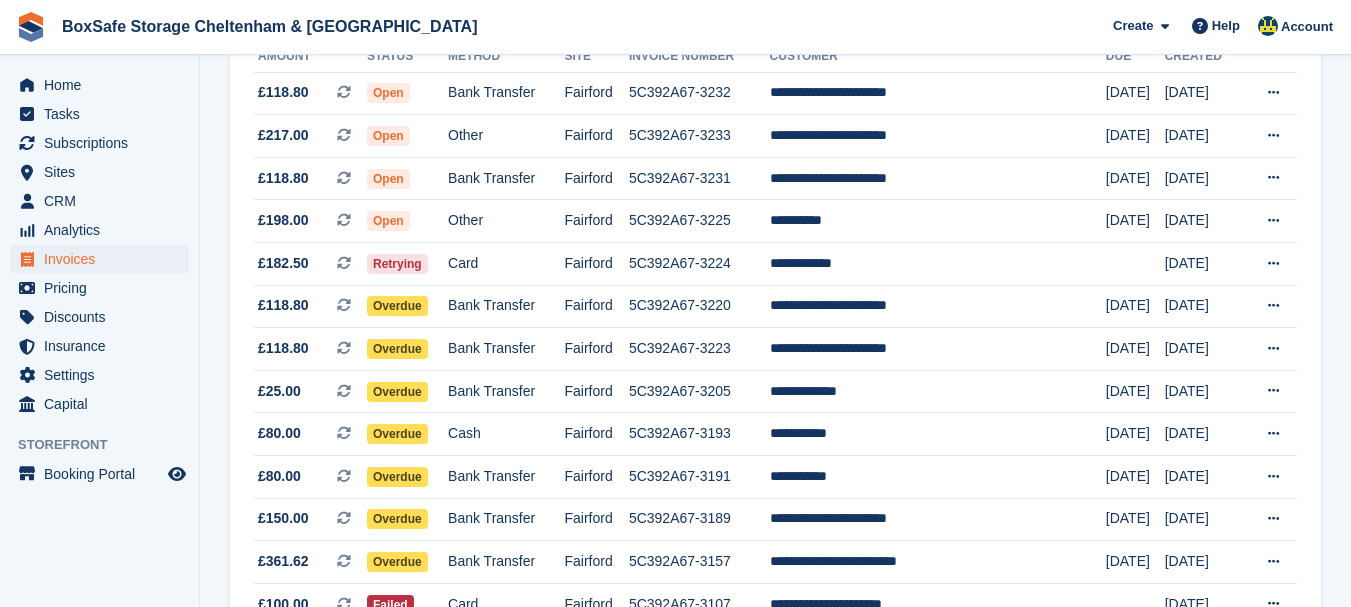scroll, scrollTop: 268, scrollLeft: 0, axis: vertical 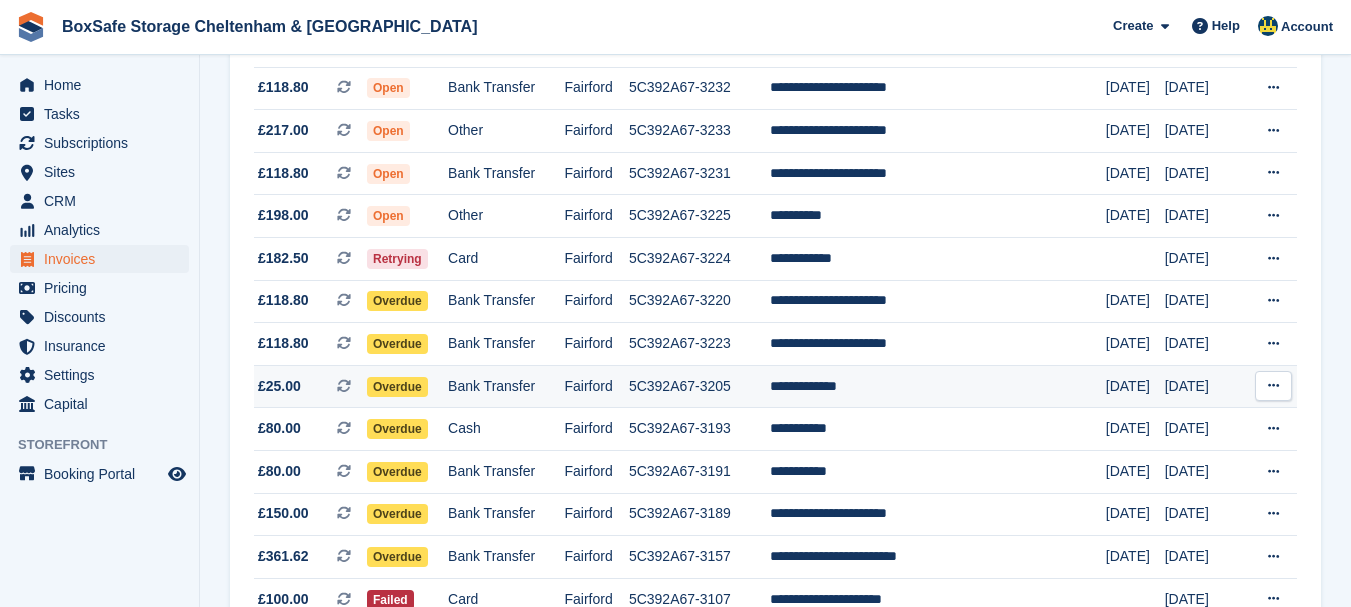 click on "**********" at bounding box center (938, 386) 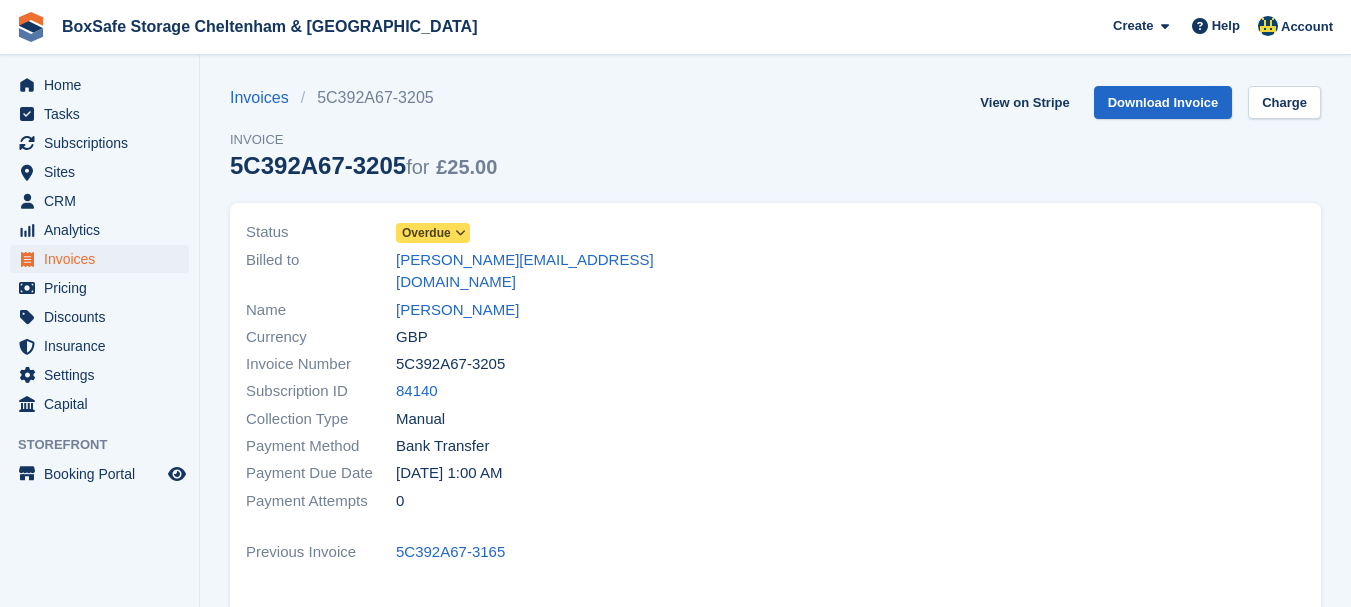 scroll, scrollTop: 0, scrollLeft: 0, axis: both 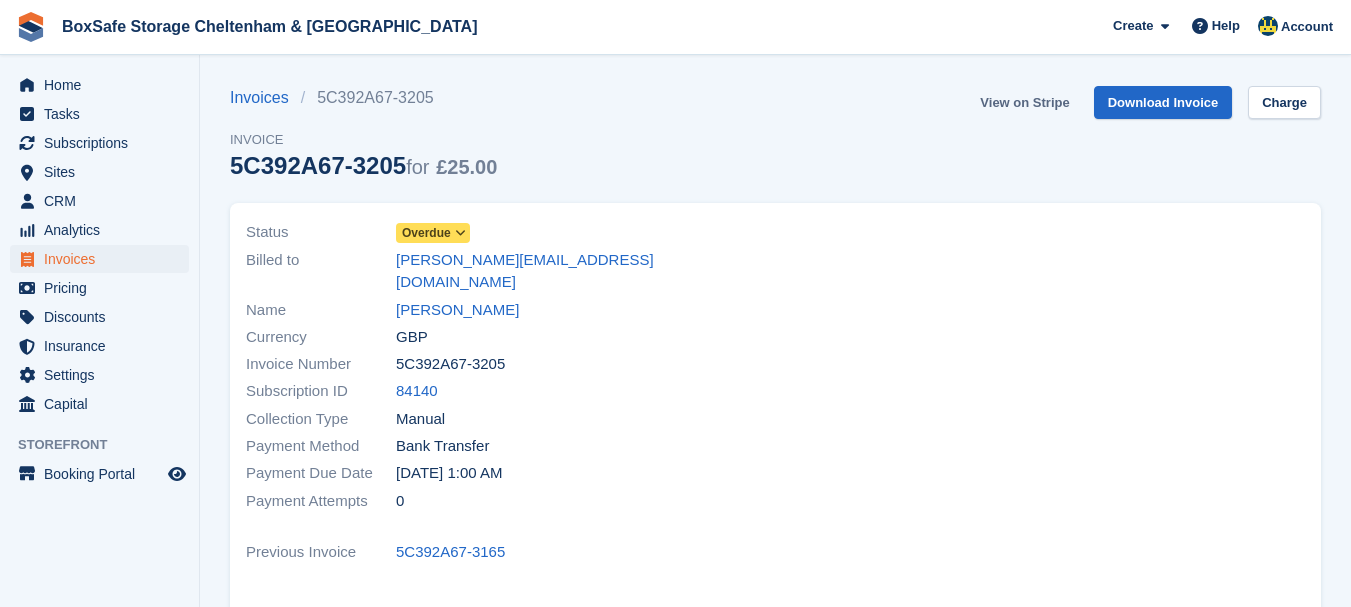 click on "View on Stripe" at bounding box center [1024, 102] 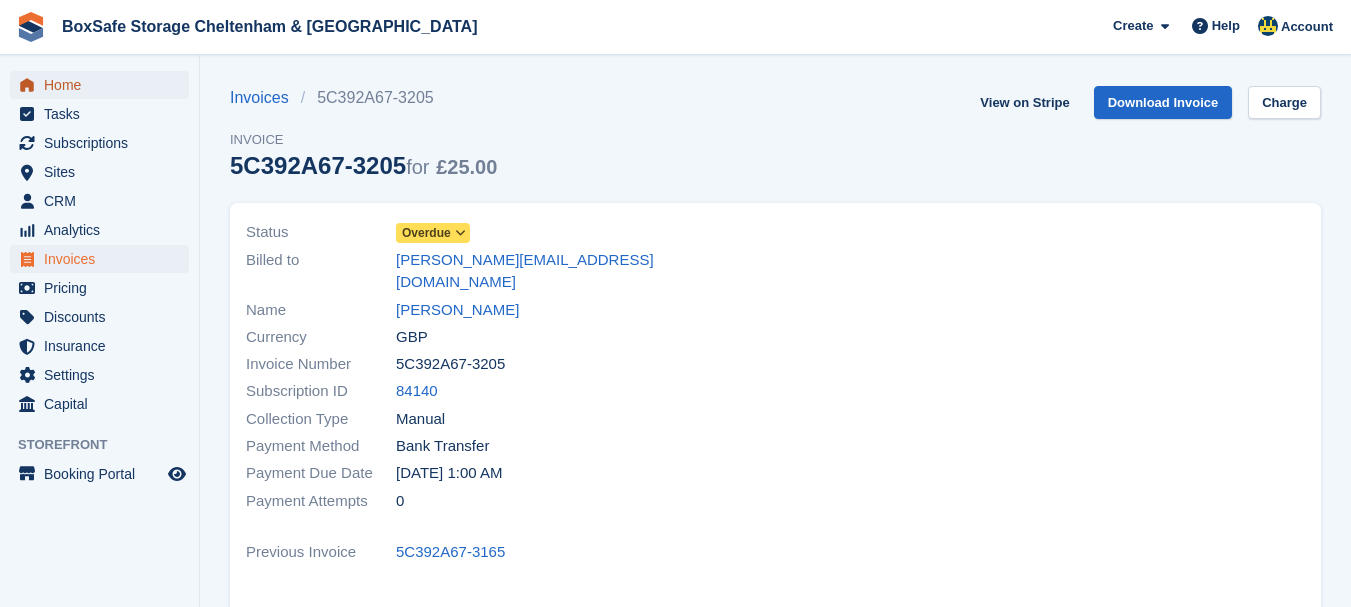 click on "Home" at bounding box center (104, 85) 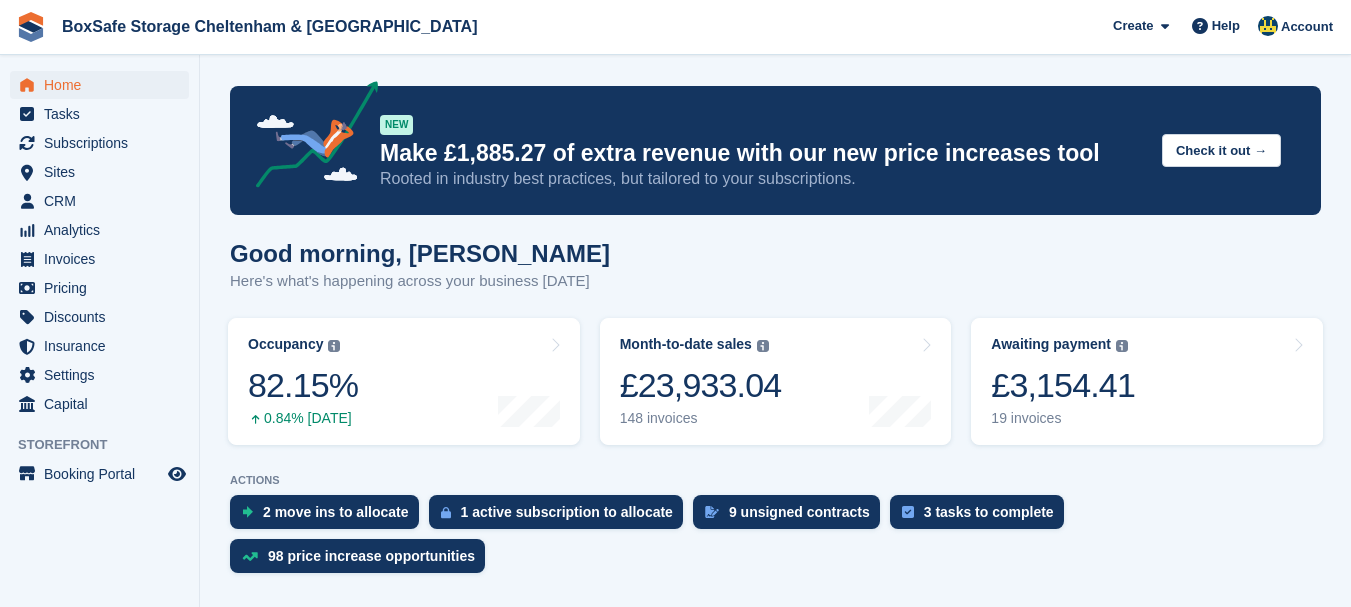 scroll, scrollTop: 0, scrollLeft: 0, axis: both 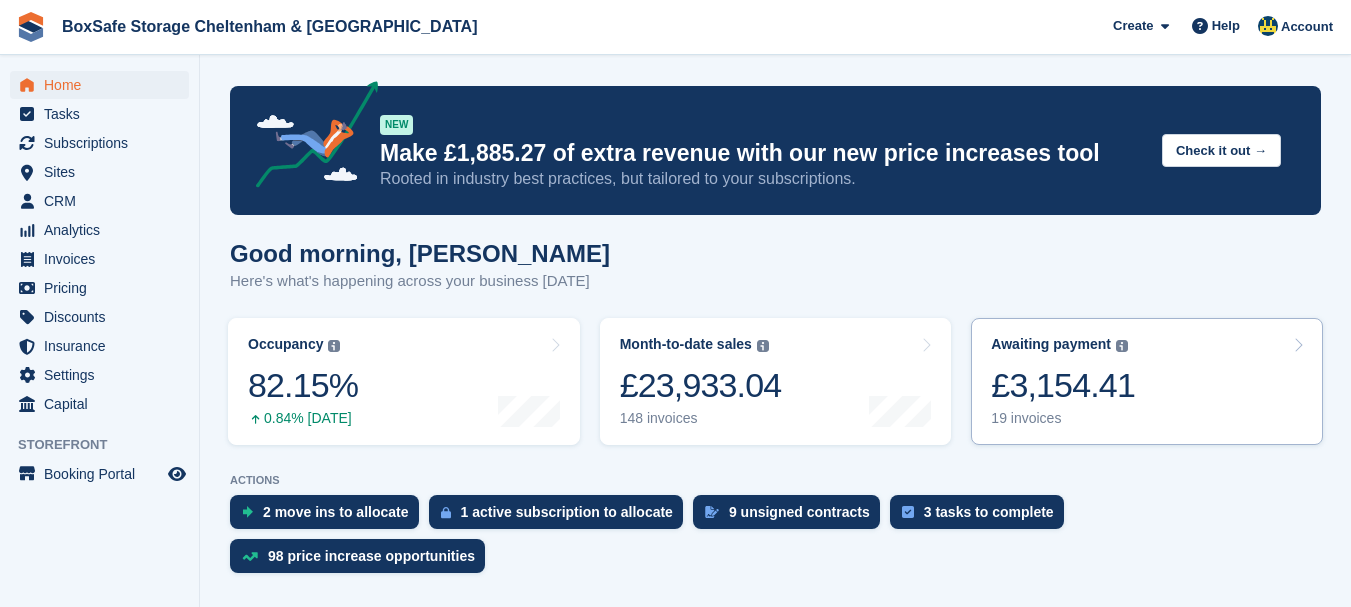 click on "£3,154.41" at bounding box center (1063, 385) 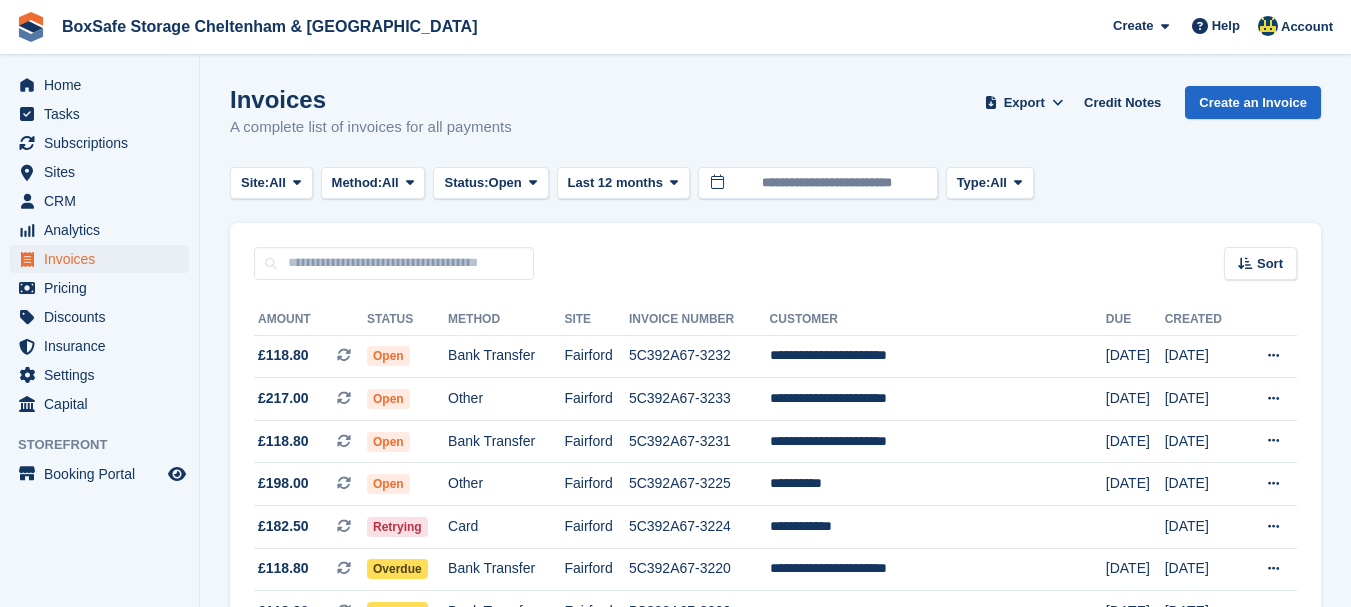 scroll, scrollTop: 0, scrollLeft: 0, axis: both 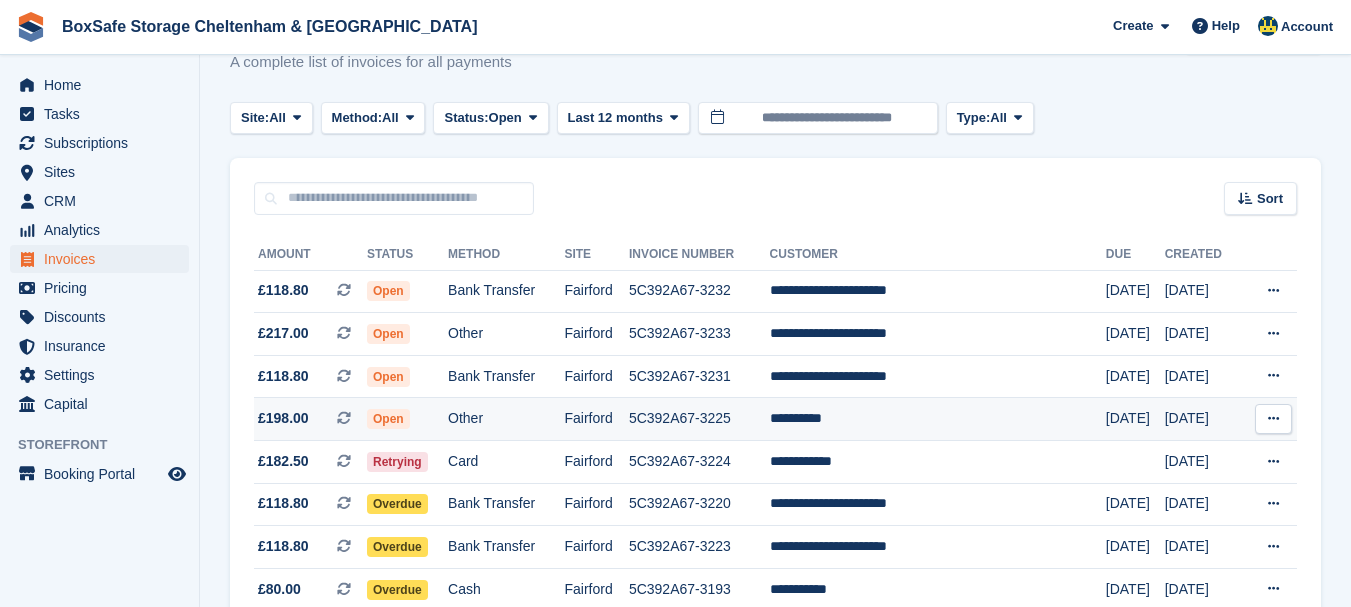 click on "**********" at bounding box center [938, 419] 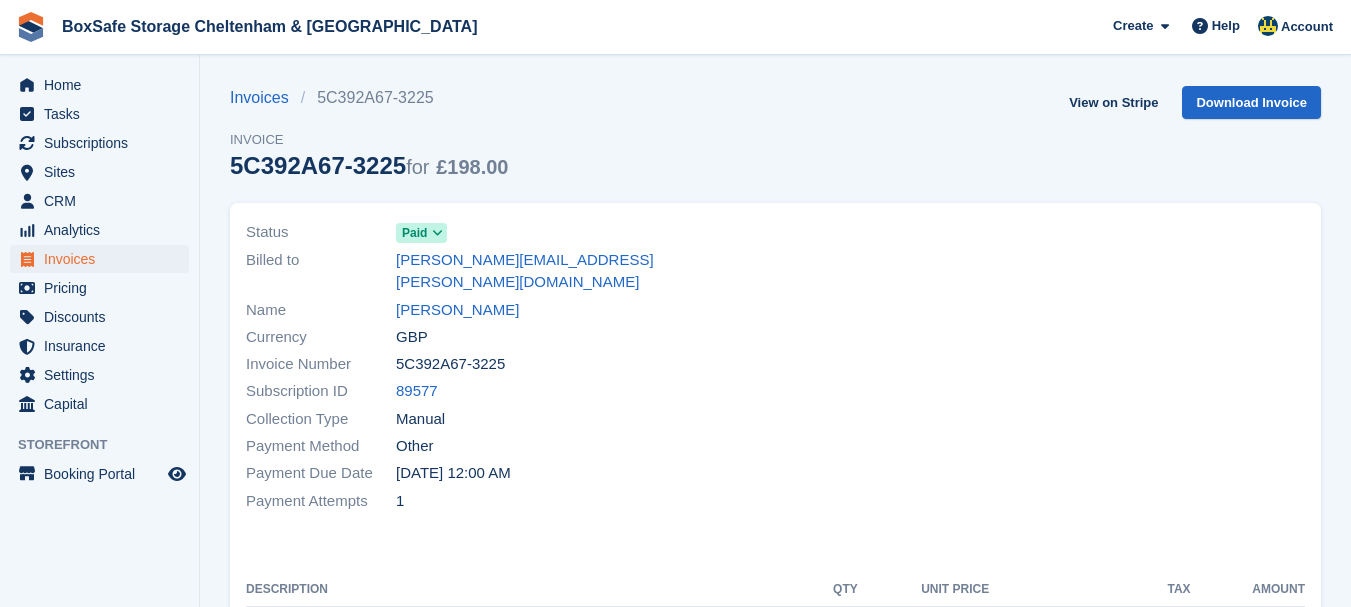 scroll, scrollTop: 0, scrollLeft: 0, axis: both 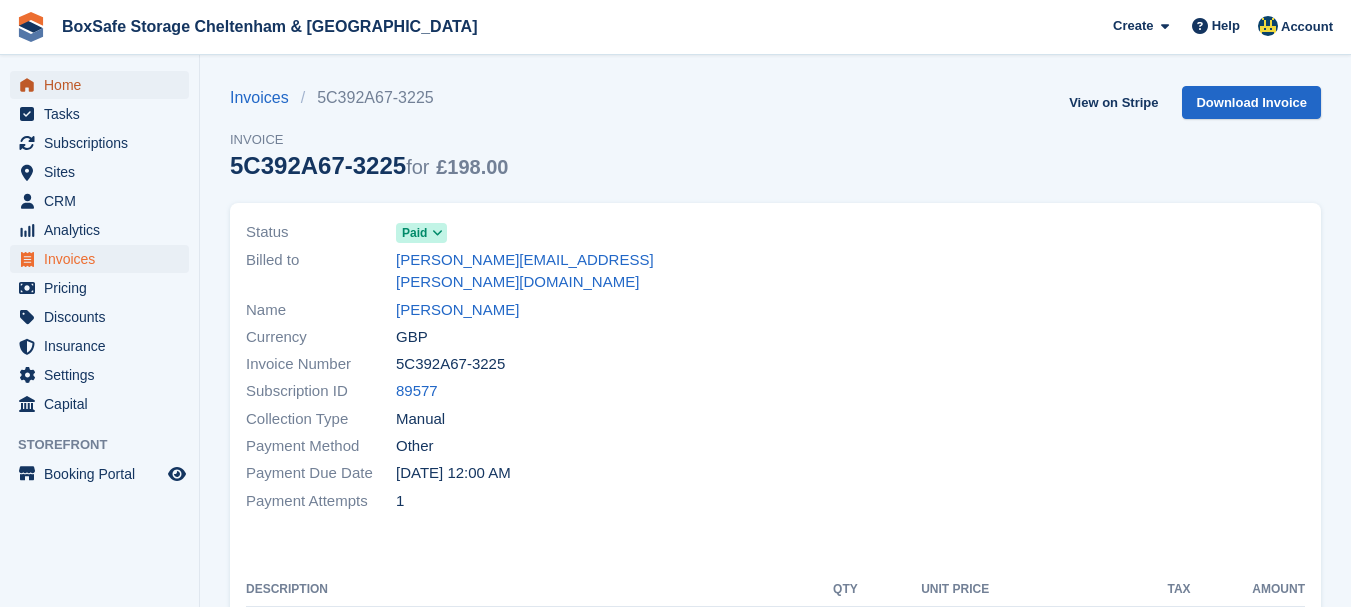click on "Home" at bounding box center [104, 85] 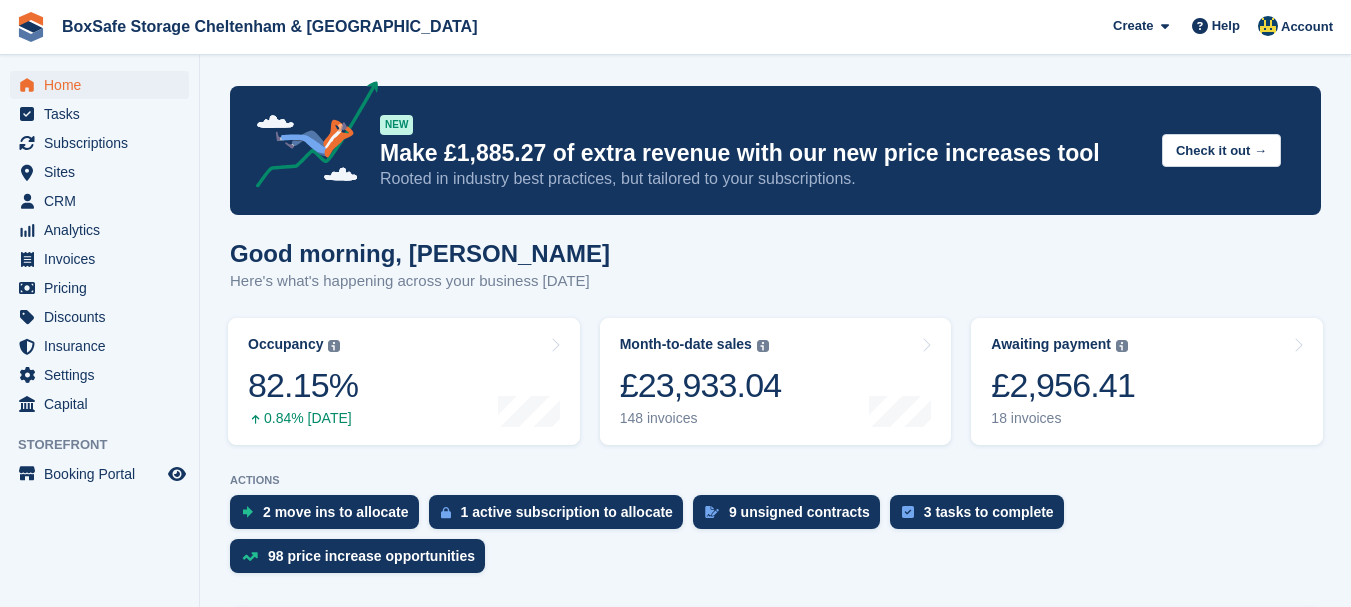 scroll, scrollTop: 0, scrollLeft: 0, axis: both 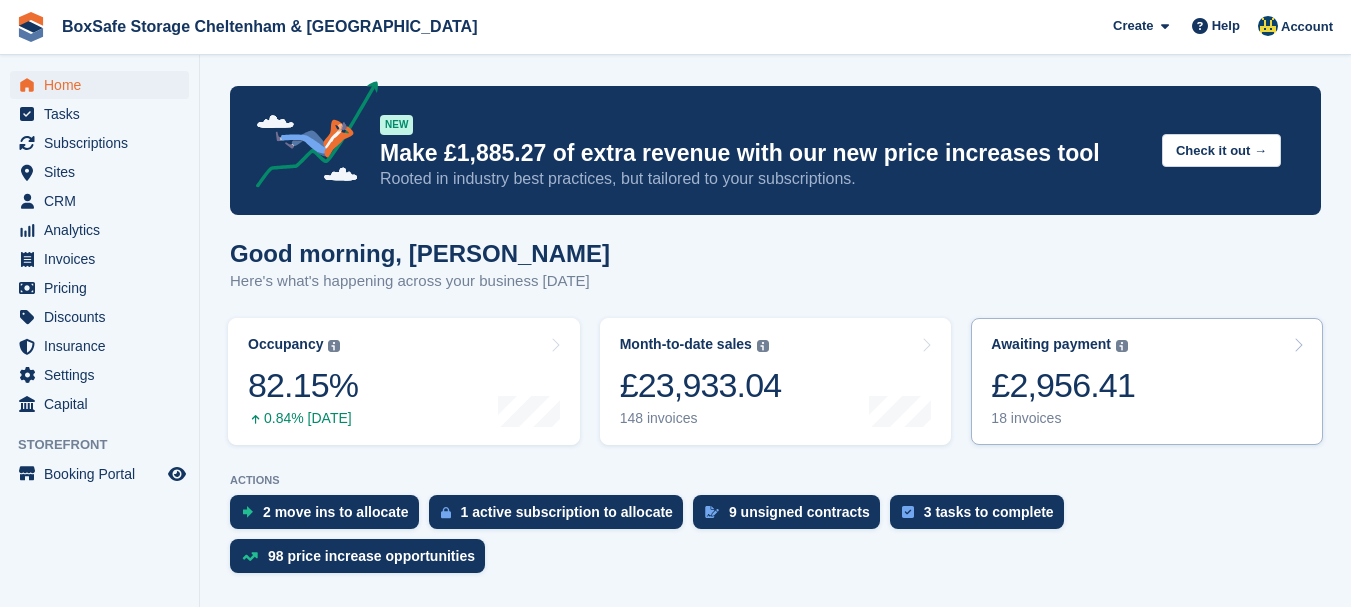 click on "18 invoices" at bounding box center [1063, 418] 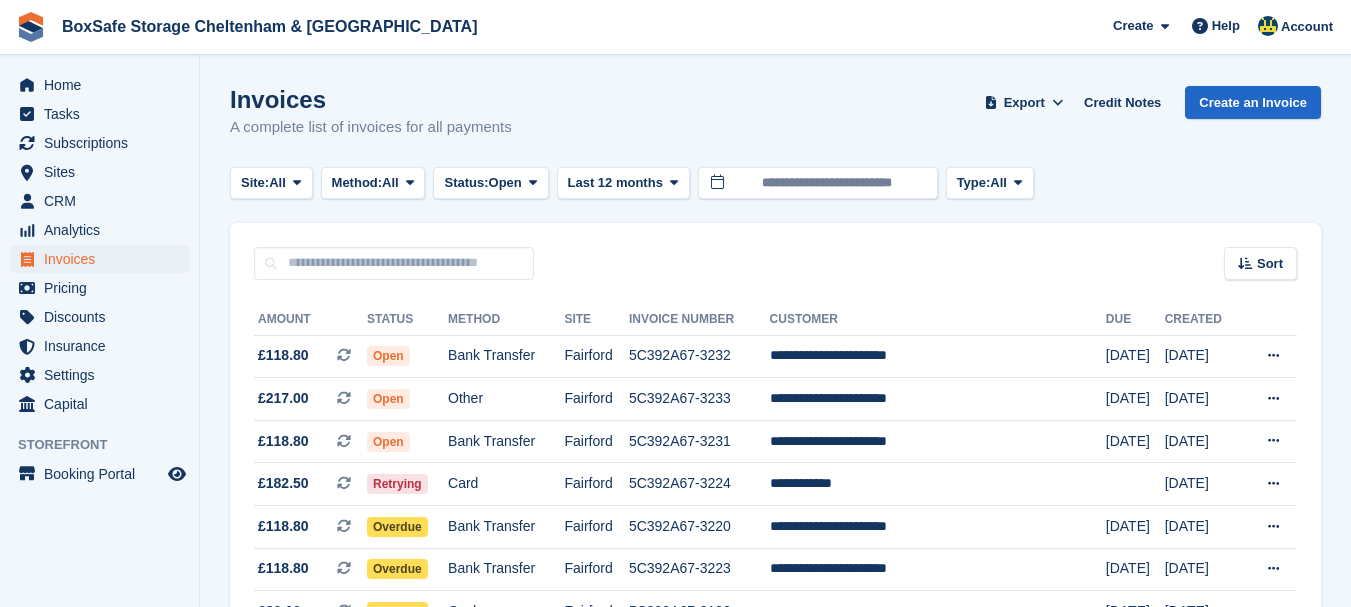 scroll, scrollTop: 0, scrollLeft: 0, axis: both 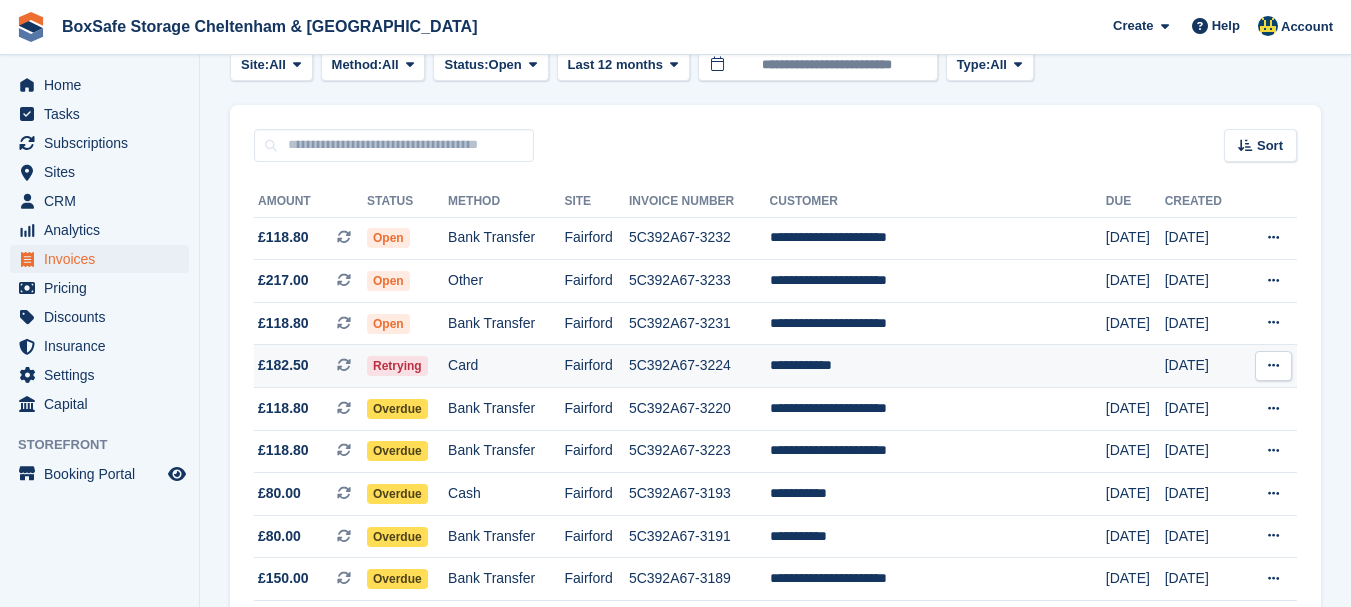 click on "**********" at bounding box center [938, 366] 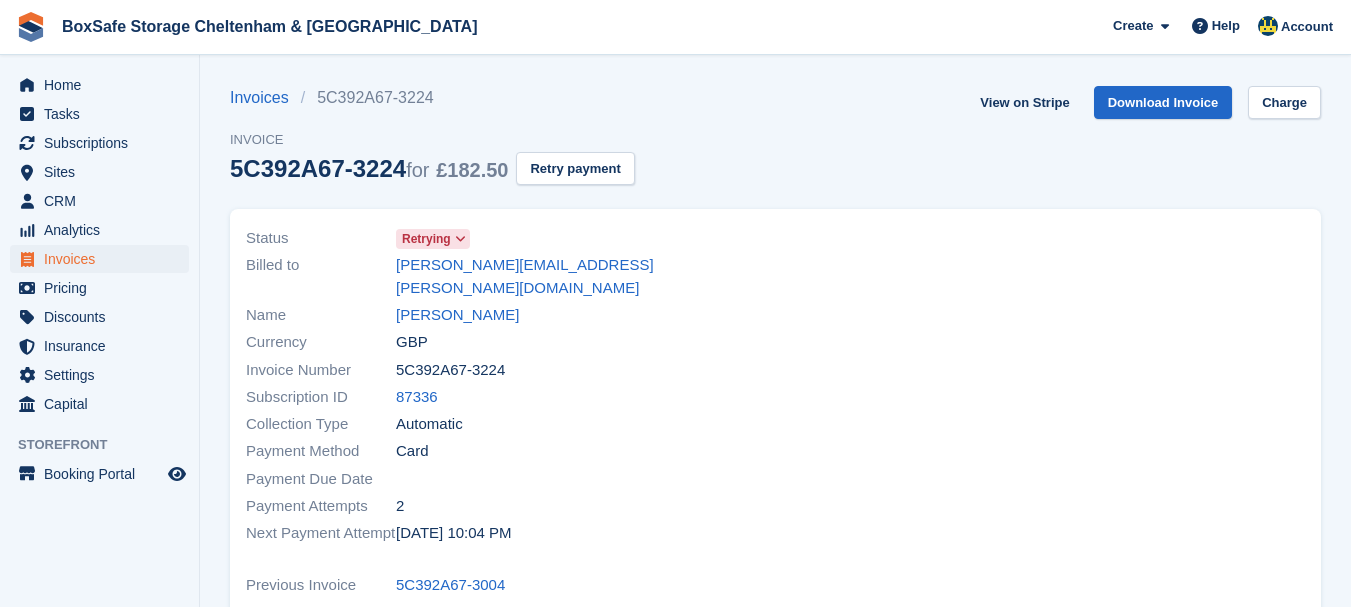 scroll, scrollTop: 0, scrollLeft: 0, axis: both 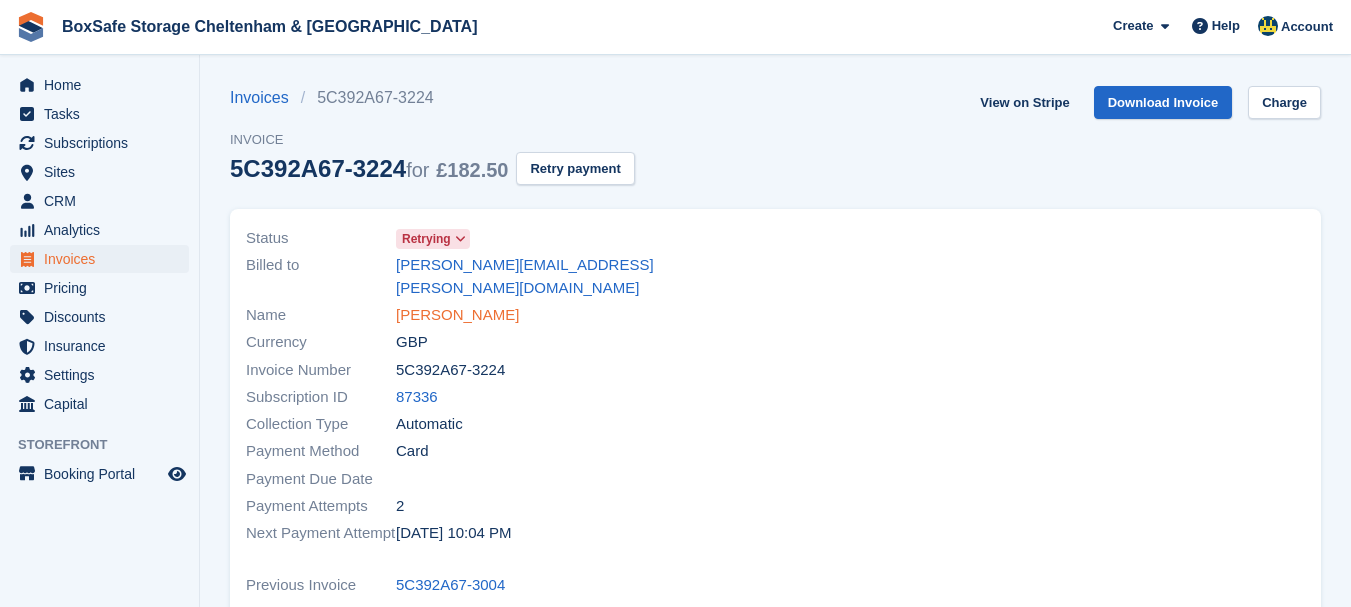 click on "Jason Potter" at bounding box center (457, 315) 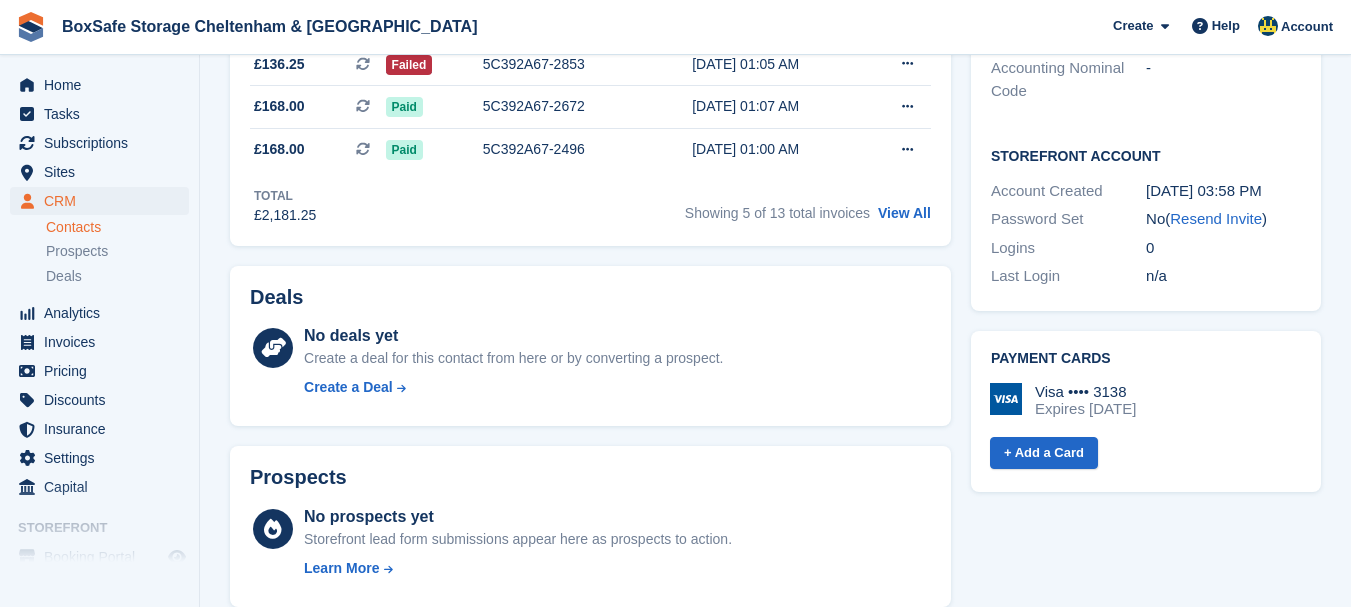 scroll, scrollTop: 756, scrollLeft: 0, axis: vertical 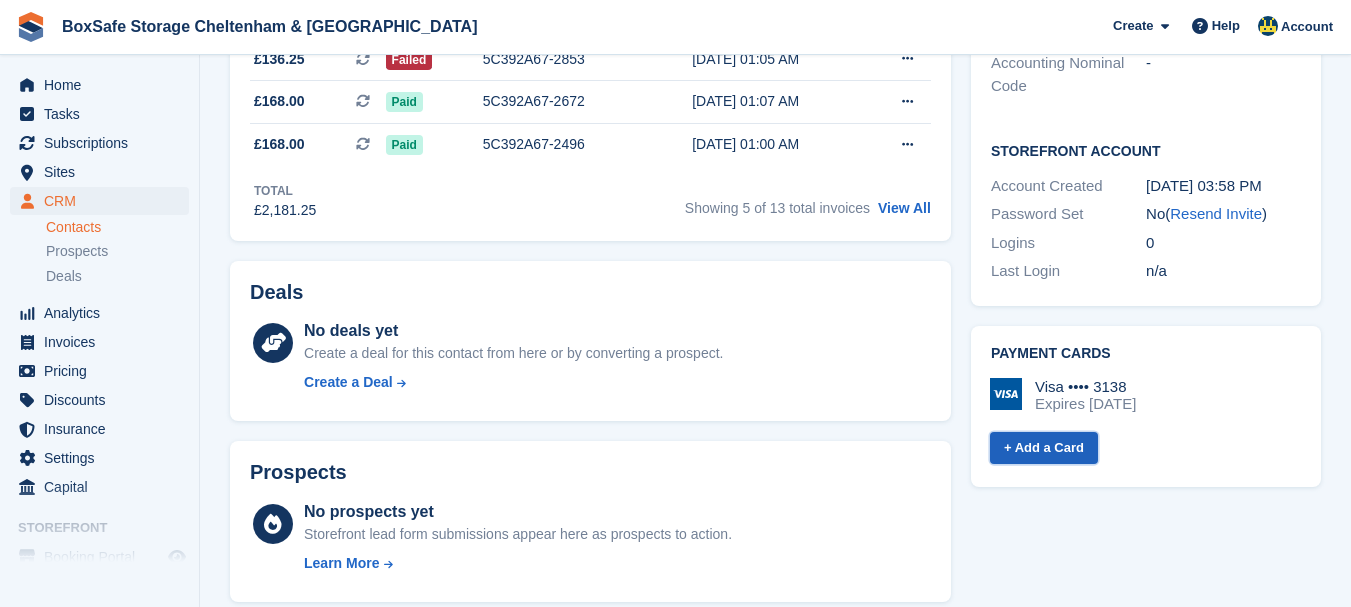 click on "+ Add a Card" at bounding box center (1044, 448) 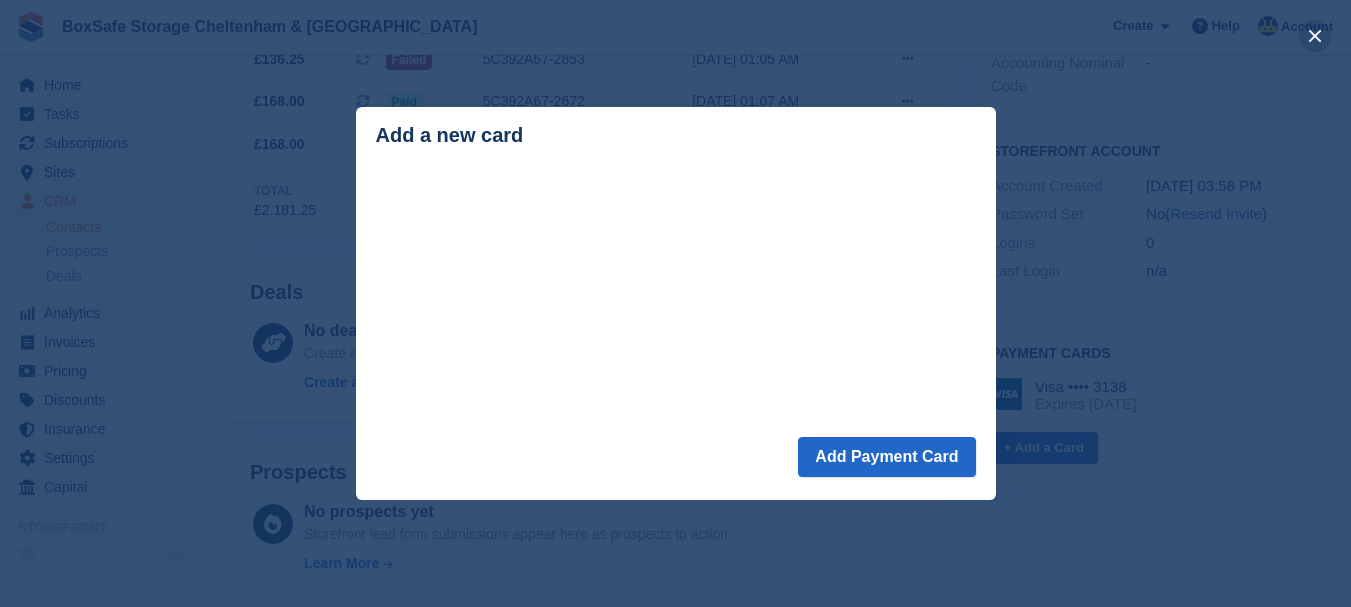 click at bounding box center [1315, 36] 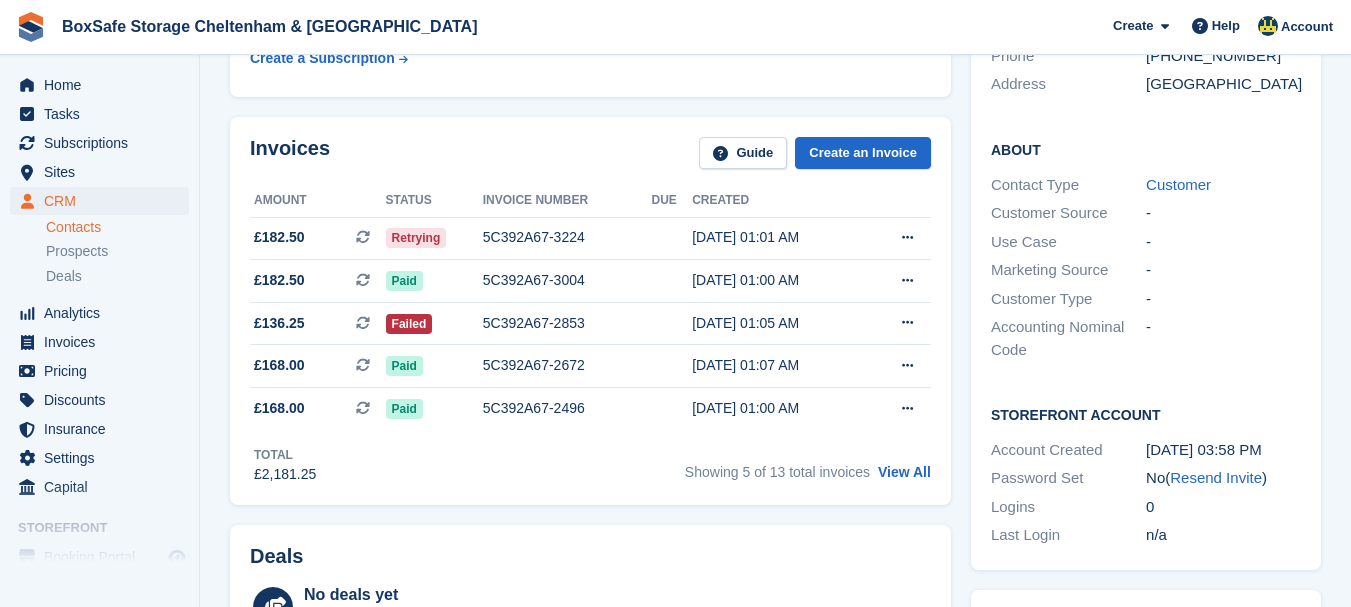 scroll, scrollTop: 478, scrollLeft: 0, axis: vertical 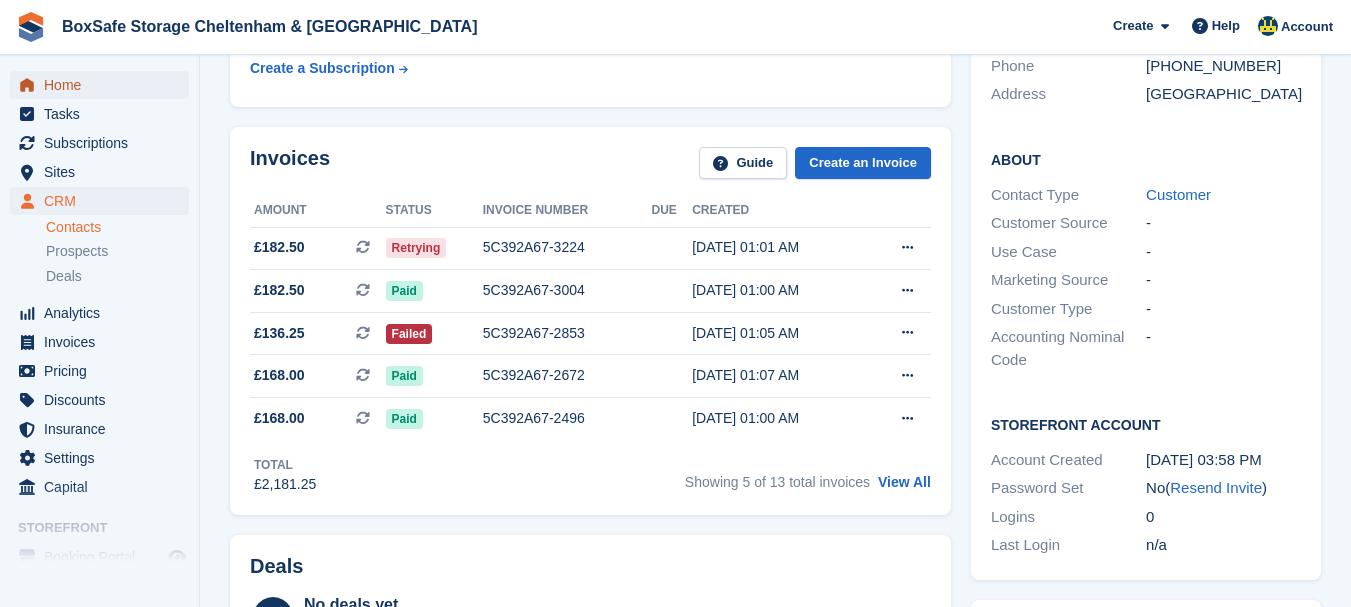 click on "Home" at bounding box center [104, 85] 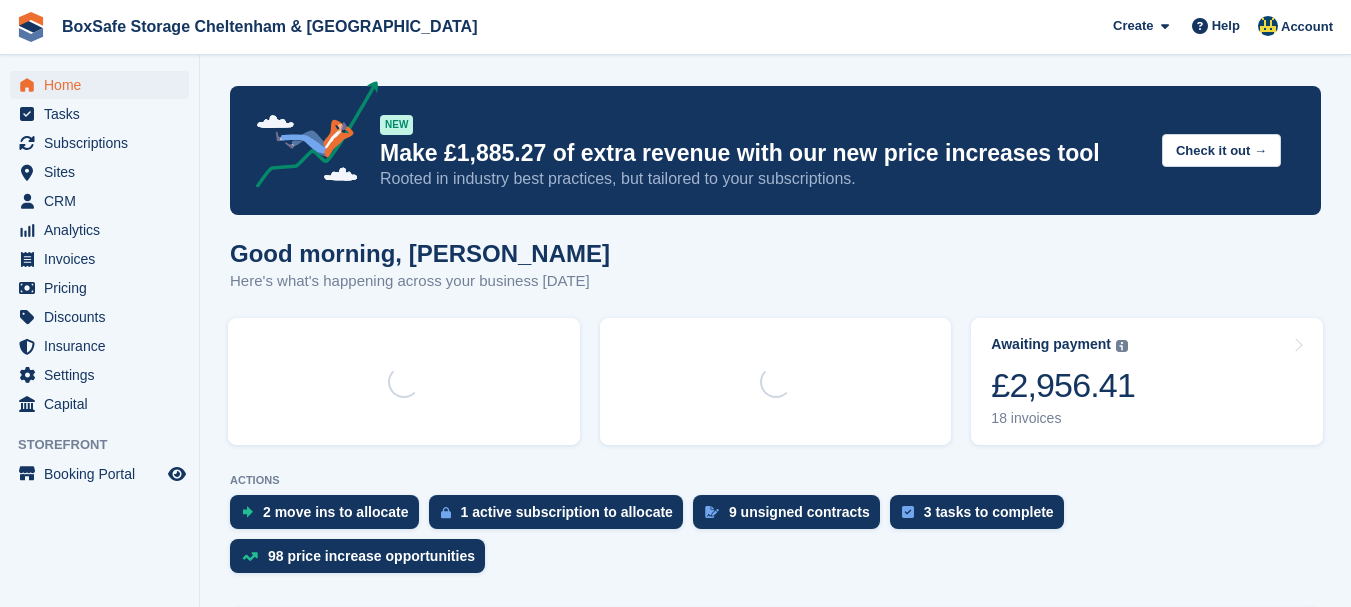 scroll, scrollTop: 0, scrollLeft: 0, axis: both 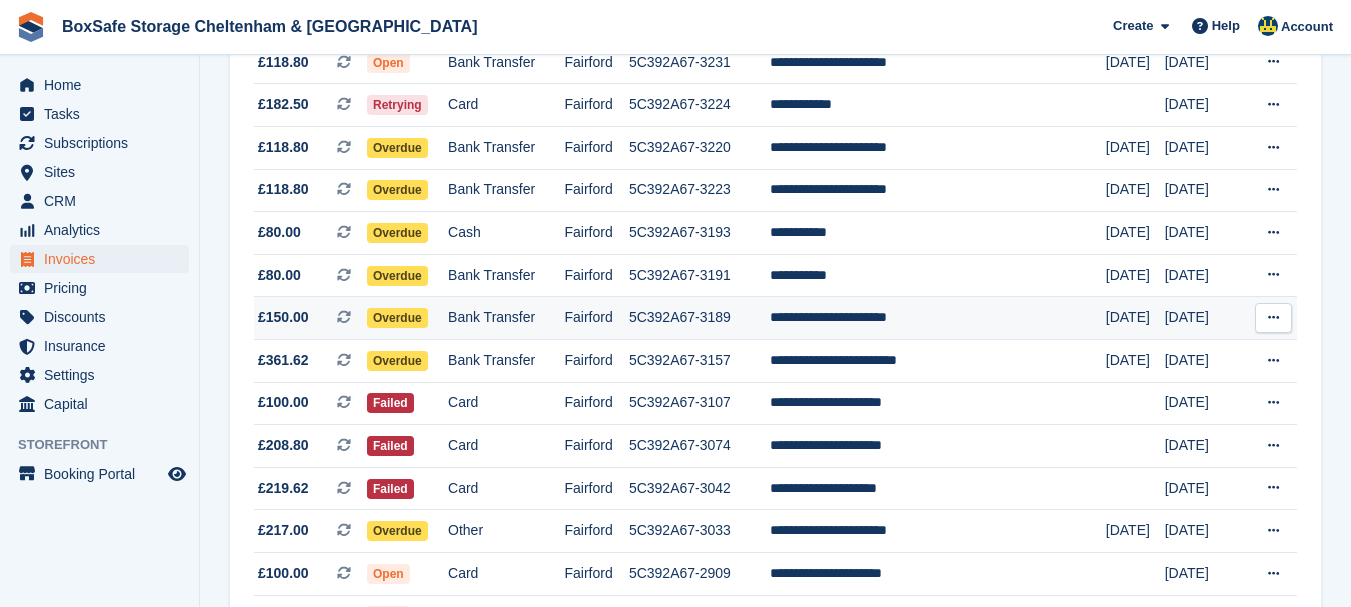 click at bounding box center (1273, 317) 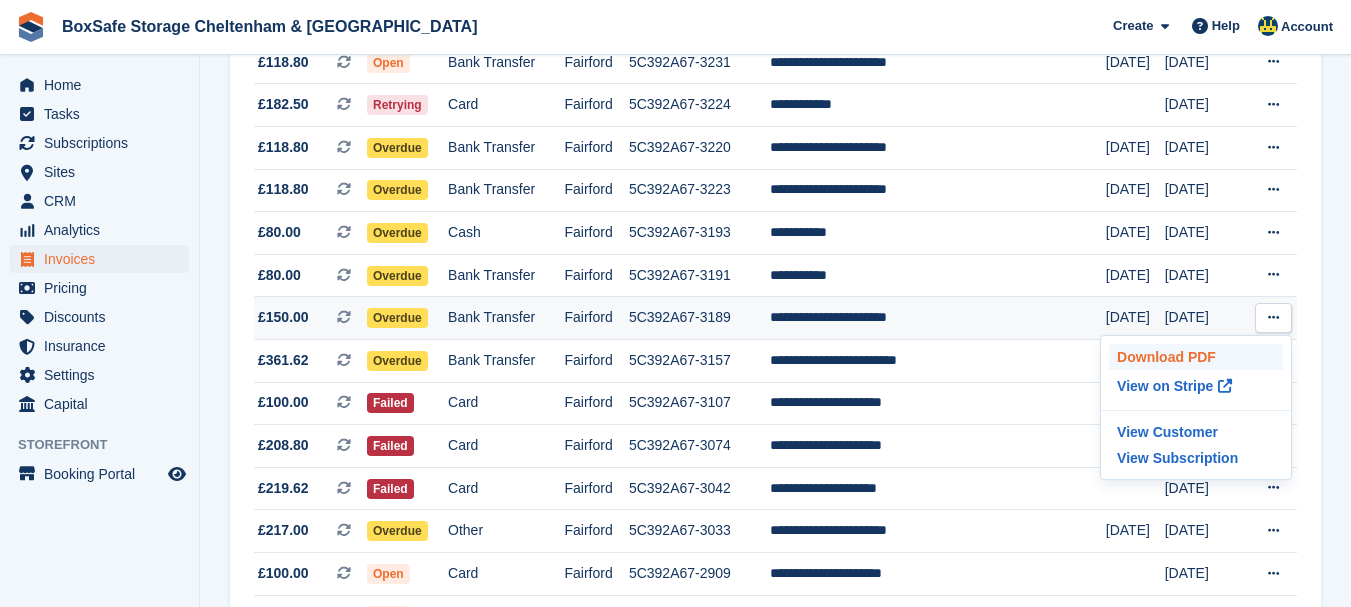 click on "Download PDF" at bounding box center [1196, 357] 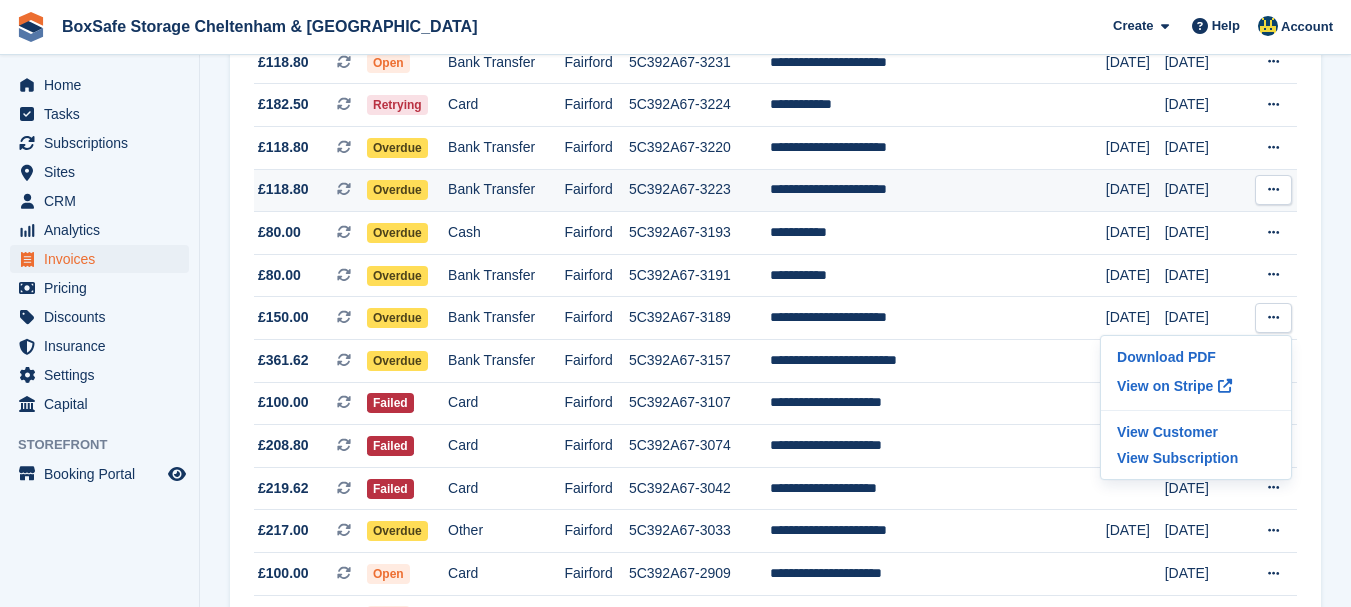 click at bounding box center [1273, 189] 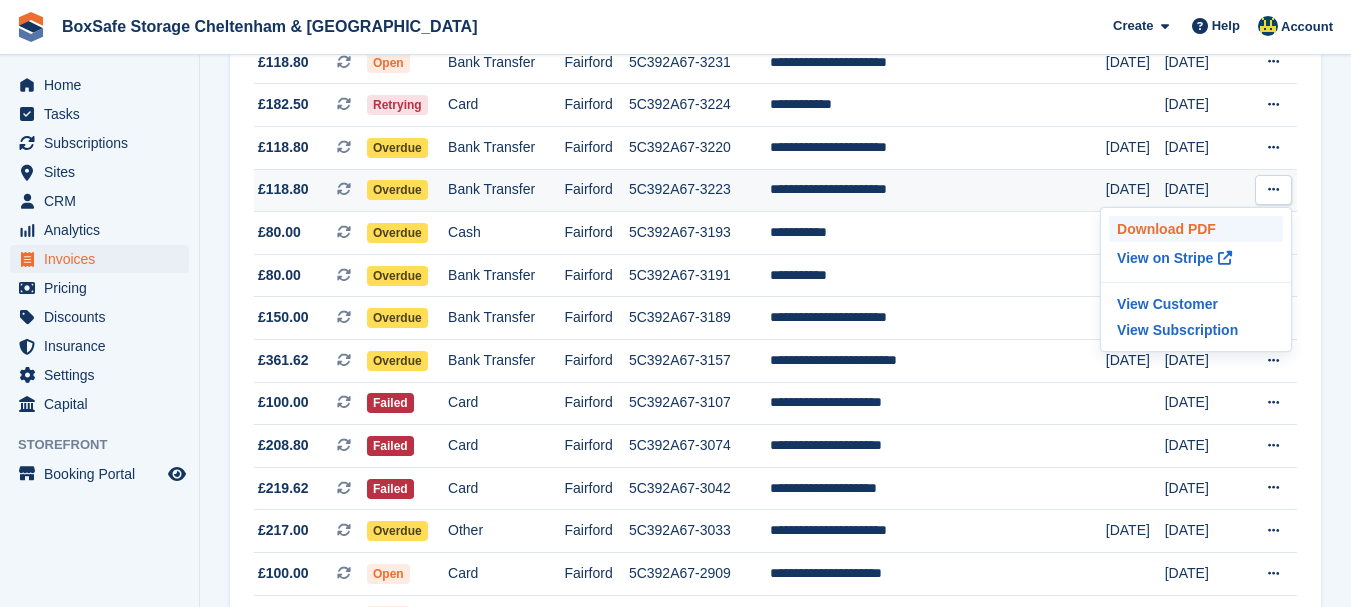 click on "Download PDF" at bounding box center (1196, 229) 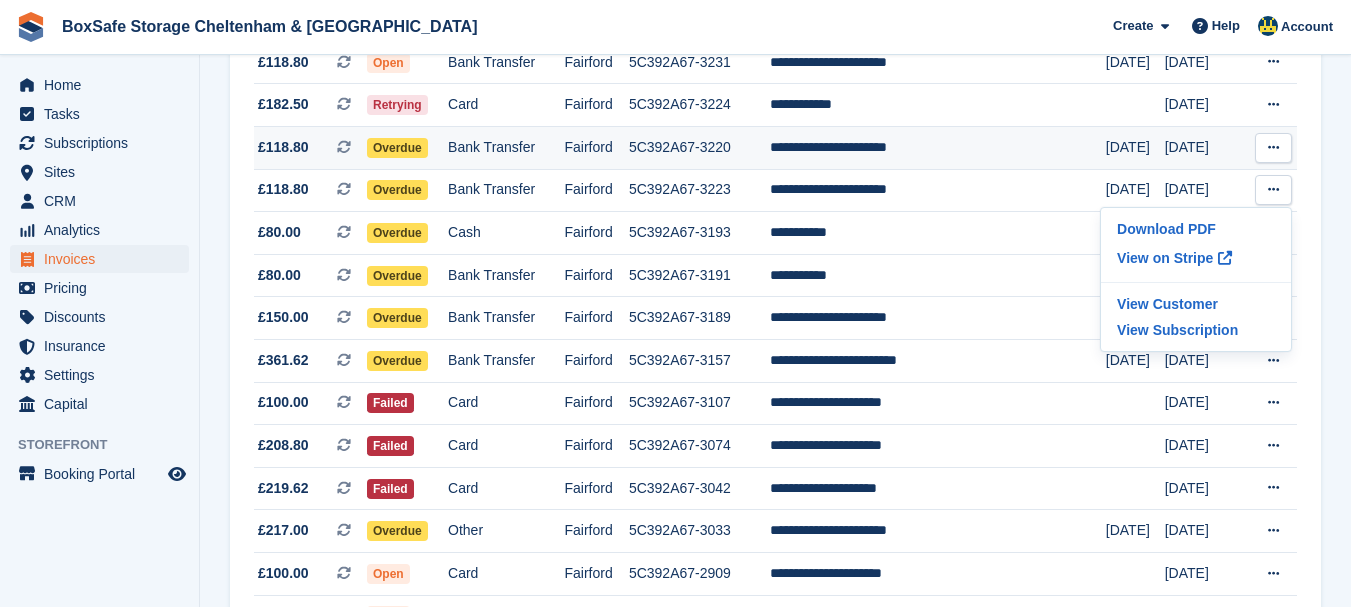 click at bounding box center (1273, 148) 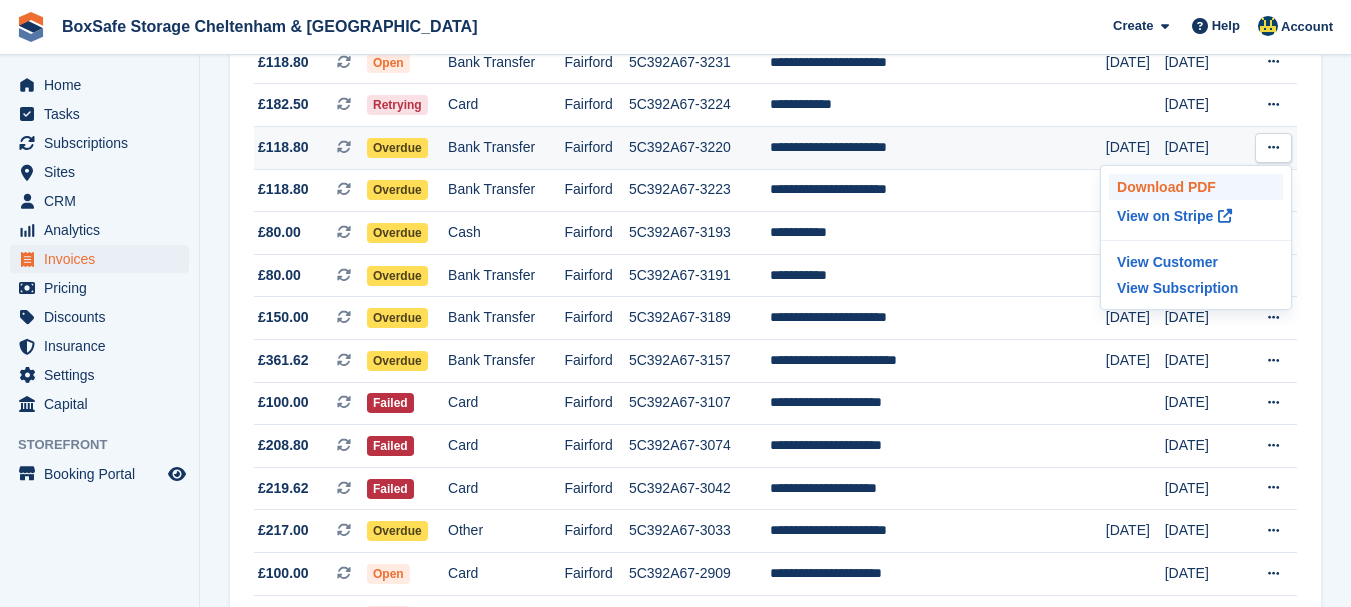 click on "Download PDF" at bounding box center [1196, 187] 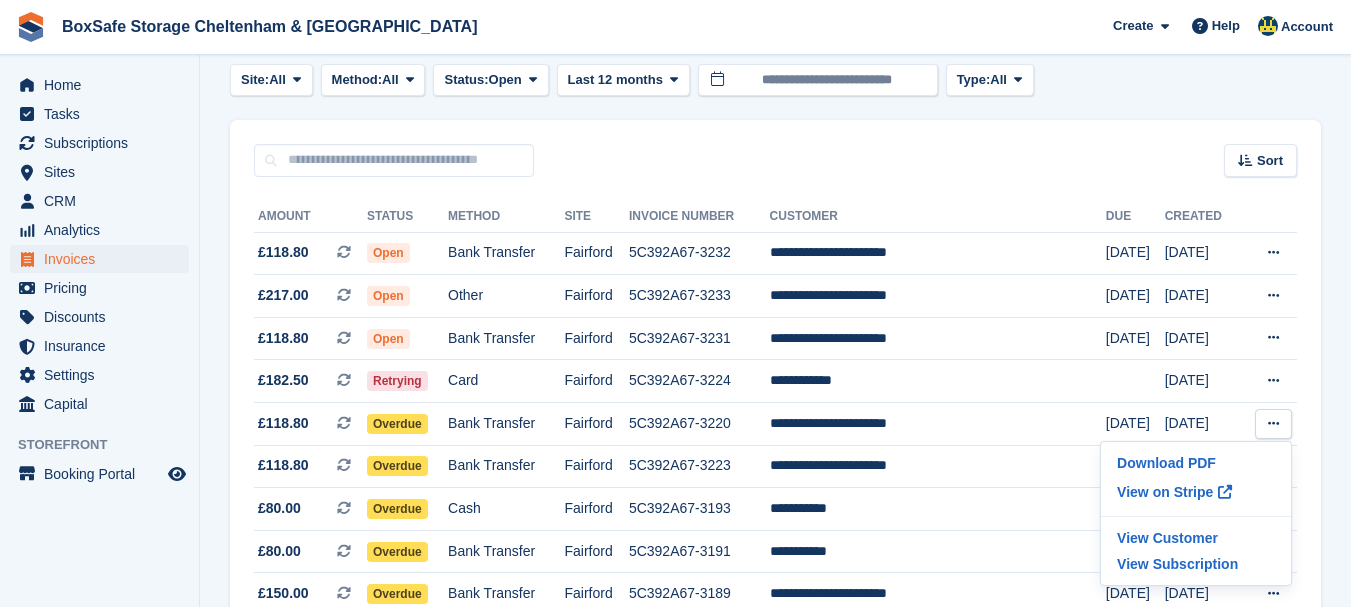 scroll, scrollTop: 72, scrollLeft: 0, axis: vertical 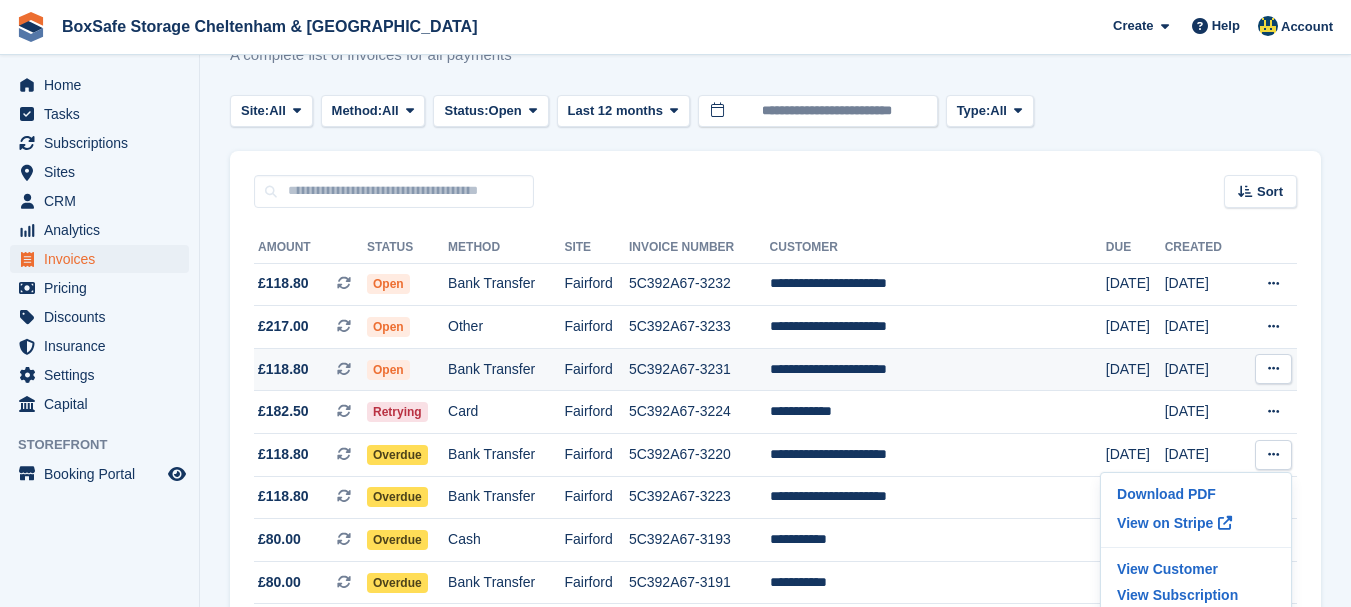 click at bounding box center (1273, 369) 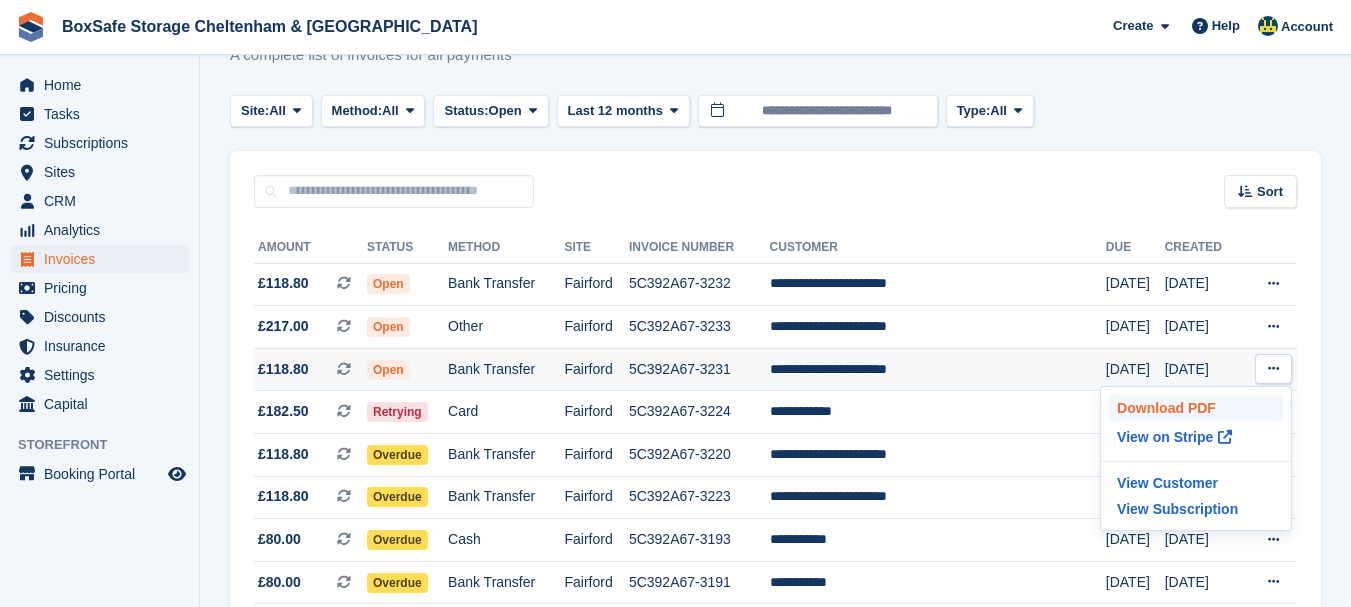 click on "Download PDF" at bounding box center (1196, 408) 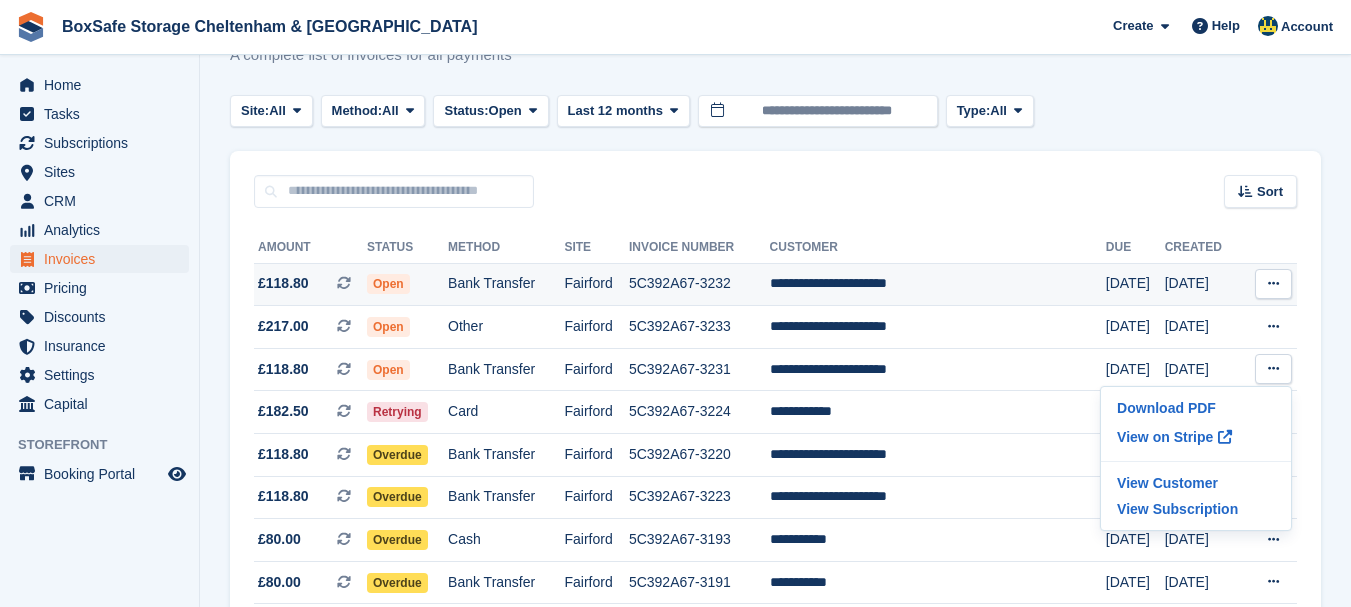 click at bounding box center (1273, 283) 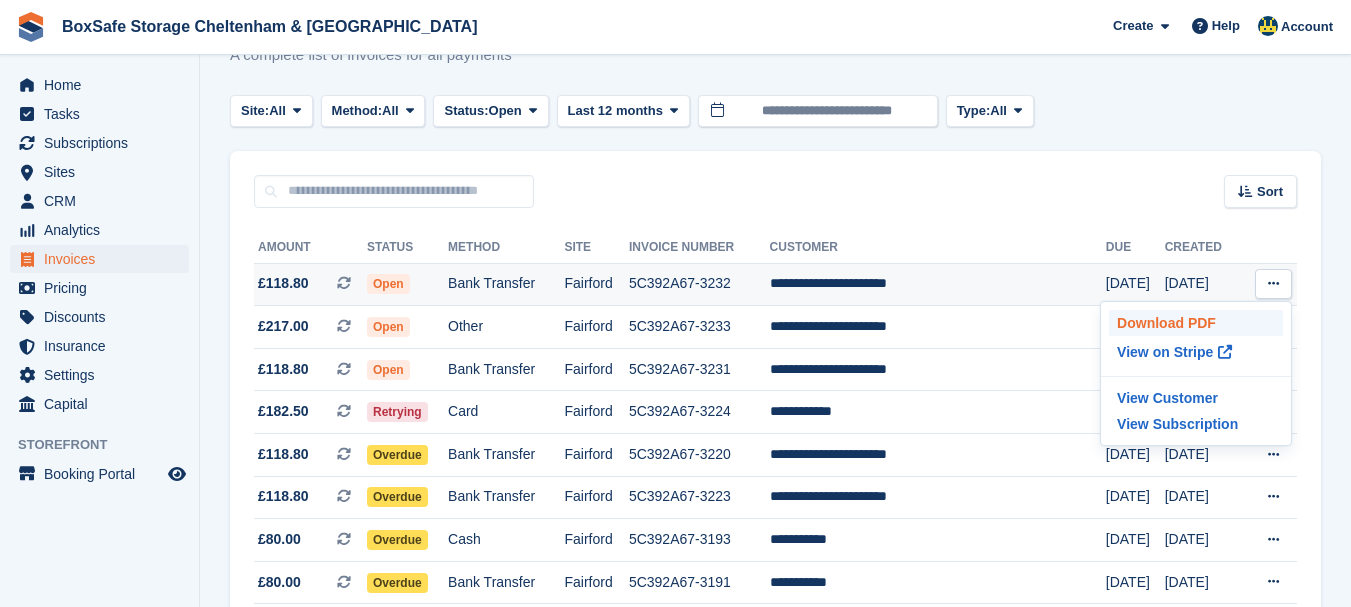 click on "Download PDF" at bounding box center [1196, 323] 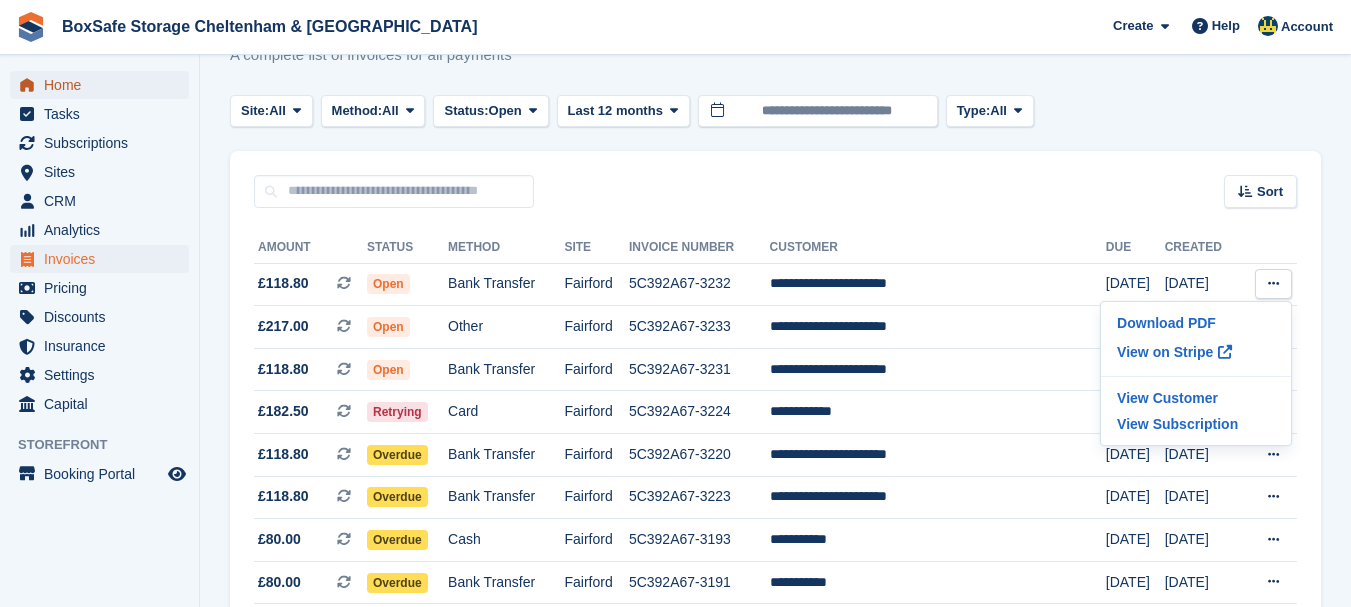 click on "Home" at bounding box center (104, 85) 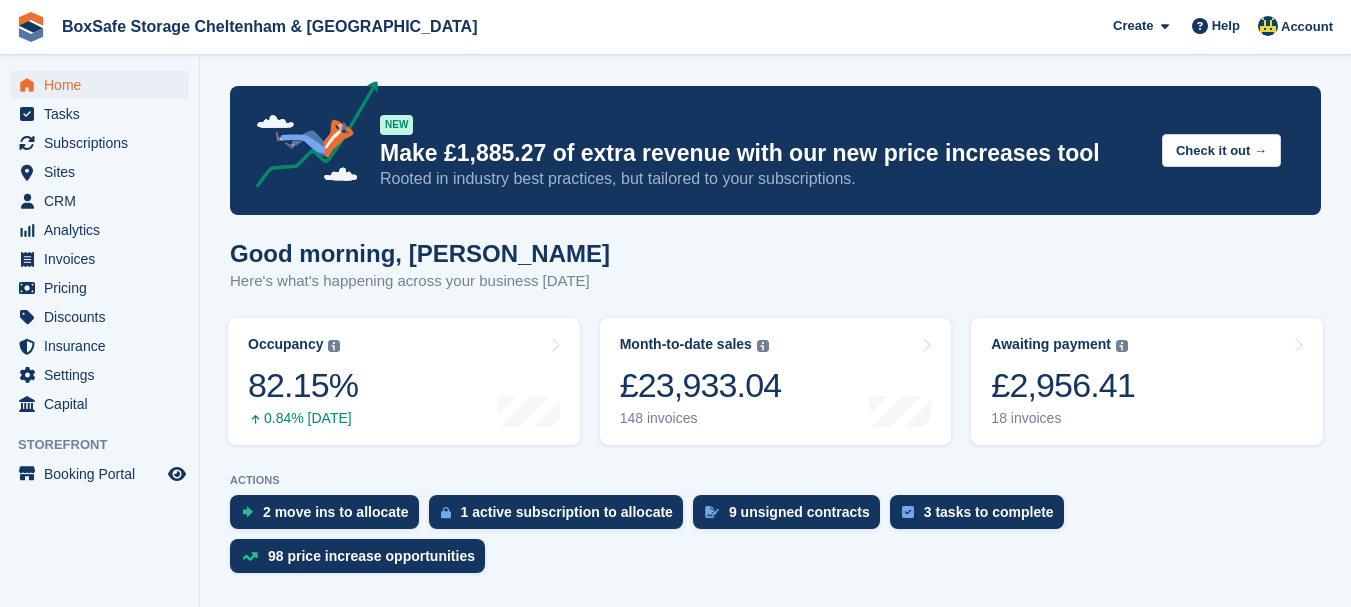 scroll, scrollTop: 0, scrollLeft: 0, axis: both 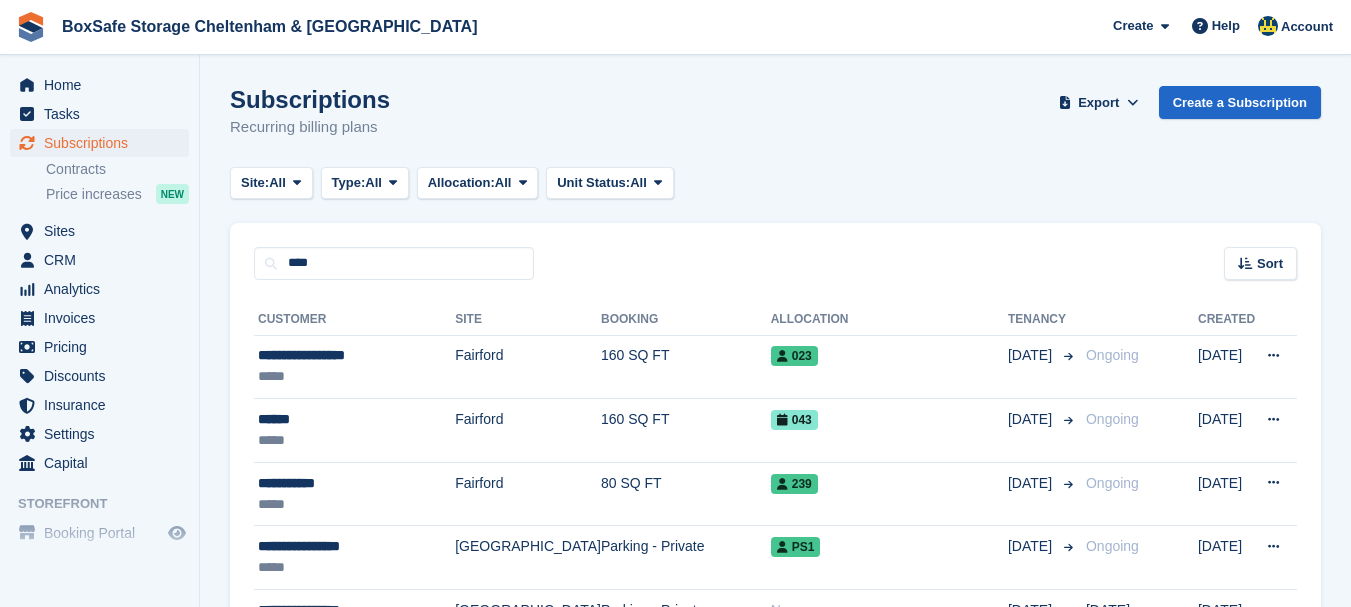 type on "****" 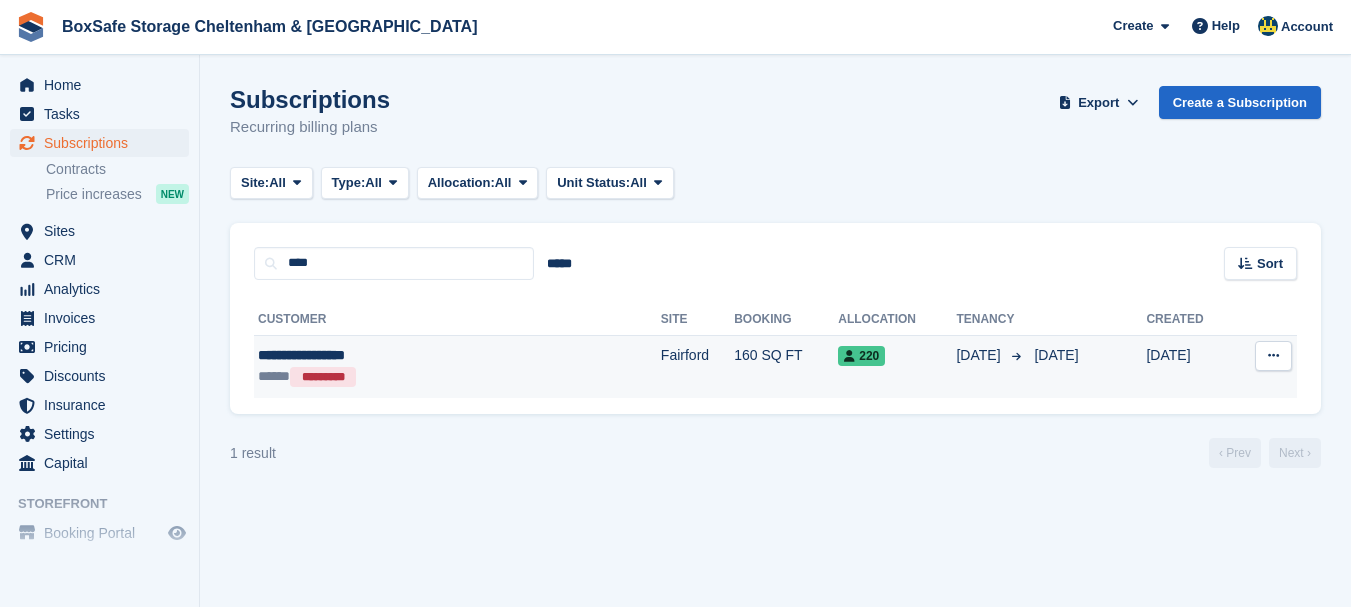 click on "**********" at bounding box center [390, 355] 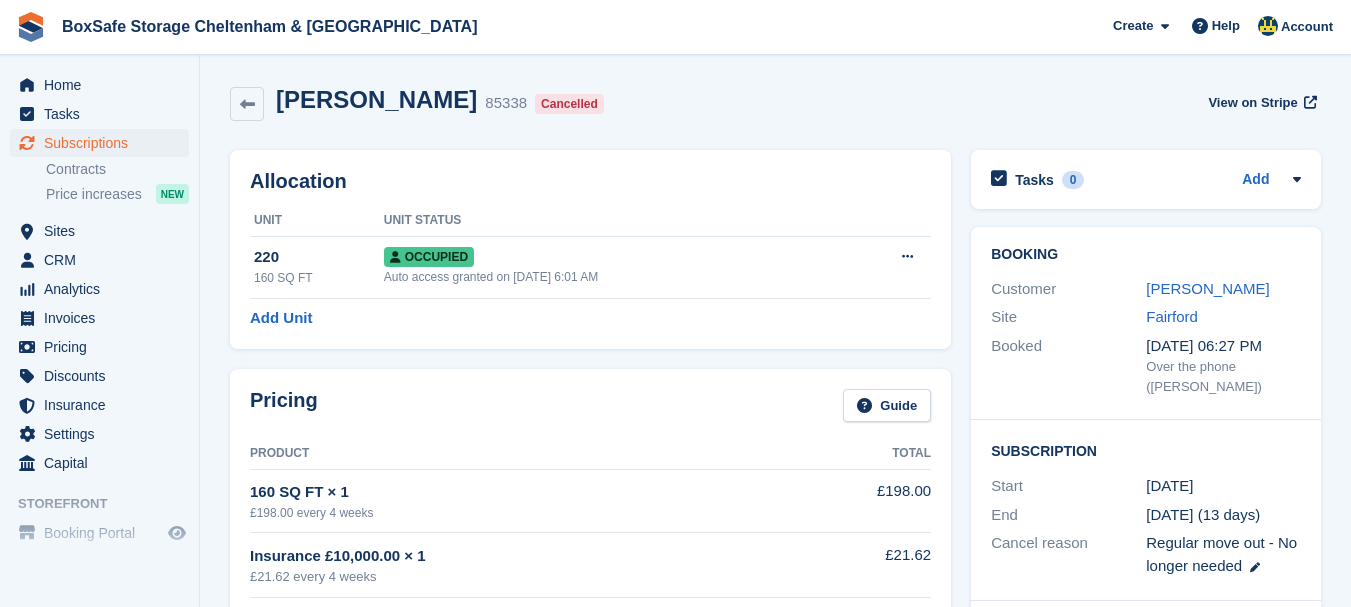 scroll, scrollTop: 0, scrollLeft: 0, axis: both 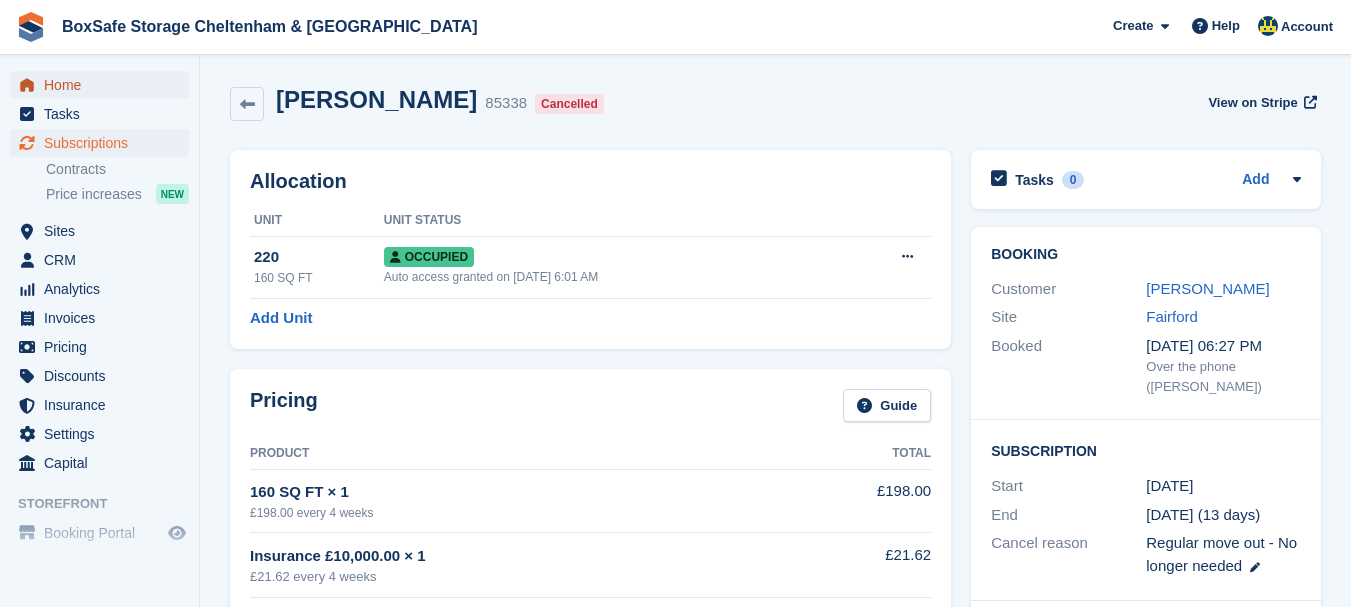 click on "Home" at bounding box center (104, 85) 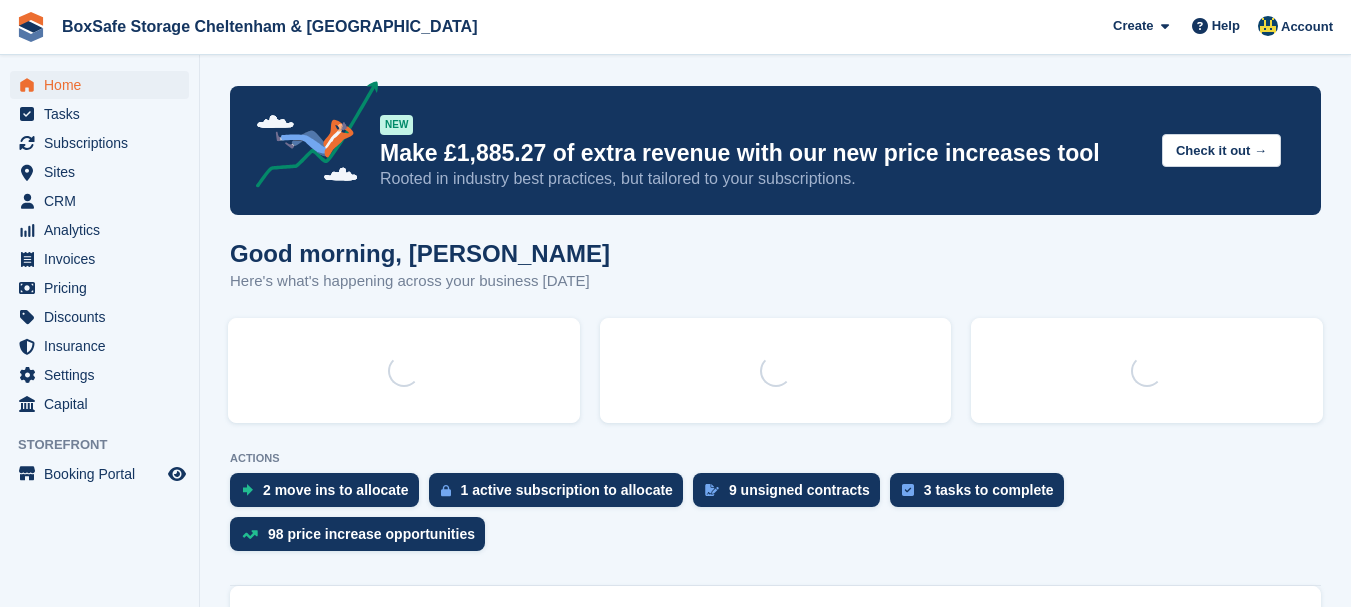 scroll, scrollTop: 0, scrollLeft: 0, axis: both 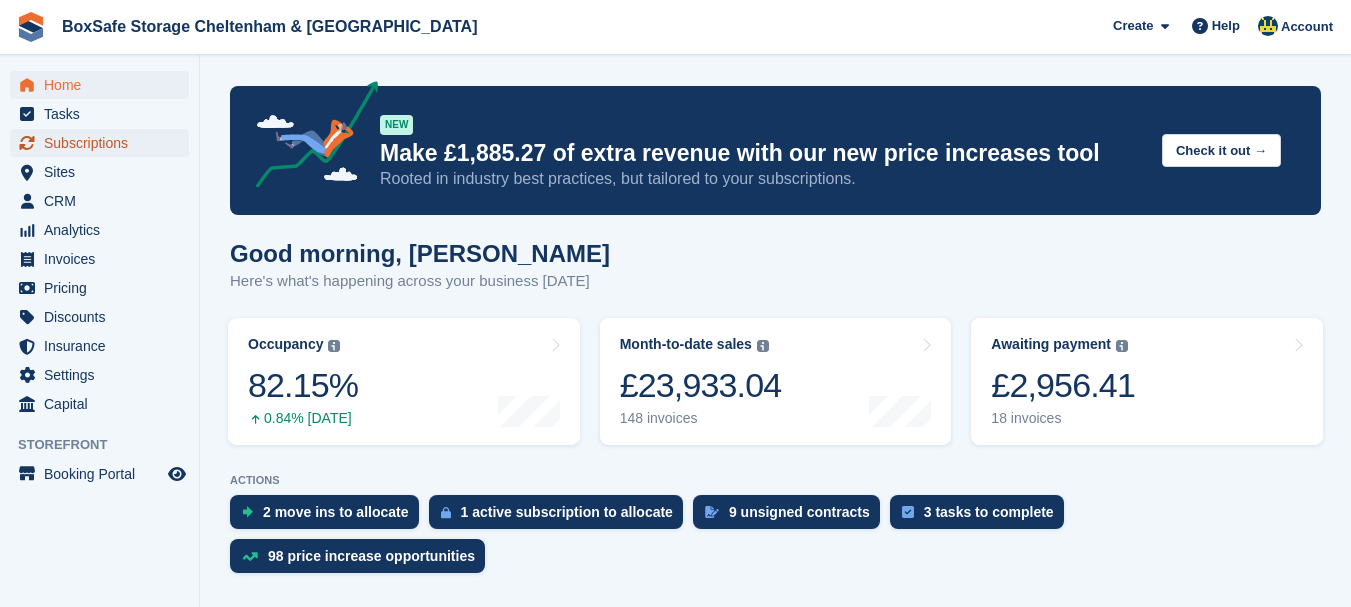 click on "Subscriptions" at bounding box center (104, 143) 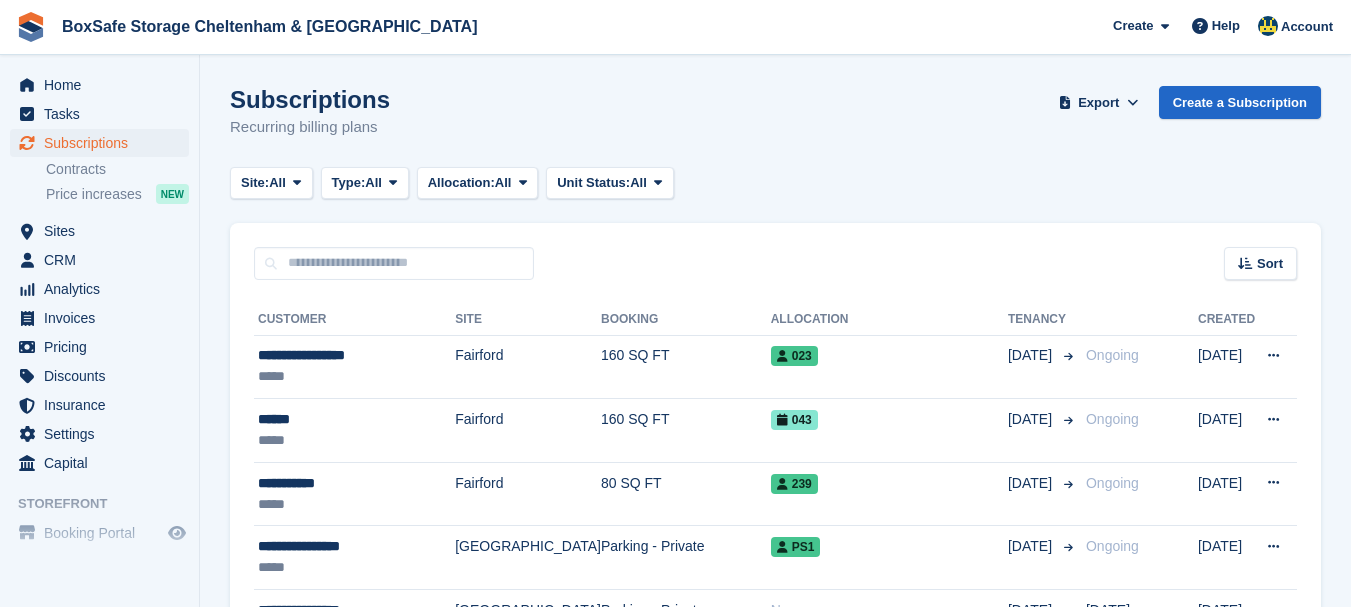 scroll, scrollTop: 0, scrollLeft: 0, axis: both 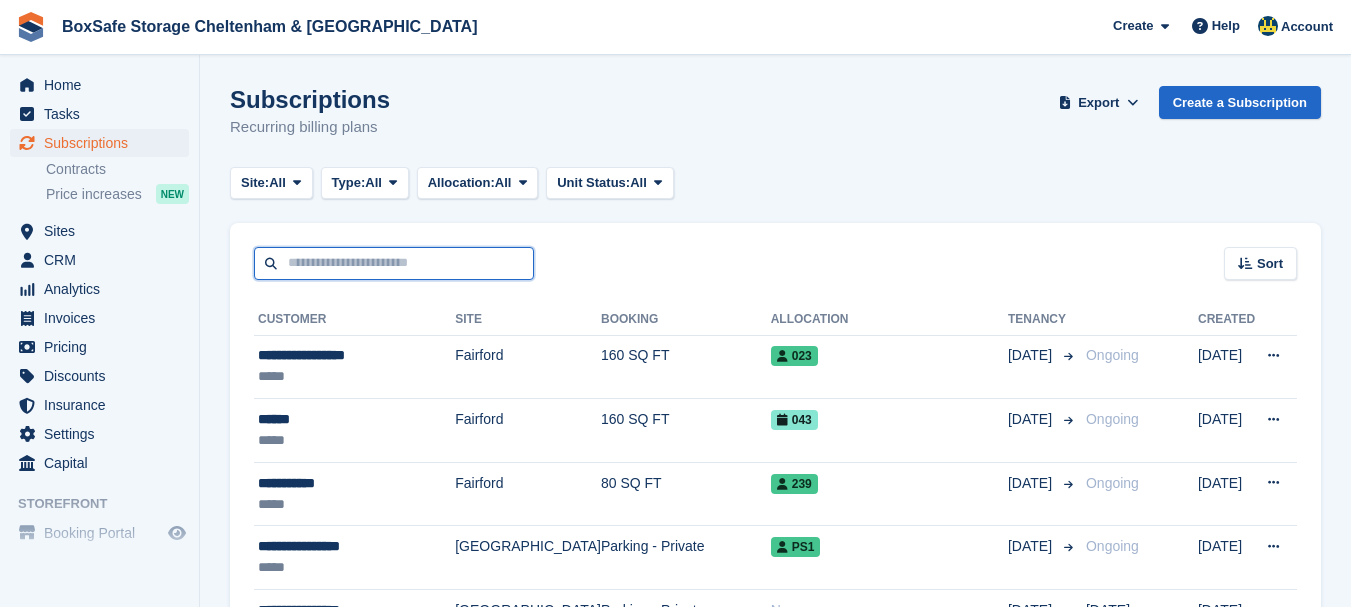 drag, startPoint x: 0, startPoint y: 0, endPoint x: 342, endPoint y: 267, distance: 433.88132 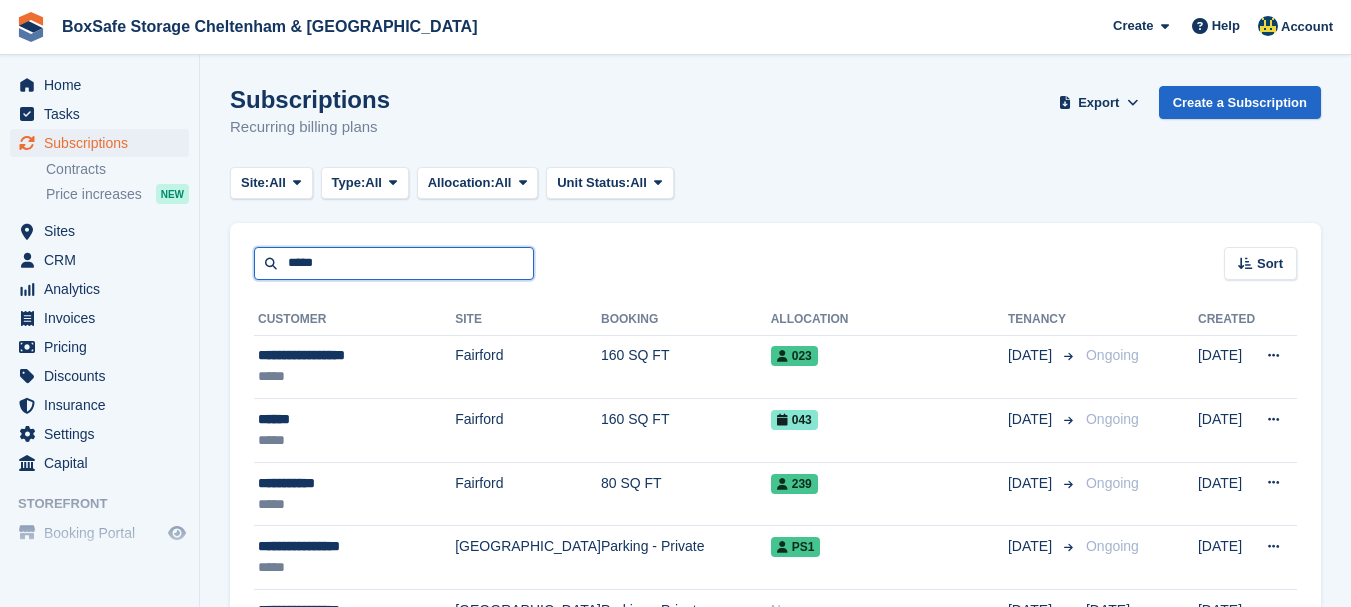 type on "*****" 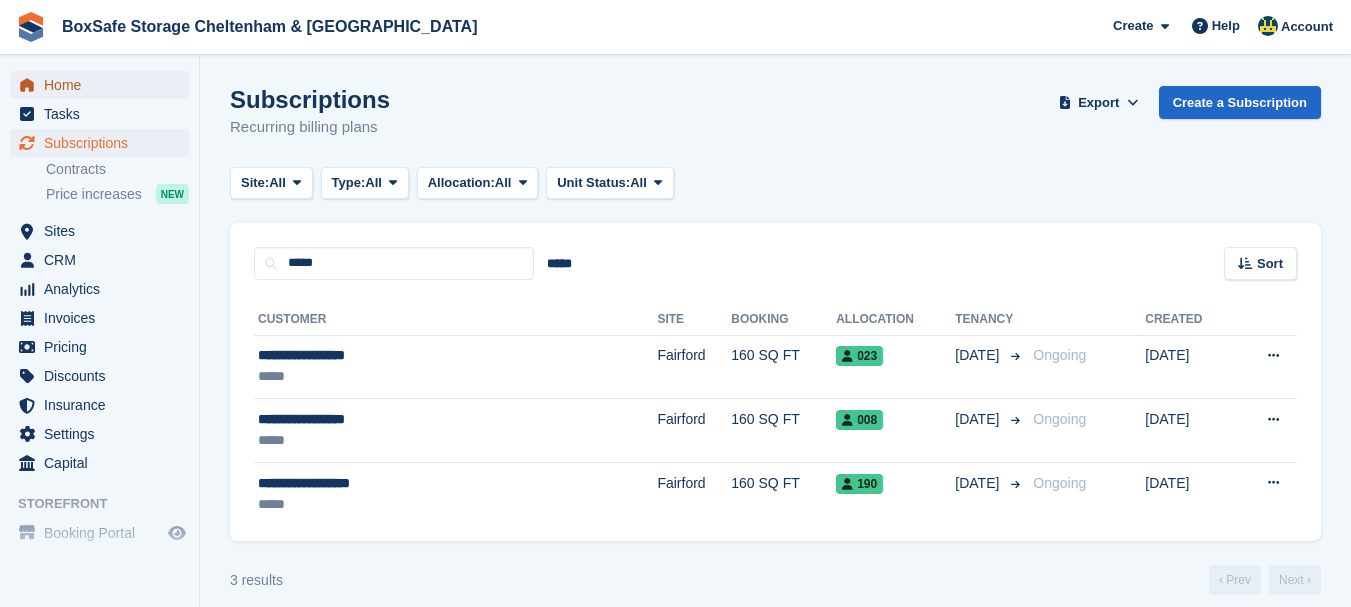 click on "Home" at bounding box center (104, 85) 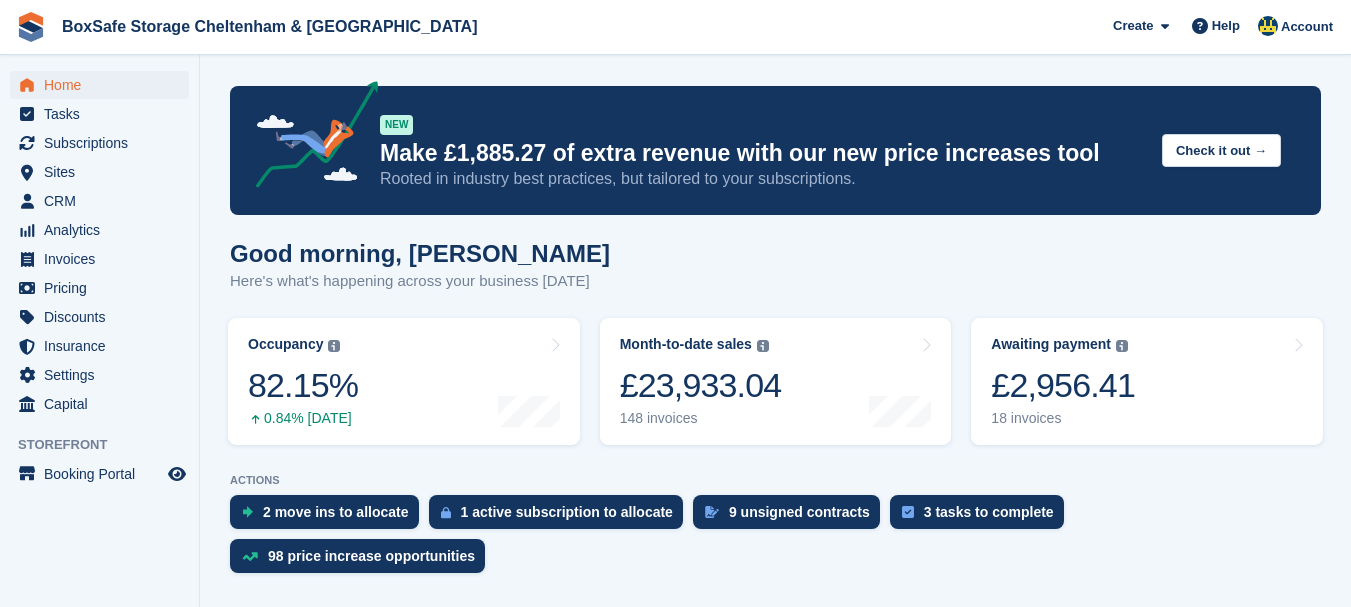 scroll, scrollTop: 0, scrollLeft: 0, axis: both 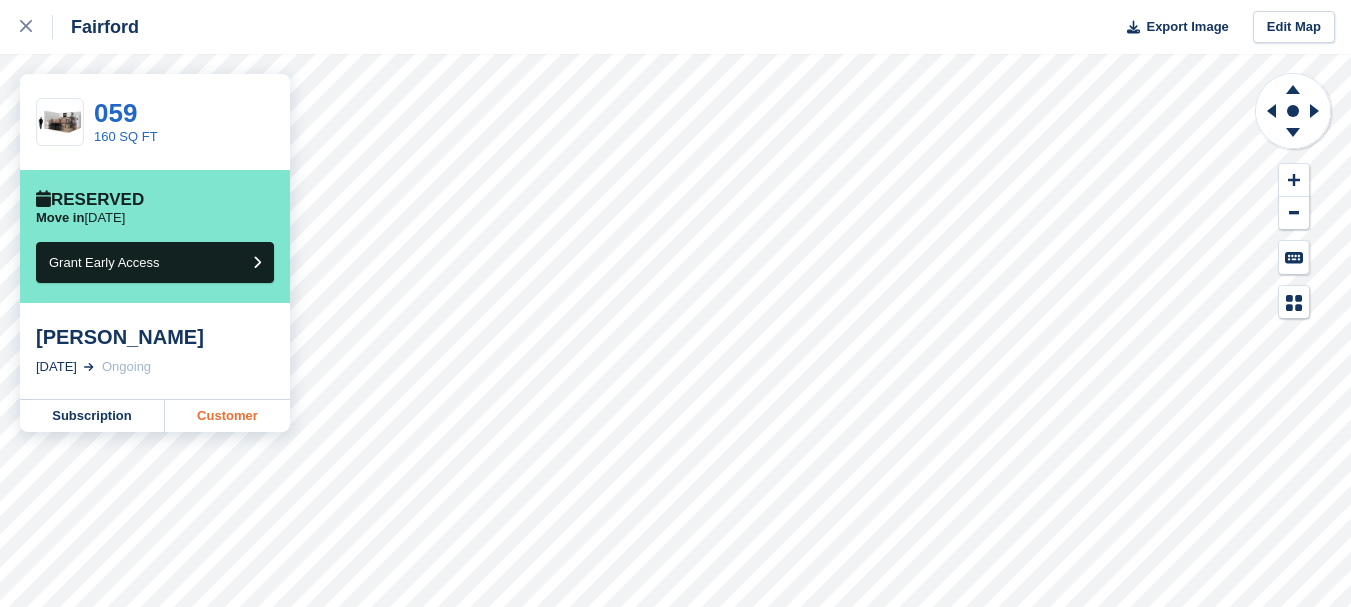 click on "Customer" at bounding box center (227, 416) 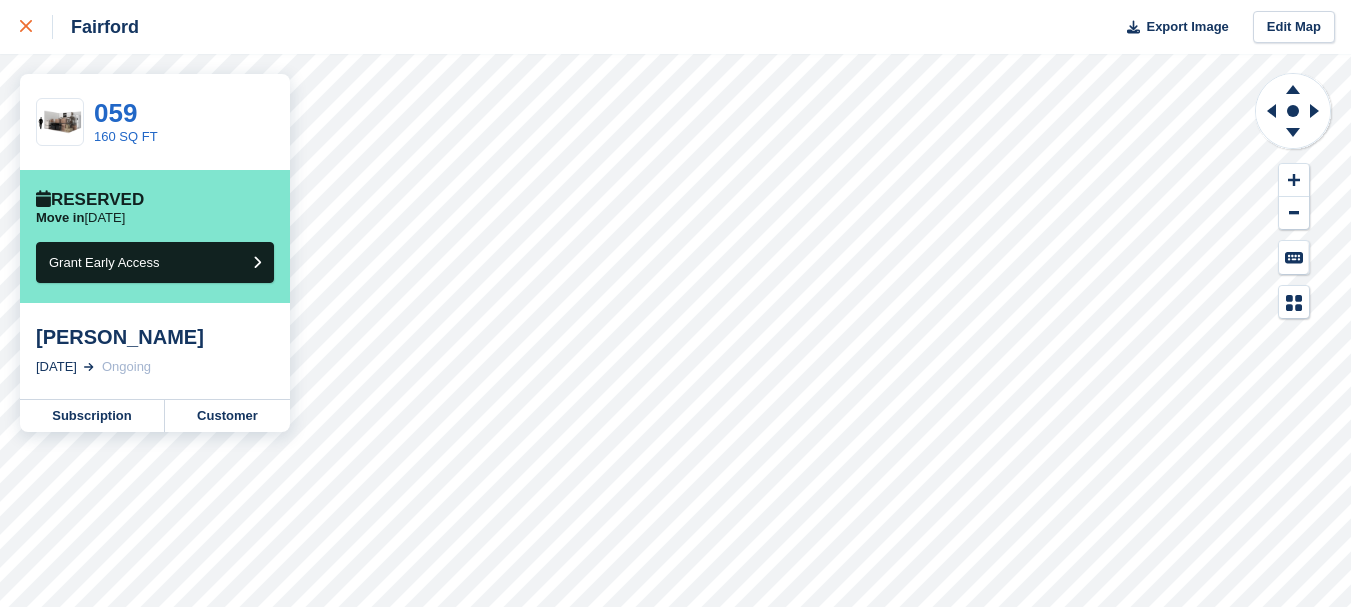 click 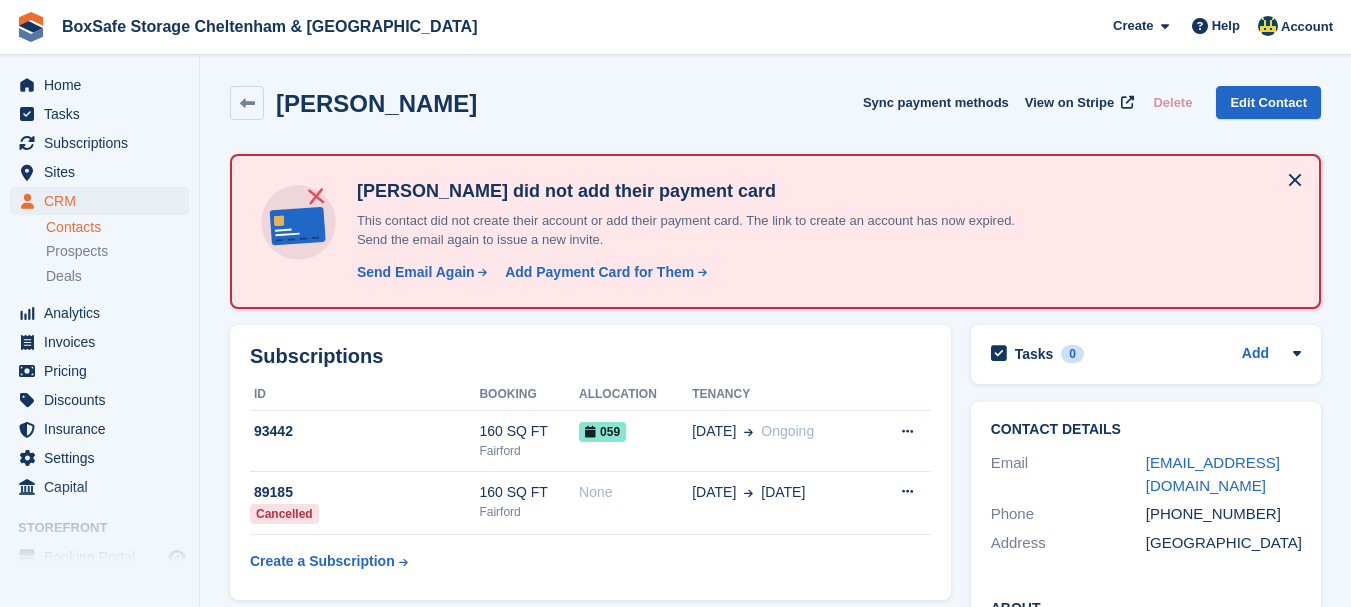 scroll, scrollTop: 0, scrollLeft: 0, axis: both 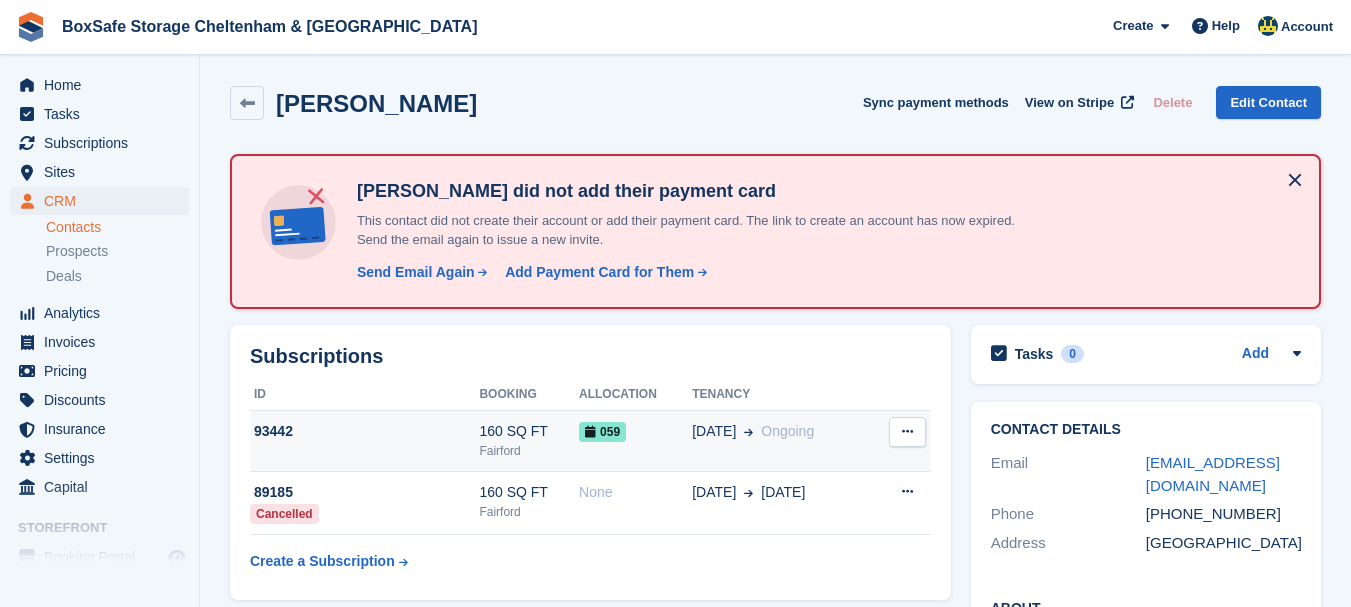 click on "059" at bounding box center (635, 431) 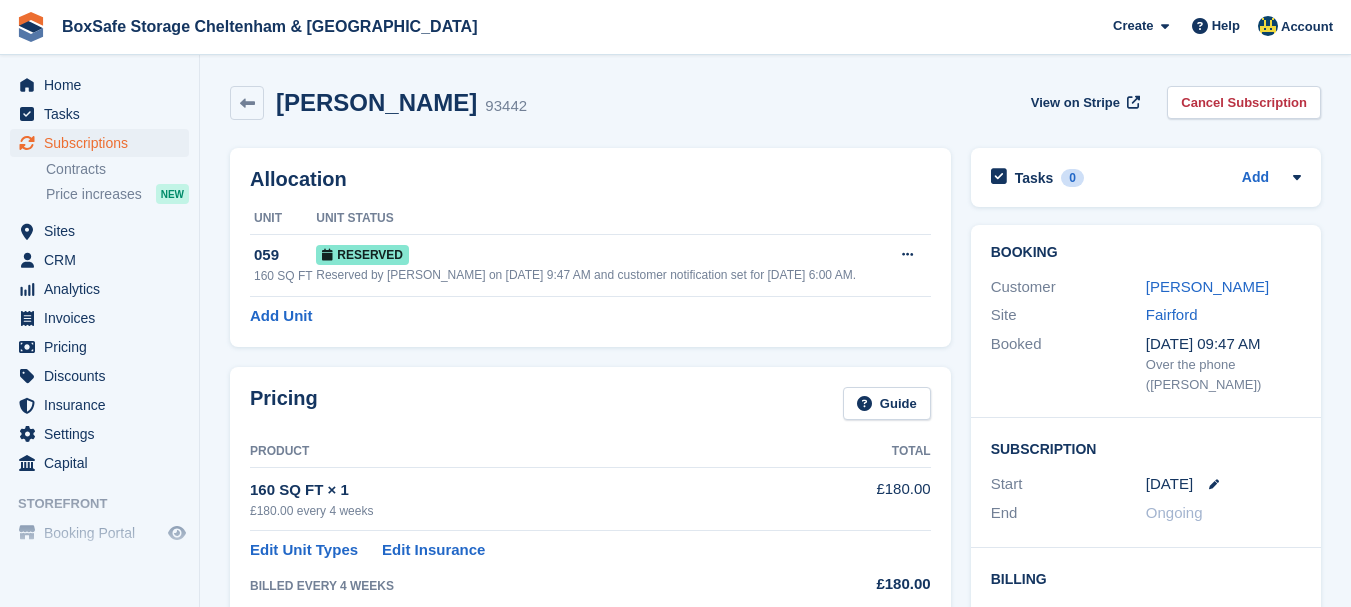 scroll, scrollTop: 0, scrollLeft: 0, axis: both 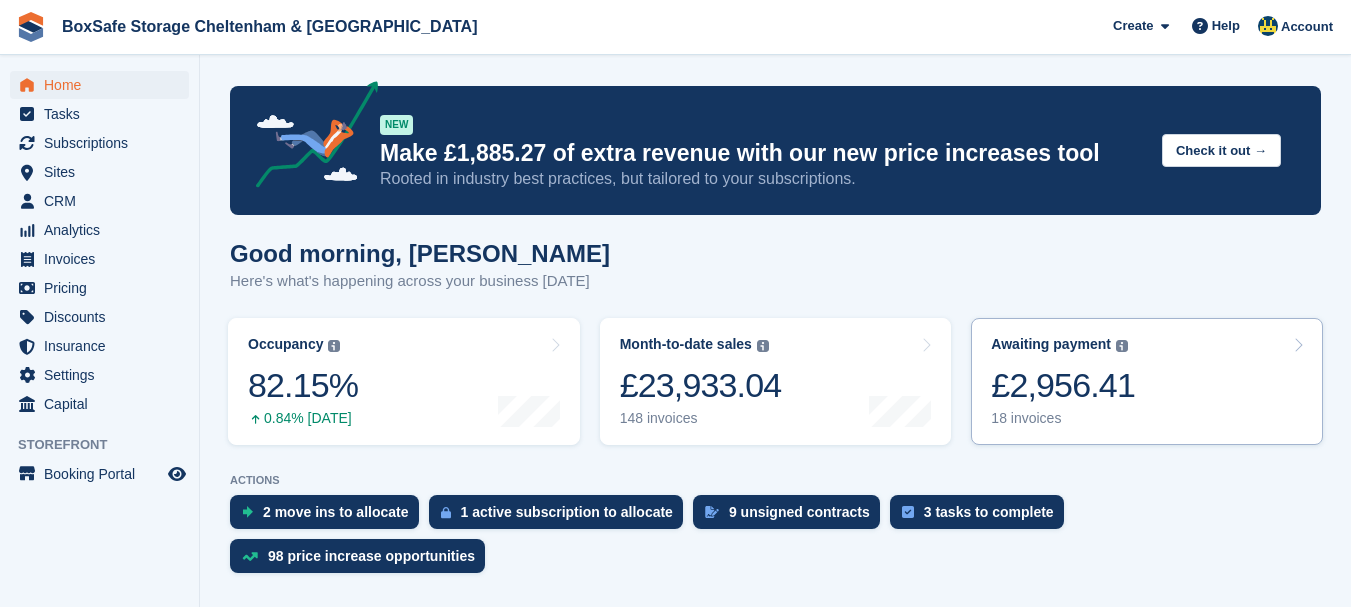 click on "£2,956.41" at bounding box center (1063, 385) 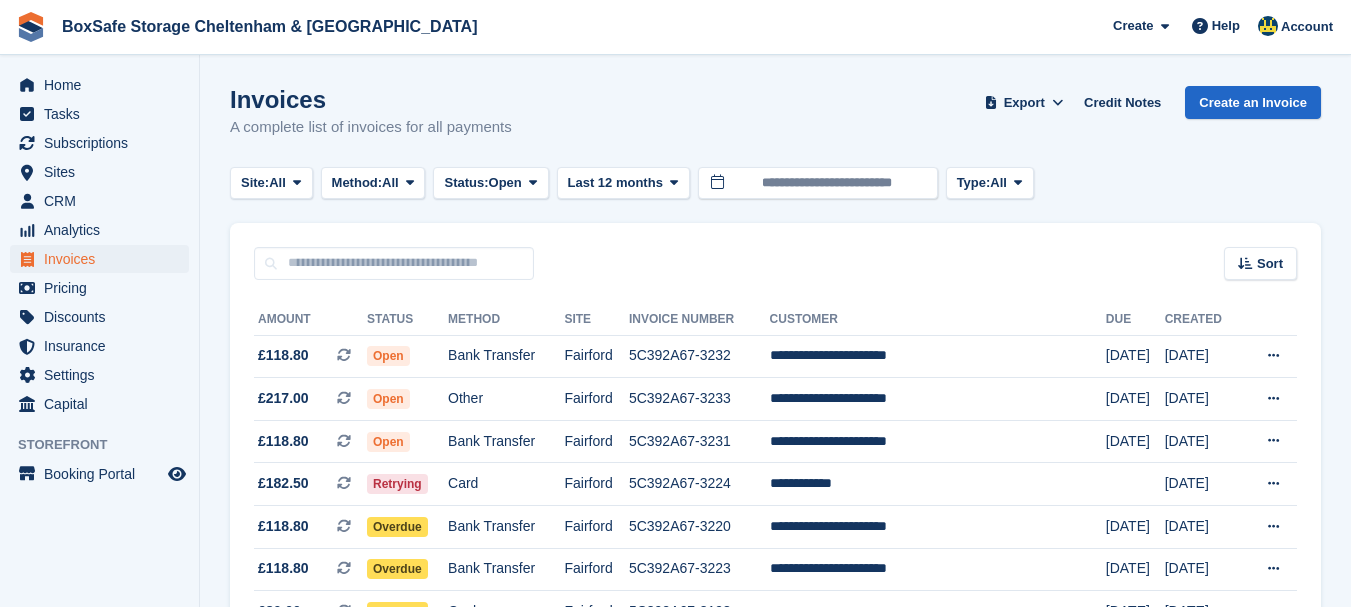 scroll, scrollTop: 0, scrollLeft: 0, axis: both 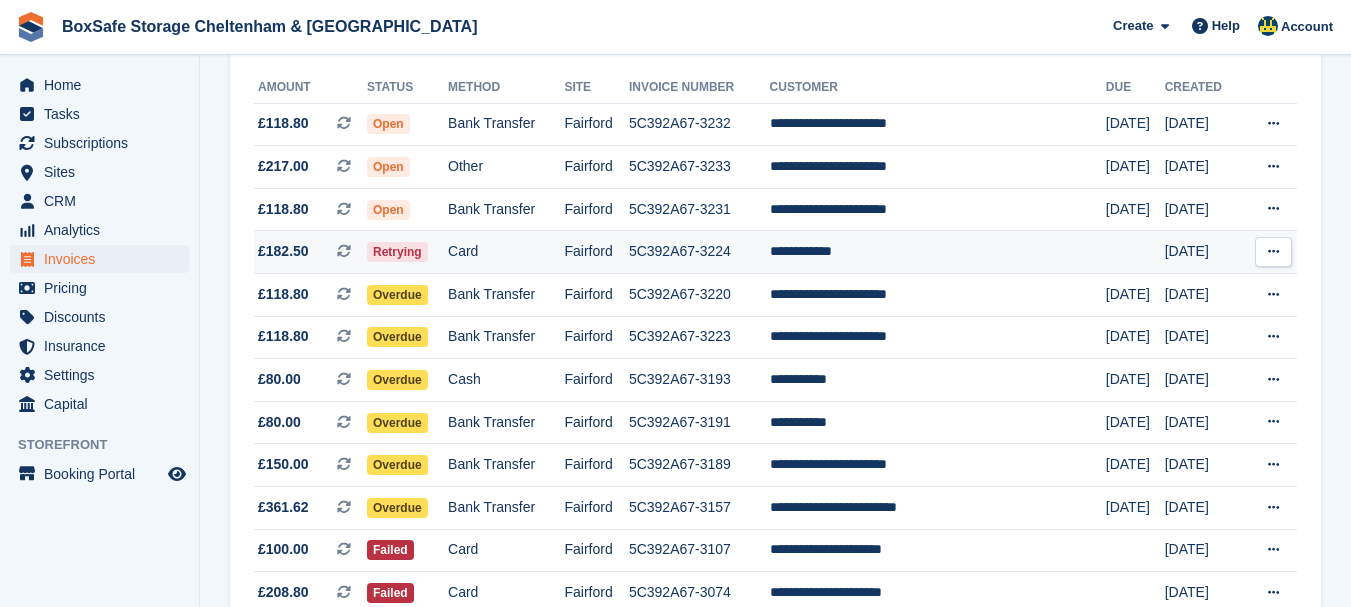 click on "**********" at bounding box center [938, 252] 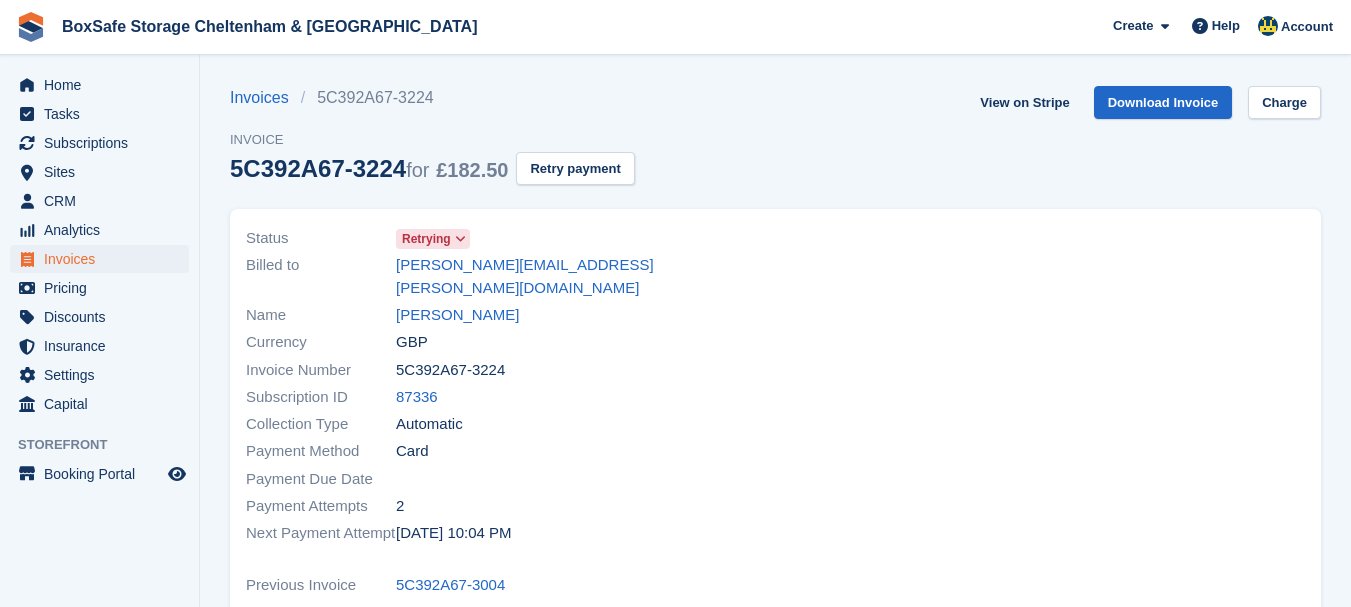 scroll, scrollTop: 0, scrollLeft: 0, axis: both 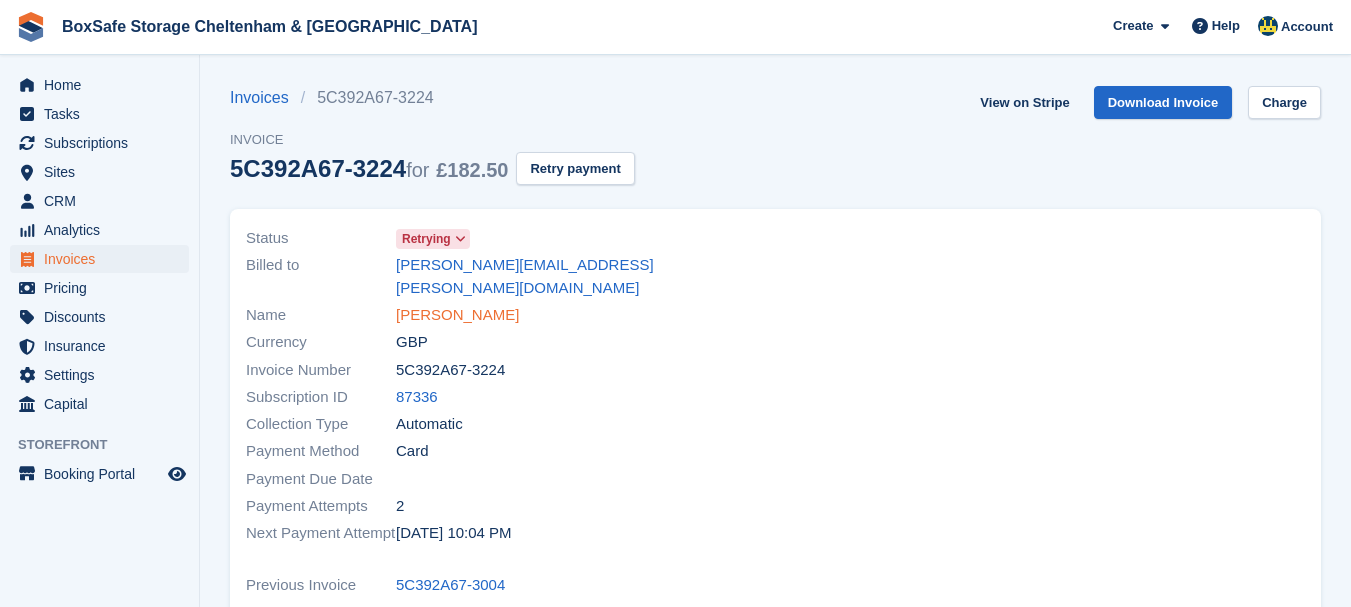 click on "Jason Potter" at bounding box center (457, 315) 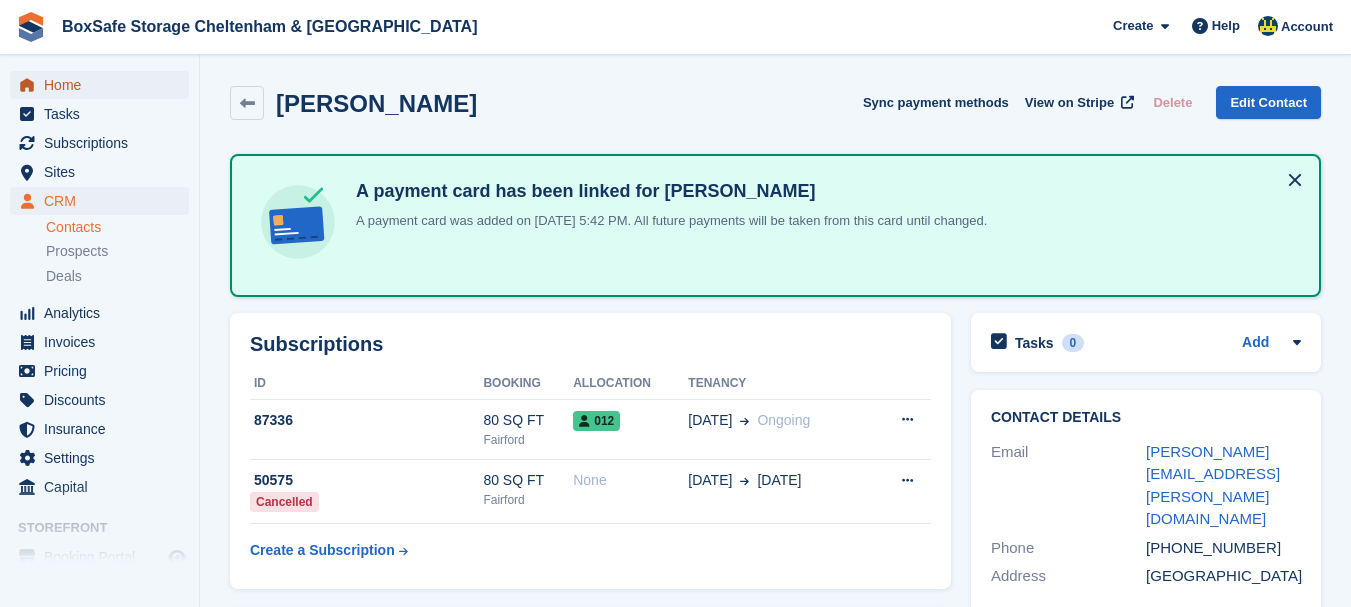 click on "Home" at bounding box center (104, 85) 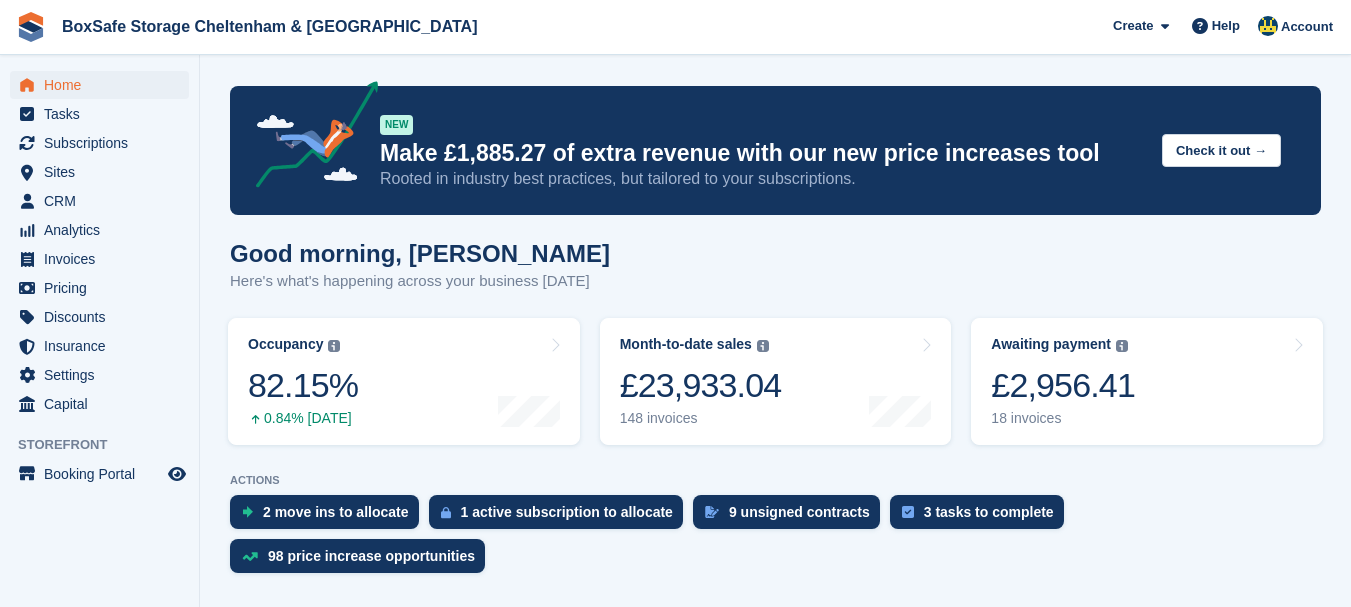 scroll, scrollTop: 0, scrollLeft: 0, axis: both 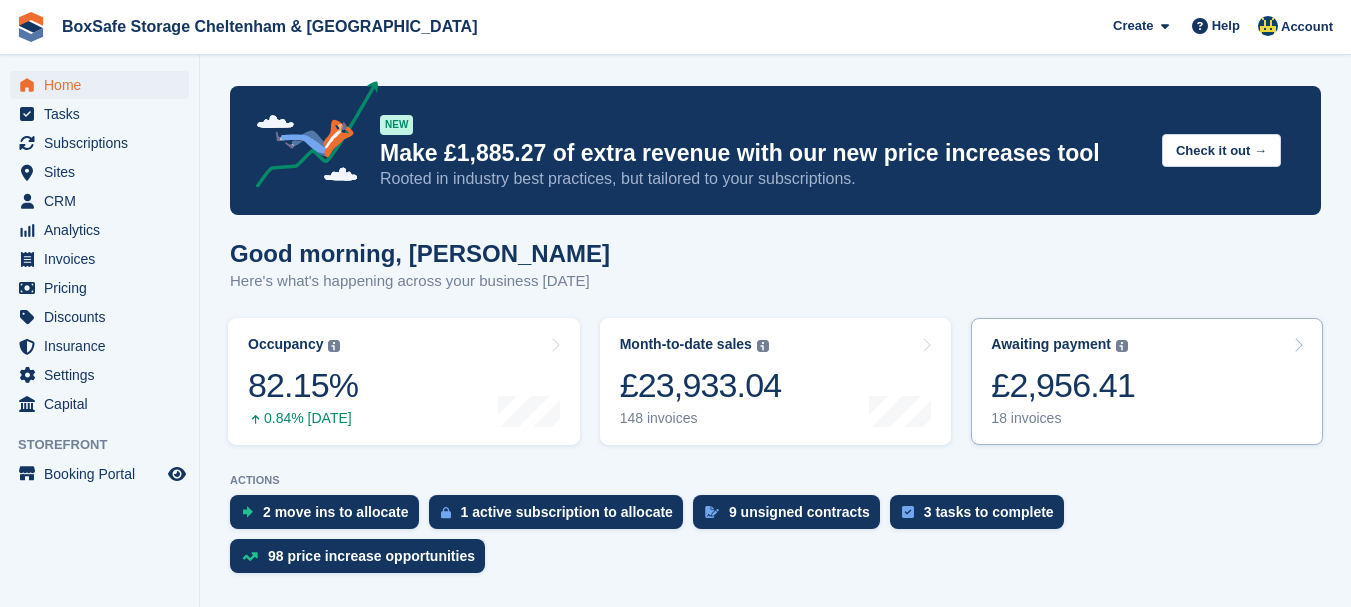 click on "£2,956.41" at bounding box center (1063, 385) 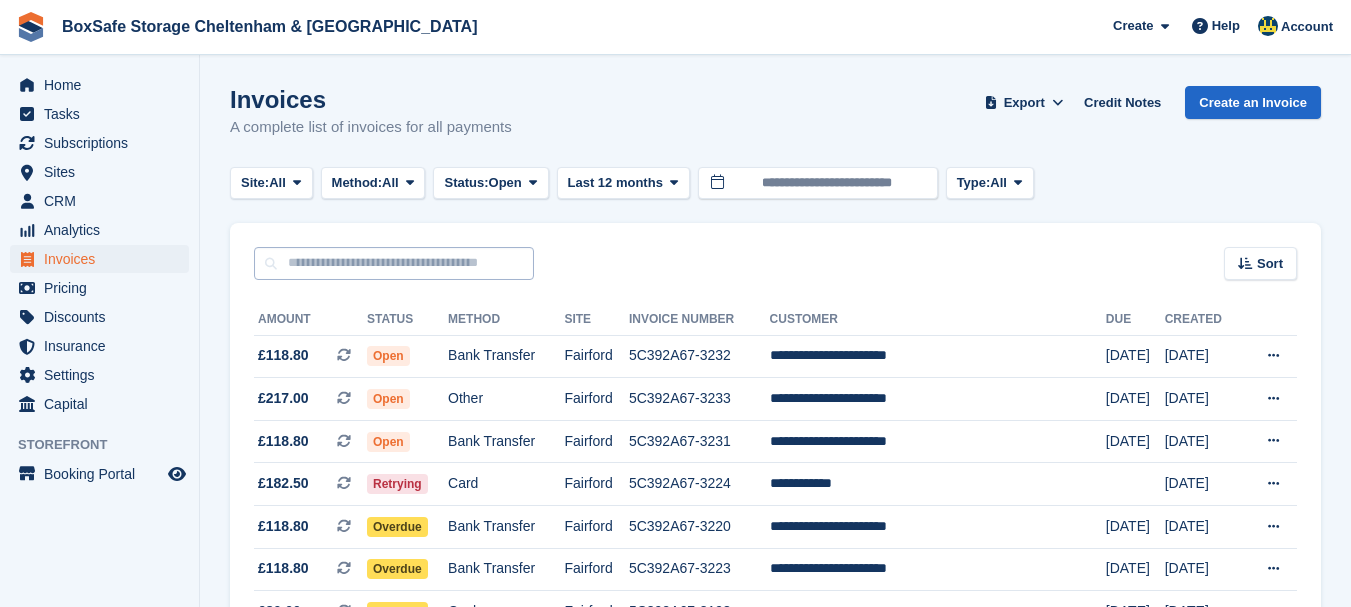 scroll, scrollTop: 0, scrollLeft: 0, axis: both 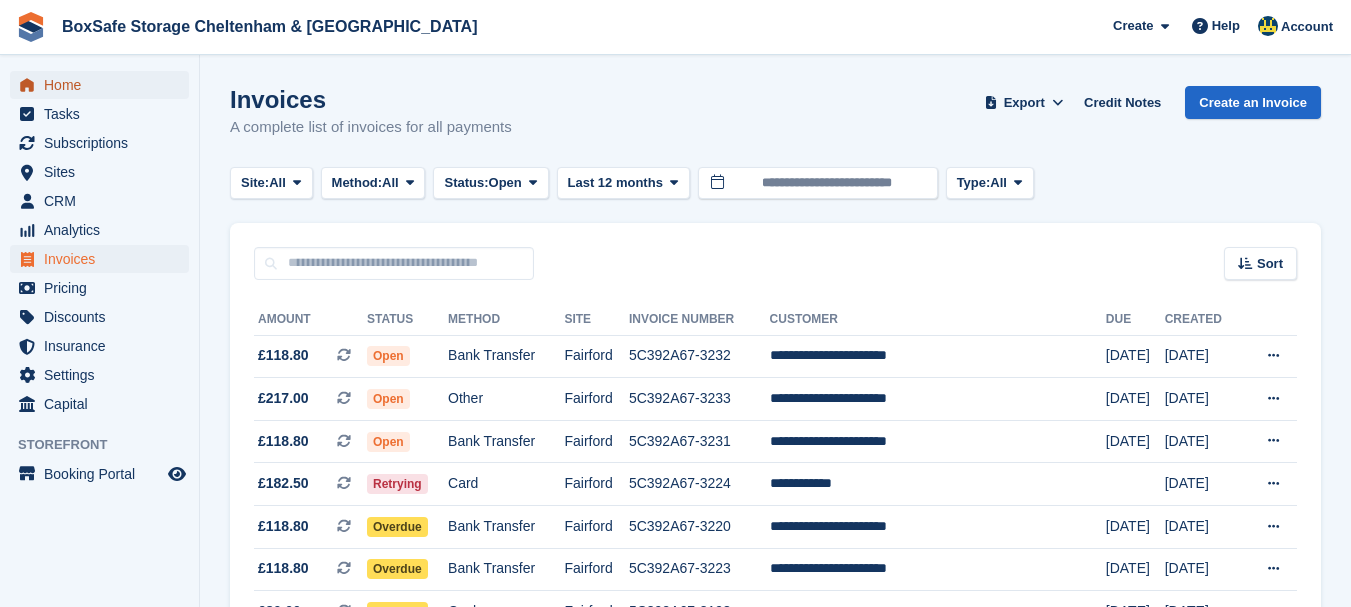 click on "Home" at bounding box center [104, 85] 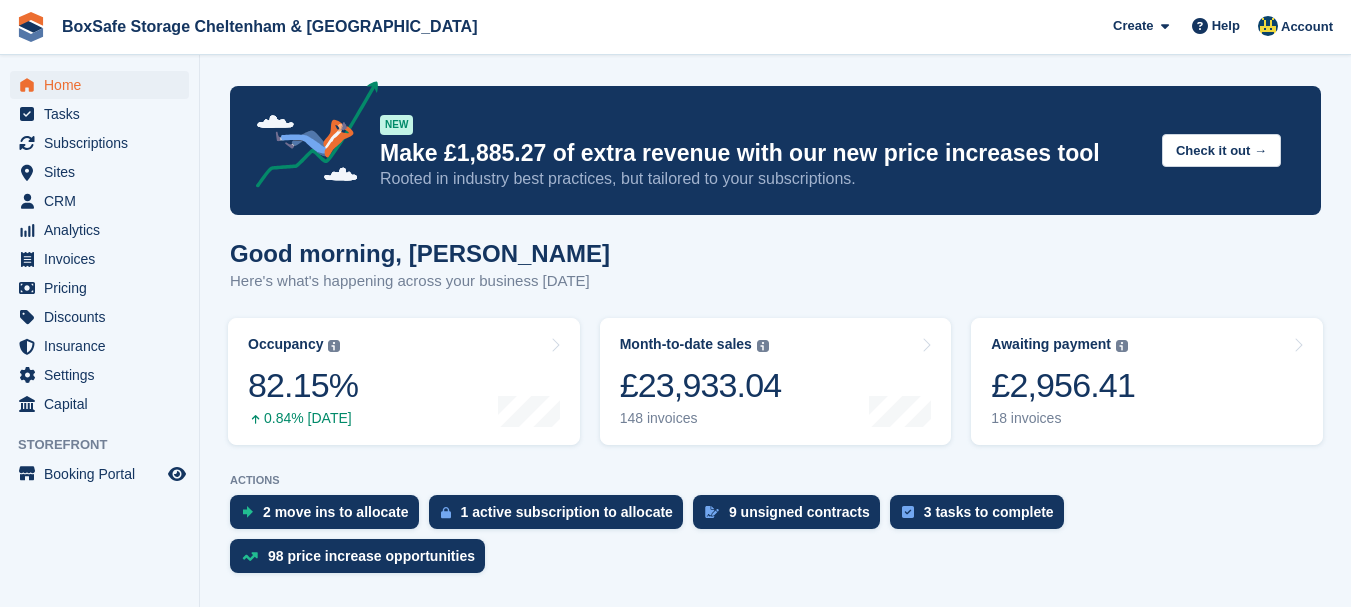 scroll, scrollTop: 0, scrollLeft: 0, axis: both 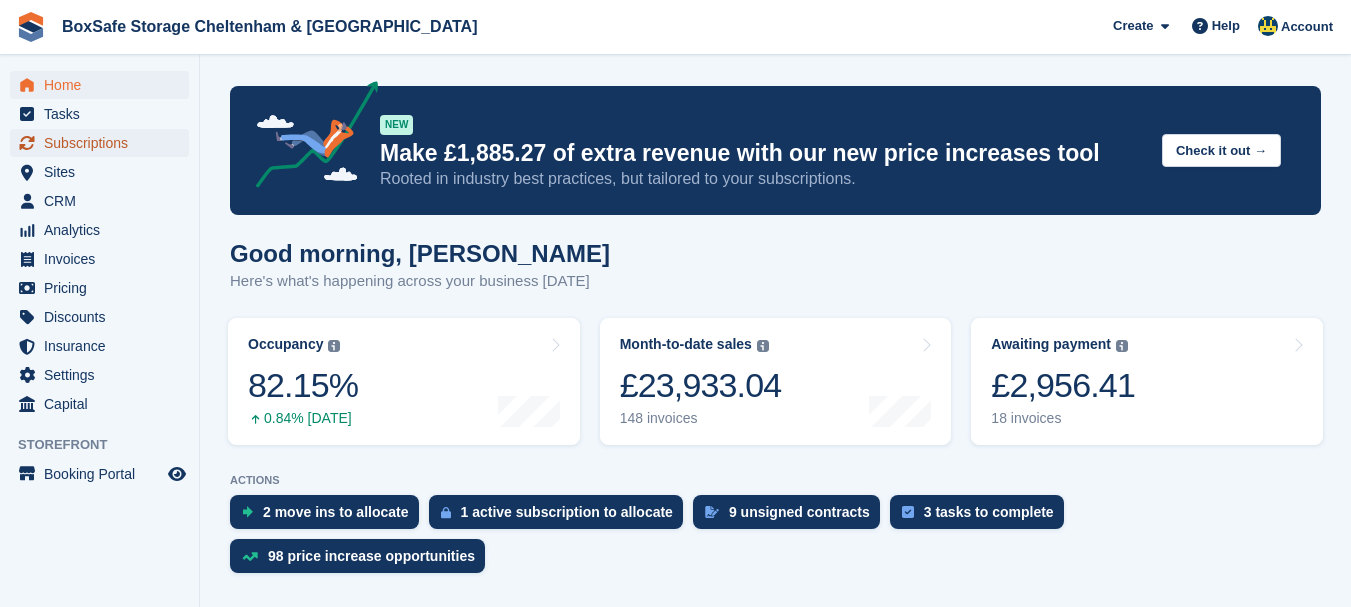 click on "Subscriptions" at bounding box center (104, 143) 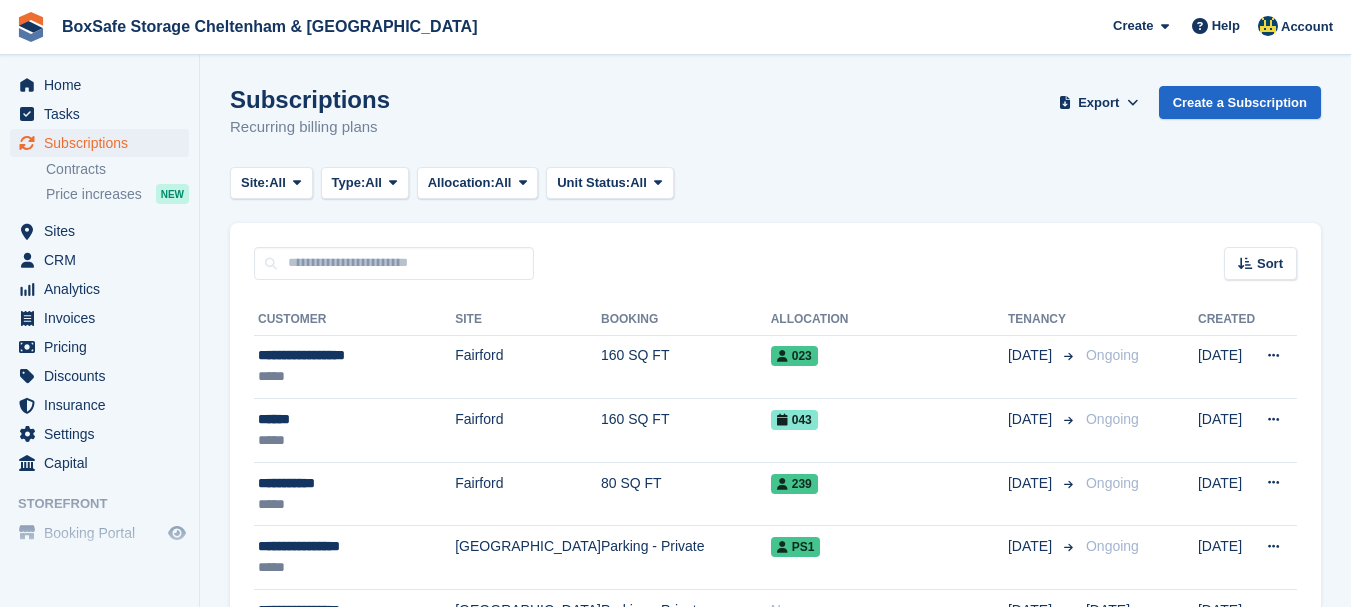 scroll, scrollTop: 0, scrollLeft: 0, axis: both 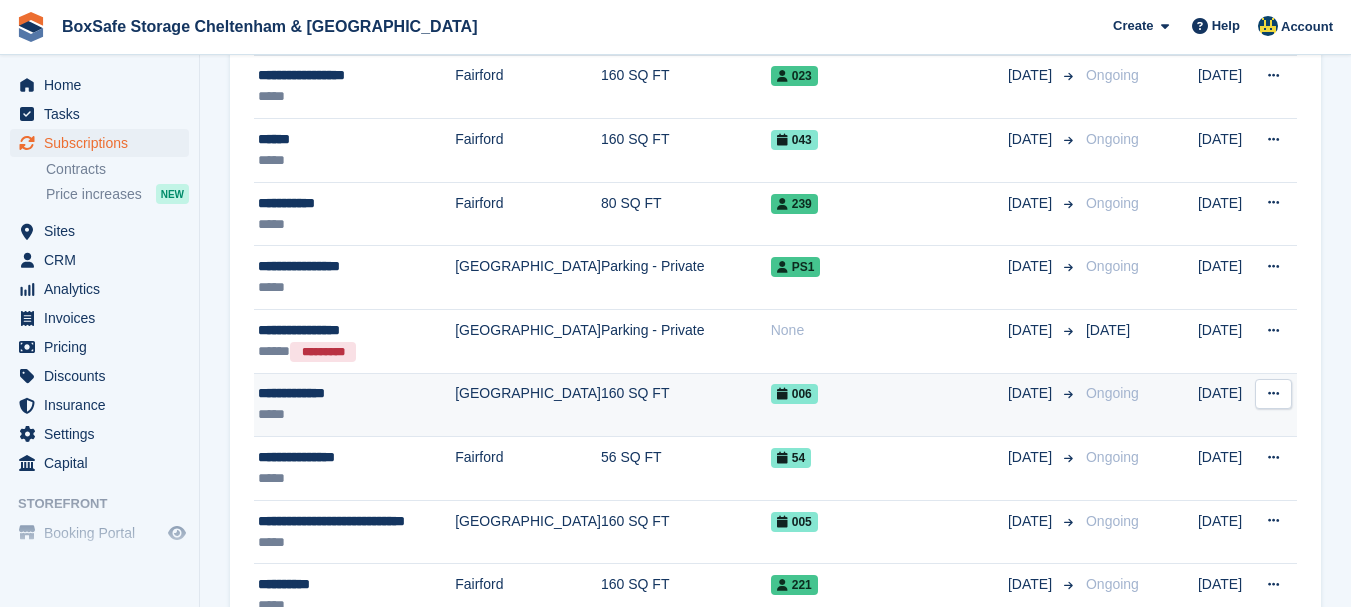 click on "**********" at bounding box center (356, 393) 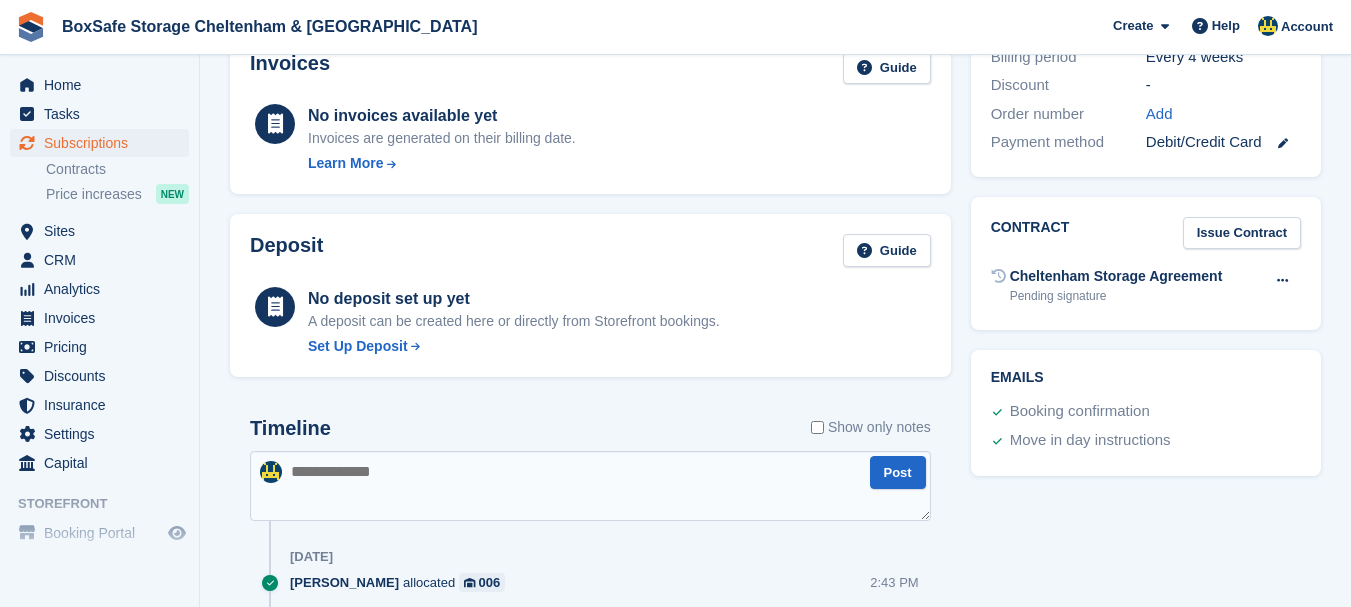 scroll, scrollTop: 820, scrollLeft: 0, axis: vertical 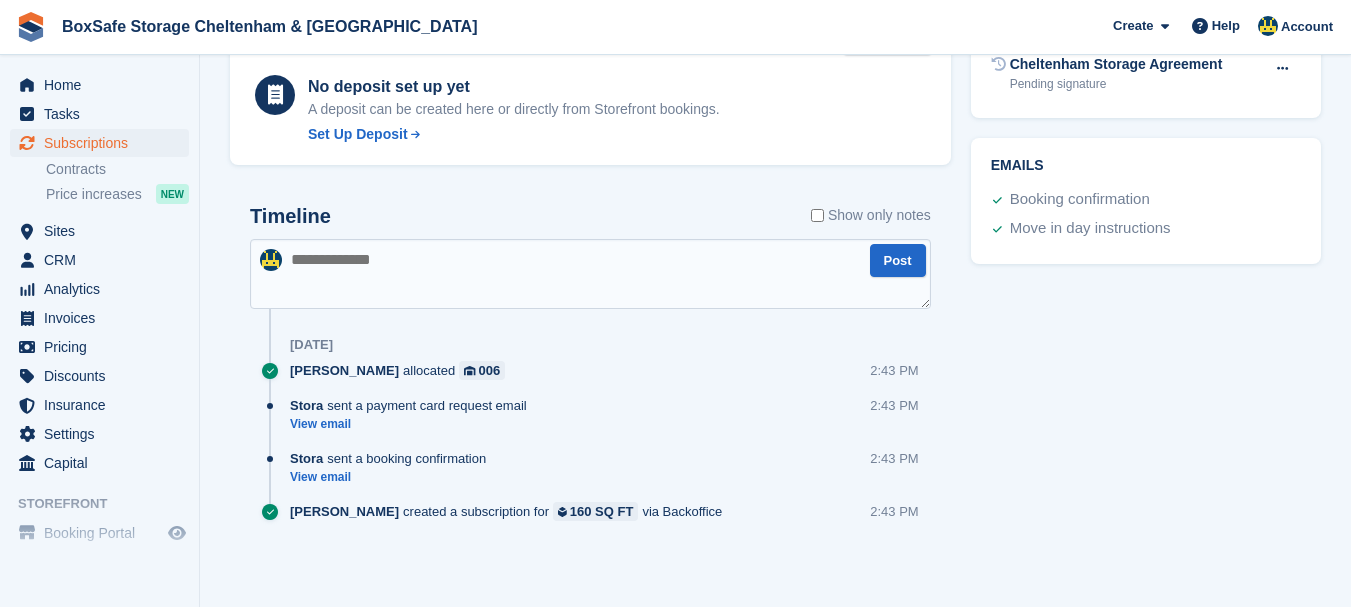 click on "BoxSafe Storage Cheltenham & [GEOGRAPHIC_DATA]
Create
Subscription
Invoice
Contact
Deal
Discount
Page
Help
Chat Support
Submit a support request
Help Center
Get answers to Stora questions" at bounding box center [675, -517] 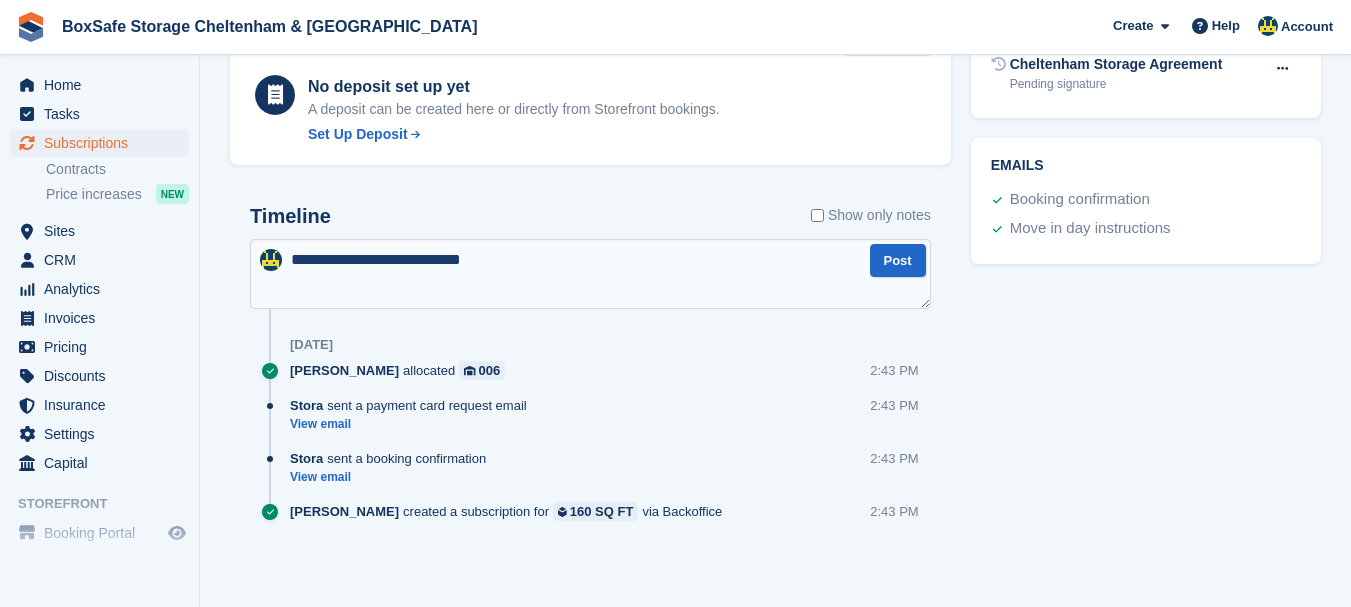 type on "**********" 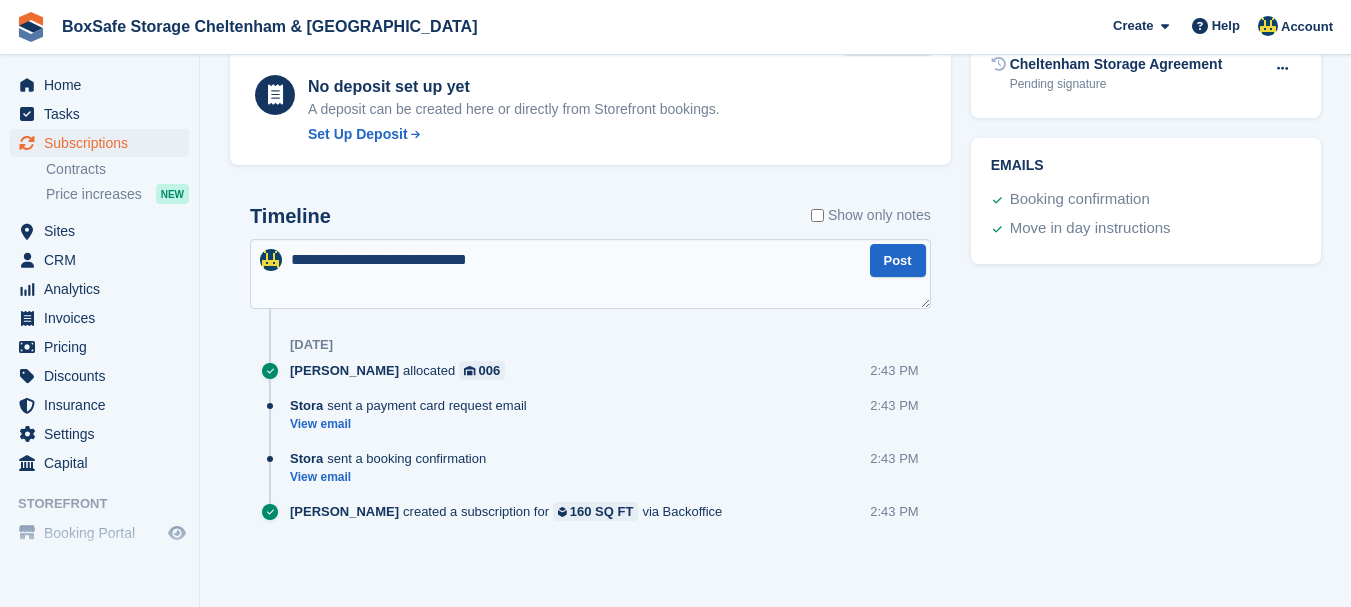 type 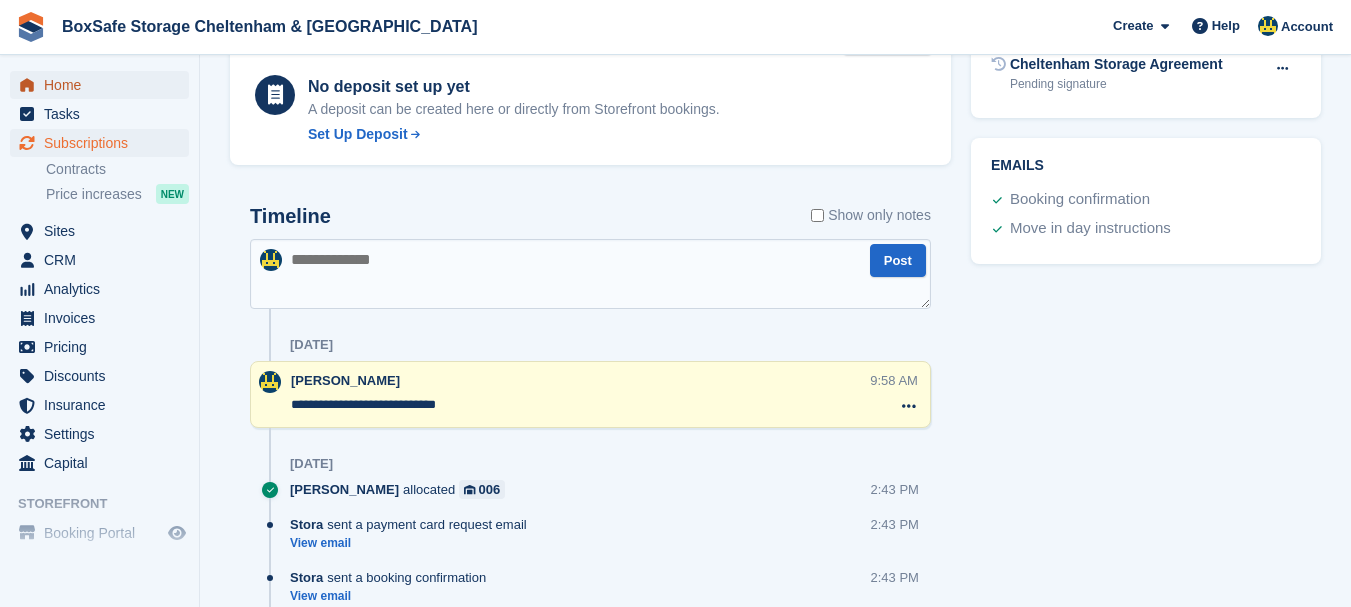click on "Home" at bounding box center (104, 85) 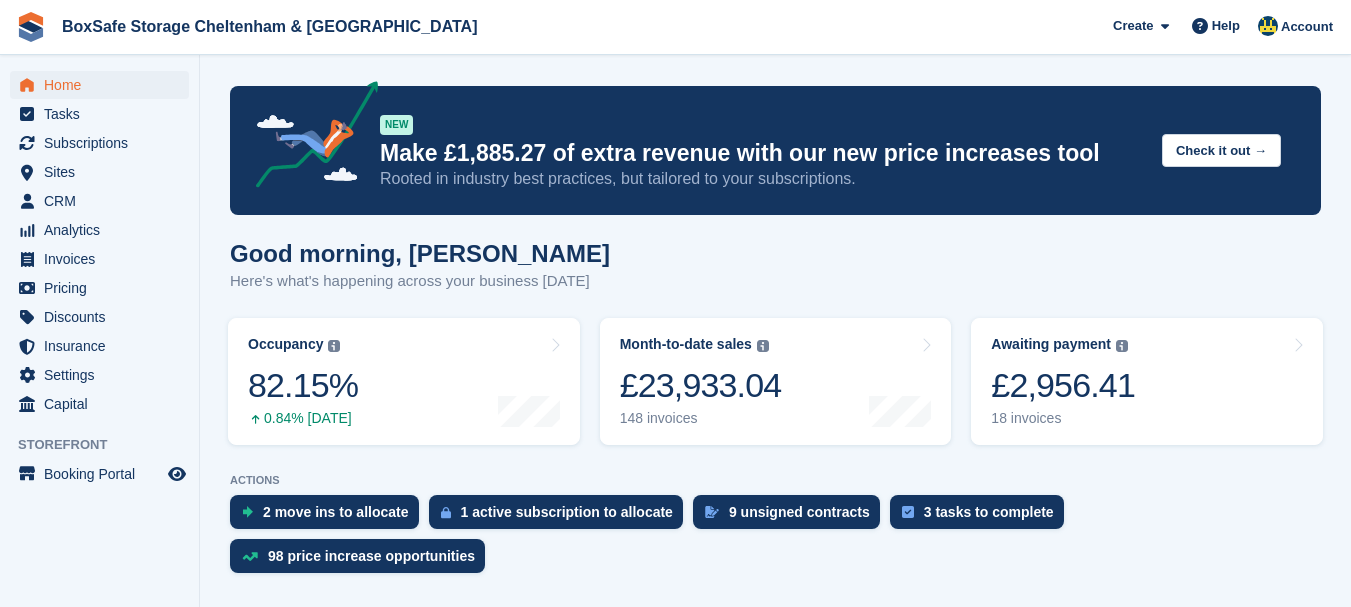 scroll, scrollTop: 0, scrollLeft: 0, axis: both 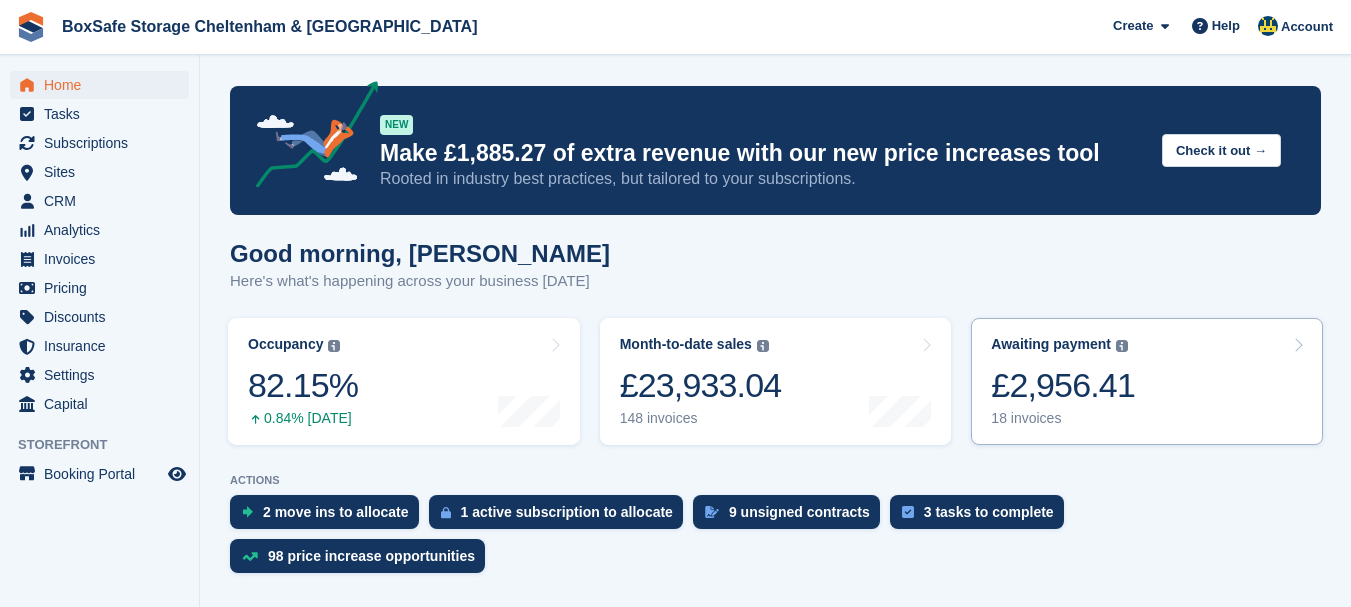 click on "£2,956.41" at bounding box center (1063, 385) 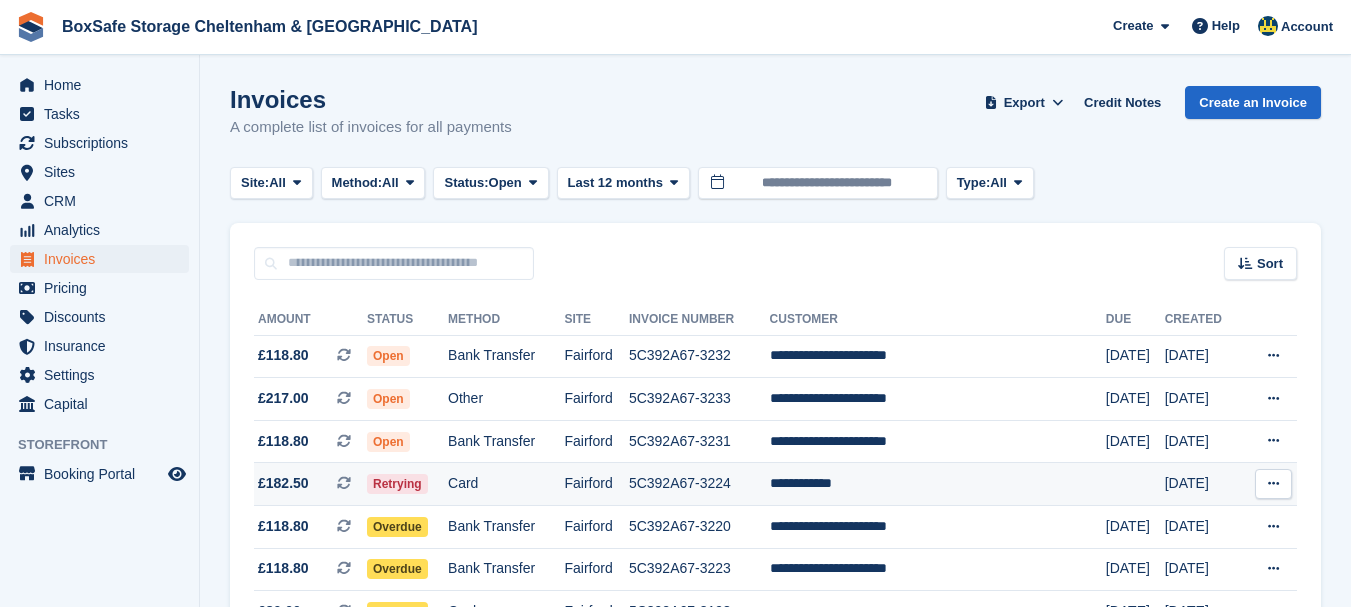 scroll, scrollTop: 0, scrollLeft: 0, axis: both 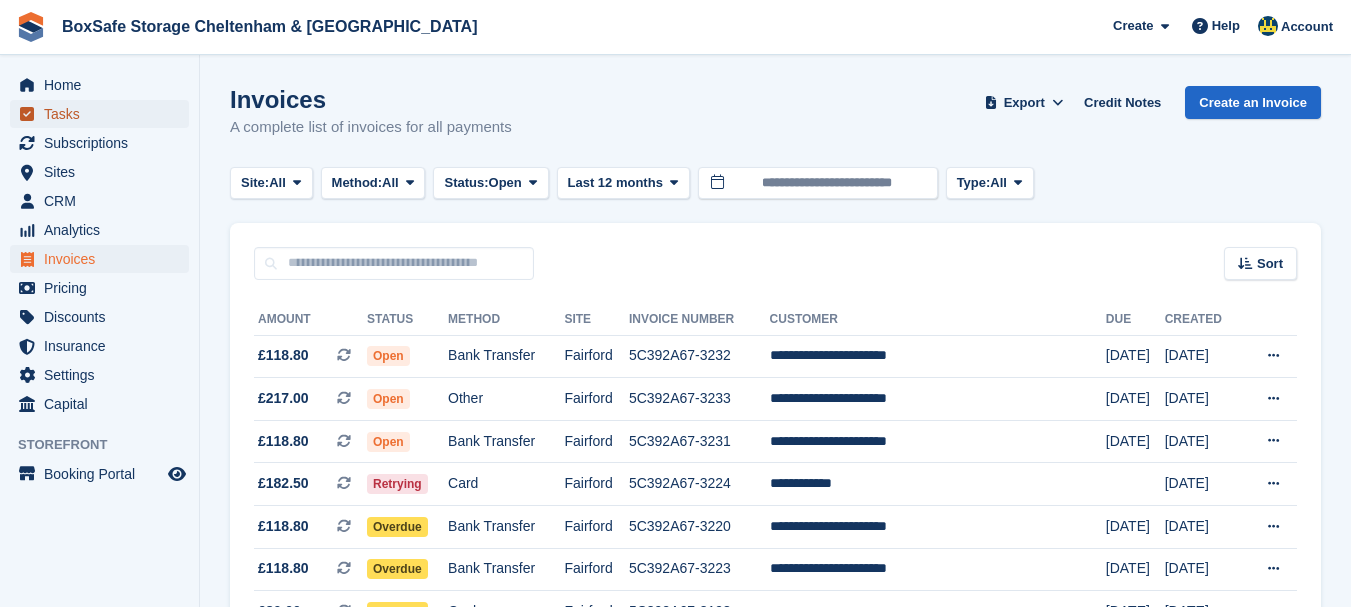 click on "Tasks" at bounding box center (104, 114) 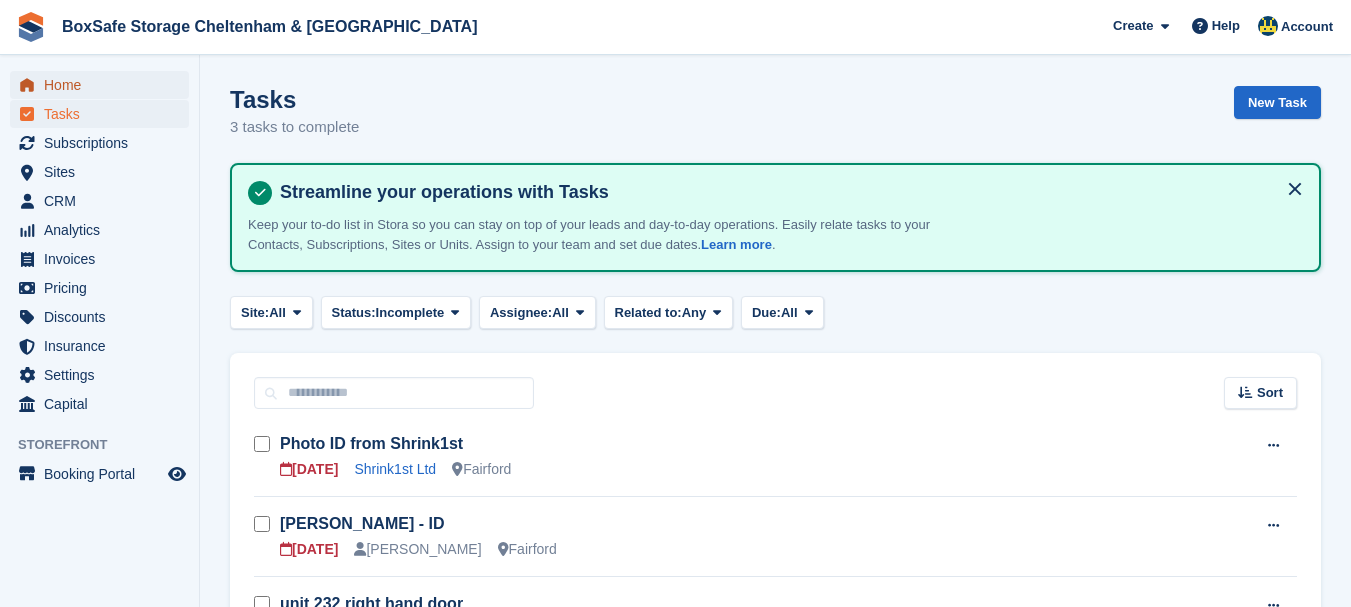 click on "Home" at bounding box center [104, 85] 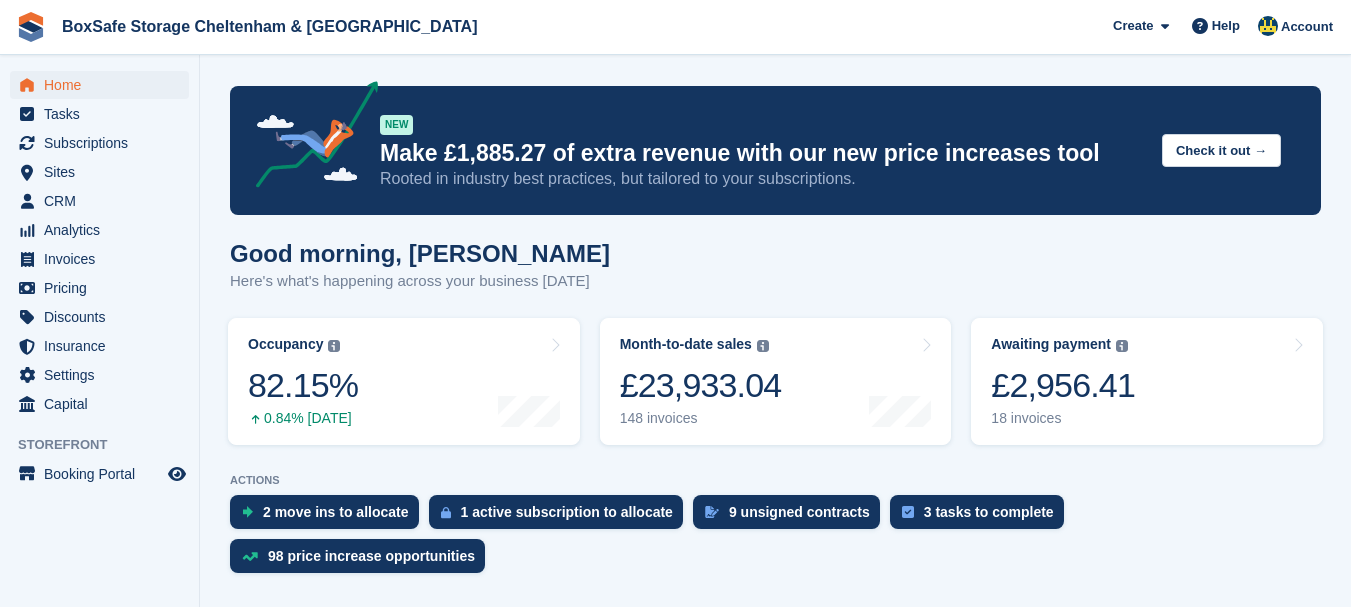 scroll, scrollTop: 0, scrollLeft: 0, axis: both 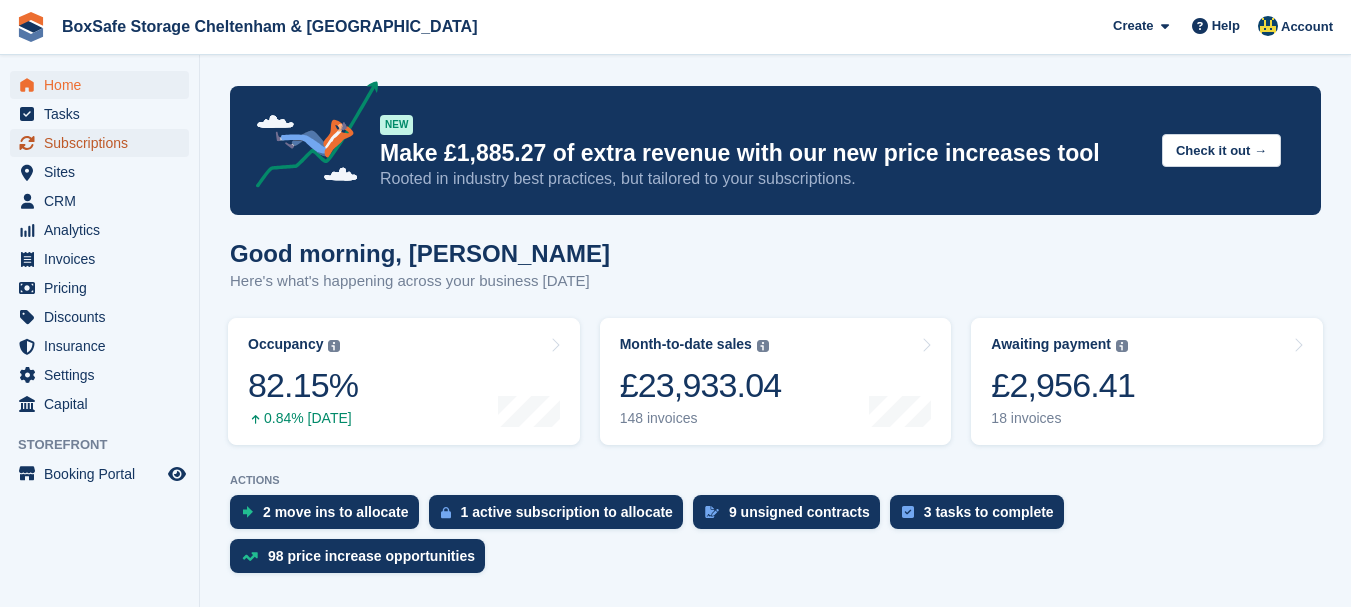 click on "Subscriptions" at bounding box center [104, 143] 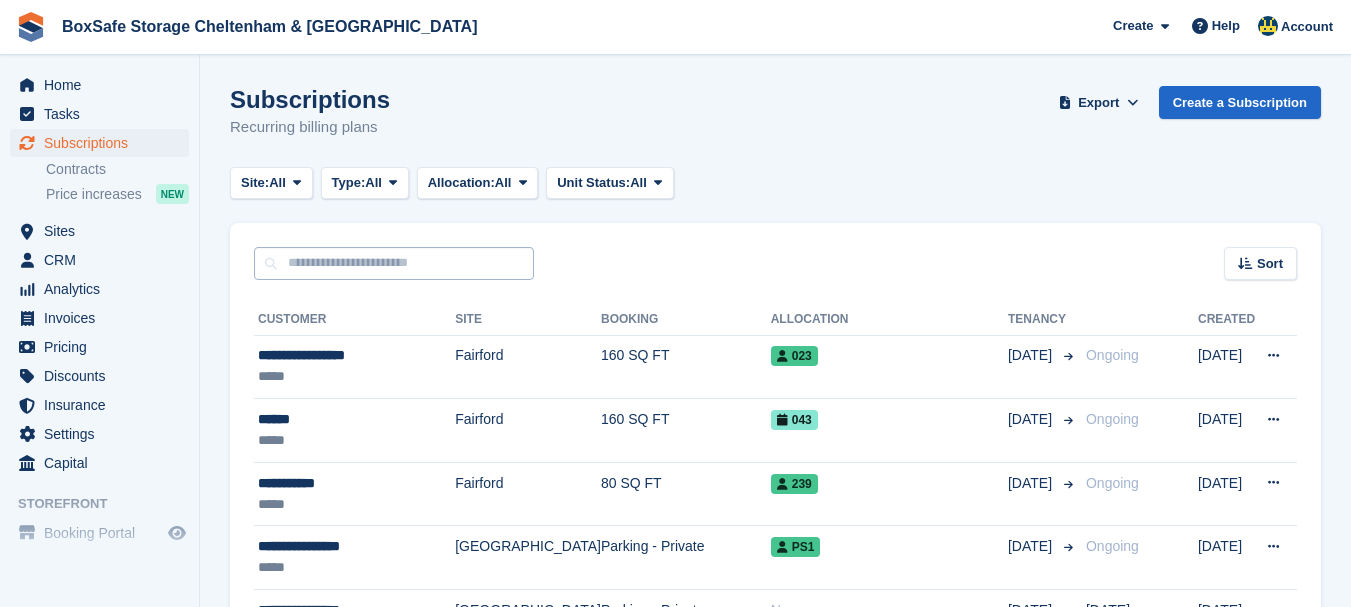 scroll, scrollTop: 0, scrollLeft: 0, axis: both 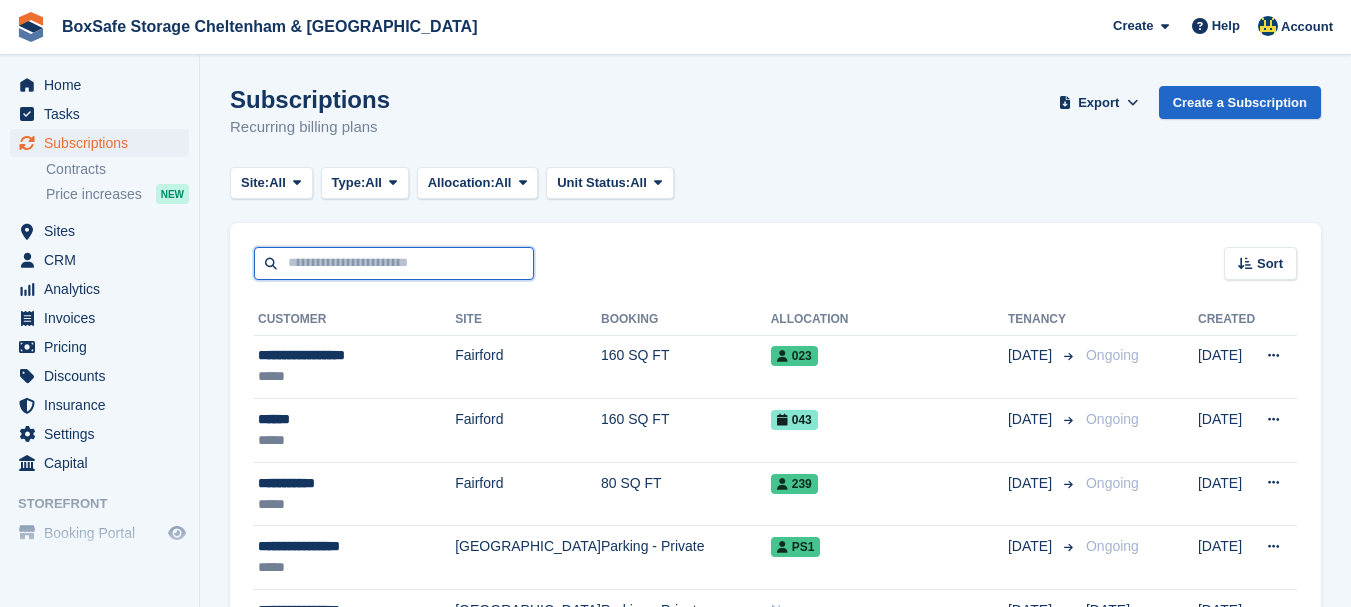 click at bounding box center (394, 263) 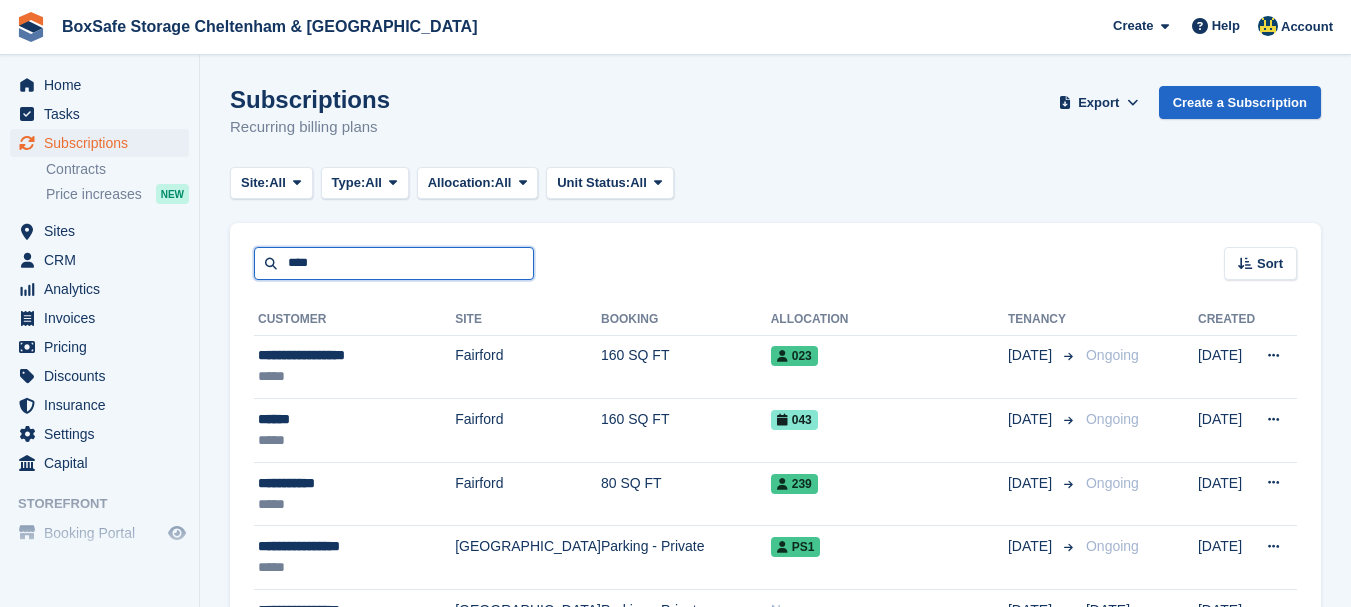 type on "****" 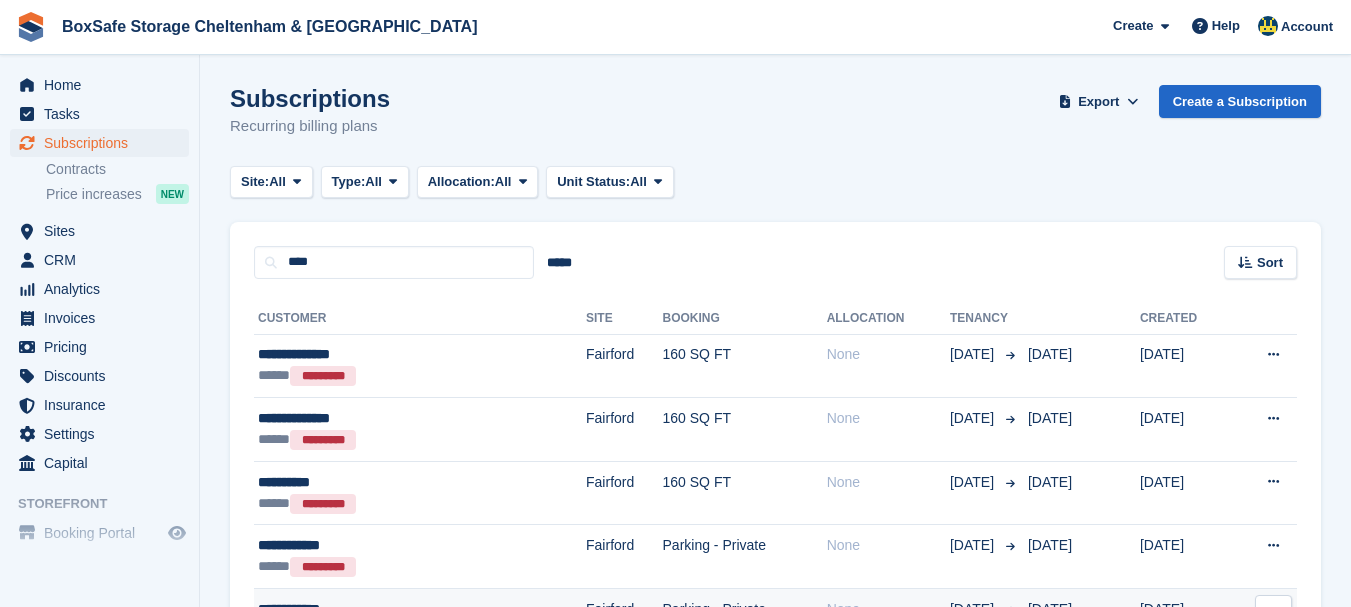 scroll, scrollTop: 0, scrollLeft: 0, axis: both 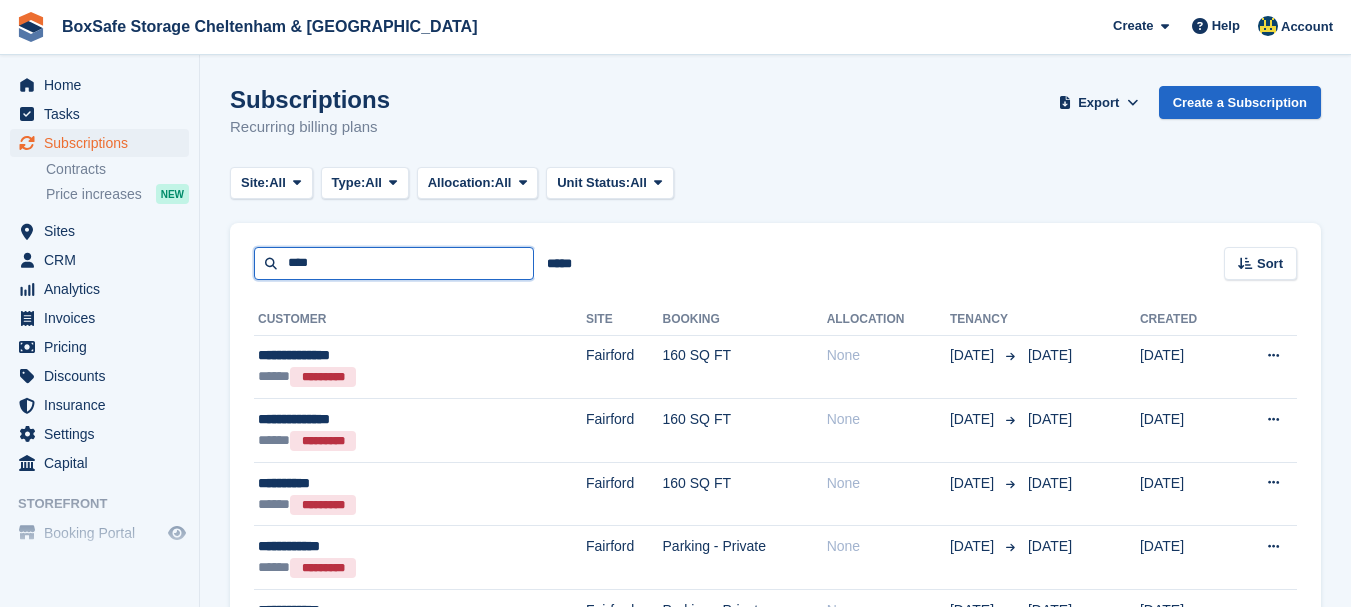 click on "****" at bounding box center (394, 263) 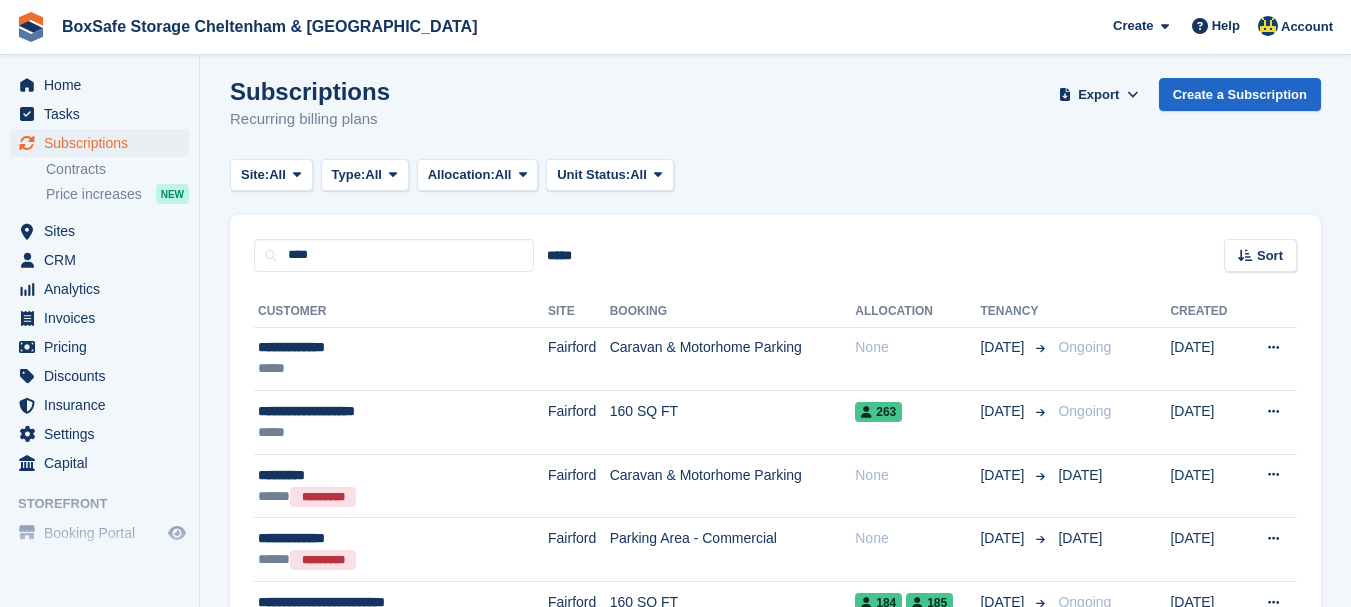 scroll, scrollTop: 0, scrollLeft: 0, axis: both 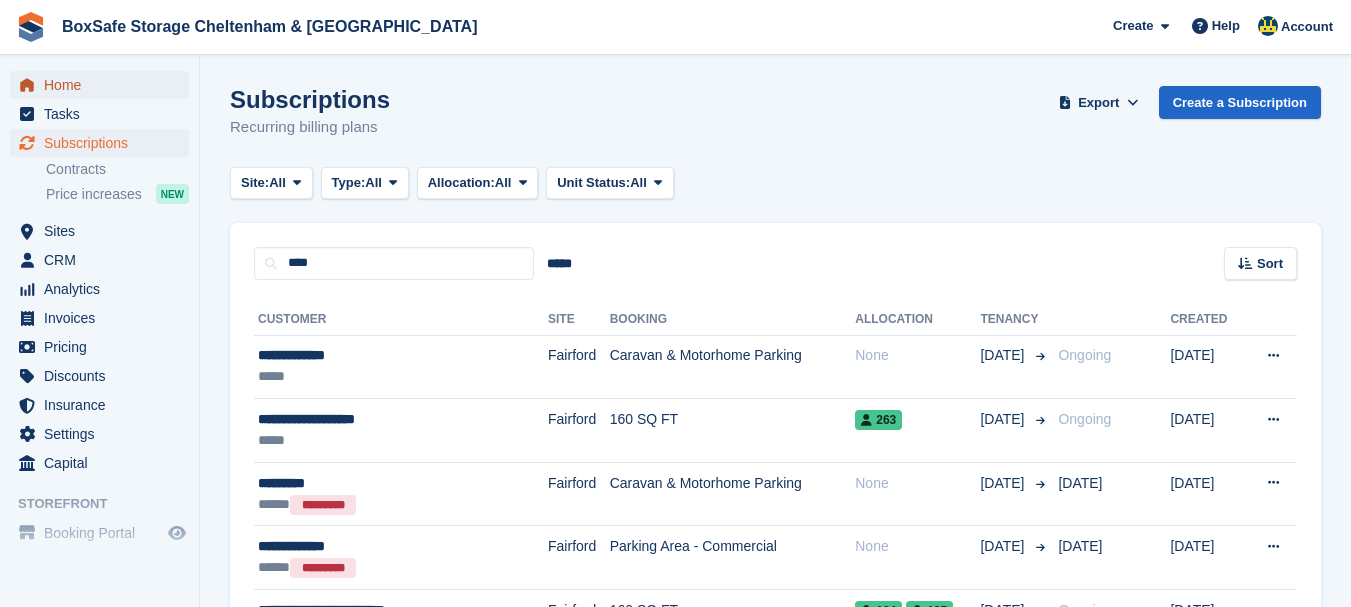 click on "Home" at bounding box center (104, 85) 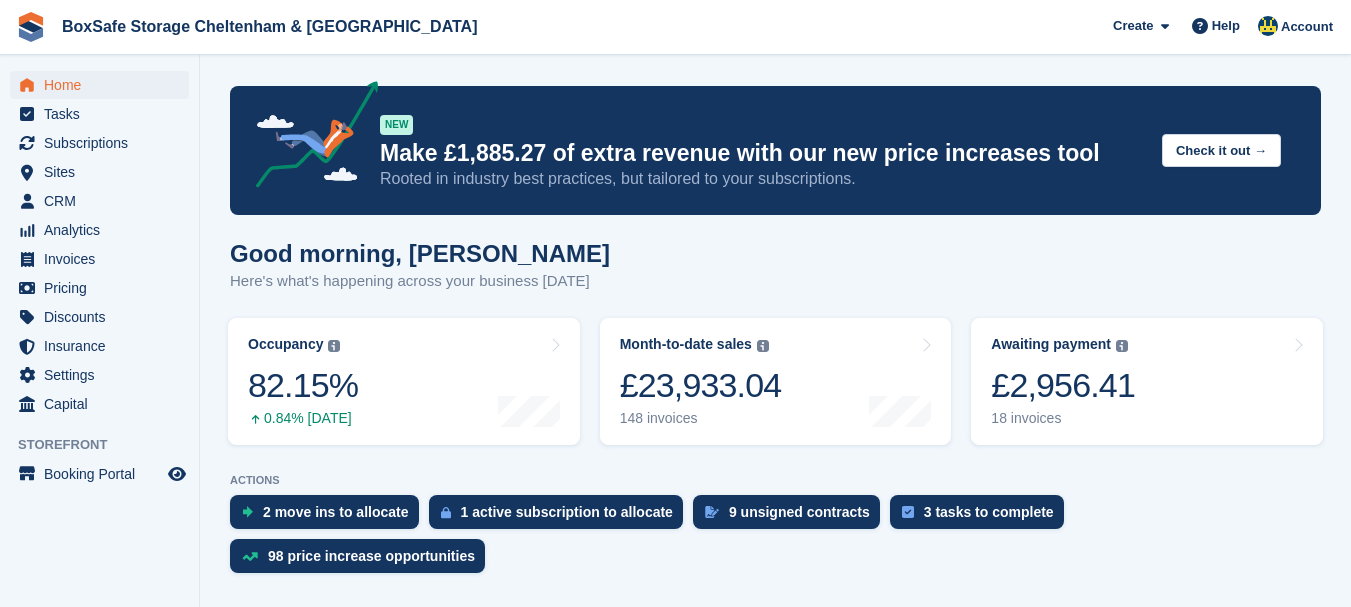 scroll, scrollTop: 0, scrollLeft: 0, axis: both 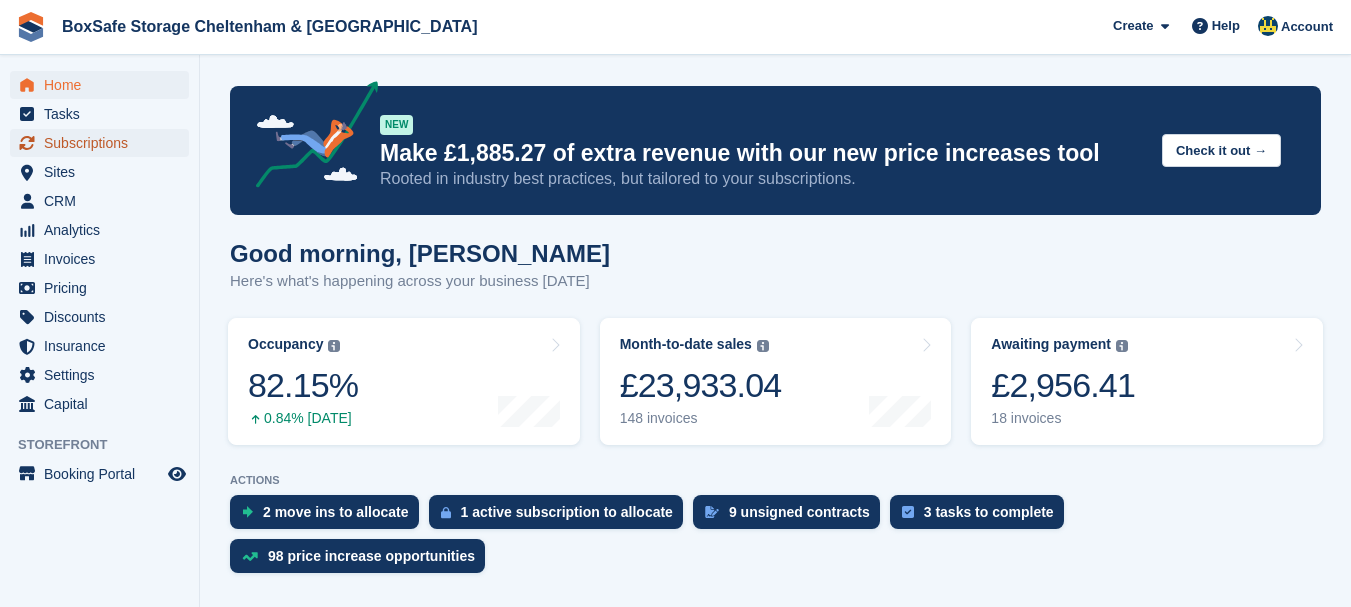 click on "Subscriptions" at bounding box center [104, 143] 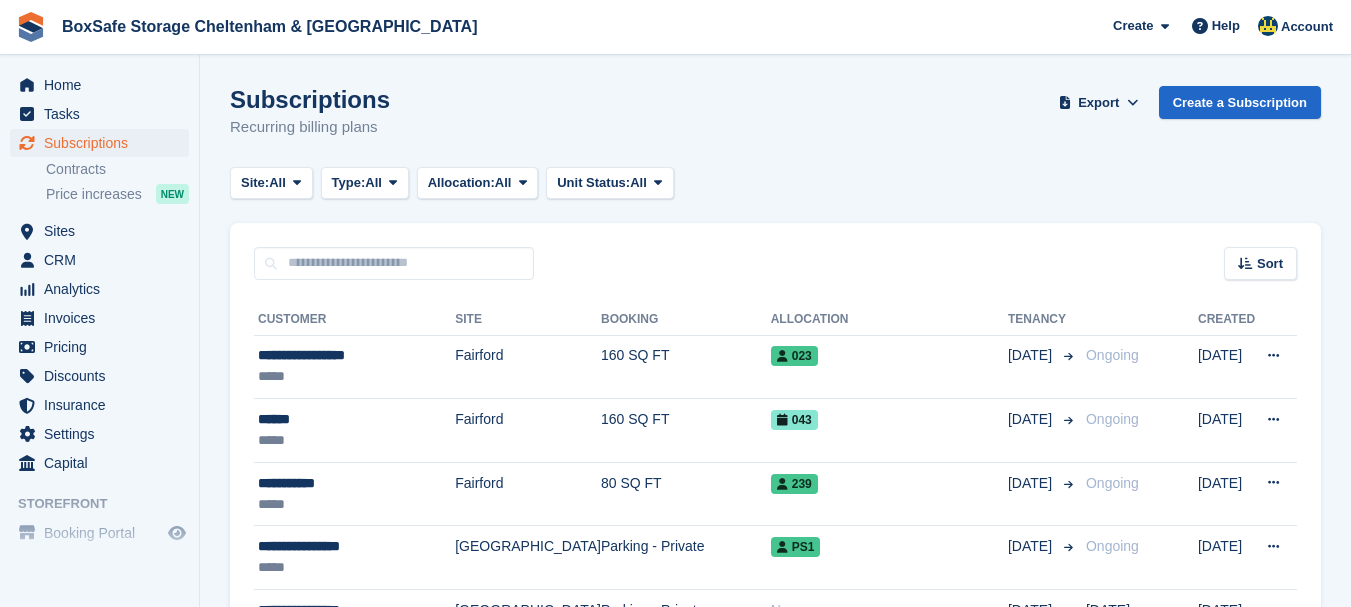 scroll, scrollTop: 0, scrollLeft: 0, axis: both 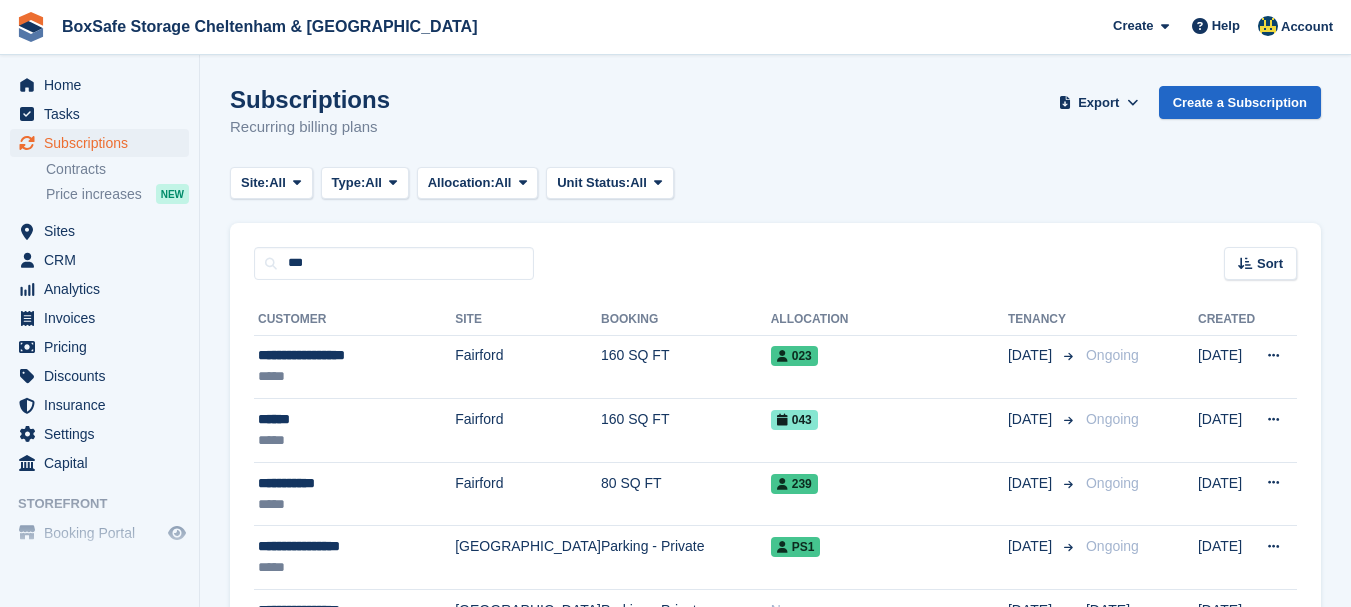 type on "***" 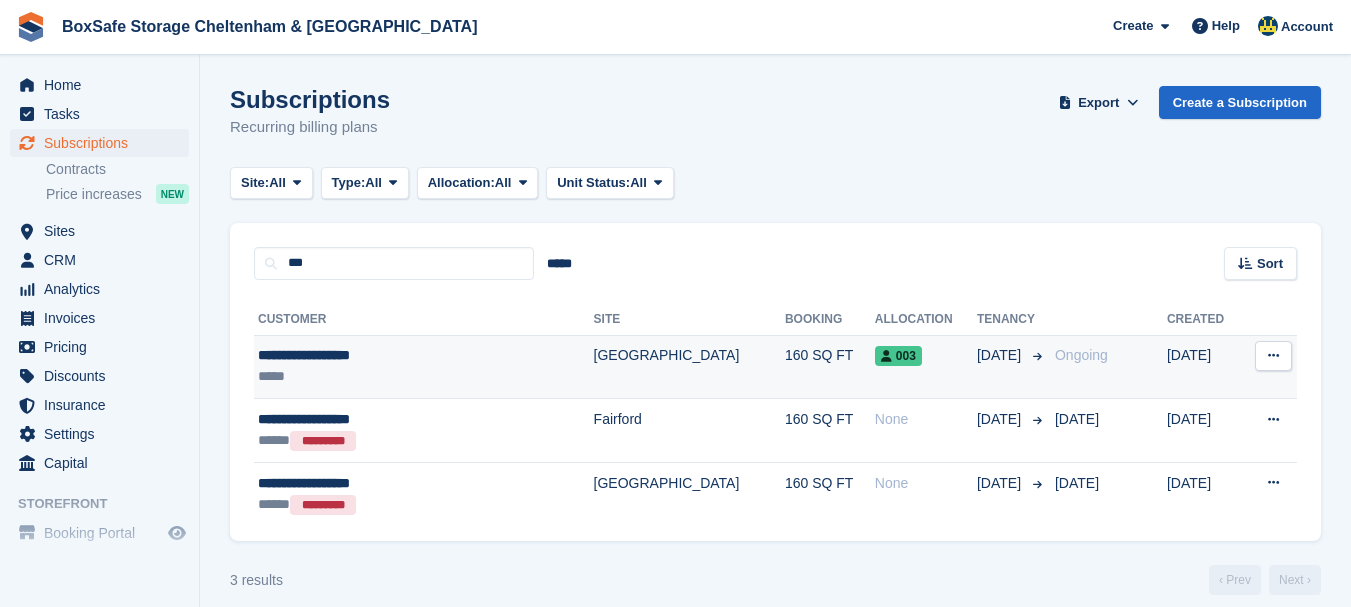 click on "**********" at bounding box center [385, 355] 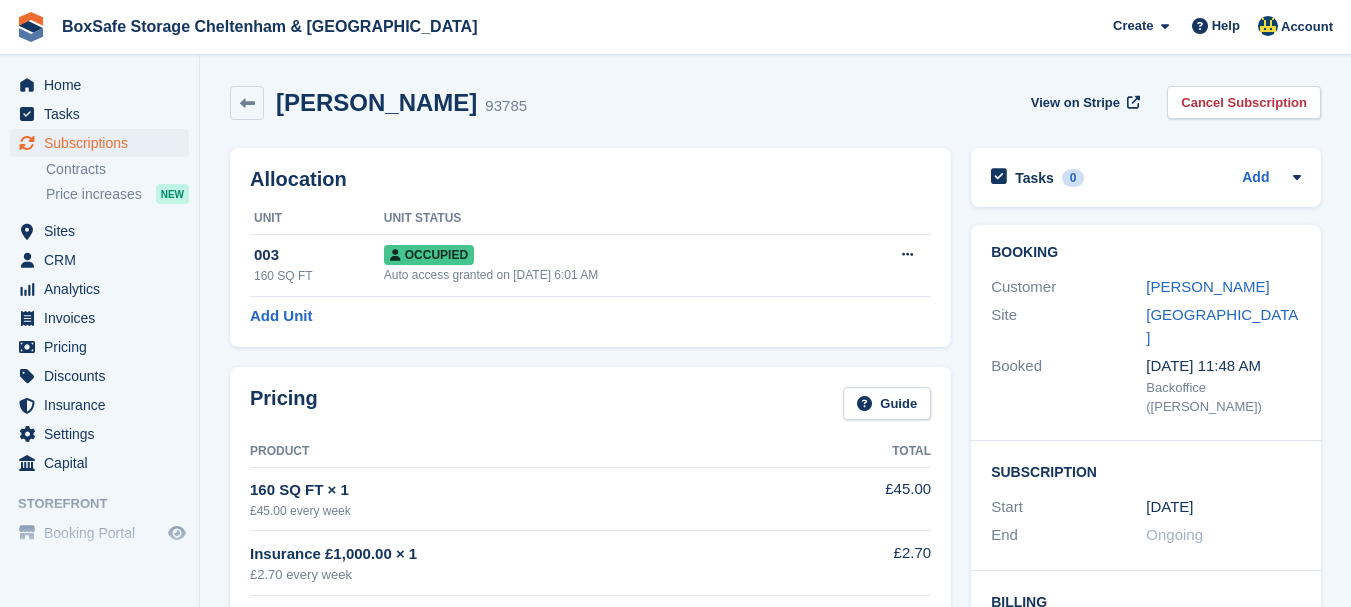 scroll, scrollTop: 0, scrollLeft: 0, axis: both 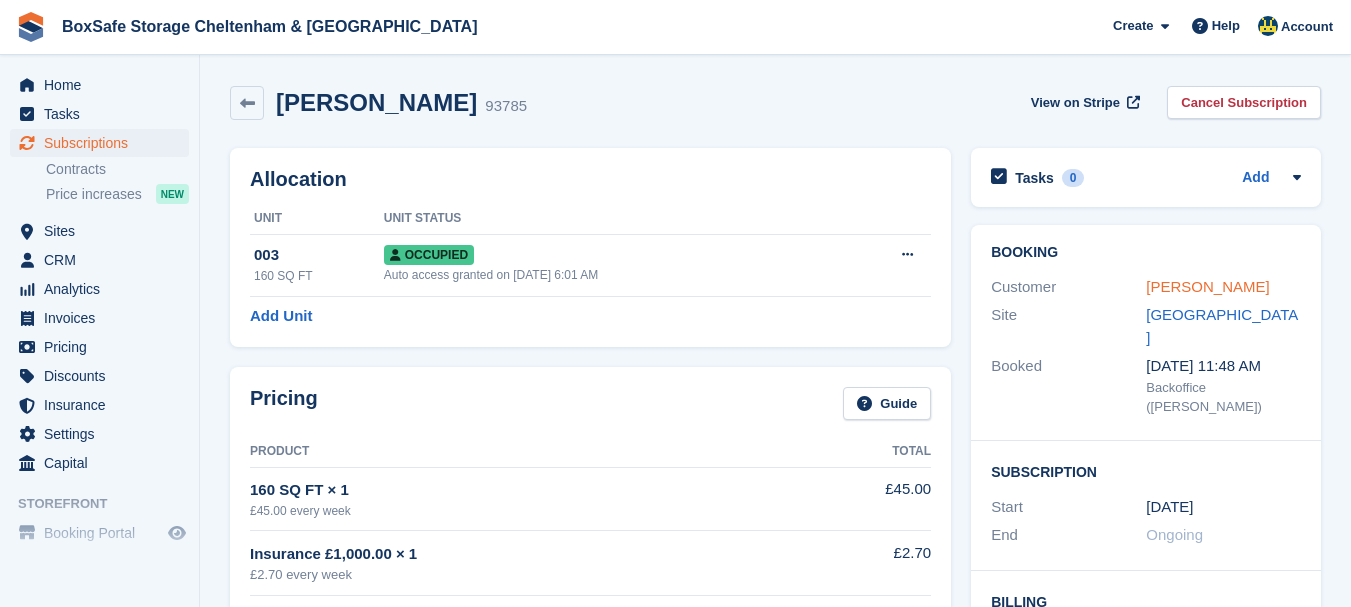 click on "Leo Bradley Cannon" at bounding box center (1207, 286) 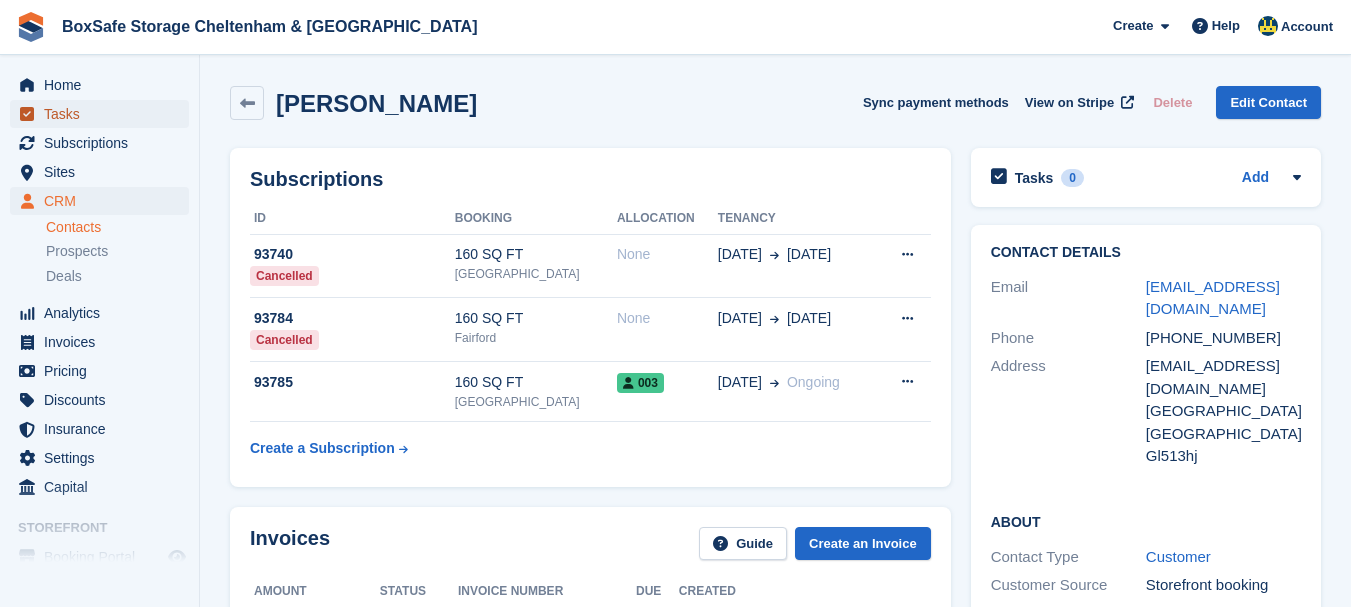 click on "Tasks" at bounding box center (104, 114) 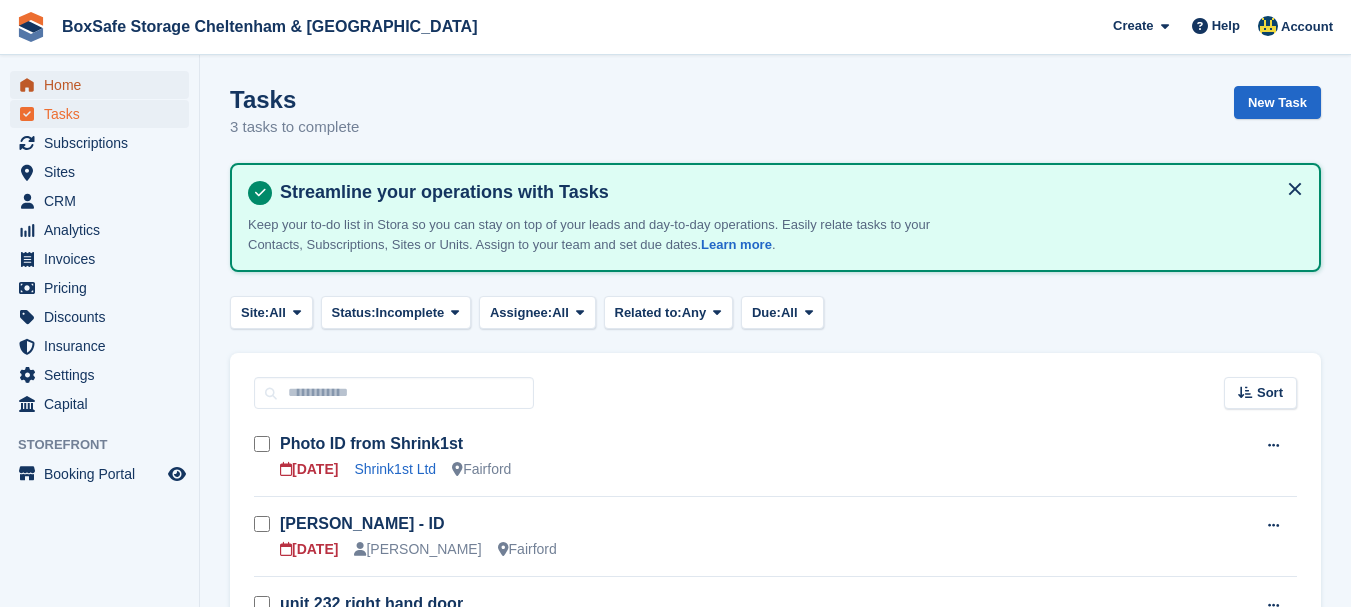 click on "Home" at bounding box center [104, 85] 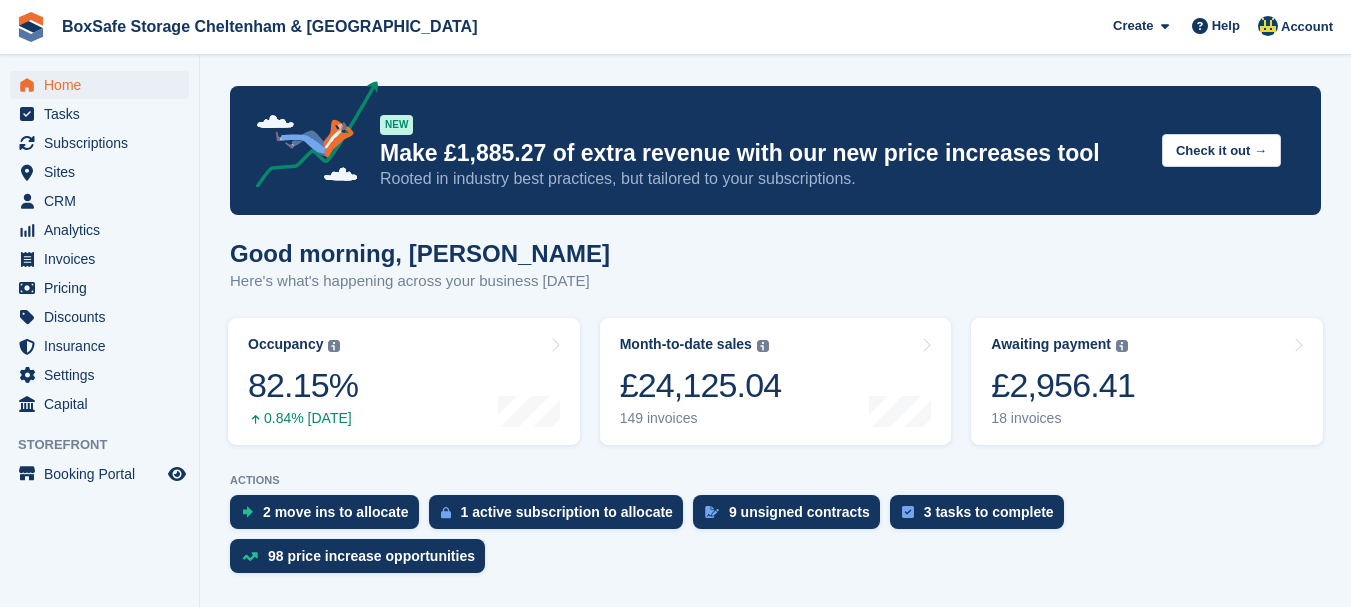 scroll, scrollTop: 0, scrollLeft: 0, axis: both 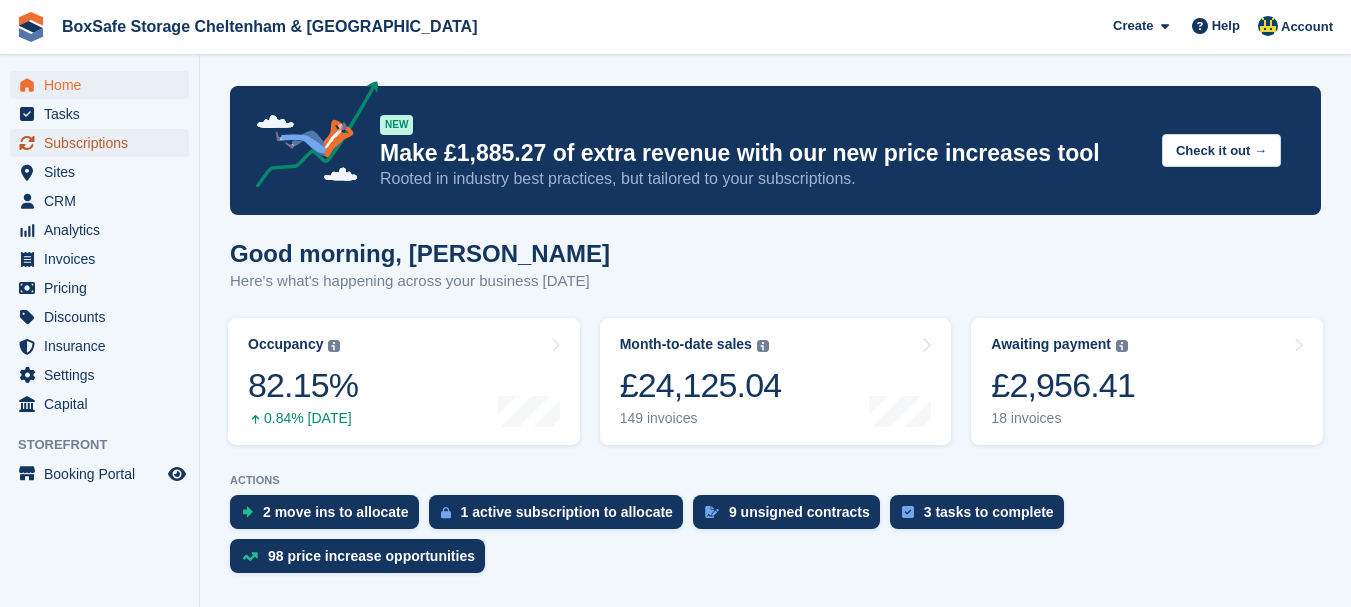 click on "Subscriptions" at bounding box center (104, 143) 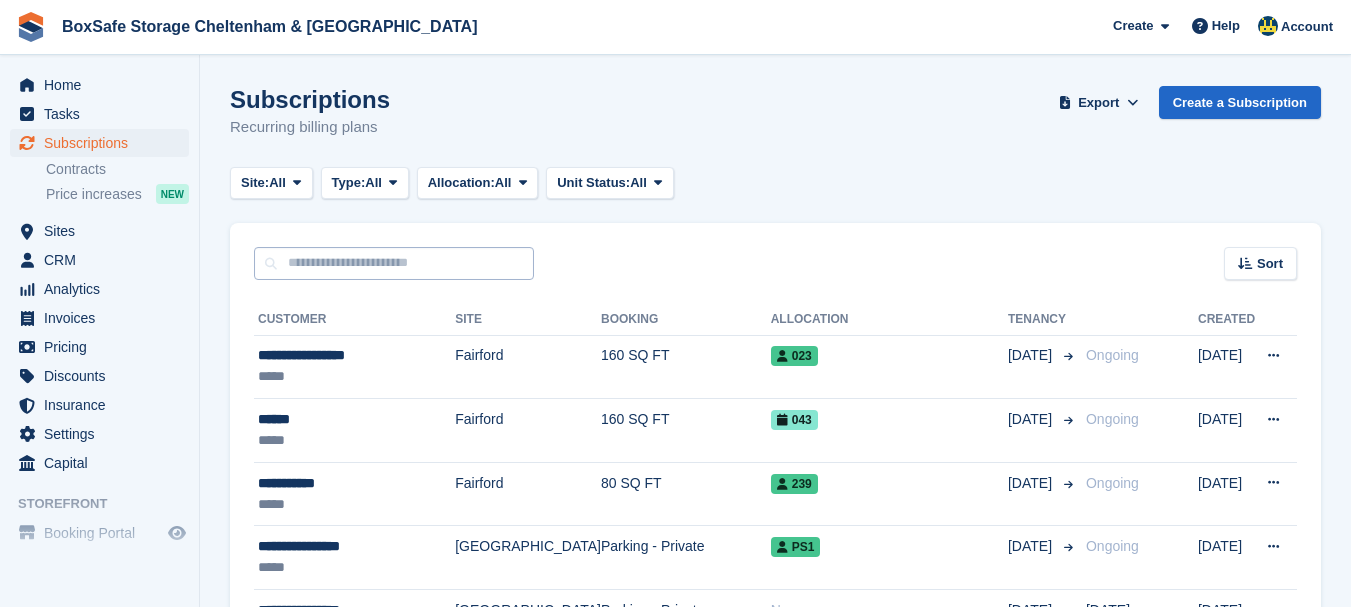 scroll, scrollTop: 0, scrollLeft: 0, axis: both 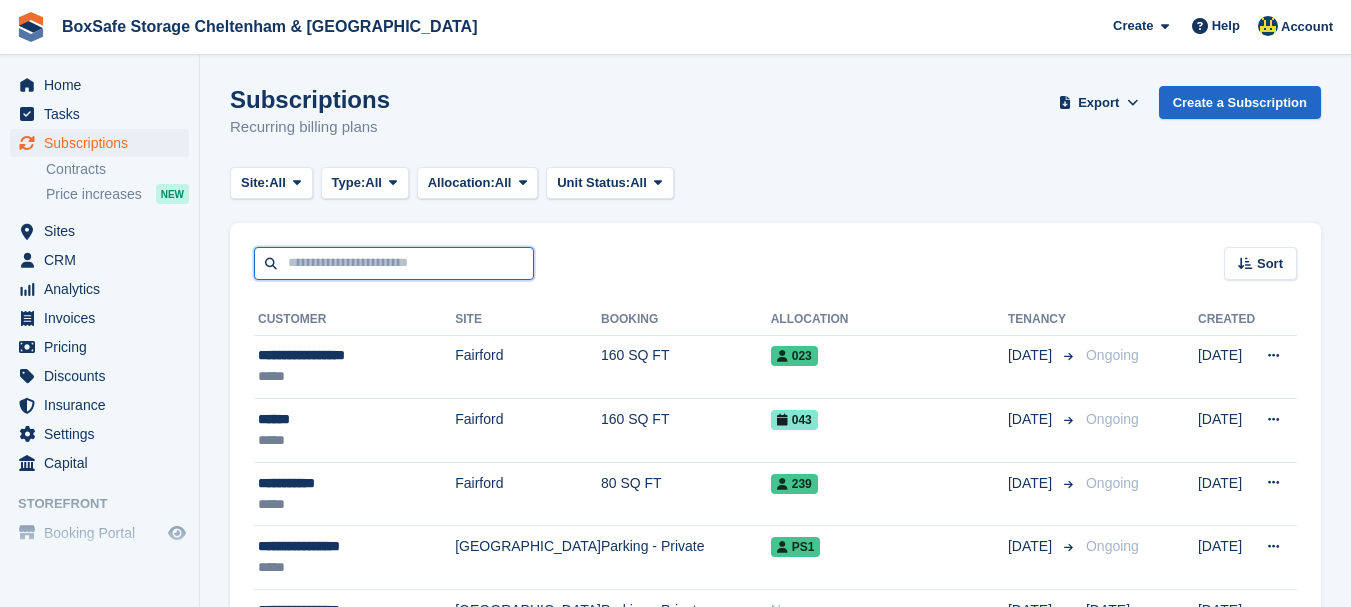 click at bounding box center (394, 263) 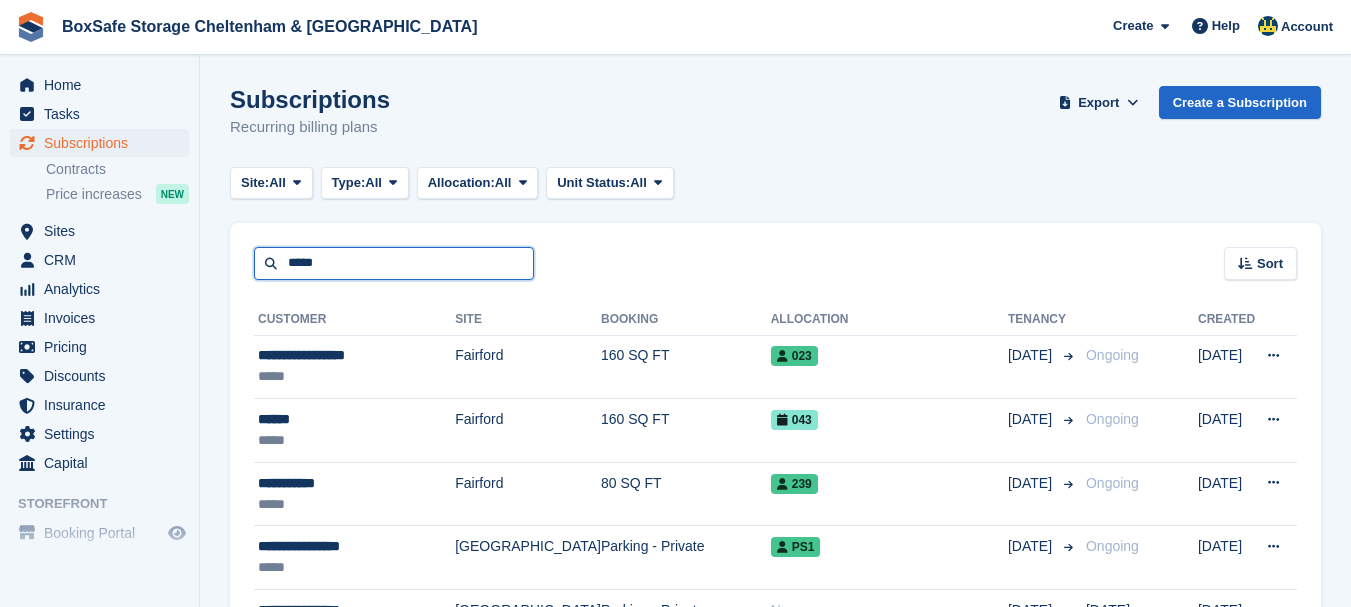 type on "*****" 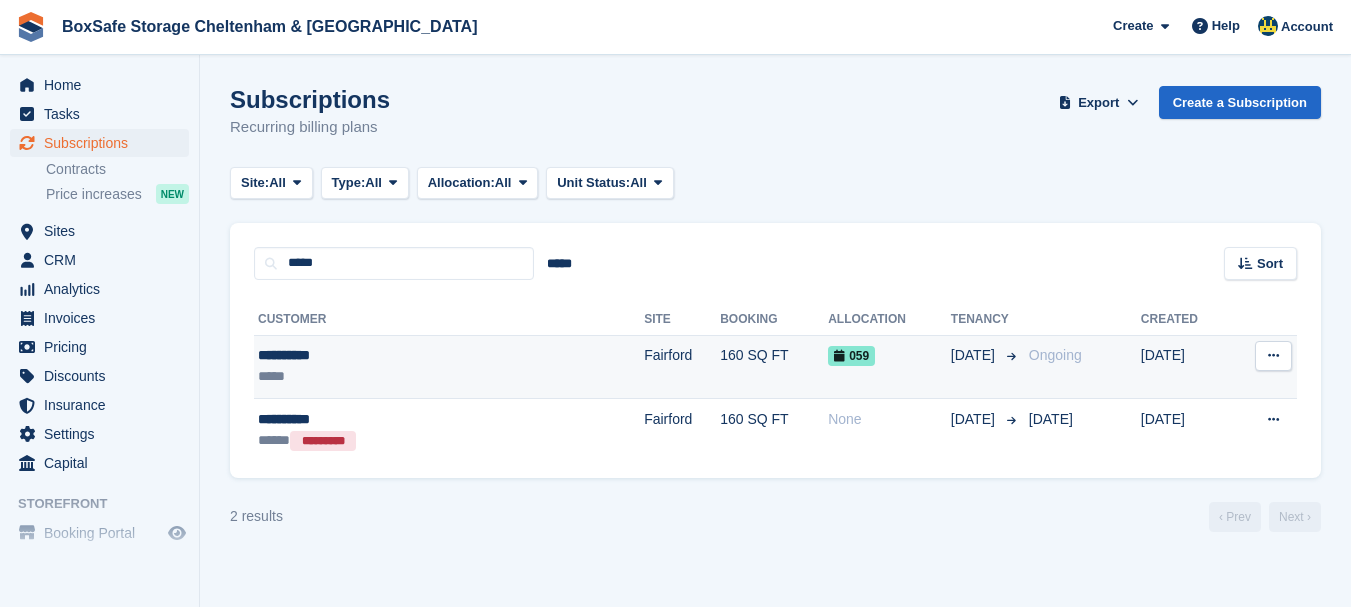 click on "**********" at bounding box center (379, 355) 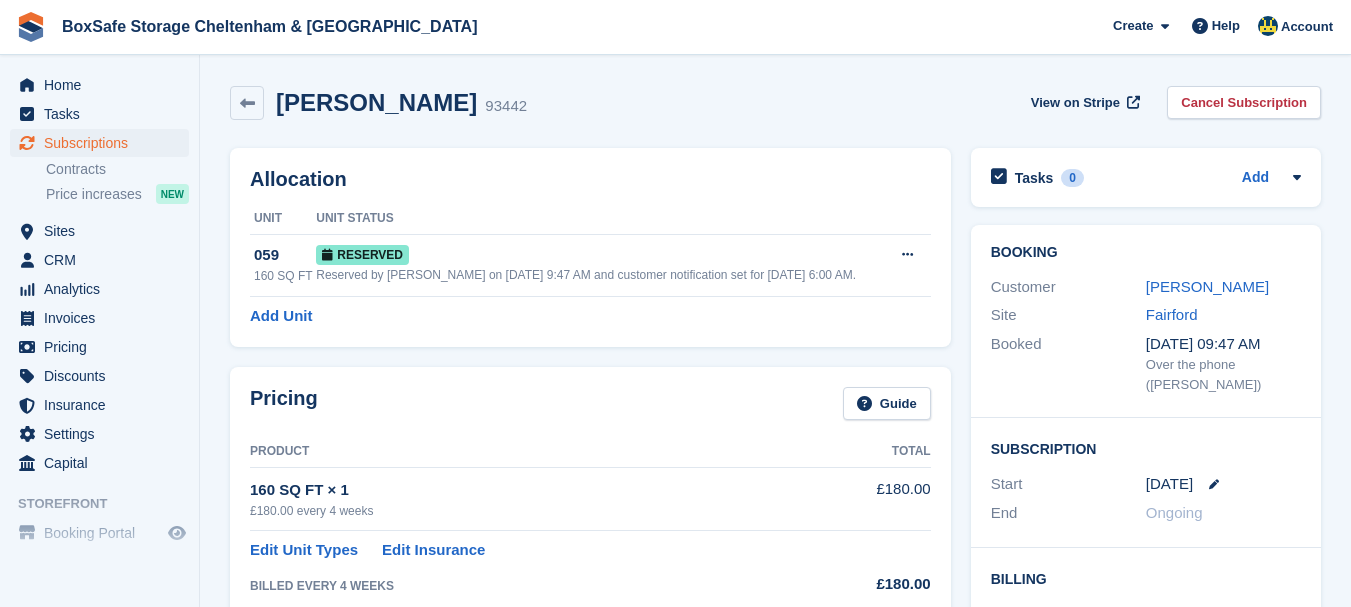 scroll, scrollTop: 0, scrollLeft: 0, axis: both 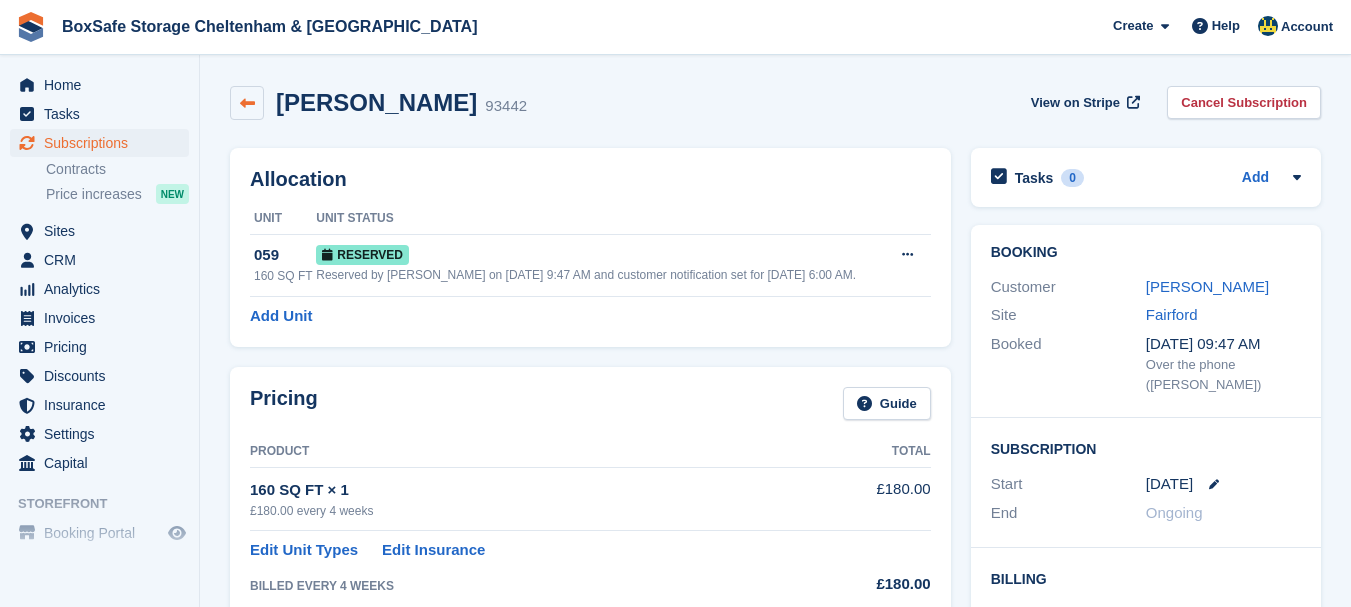 click at bounding box center (247, 103) 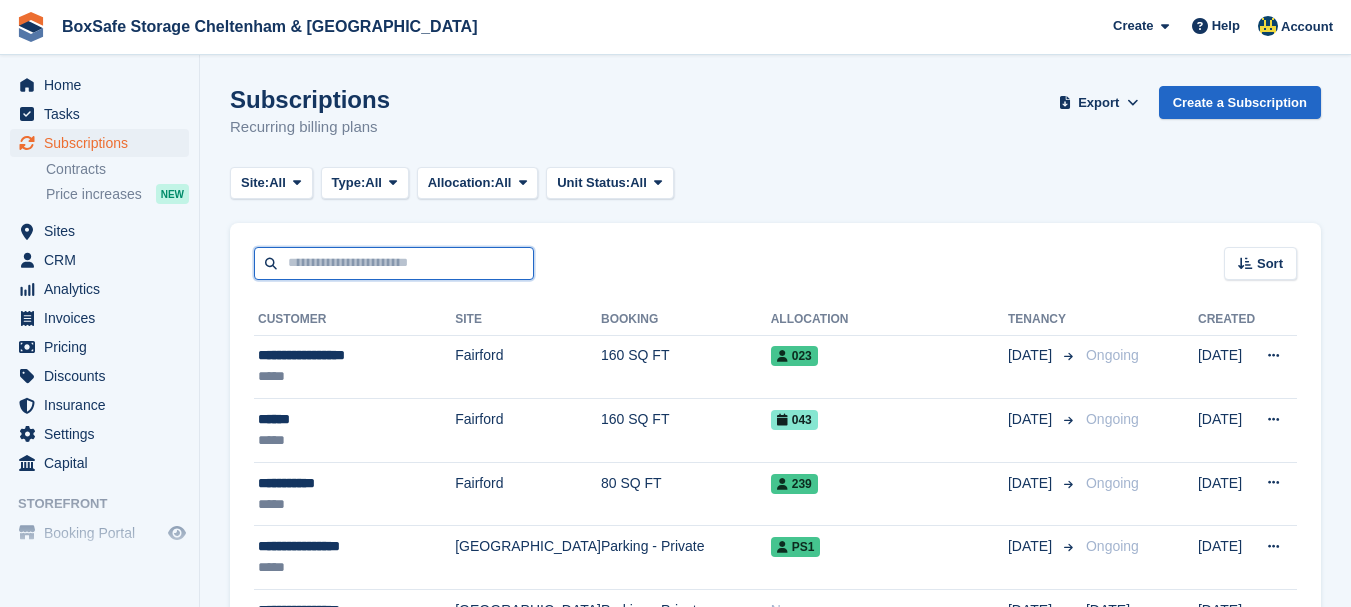 click at bounding box center [394, 263] 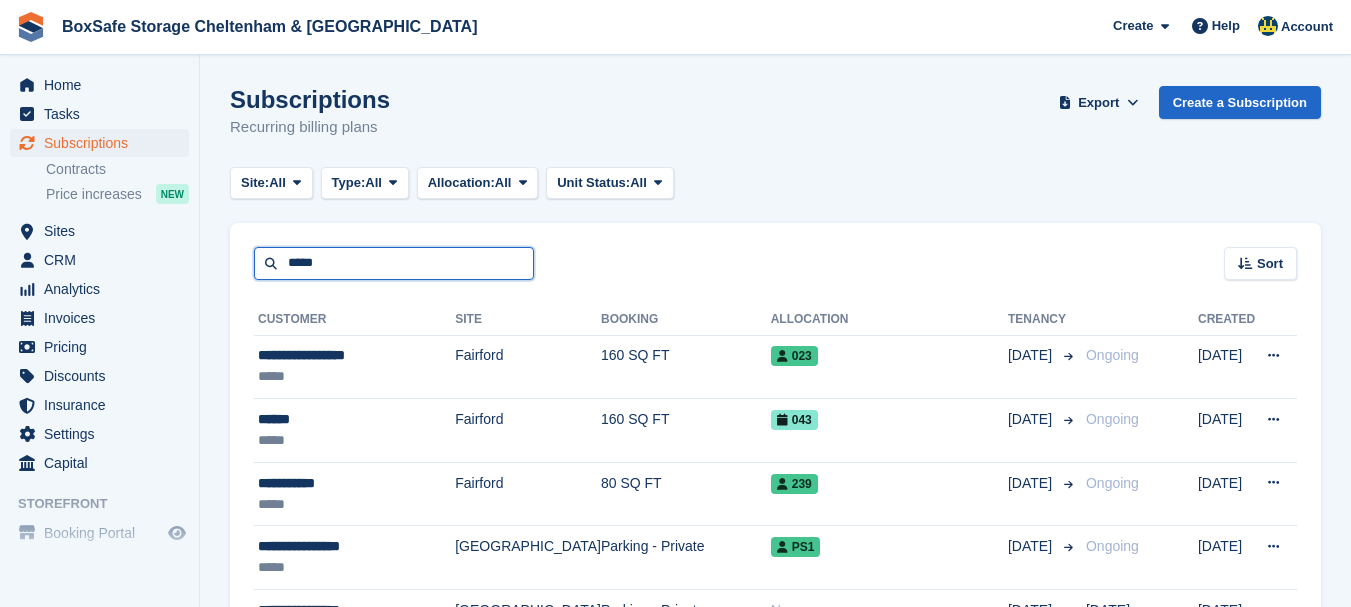 type on "*****" 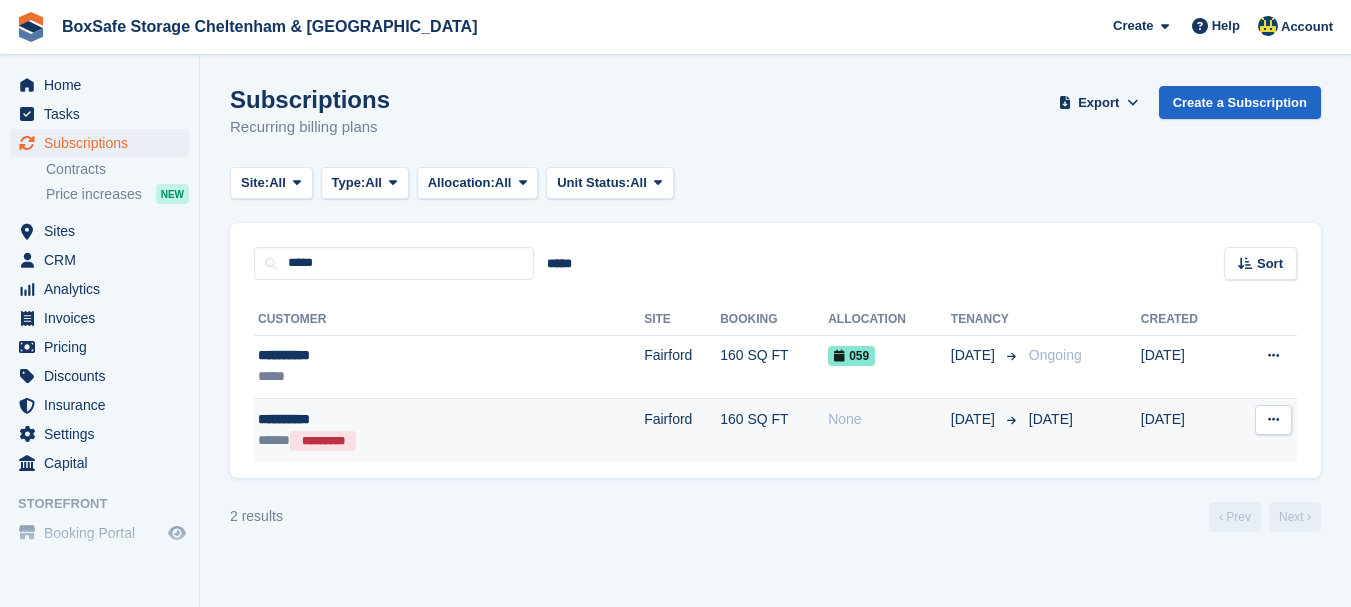 click on "**********" at bounding box center (379, 419) 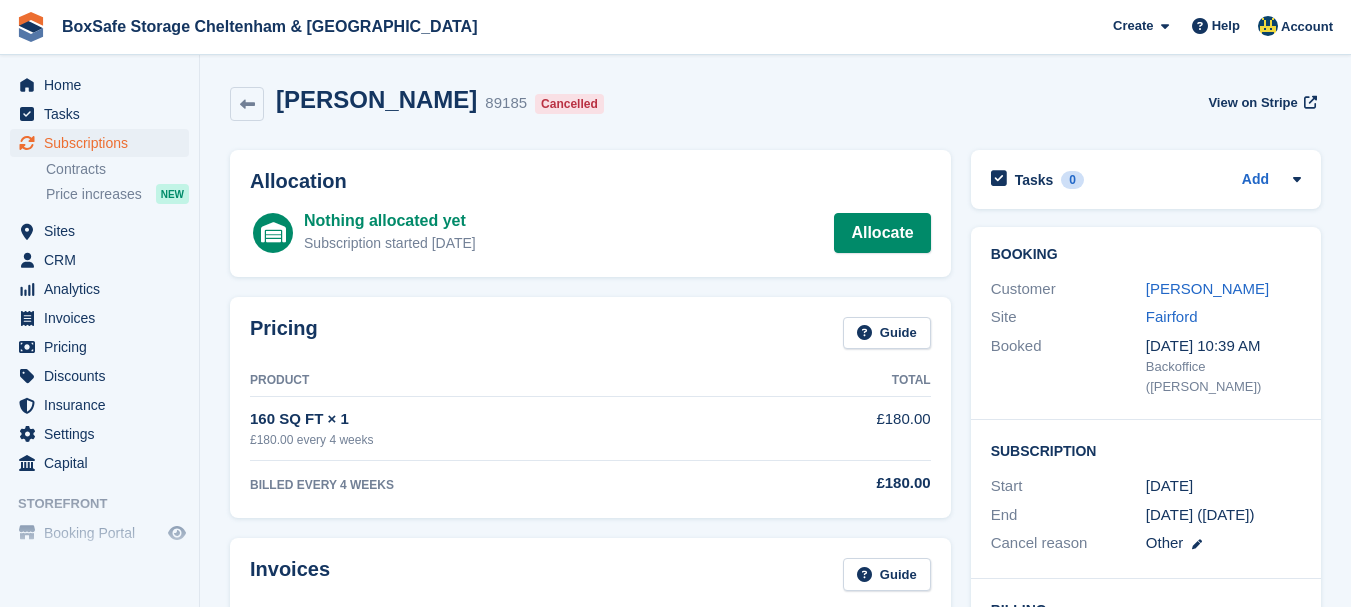 scroll, scrollTop: 0, scrollLeft: 0, axis: both 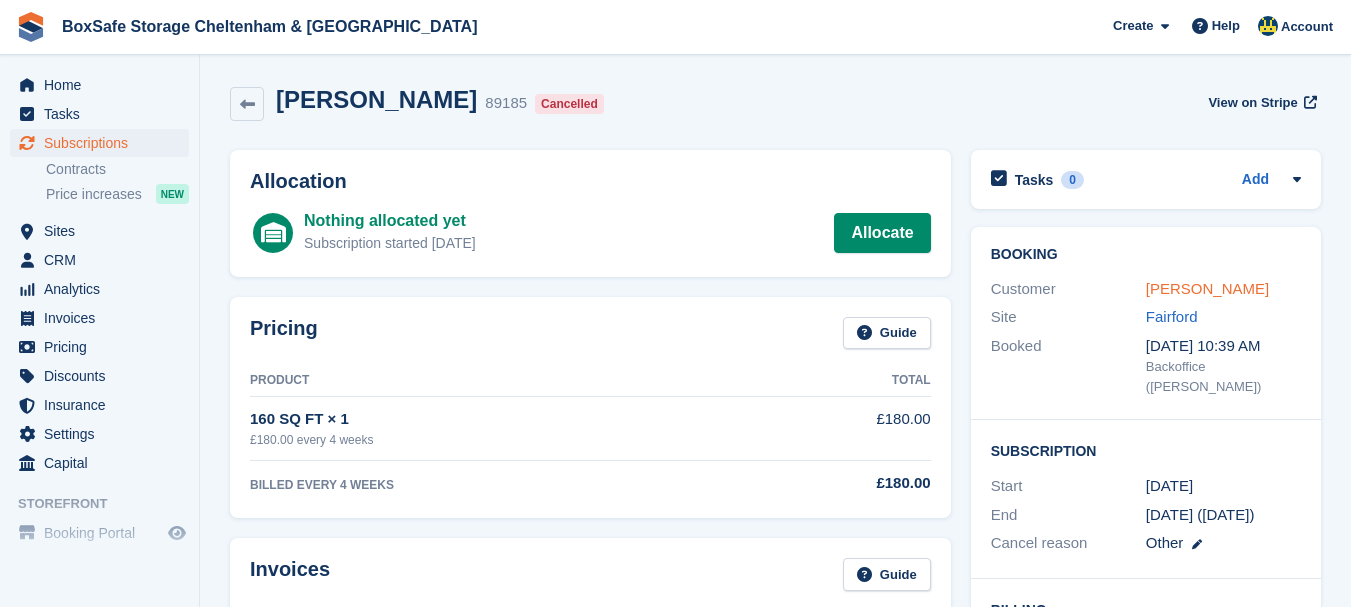 click on "[PERSON_NAME]" at bounding box center (1207, 288) 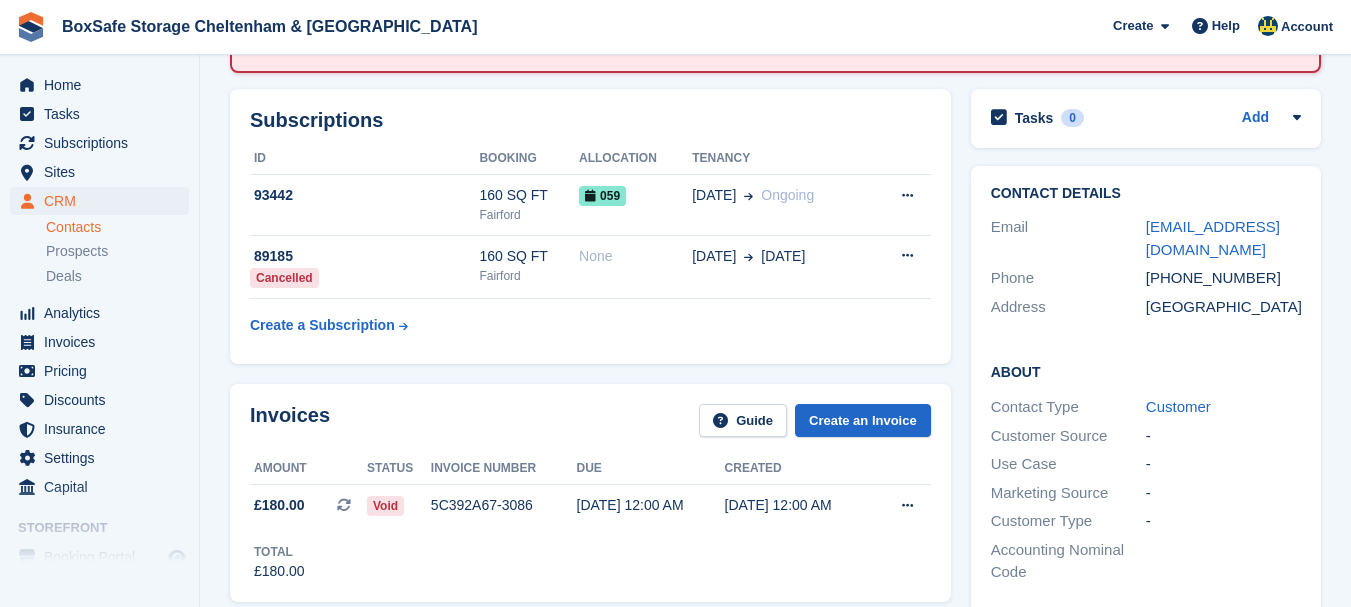 scroll, scrollTop: 0, scrollLeft: 0, axis: both 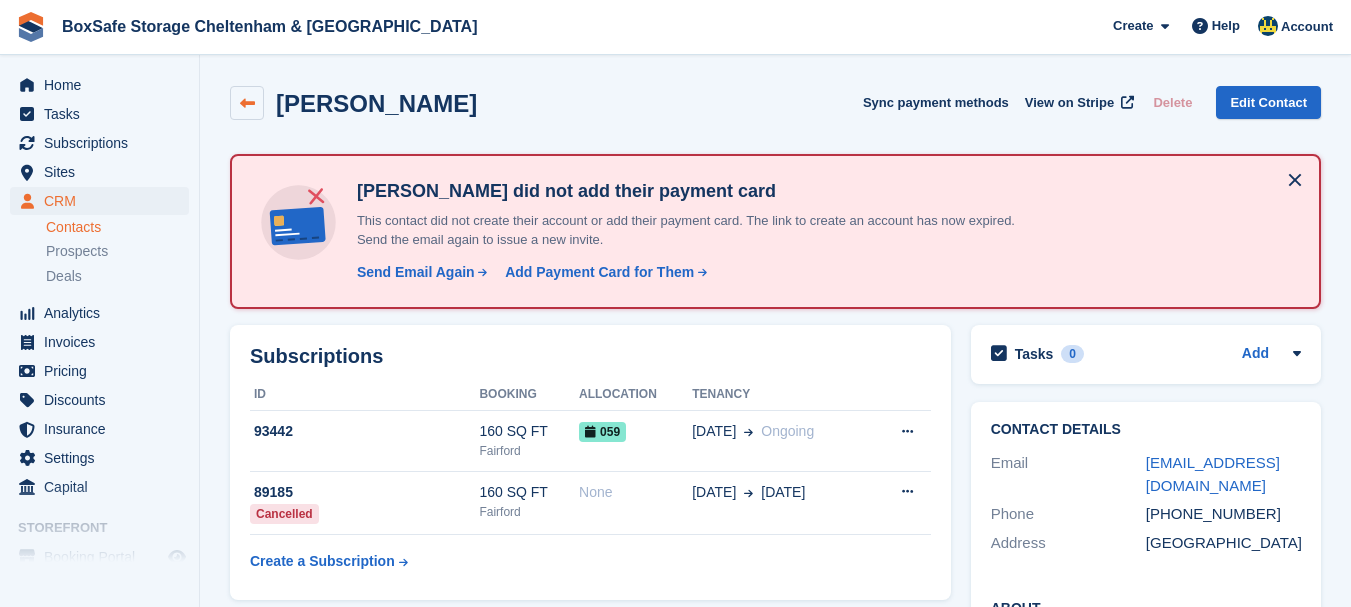 click at bounding box center (247, 103) 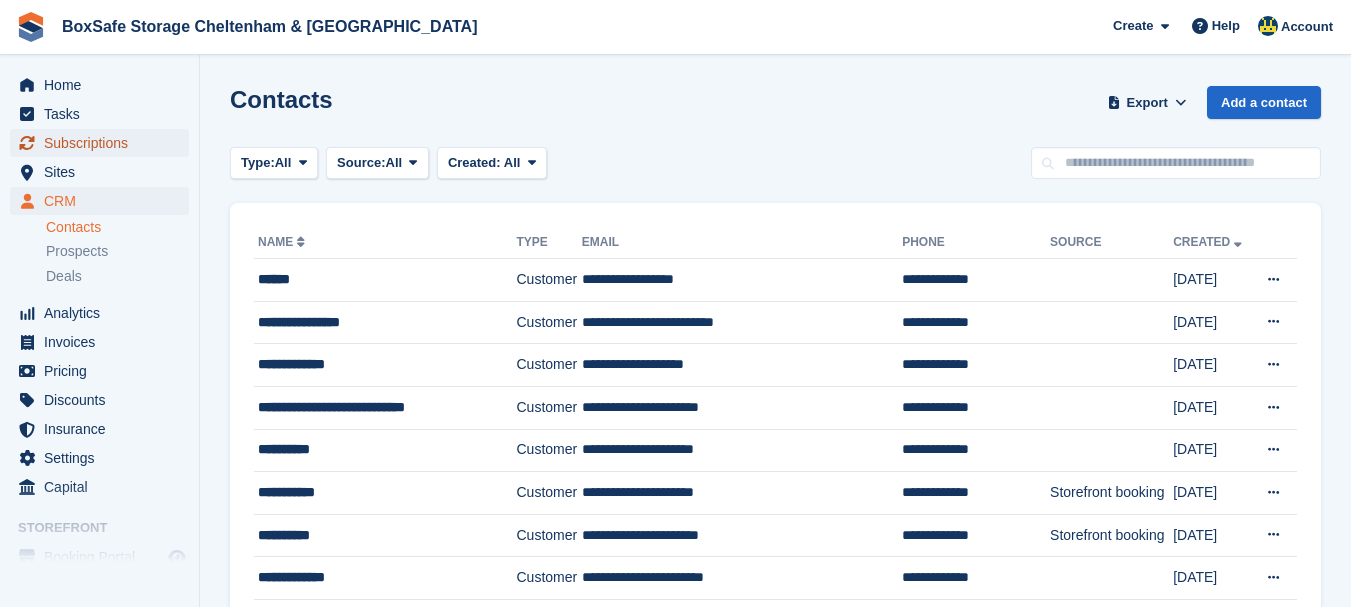 click on "Subscriptions" at bounding box center (104, 143) 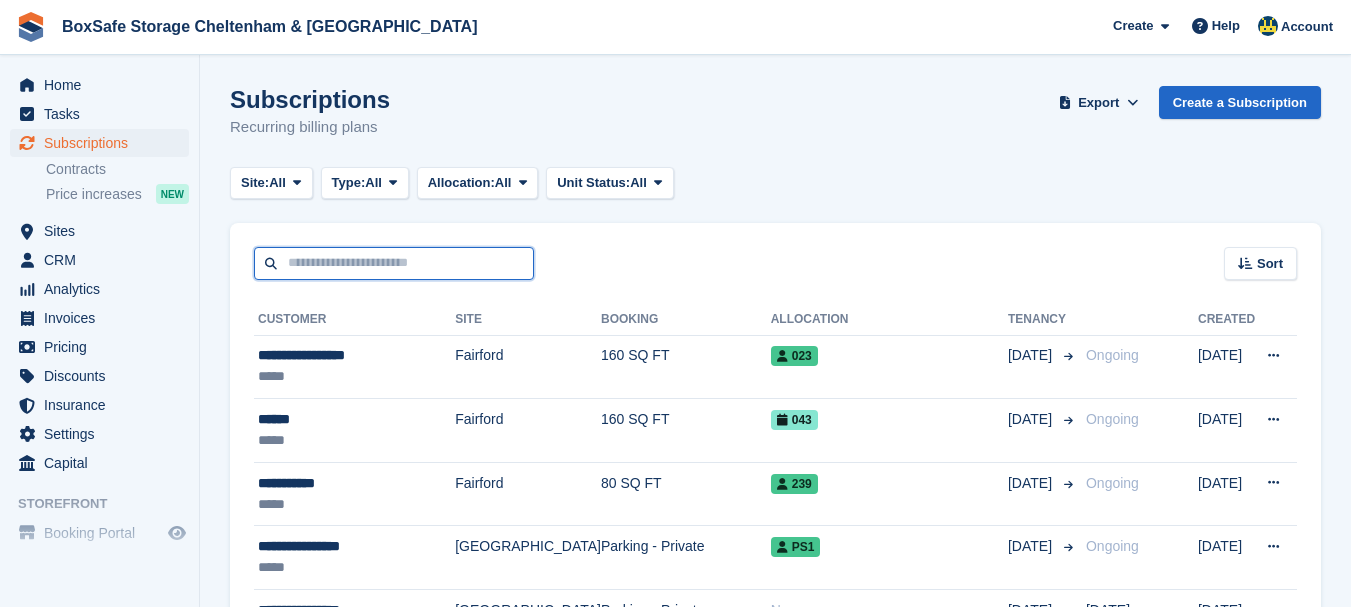 click at bounding box center (394, 263) 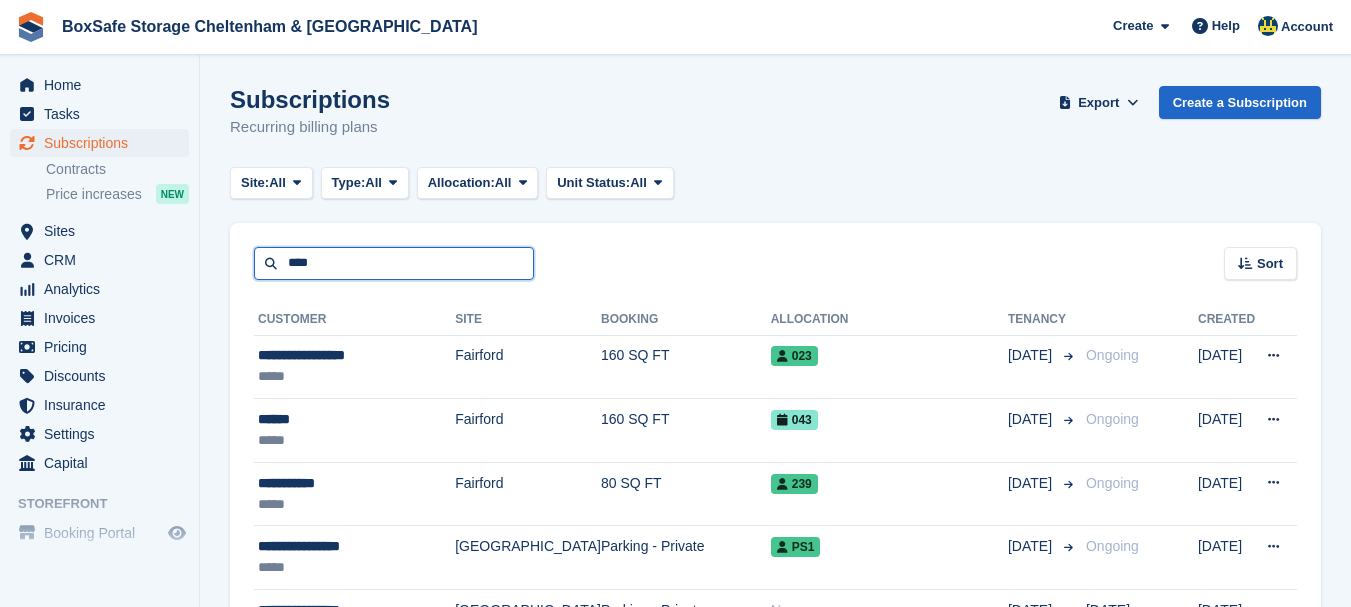 type on "****" 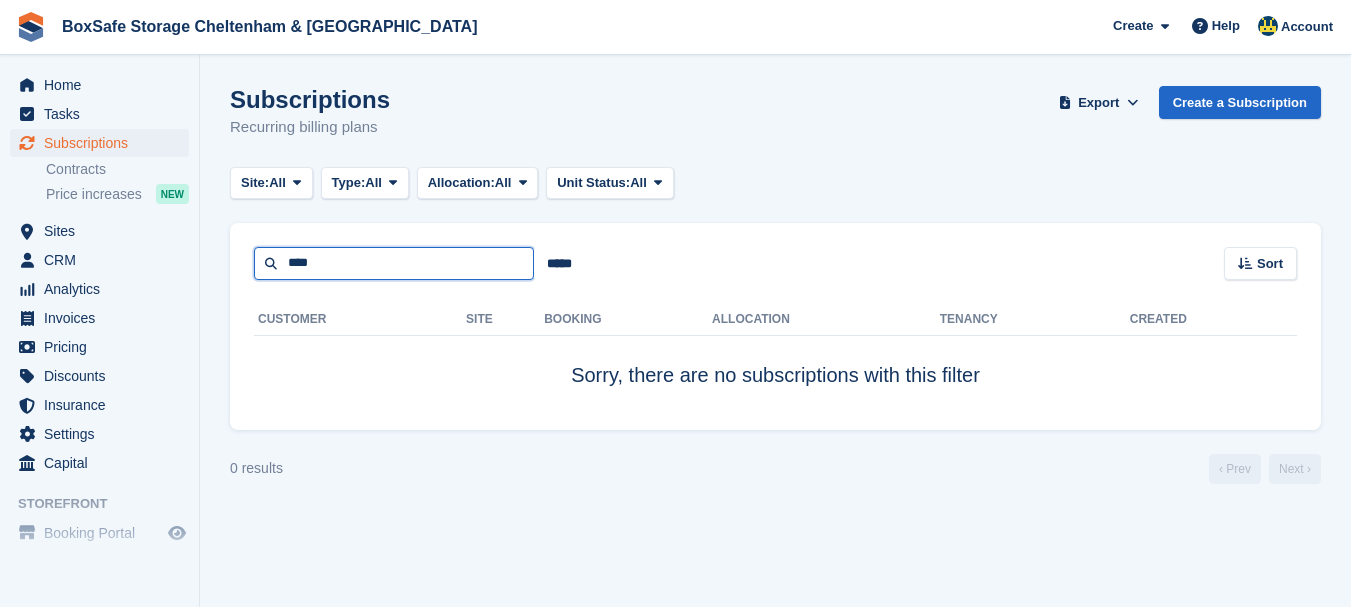click on "****" at bounding box center [394, 263] 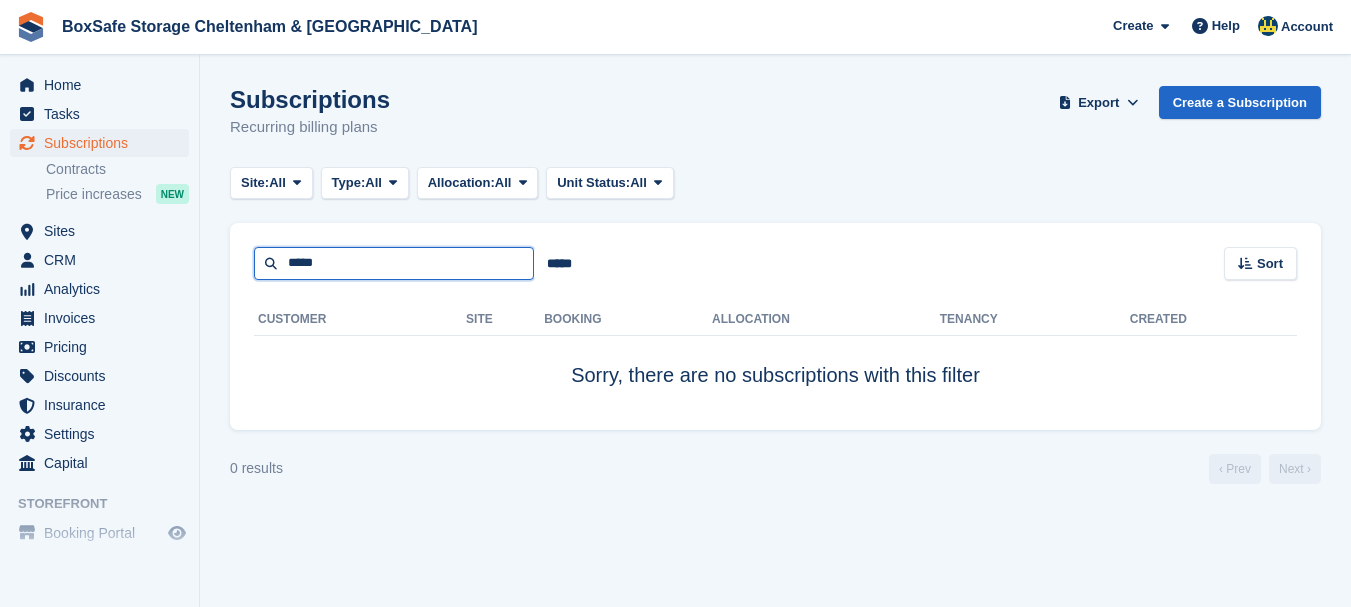 type on "*****" 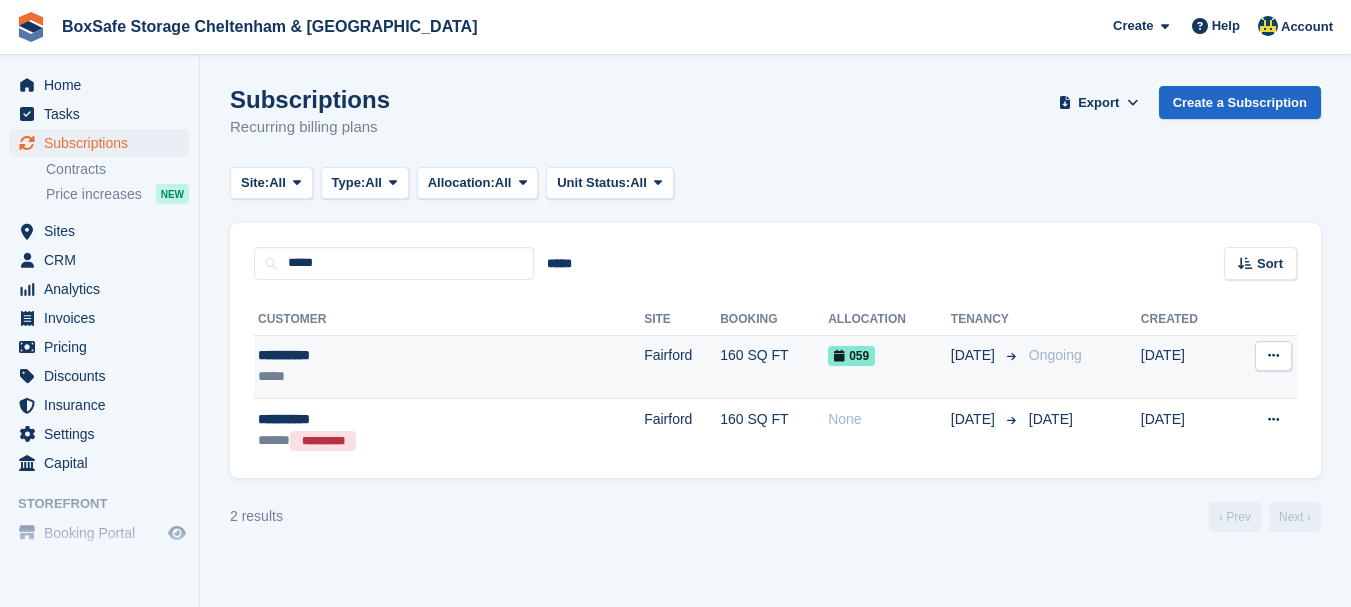 click on "**********" at bounding box center [379, 355] 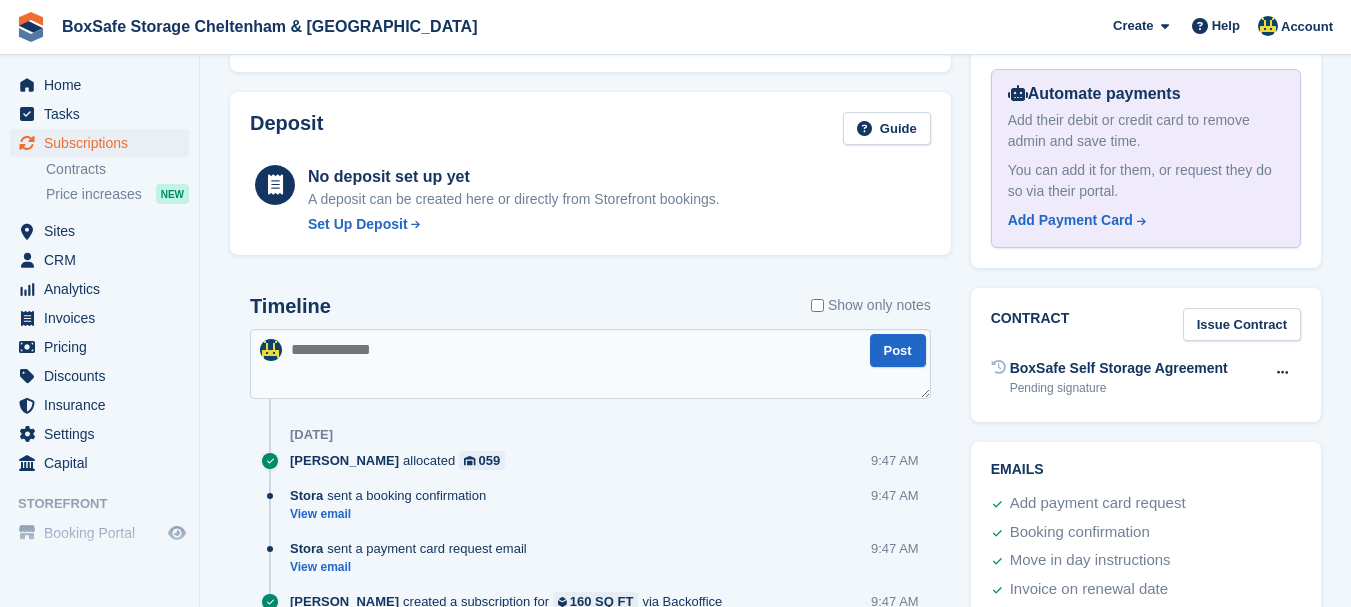 scroll, scrollTop: 820, scrollLeft: 0, axis: vertical 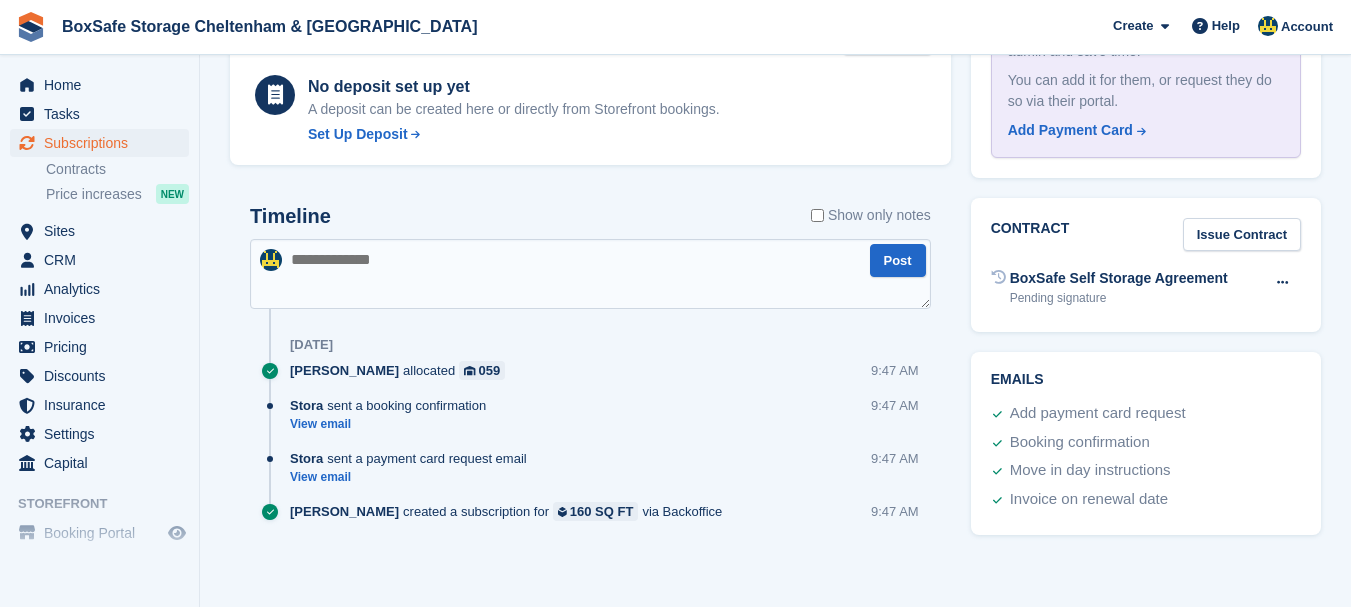 click at bounding box center (590, 274) 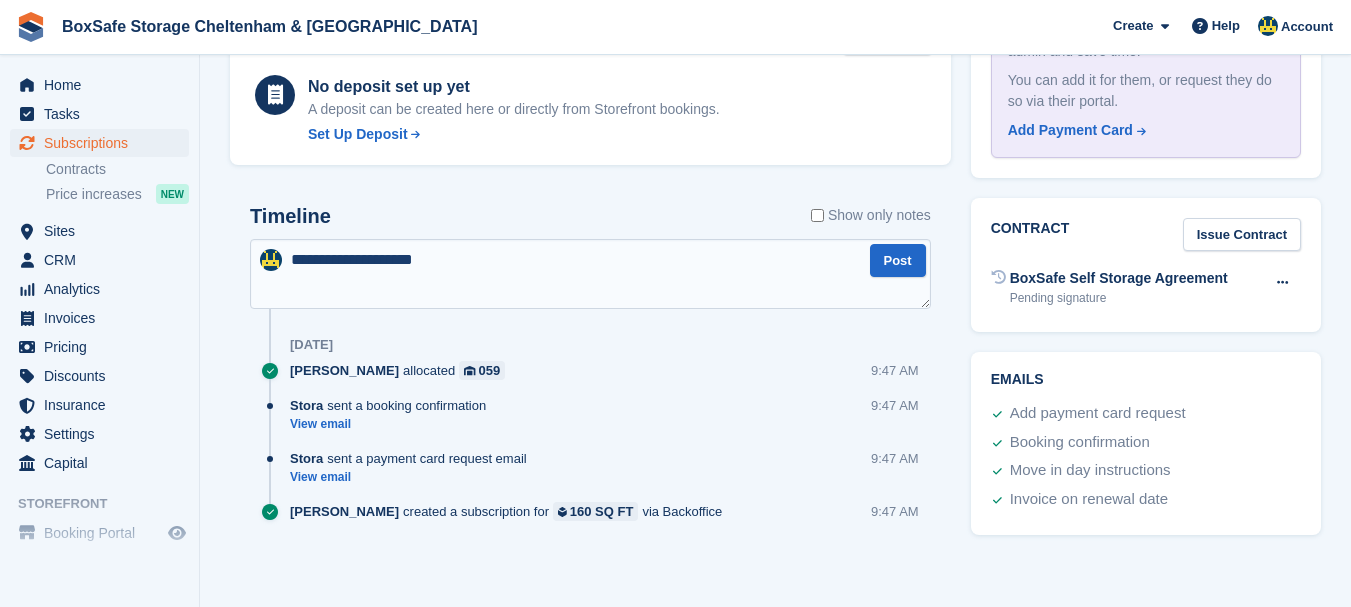 type on "**********" 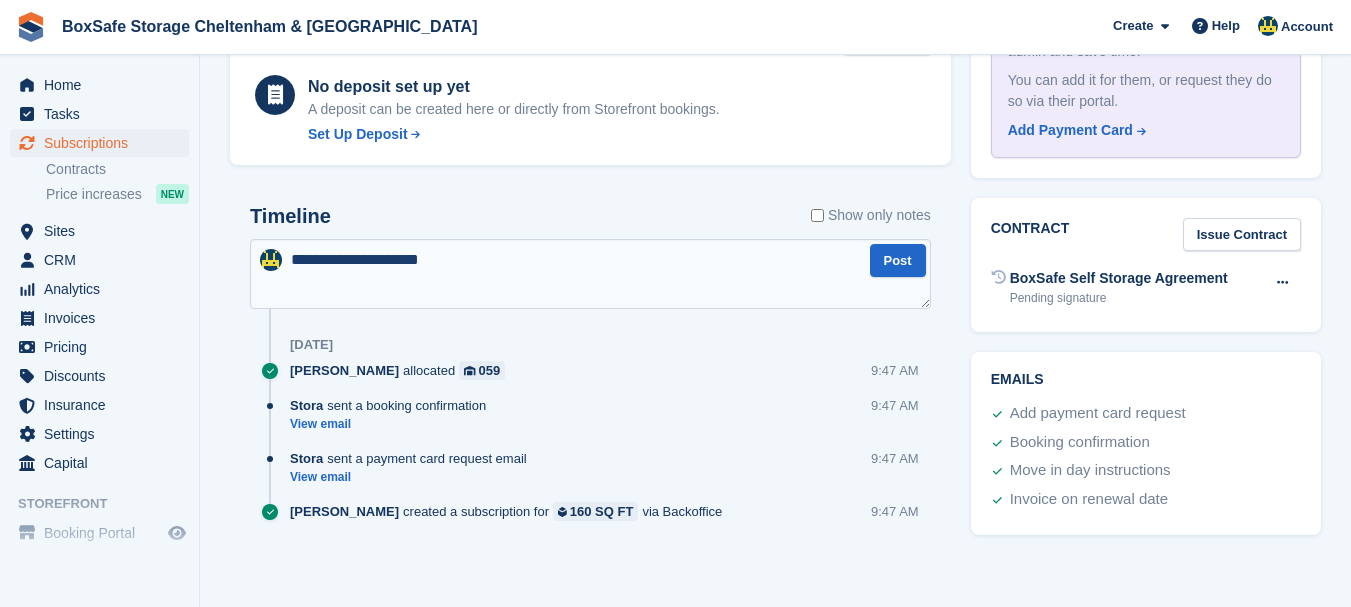 type 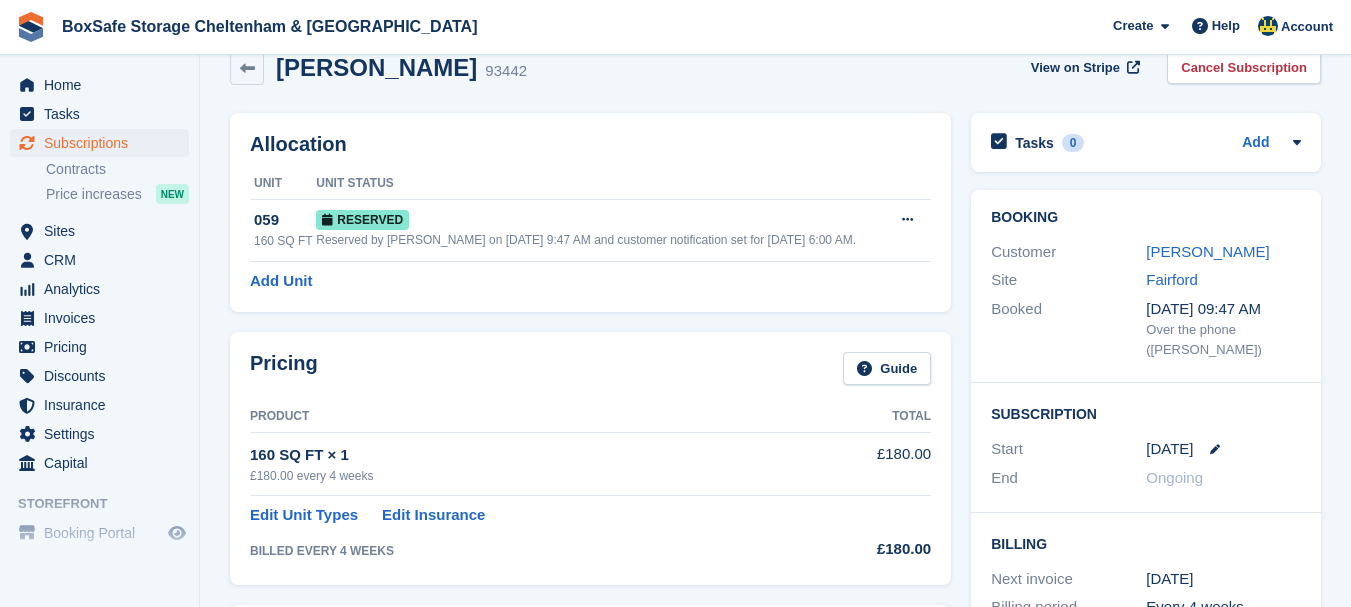 scroll, scrollTop: 0, scrollLeft: 0, axis: both 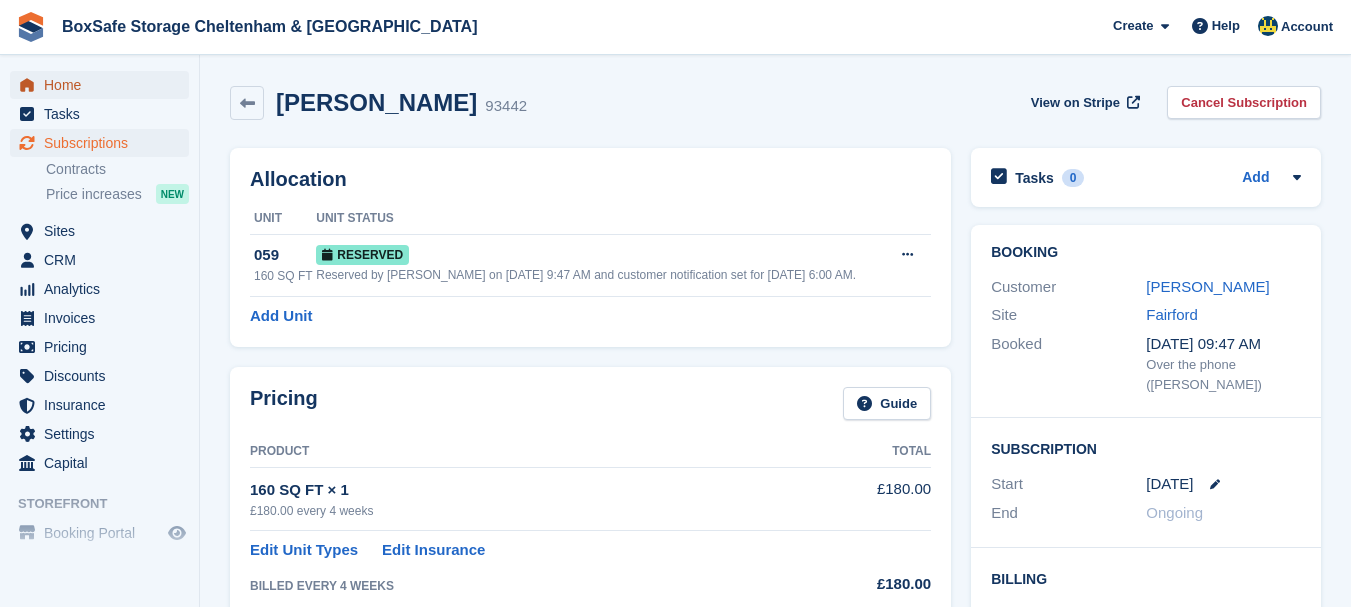 click on "Home" at bounding box center [104, 85] 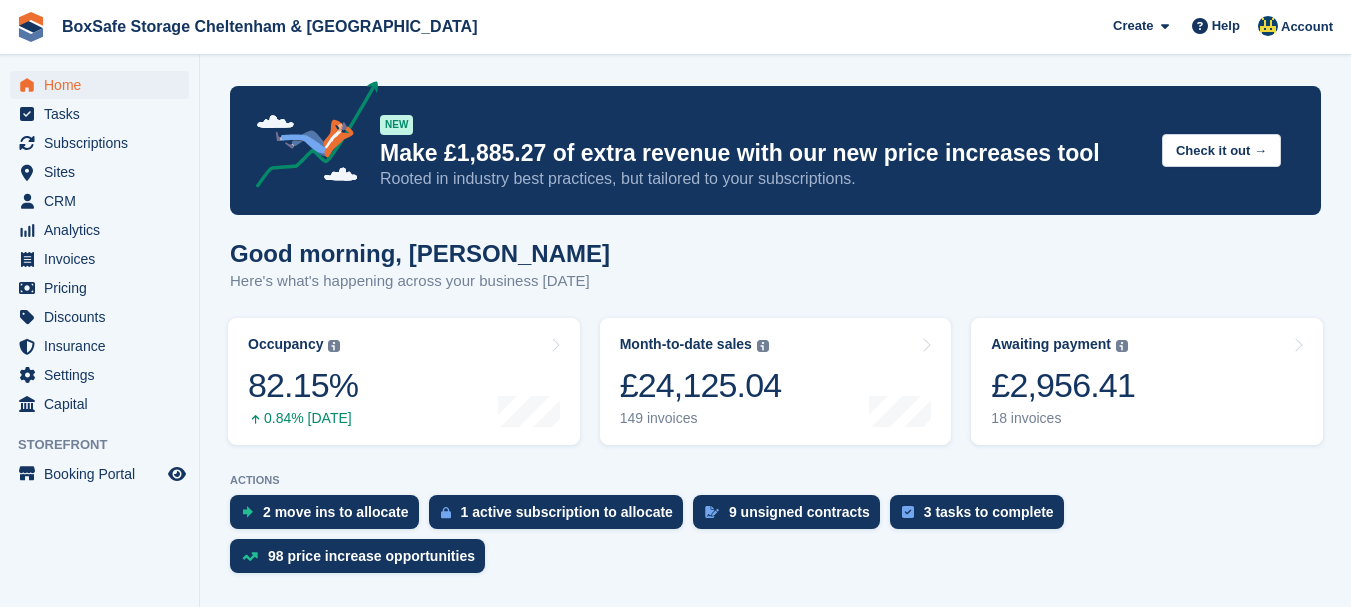 click on "Subscriptions" at bounding box center (104, 143) 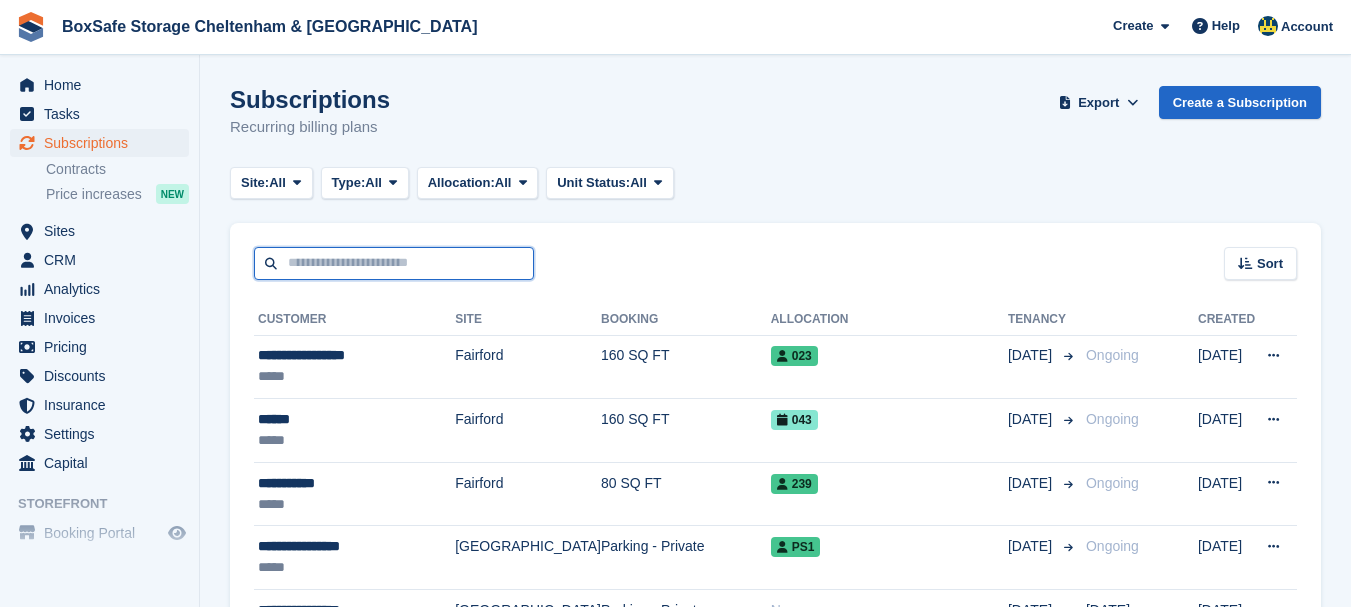 click at bounding box center (394, 263) 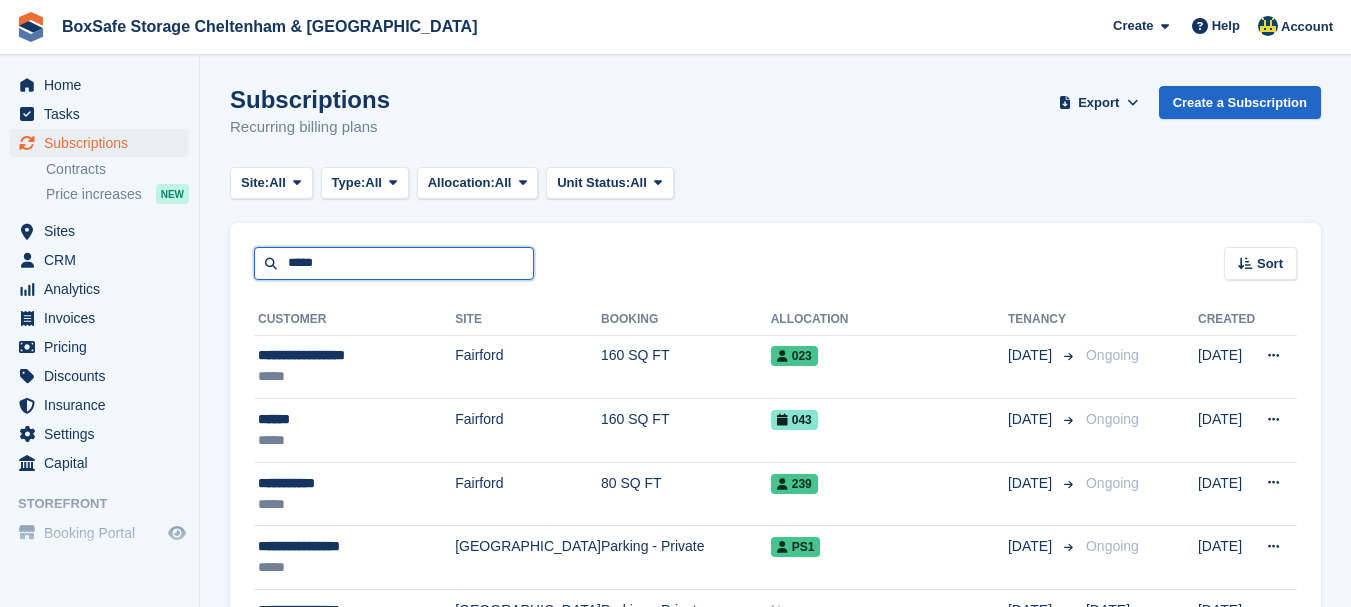 type on "*****" 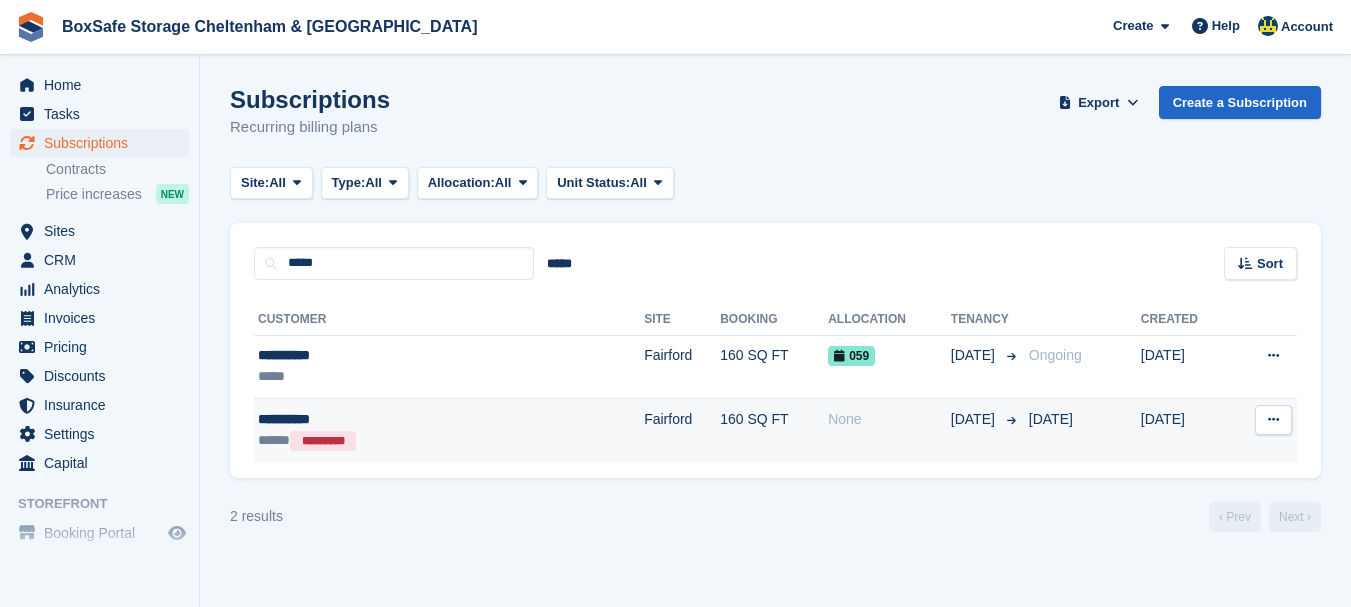 click on "**********" at bounding box center (379, 419) 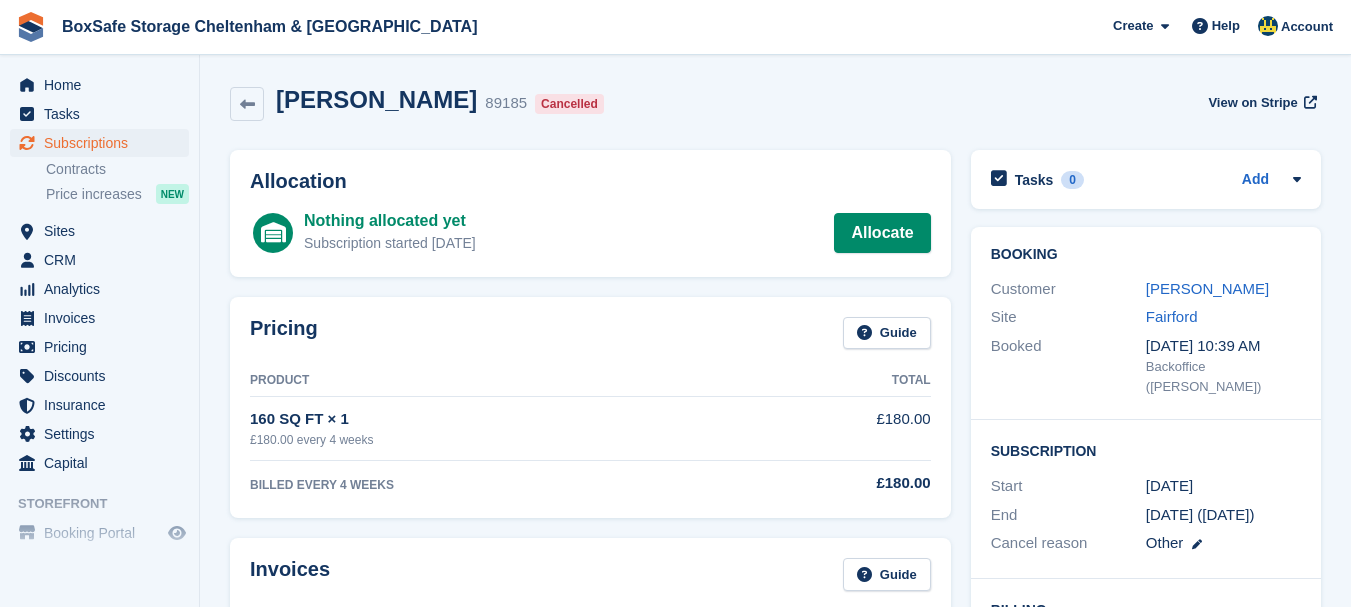 scroll, scrollTop: 0, scrollLeft: 0, axis: both 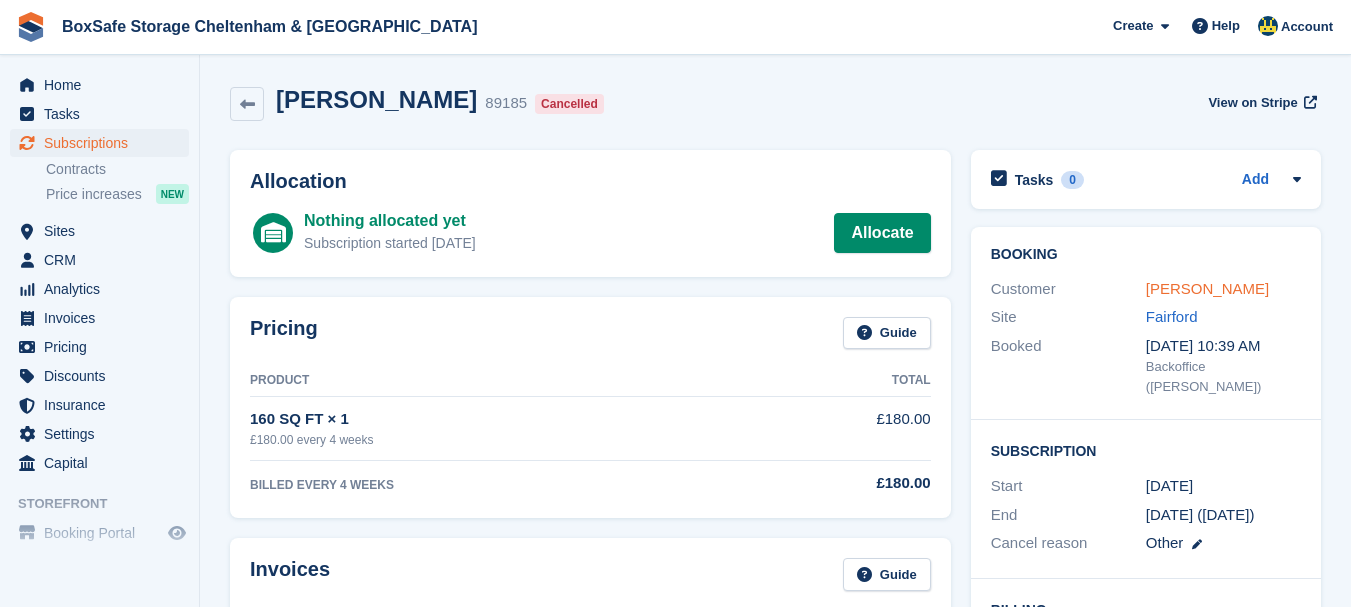 click on "[PERSON_NAME]" at bounding box center (1207, 288) 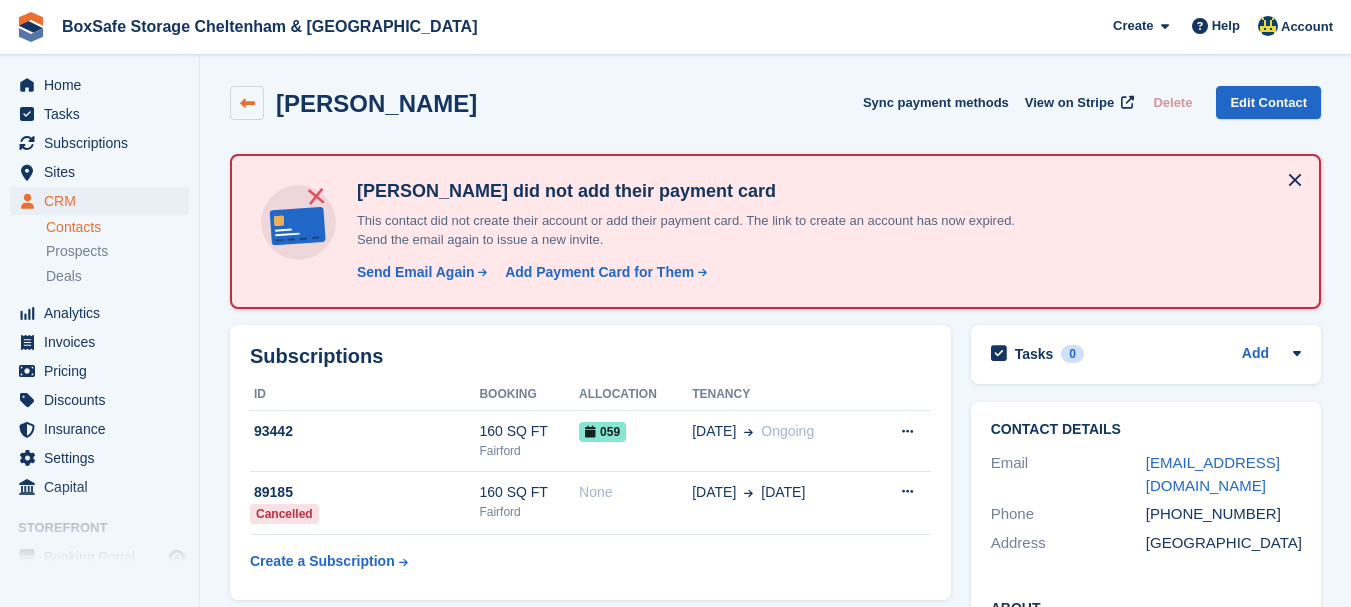 click at bounding box center [247, 103] 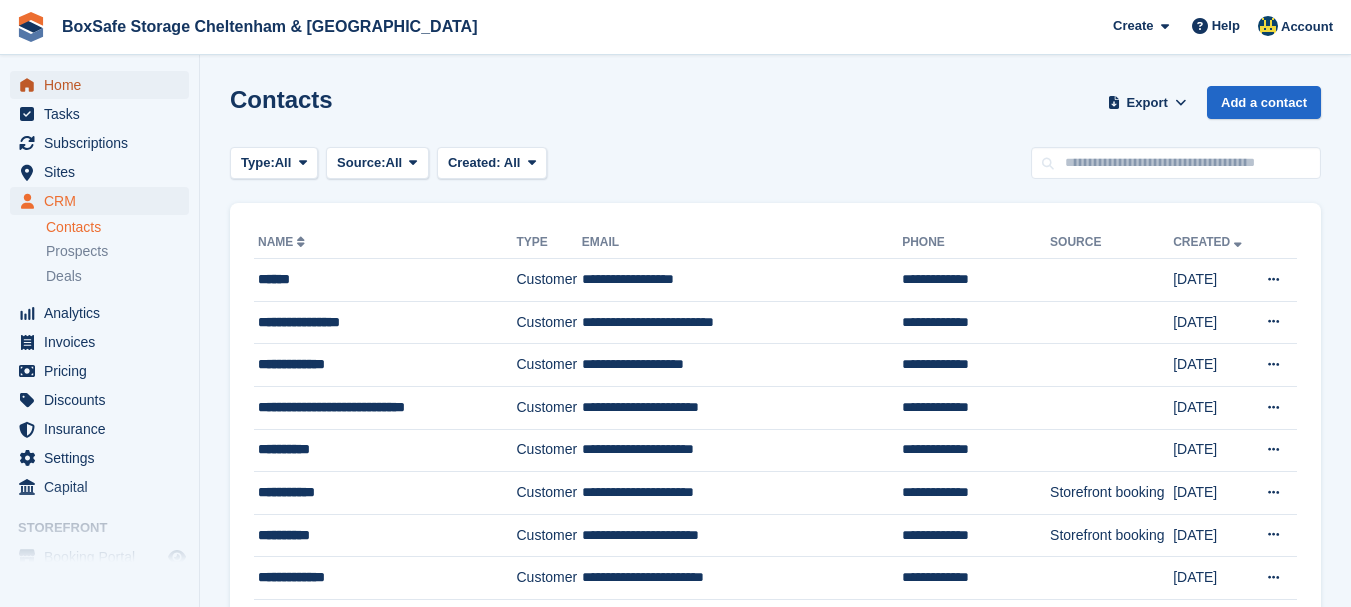 click on "Home" at bounding box center (104, 85) 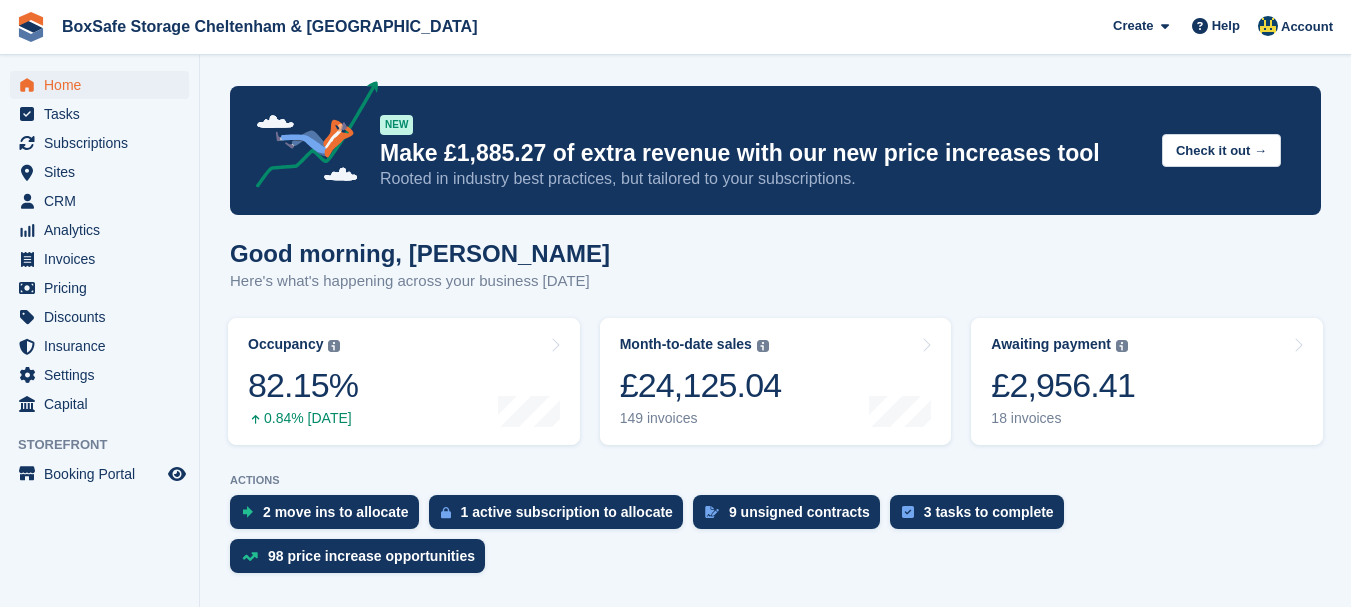scroll, scrollTop: 0, scrollLeft: 0, axis: both 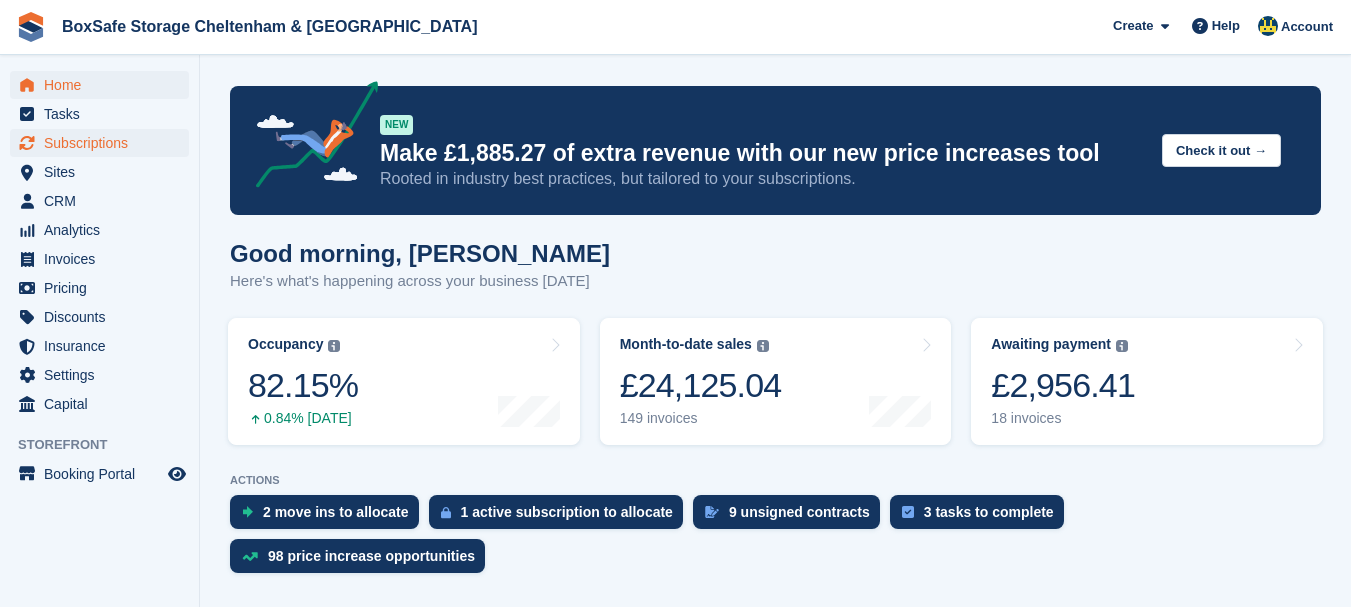click on "Subscriptions" at bounding box center (104, 143) 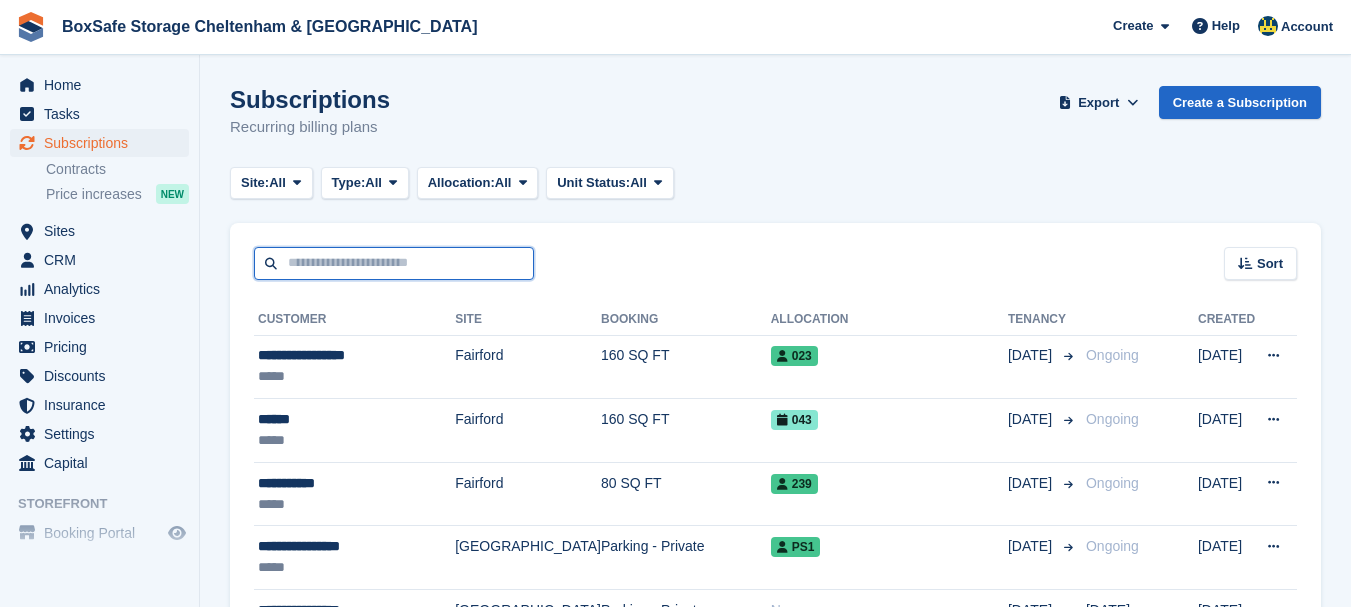 scroll, scrollTop: 0, scrollLeft: 0, axis: both 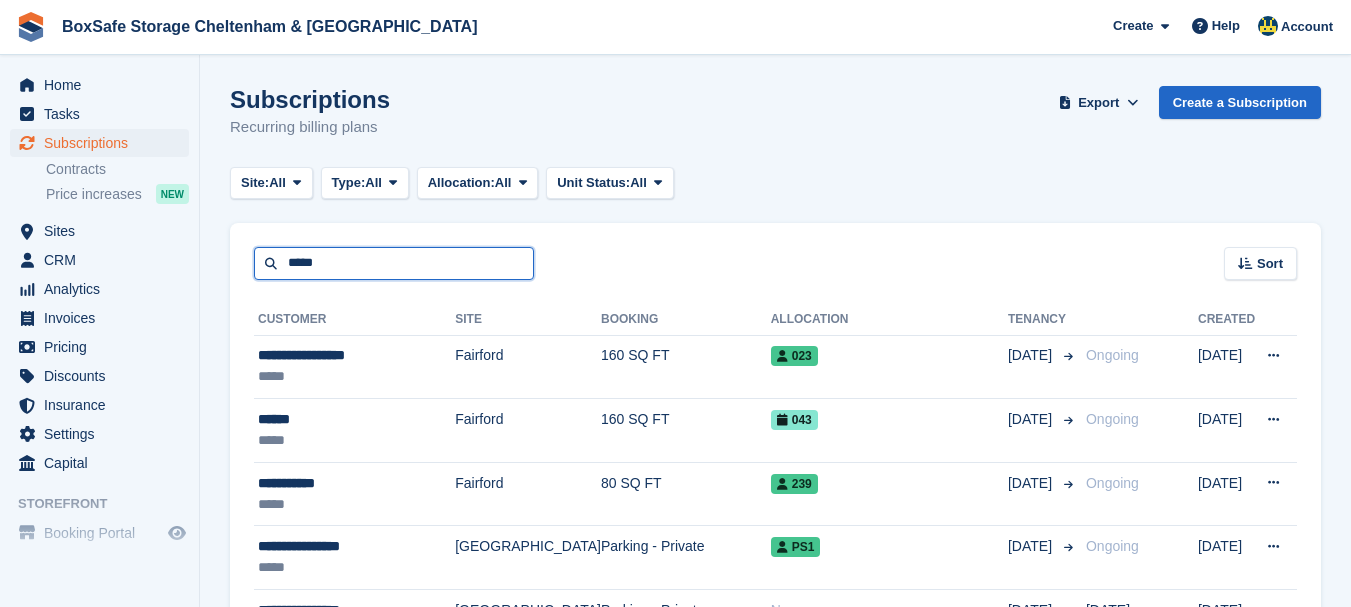 type on "*****" 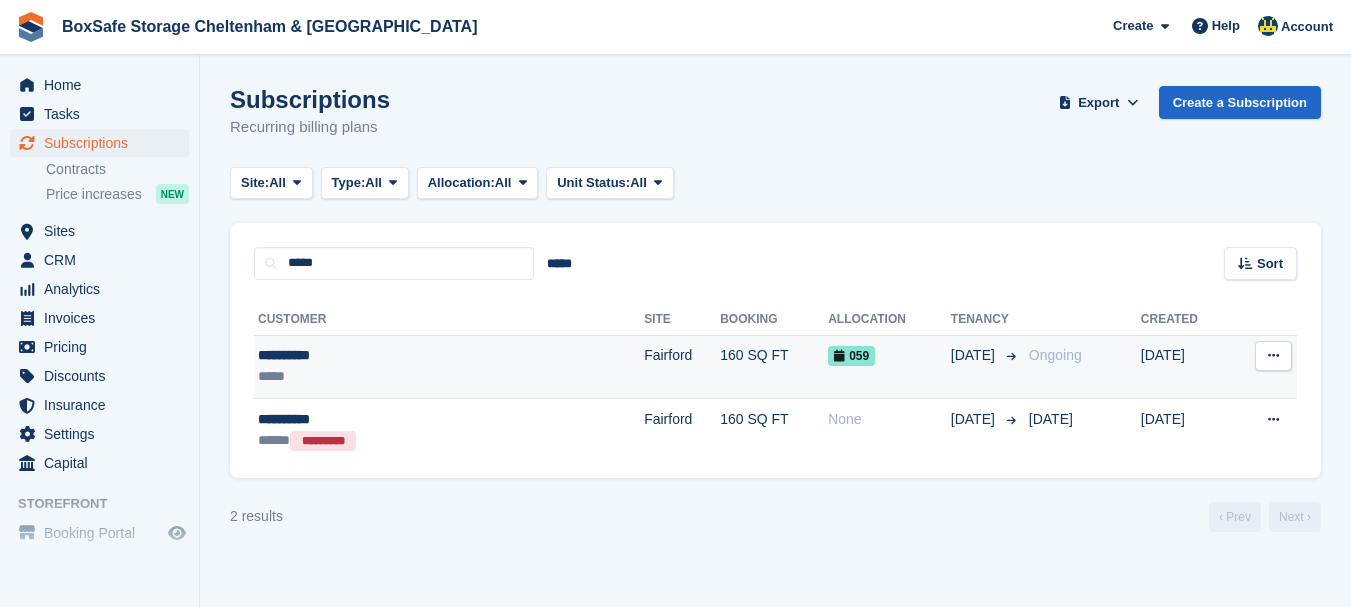 click on "**********" at bounding box center [379, 355] 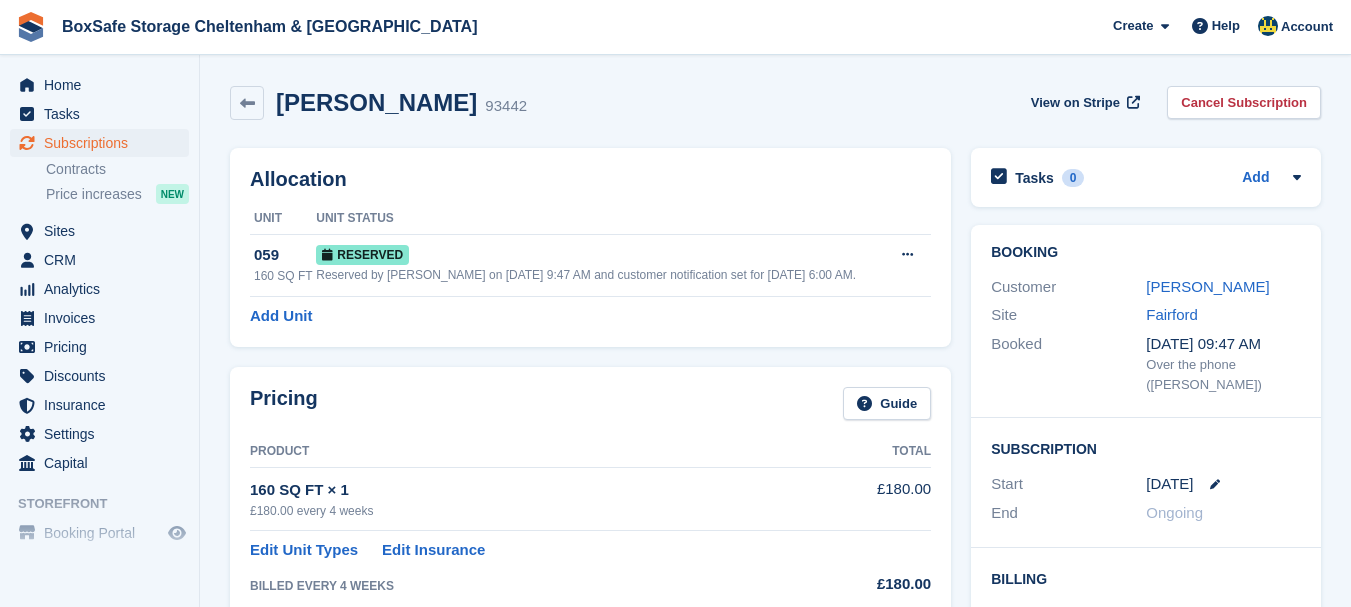 scroll, scrollTop: 0, scrollLeft: 0, axis: both 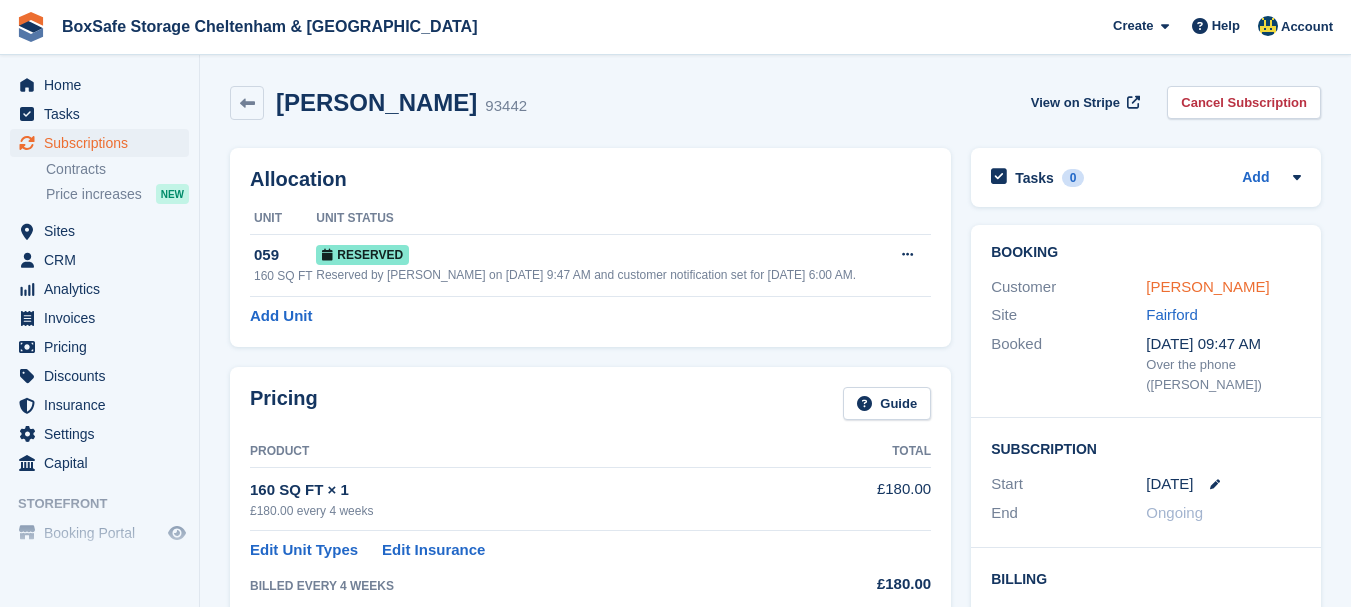 click on "Jo Bohling" at bounding box center [1207, 286] 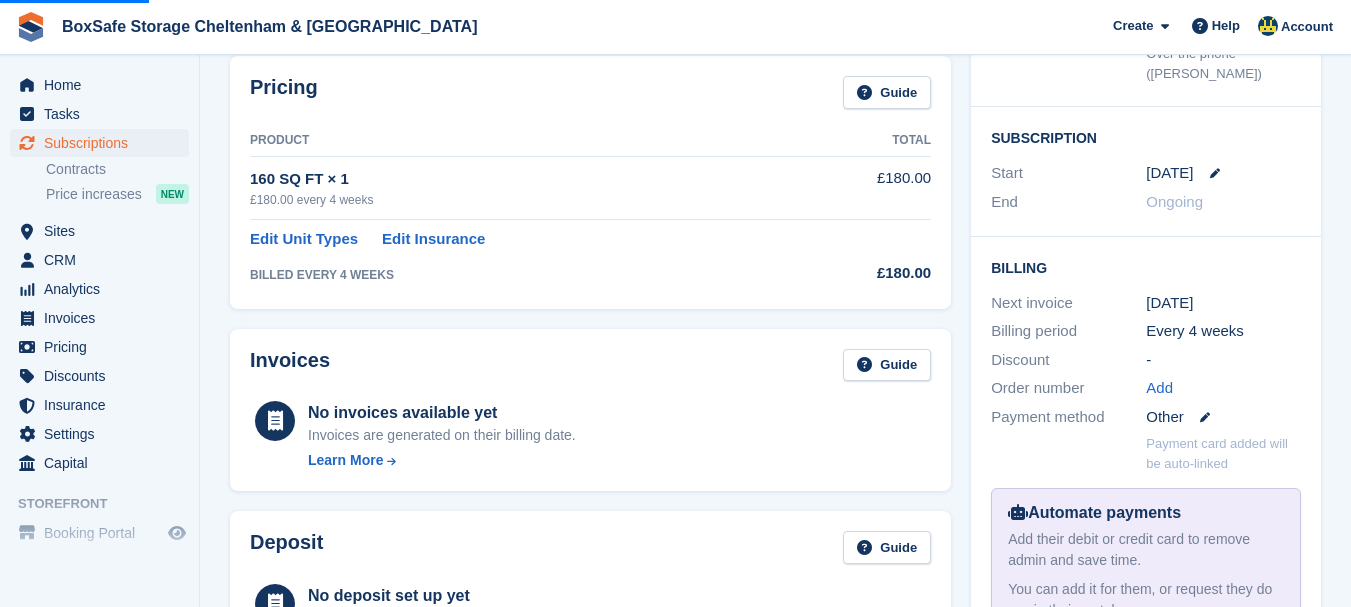 scroll, scrollTop: 319, scrollLeft: 0, axis: vertical 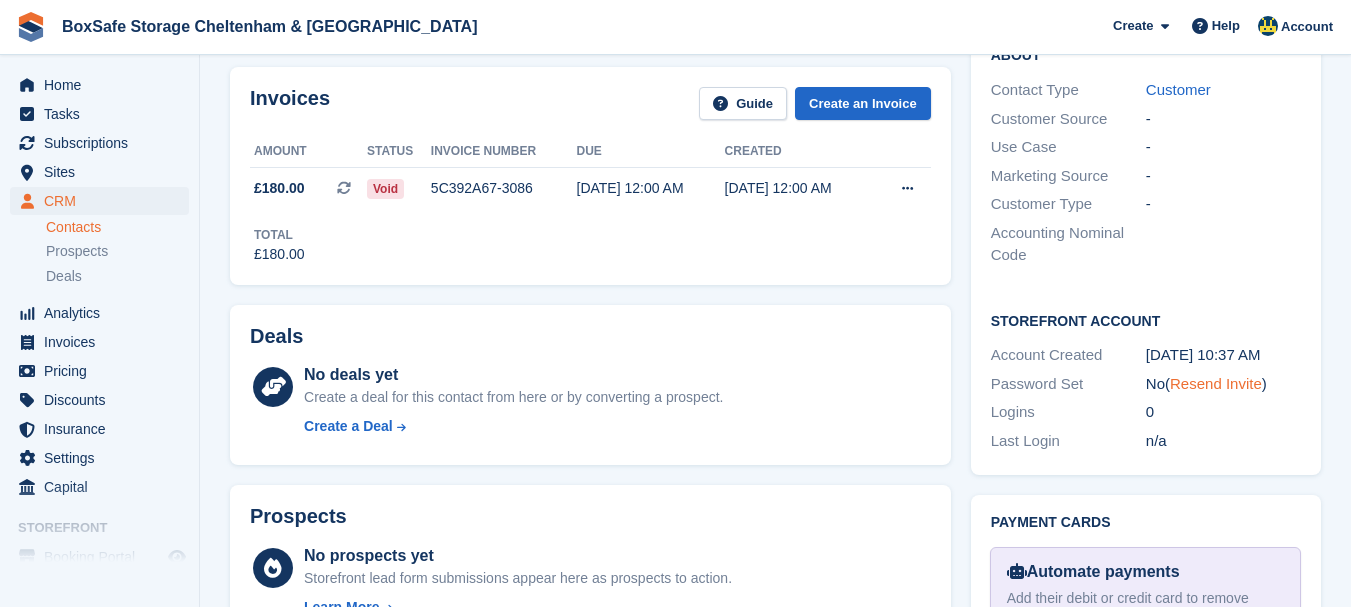 click on "Resend Invite" at bounding box center [1216, 383] 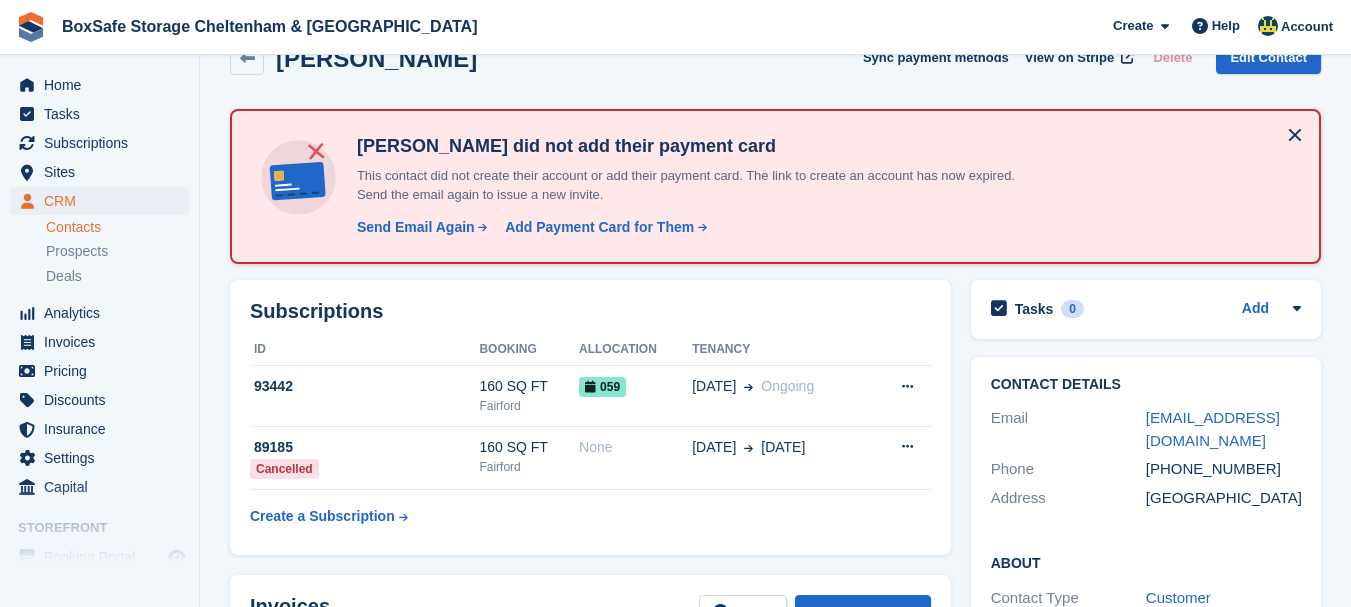 scroll, scrollTop: 0, scrollLeft: 0, axis: both 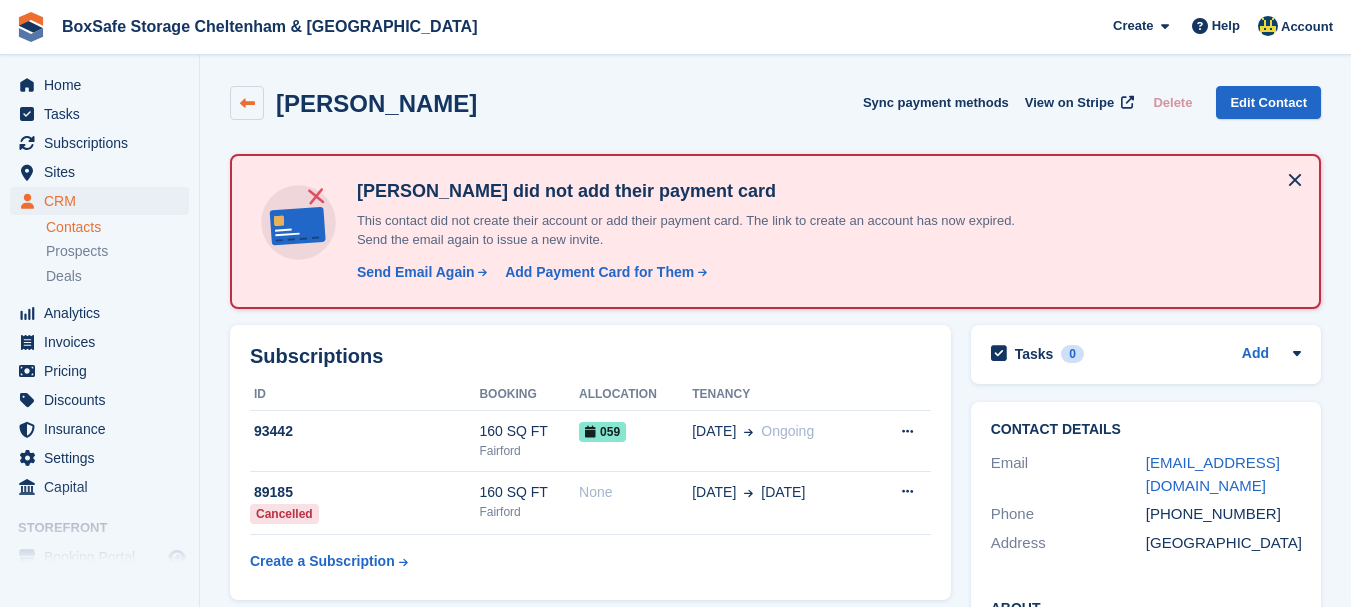 click at bounding box center (247, 103) 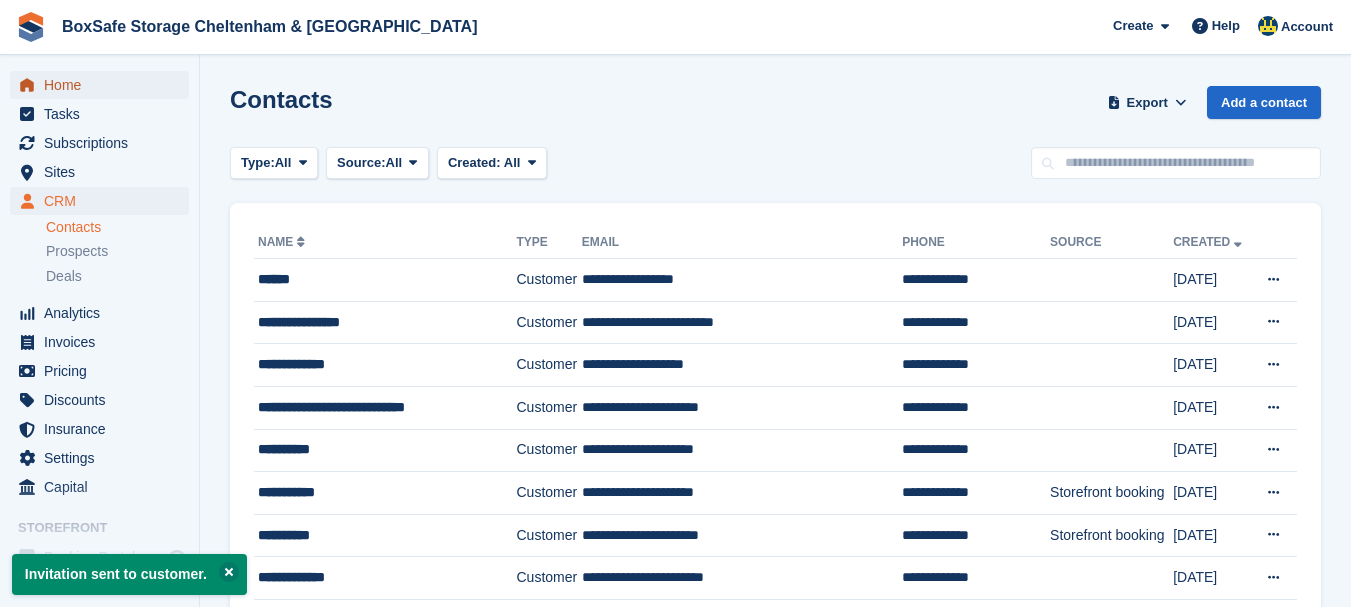 click on "Home" at bounding box center [104, 85] 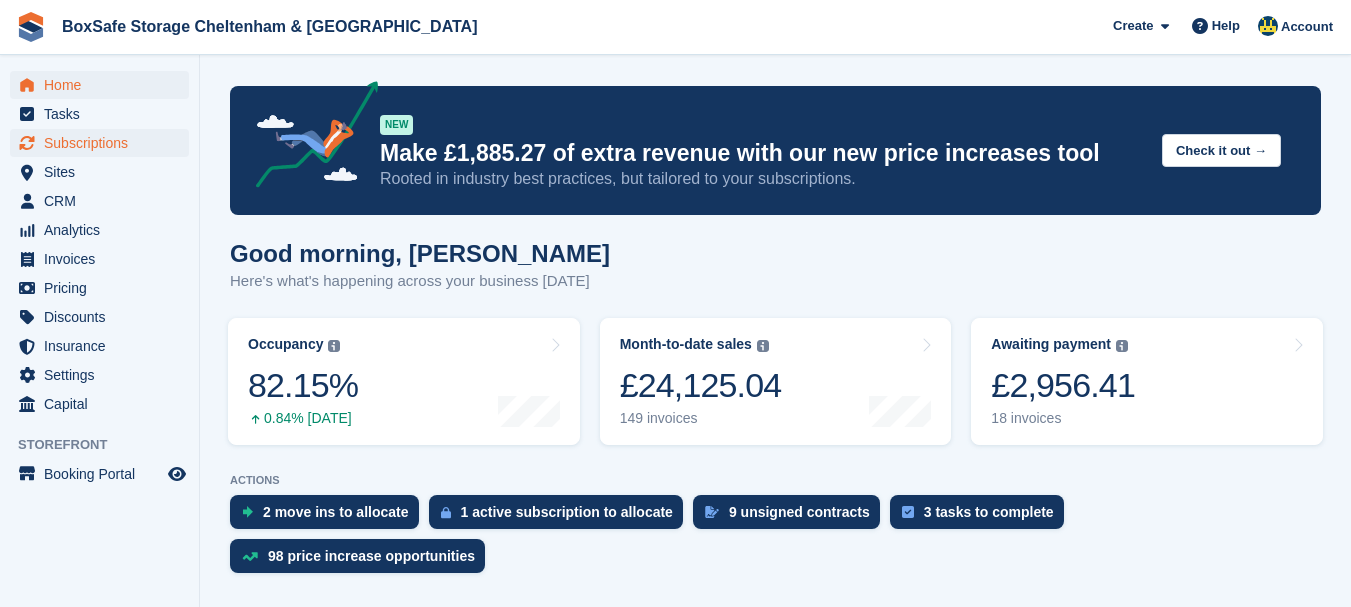 scroll, scrollTop: 0, scrollLeft: 0, axis: both 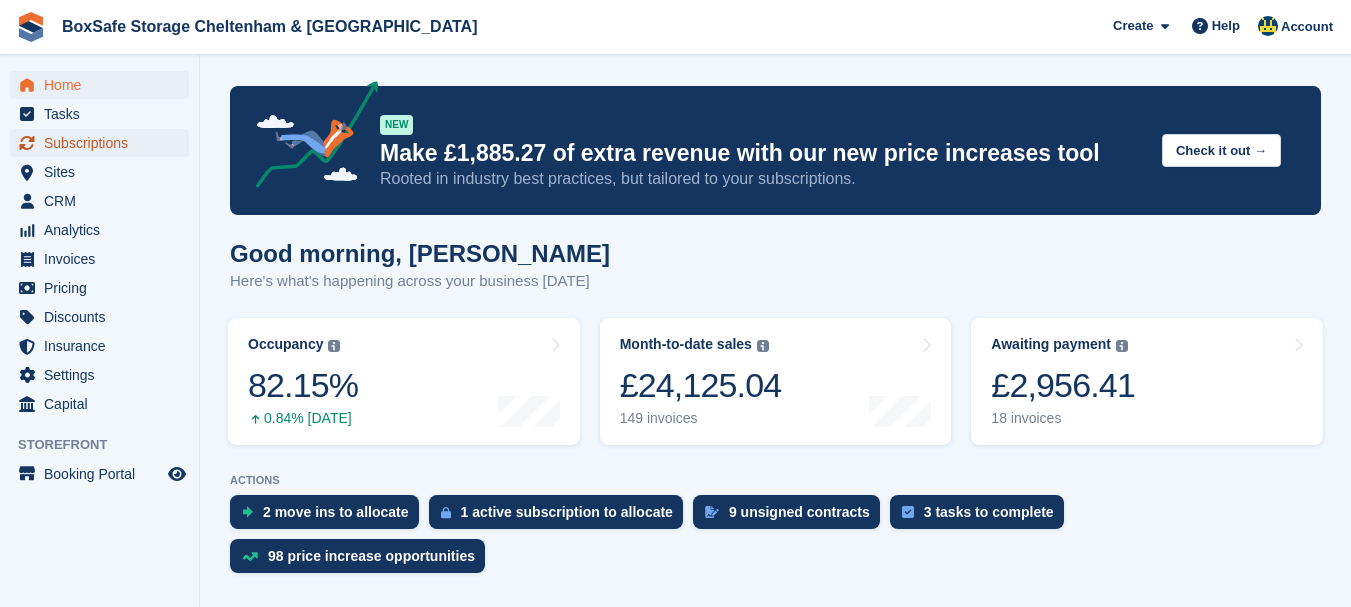 click on "Subscriptions" at bounding box center [104, 143] 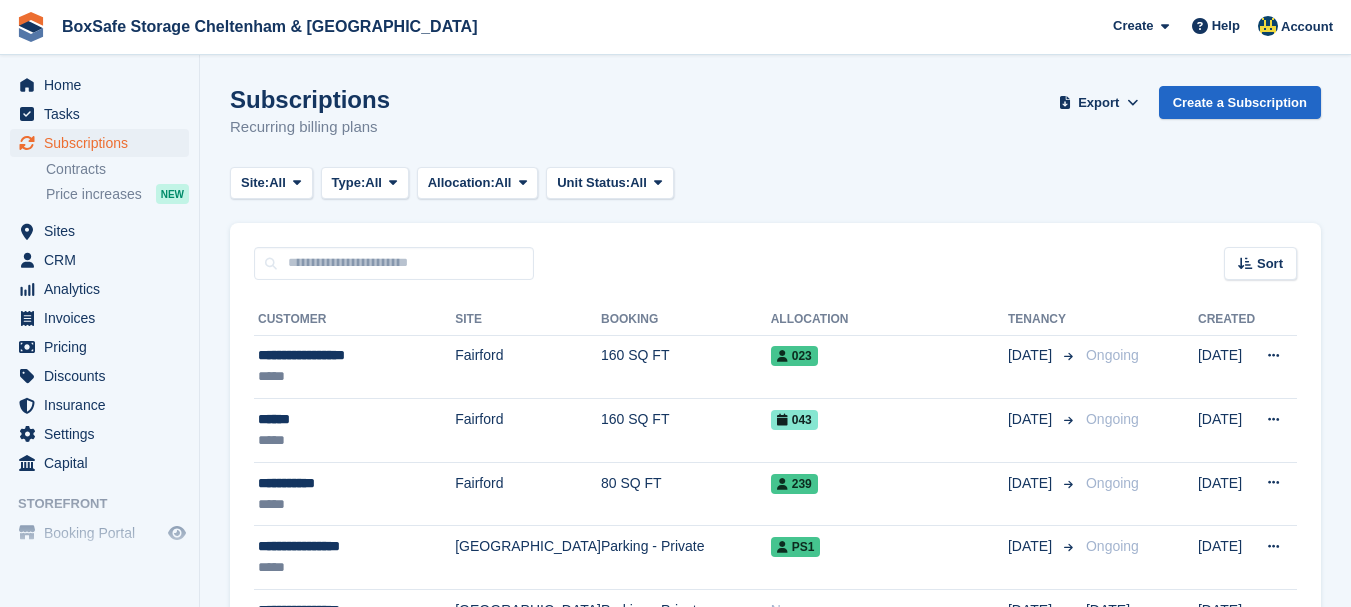 scroll, scrollTop: 0, scrollLeft: 0, axis: both 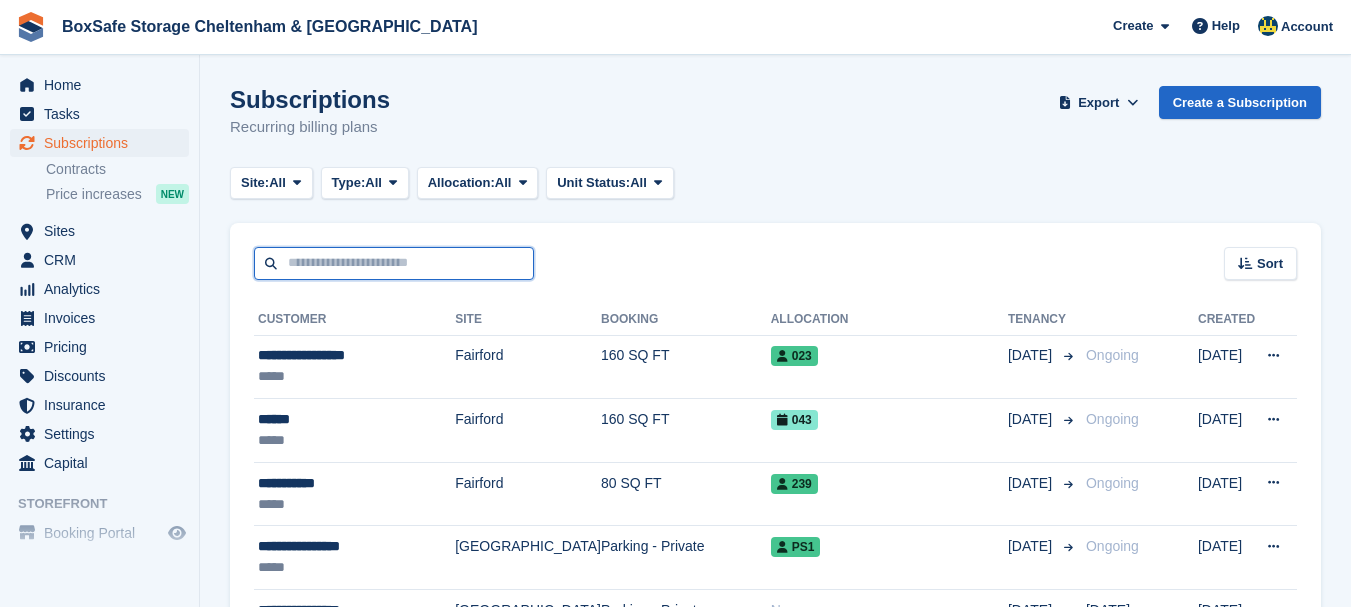 click at bounding box center (394, 263) 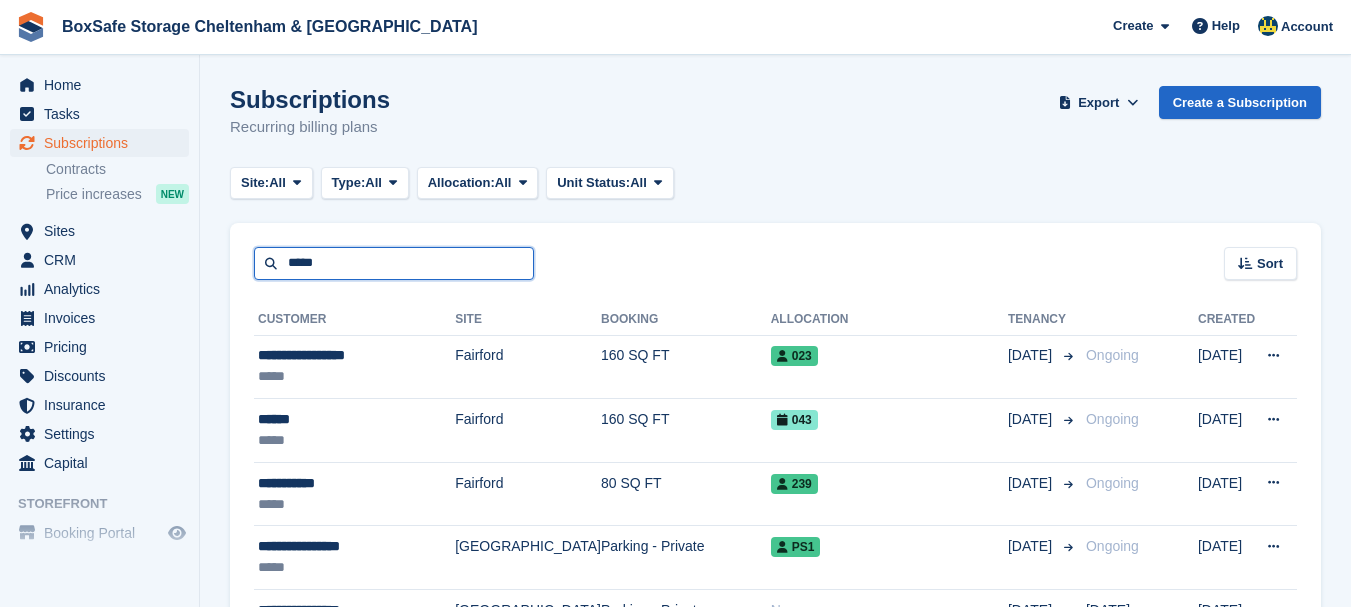 type on "*****" 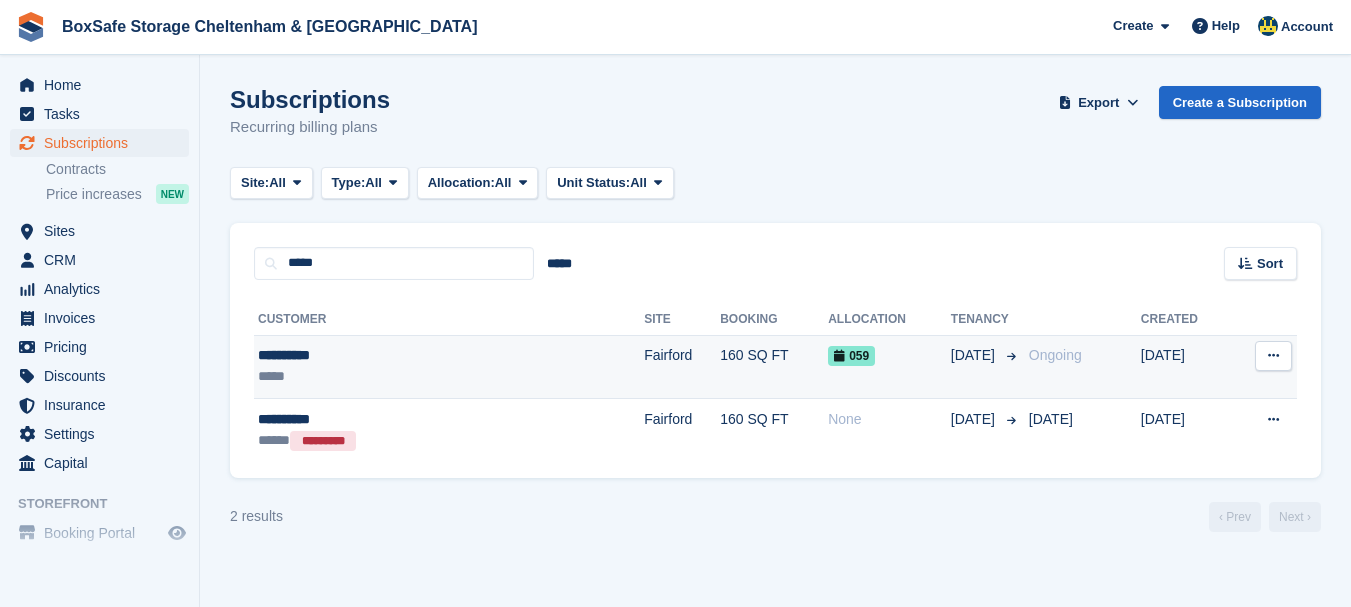 click on "**********" at bounding box center [379, 355] 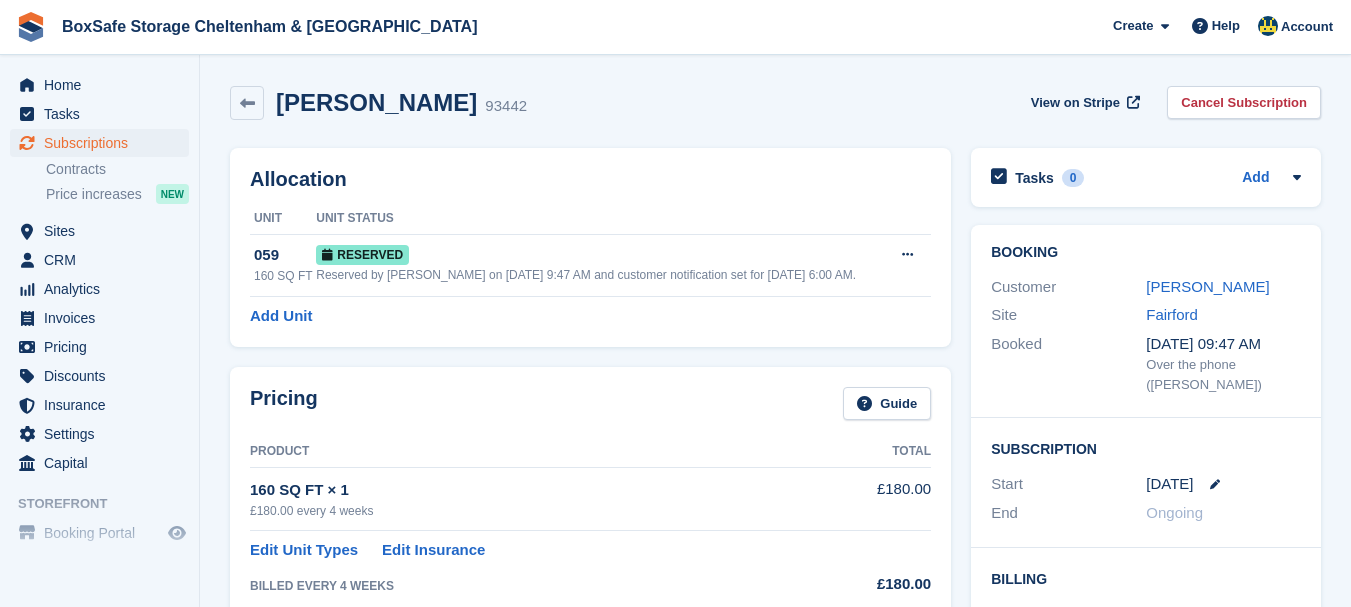 scroll, scrollTop: 0, scrollLeft: 0, axis: both 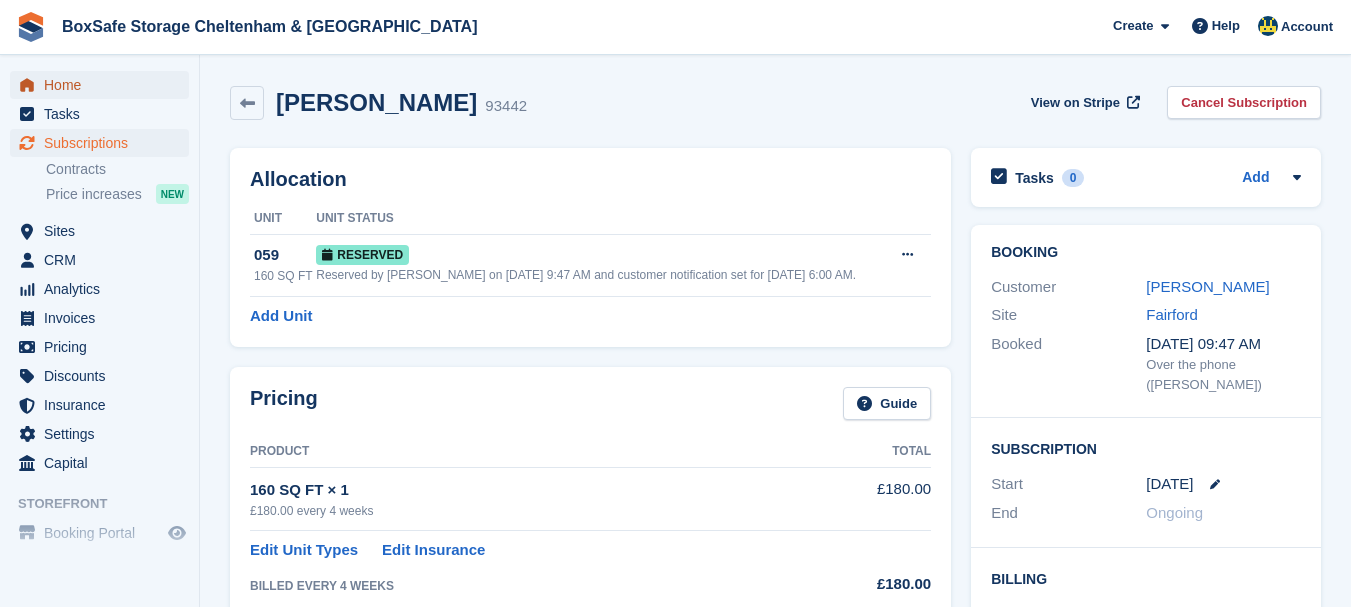 click on "Home" at bounding box center [104, 85] 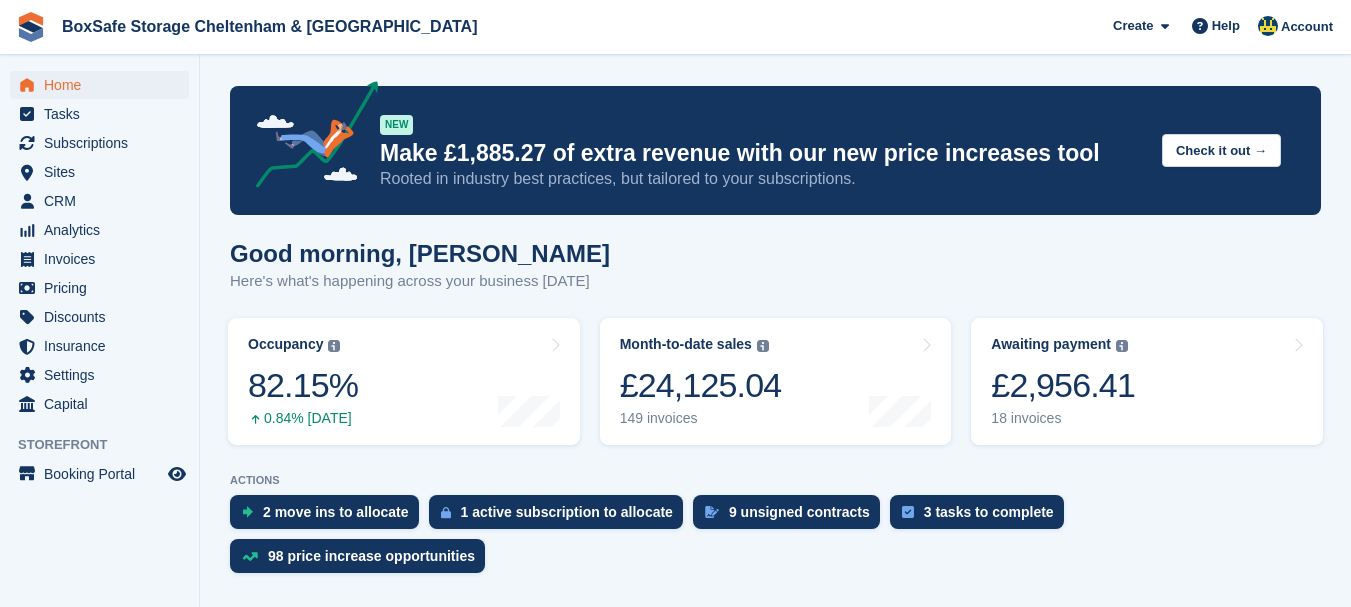 scroll, scrollTop: 0, scrollLeft: 0, axis: both 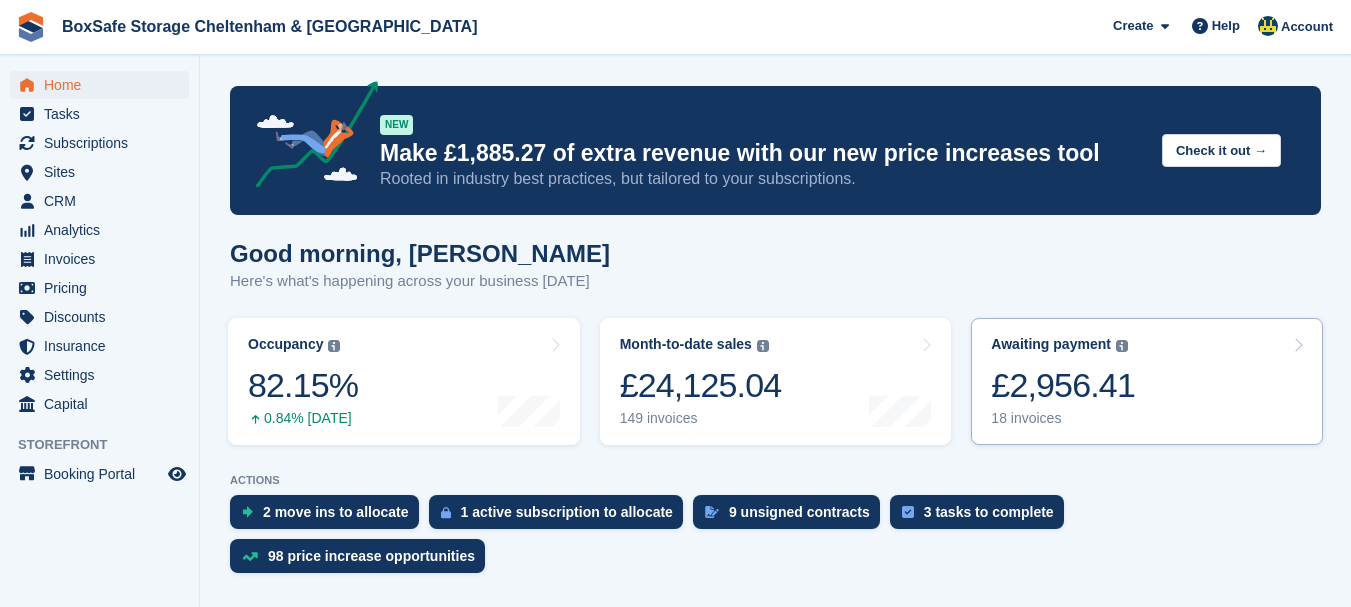 click on "£2,956.41" at bounding box center [1063, 385] 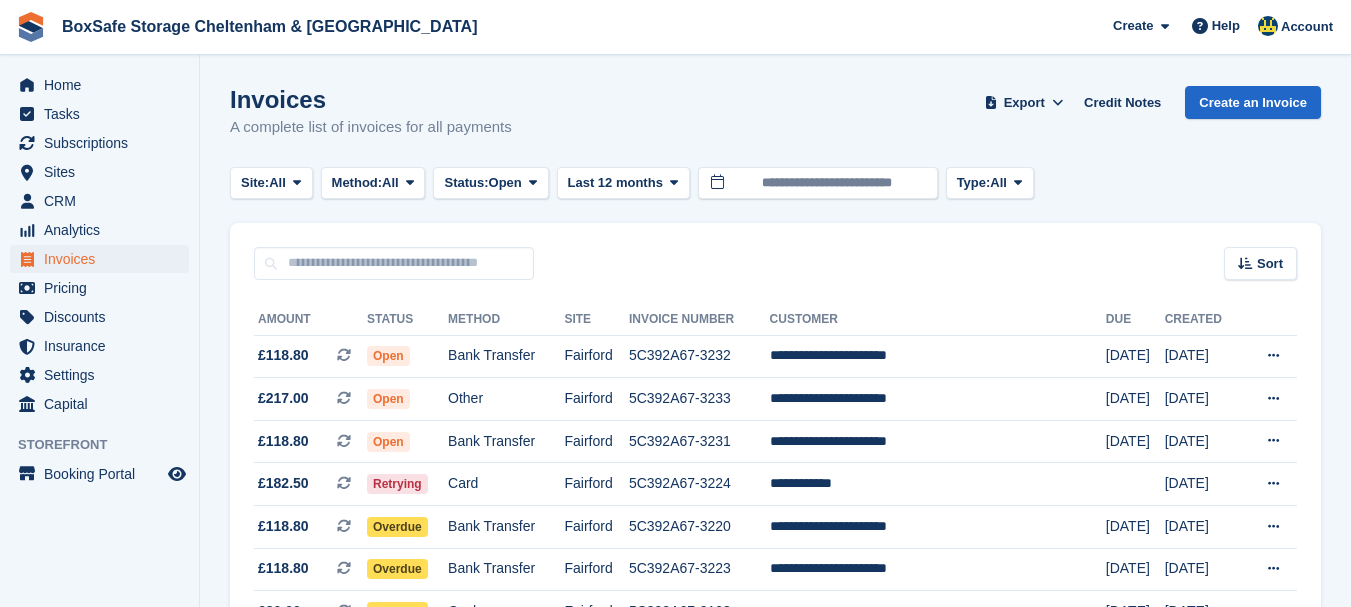 scroll, scrollTop: 0, scrollLeft: 0, axis: both 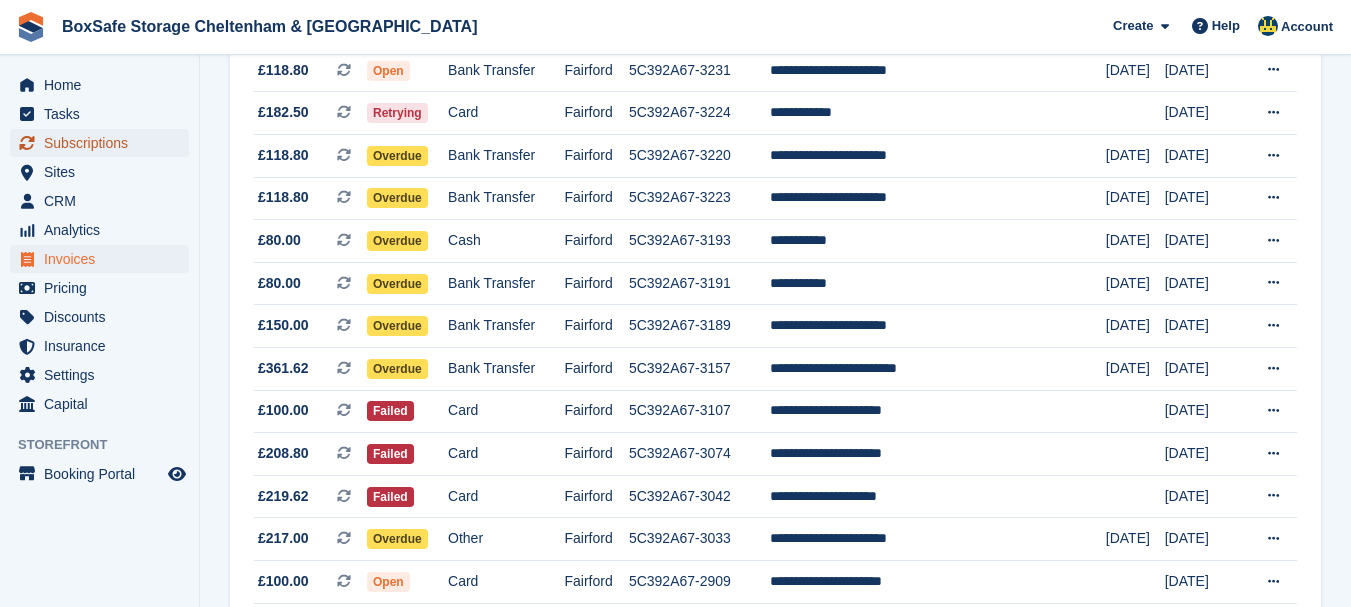 click on "Subscriptions" at bounding box center (104, 143) 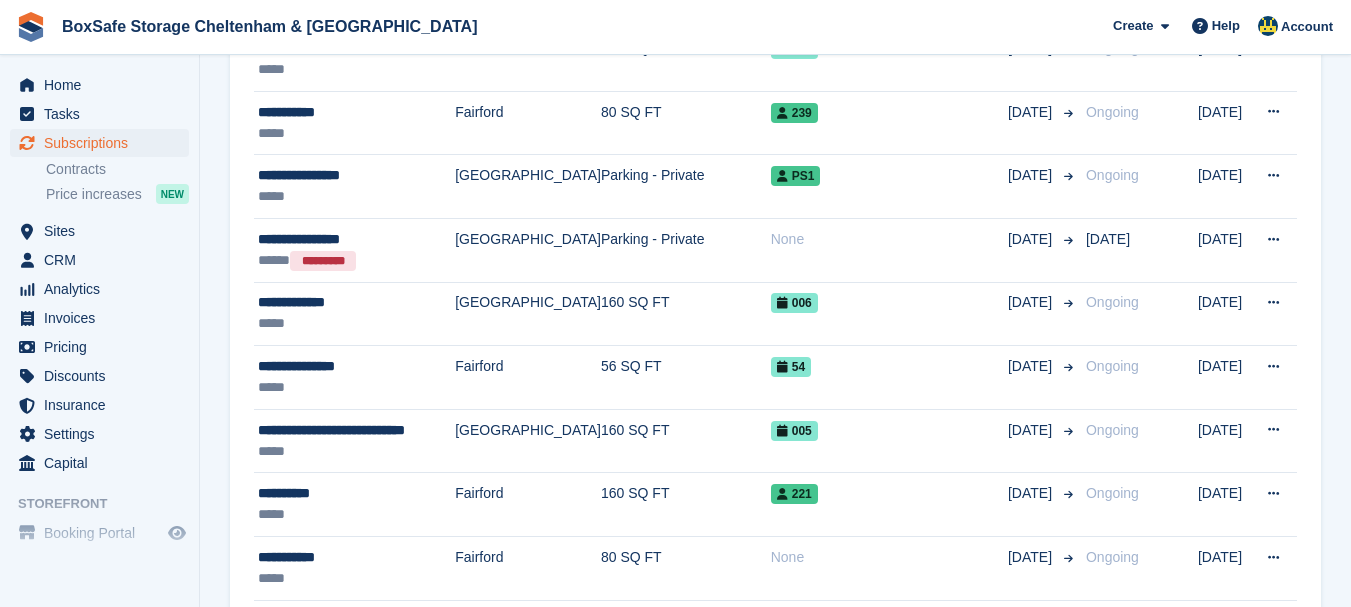 scroll, scrollTop: 0, scrollLeft: 0, axis: both 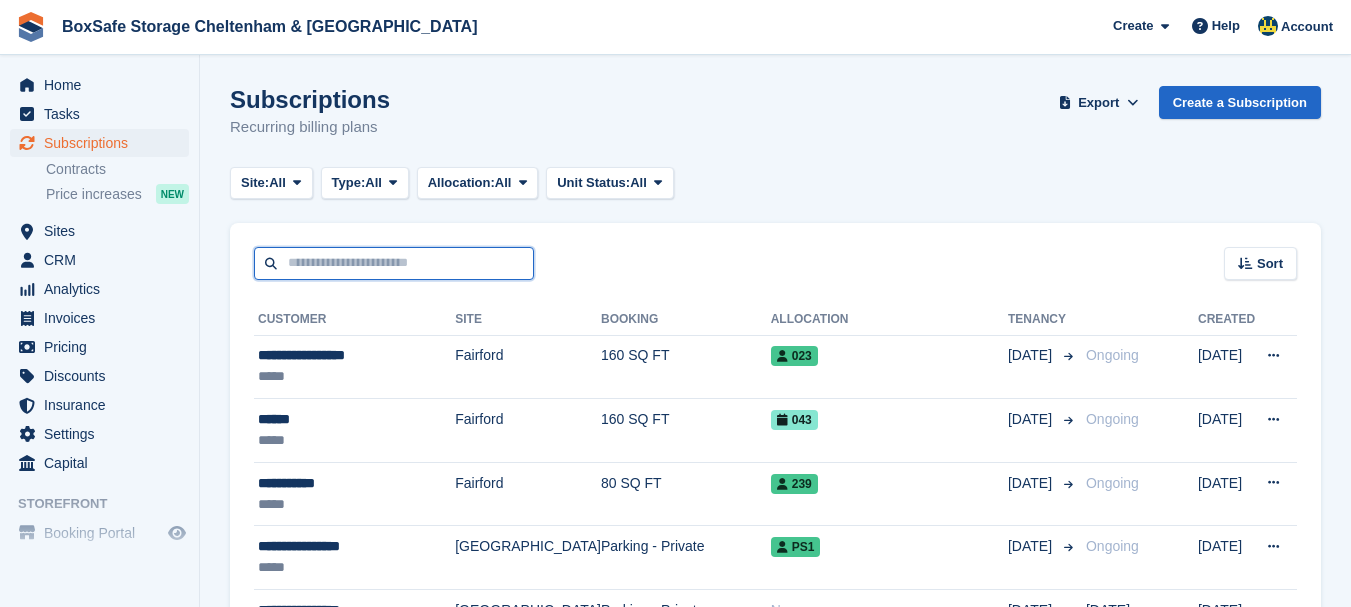 click at bounding box center (394, 263) 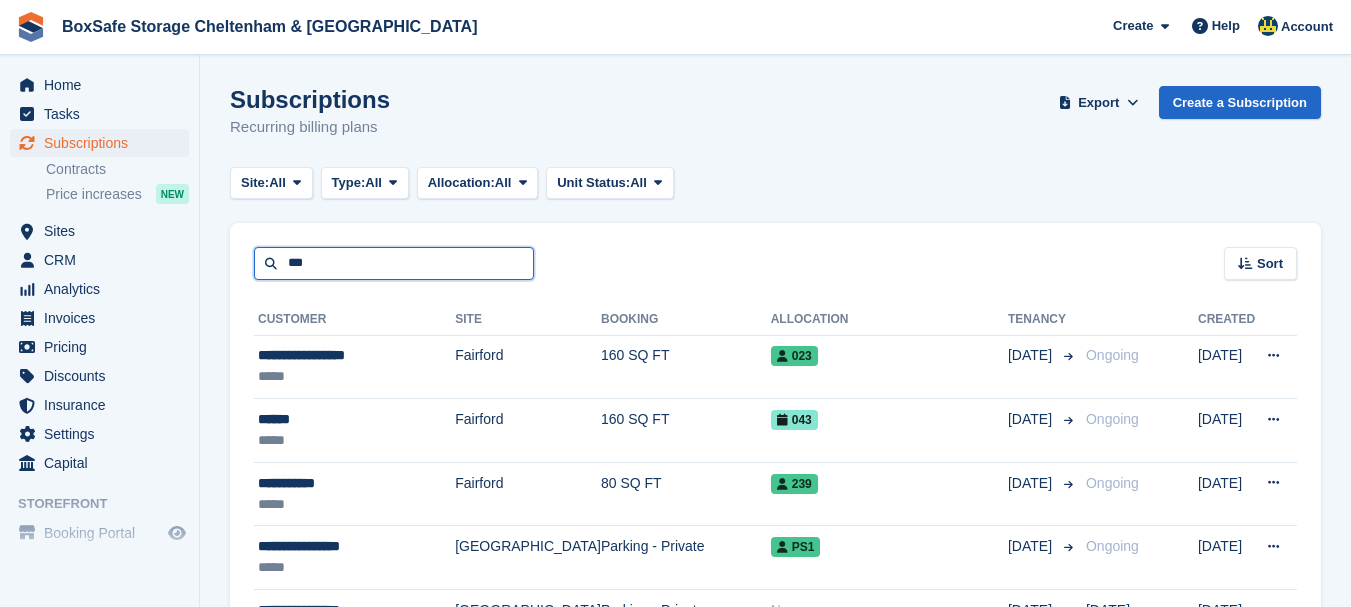 type on "***" 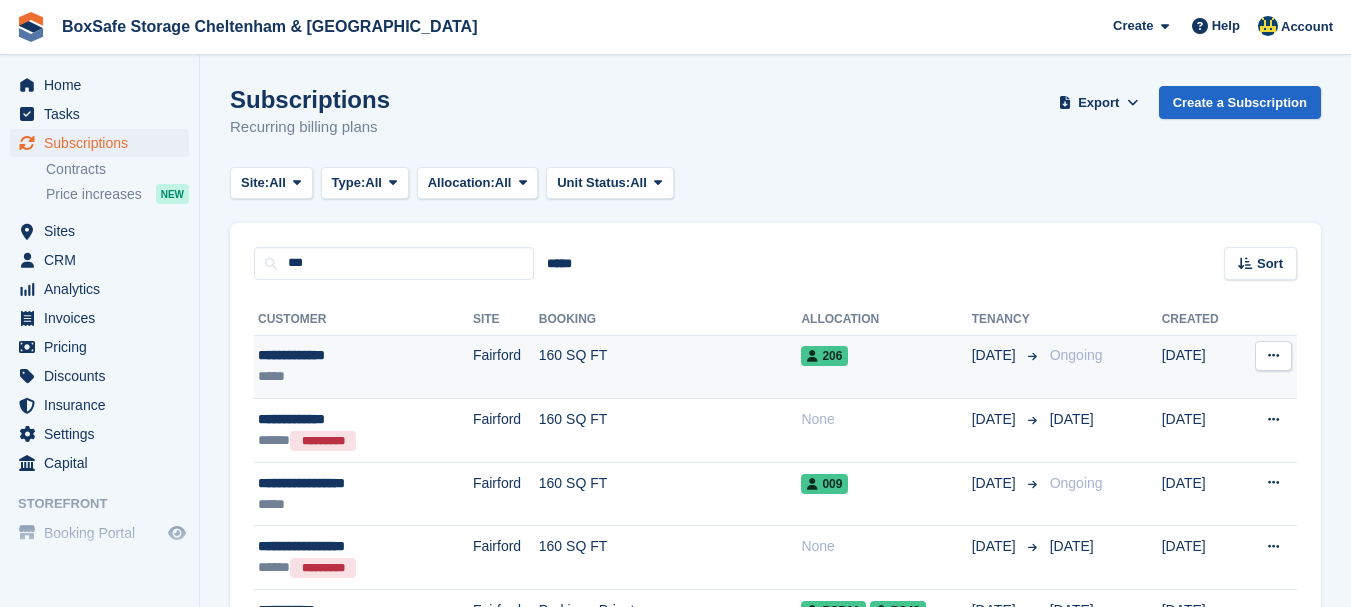 click on "**********" at bounding box center [336, 355] 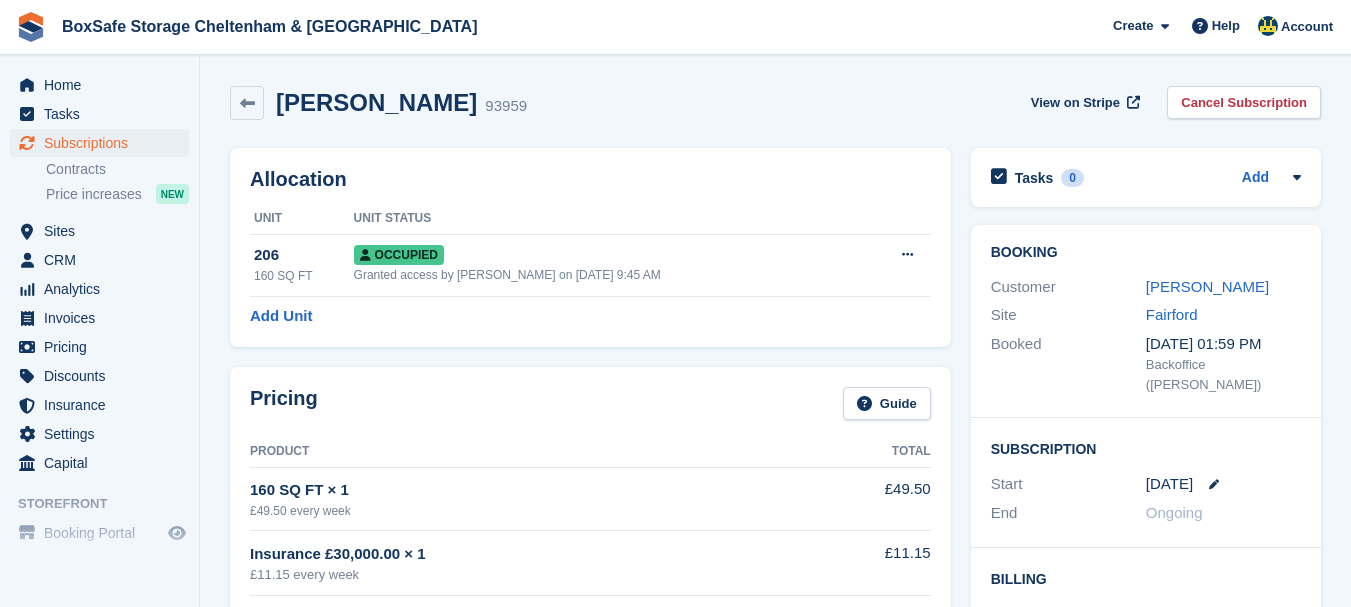 scroll, scrollTop: 0, scrollLeft: 0, axis: both 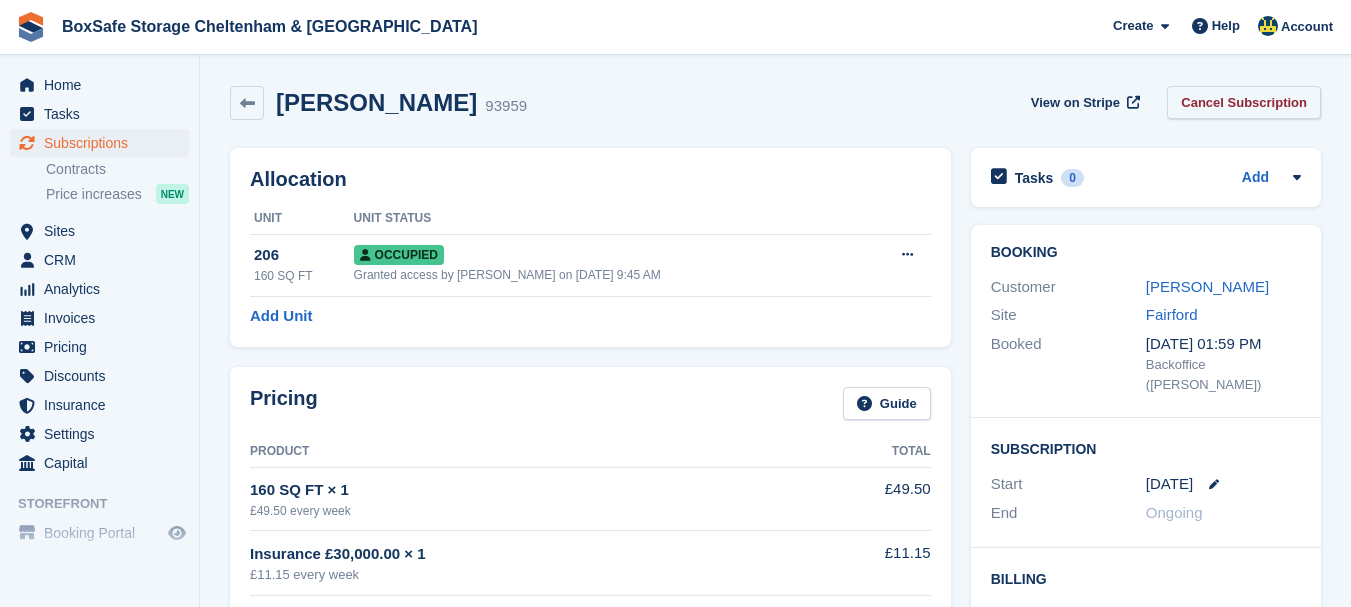 click on "Cancel Subscription" at bounding box center [1244, 102] 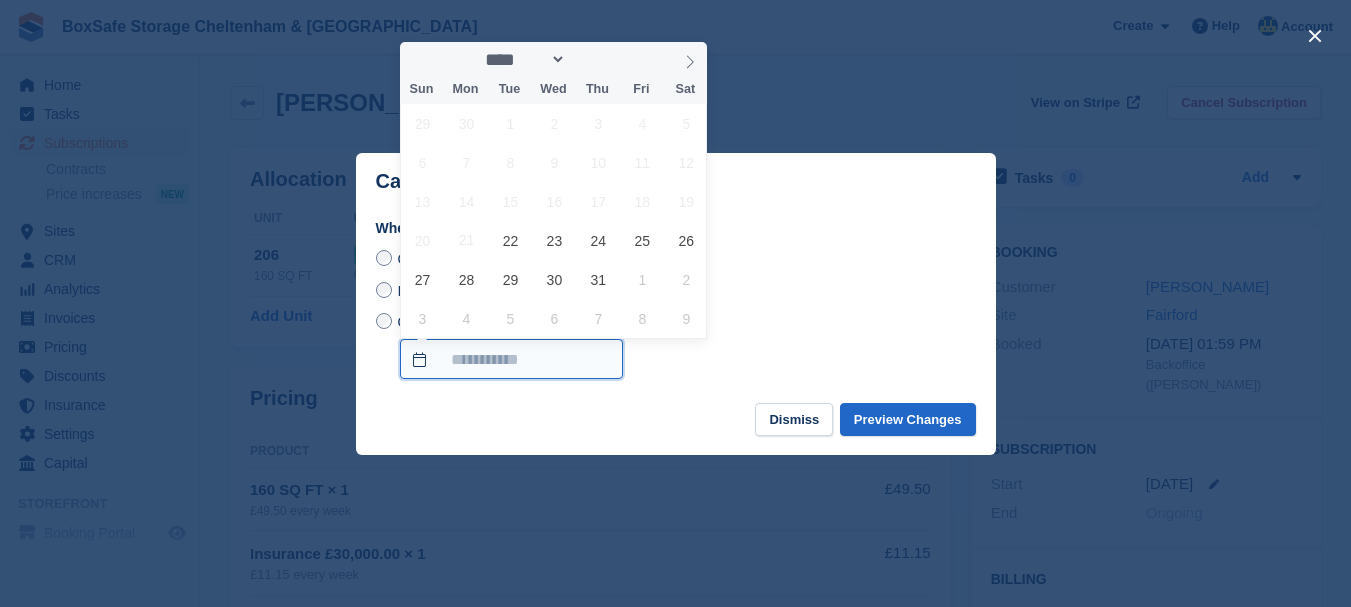 click on "On a custom date" at bounding box center (511, 359) 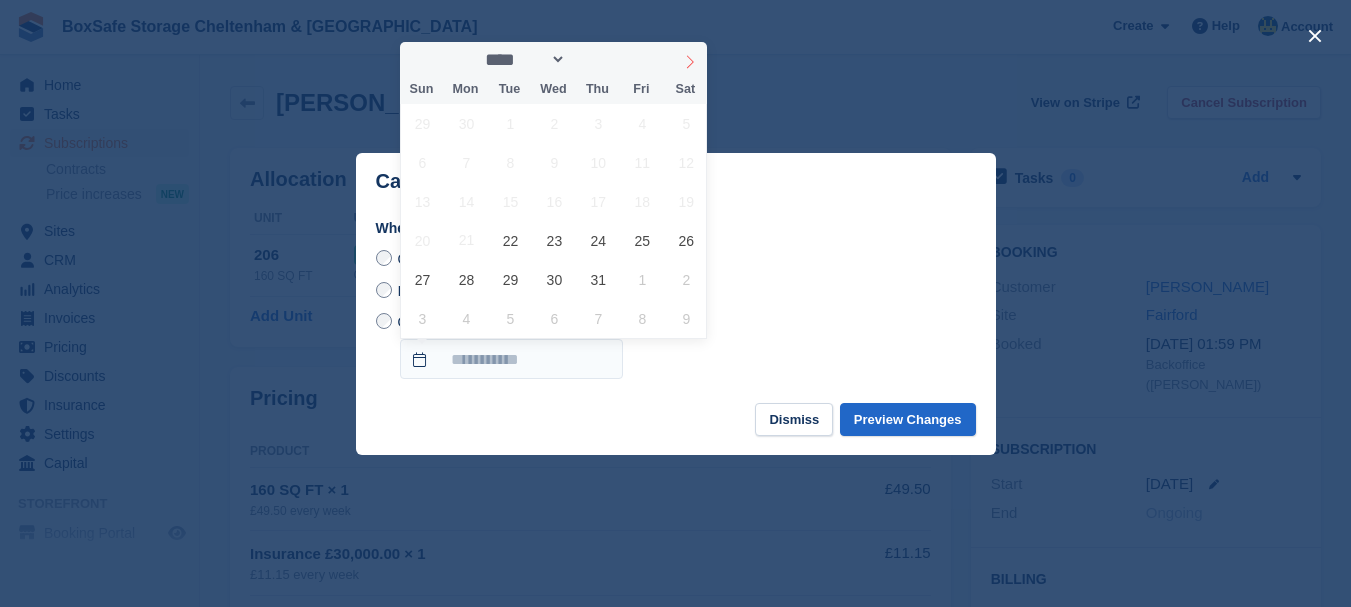 click 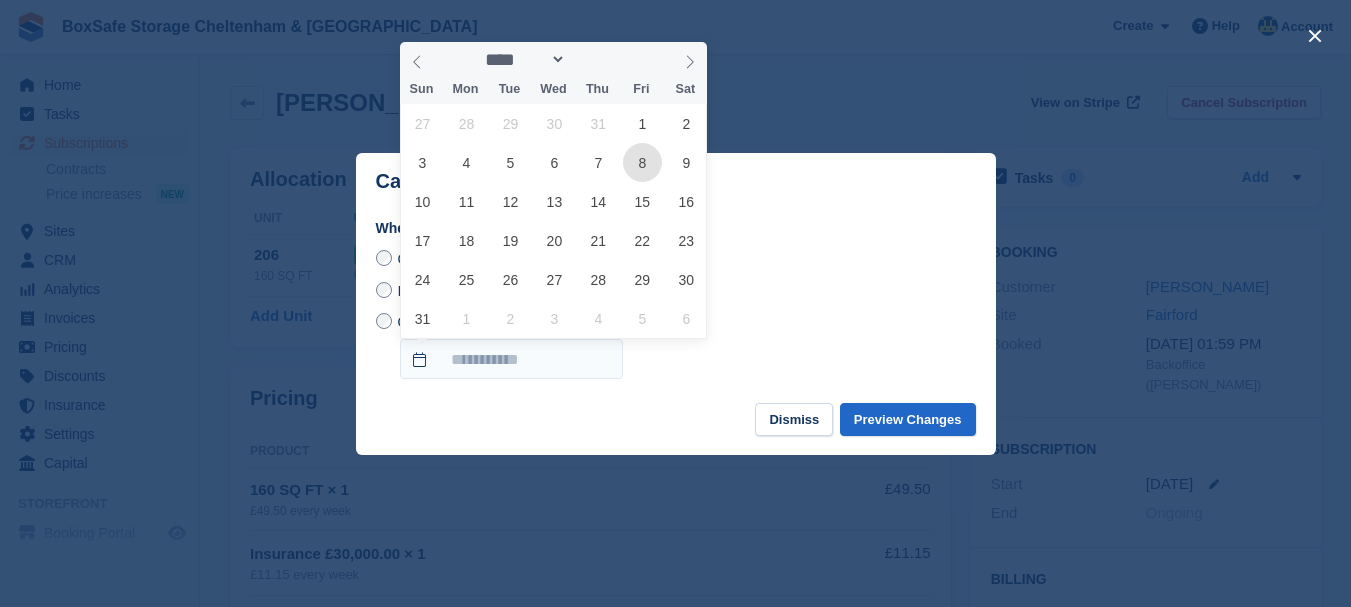 click on "8" at bounding box center [642, 162] 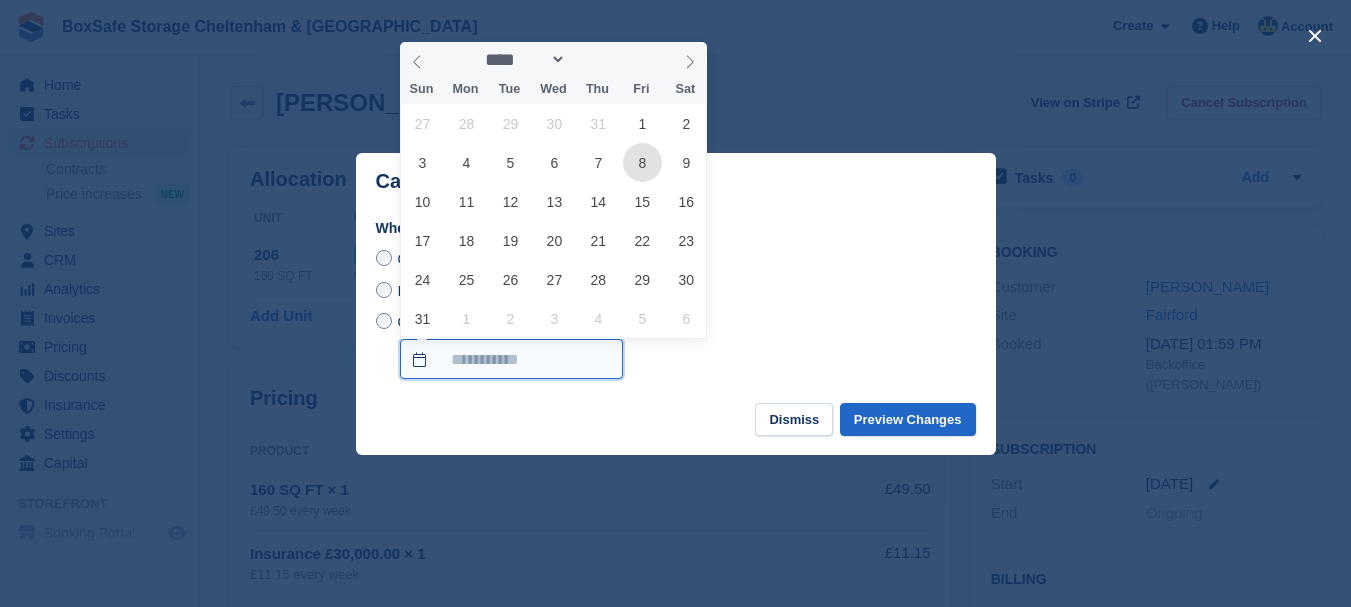 type on "**********" 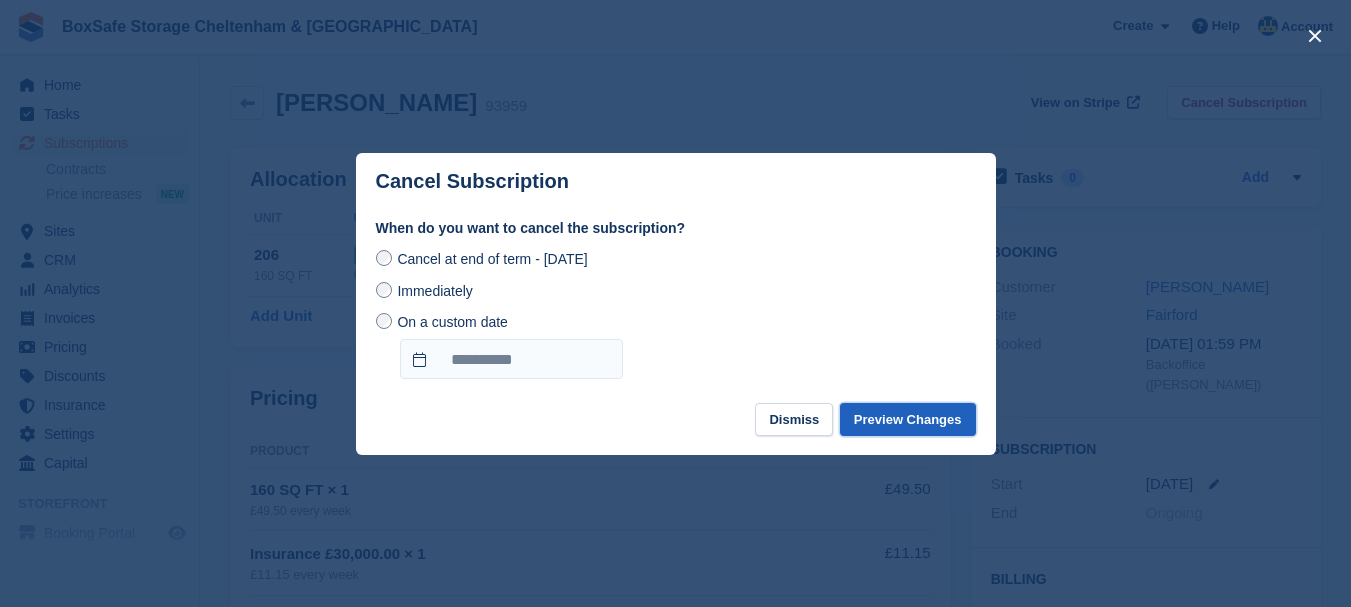 click on "Preview Changes" at bounding box center [908, 419] 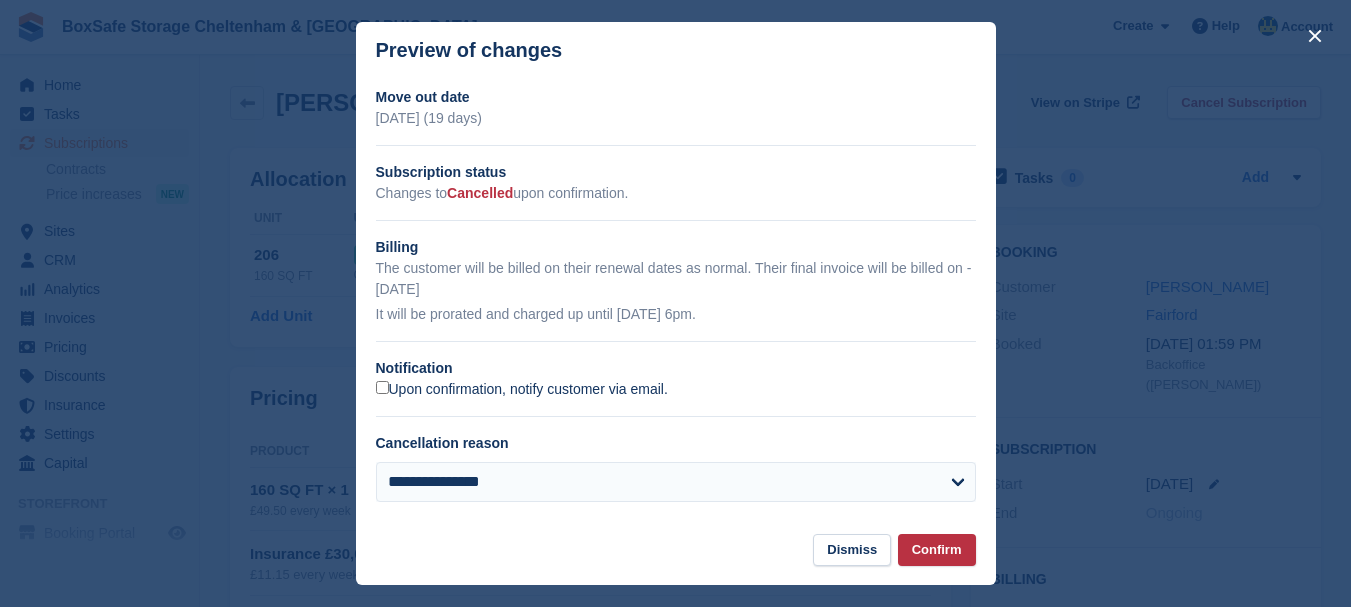 click on "Upon confirmation, notify customer via email." at bounding box center (522, 390) 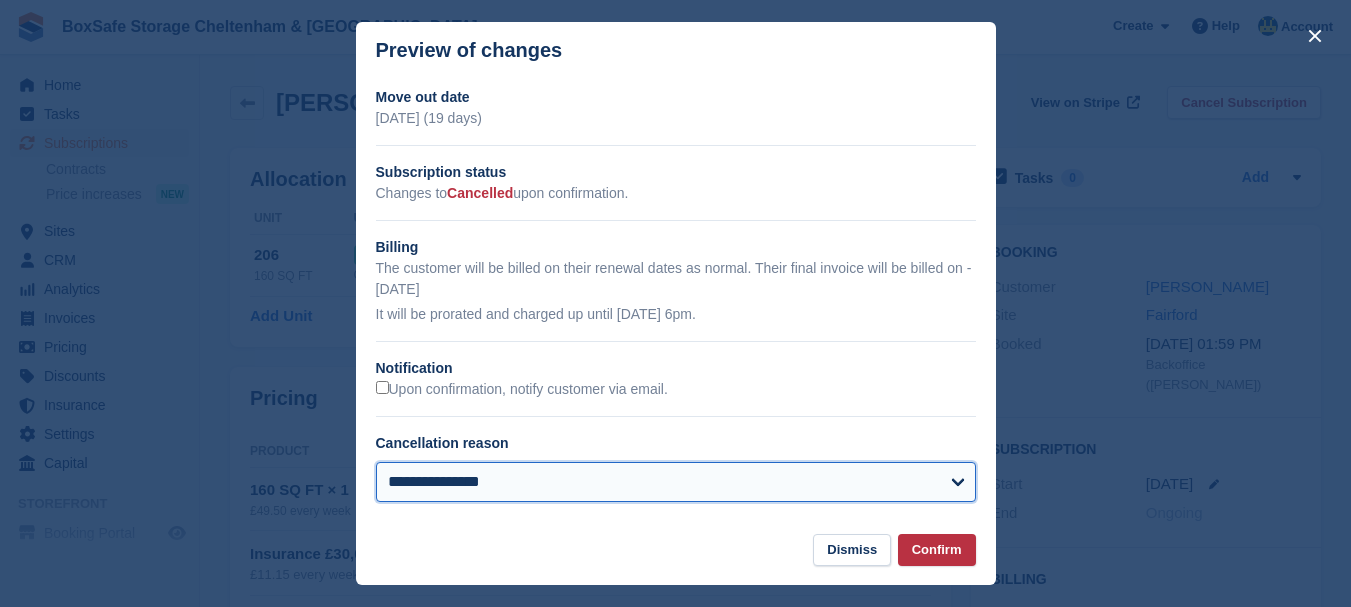 click on "**********" at bounding box center [676, 482] 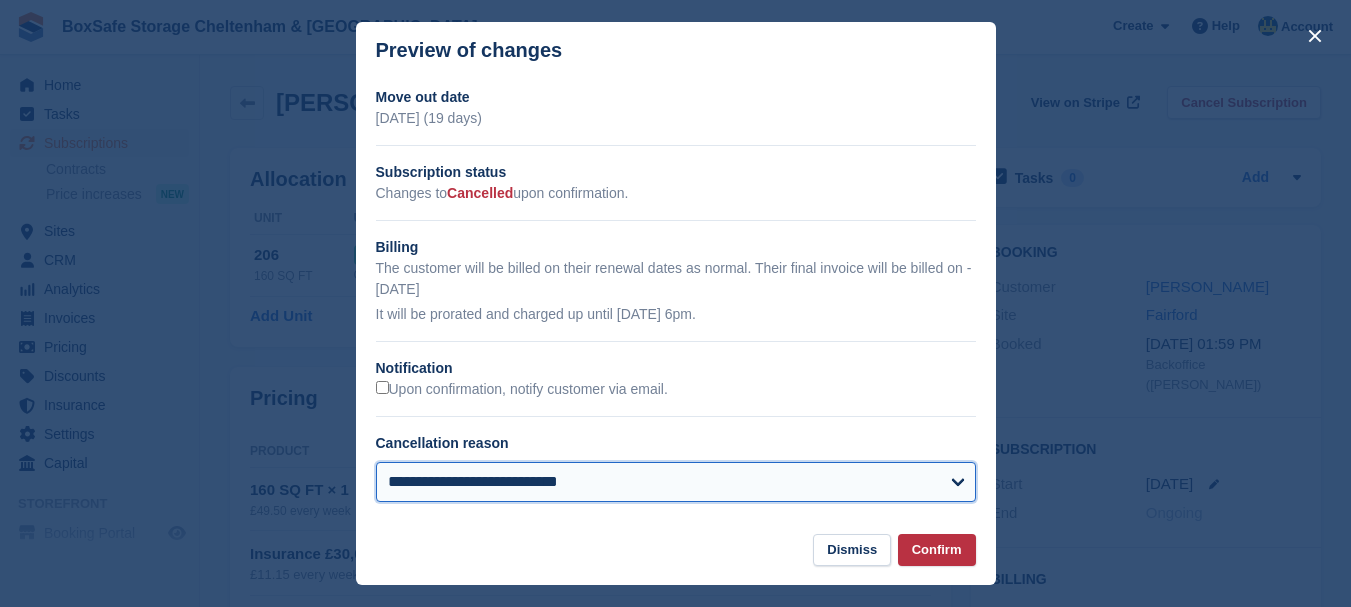 click on "**********" at bounding box center (676, 482) 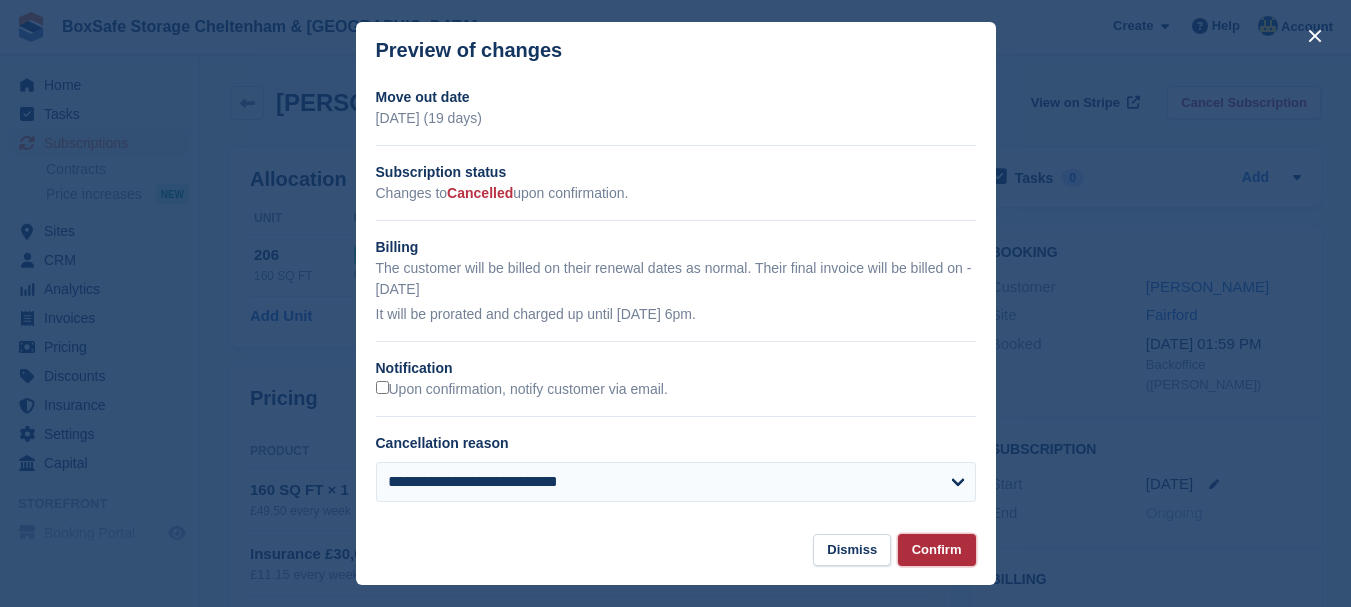 click on "Confirm" at bounding box center (937, 550) 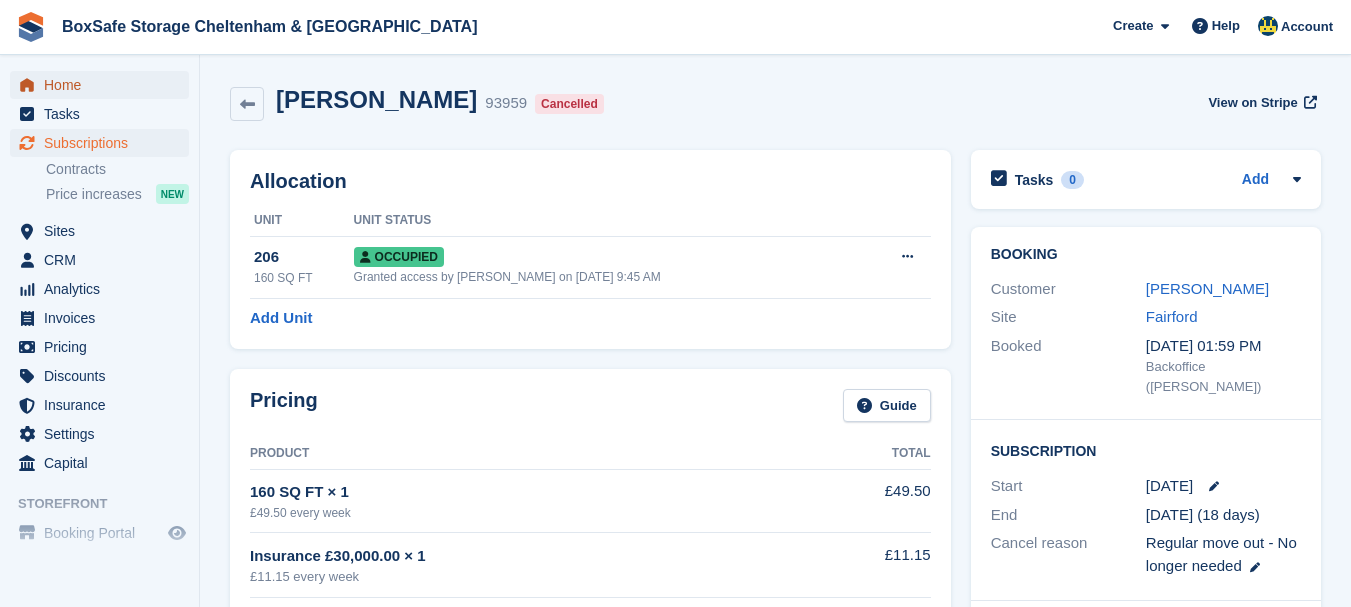 click on "Home" at bounding box center [104, 85] 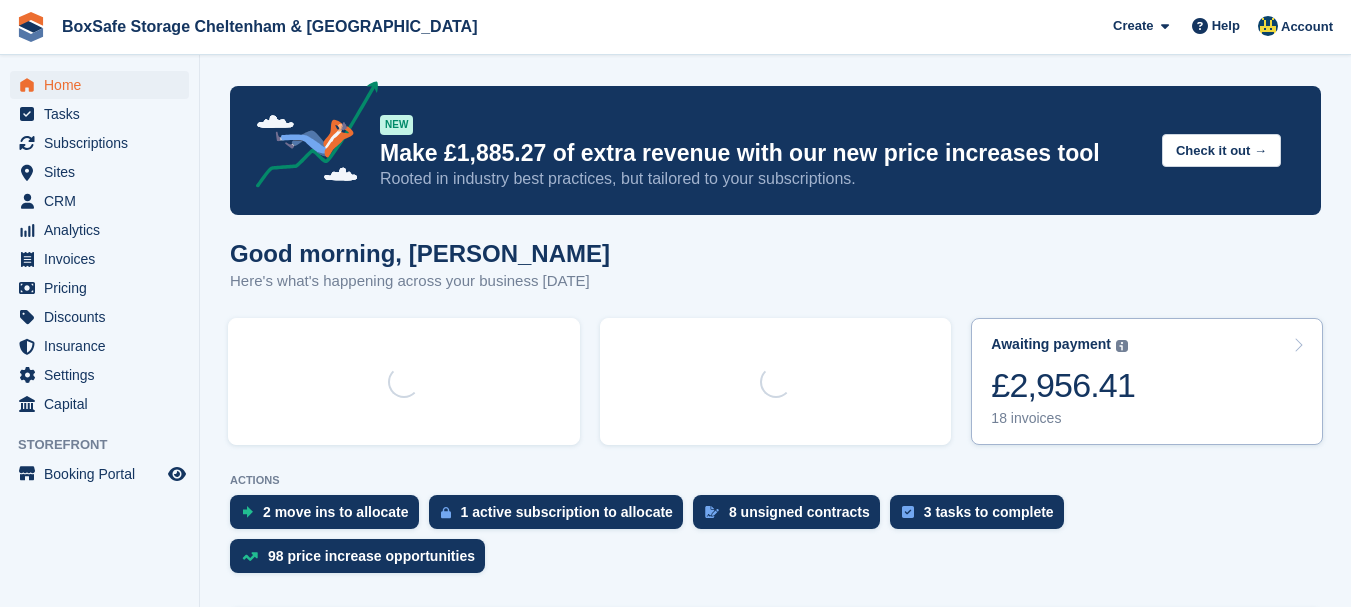 click on "£2,956.41" at bounding box center (1063, 385) 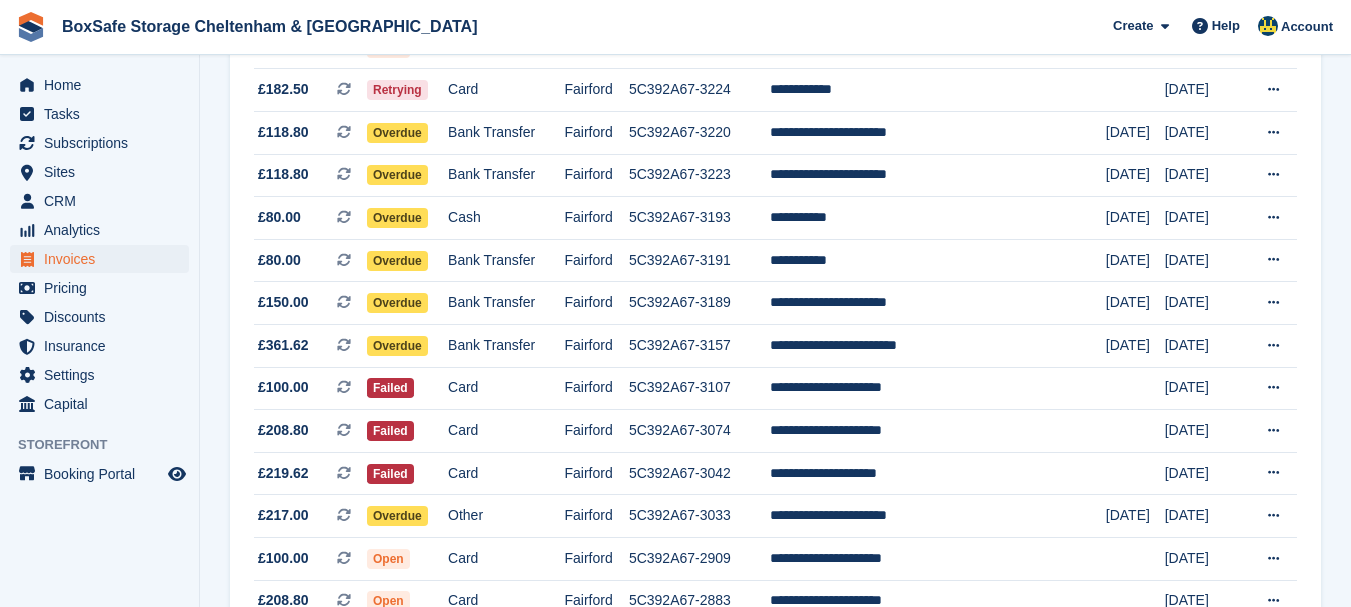 scroll, scrollTop: 404, scrollLeft: 0, axis: vertical 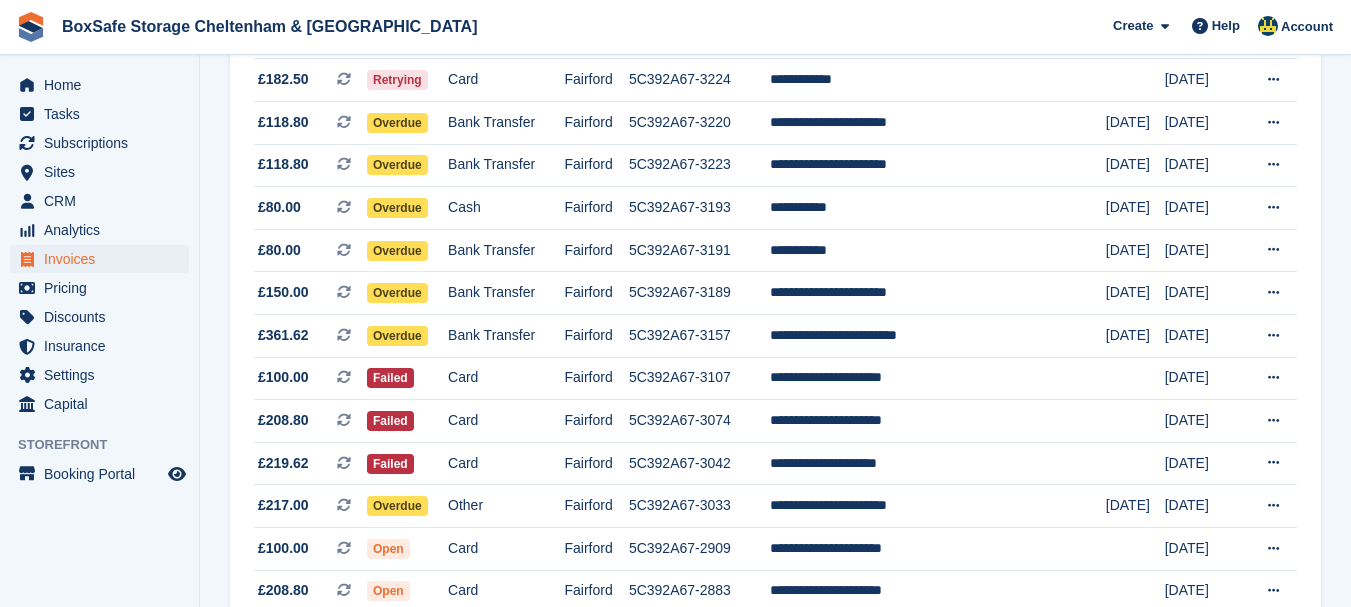 click on "BoxSafe Storage Cheltenham & [GEOGRAPHIC_DATA]
Create
Subscription
Invoice
Contact
Deal
Discount
Page
Help
Chat Support
Submit a support request
Help Center
Get answers to Stora questions" at bounding box center [675, -101] 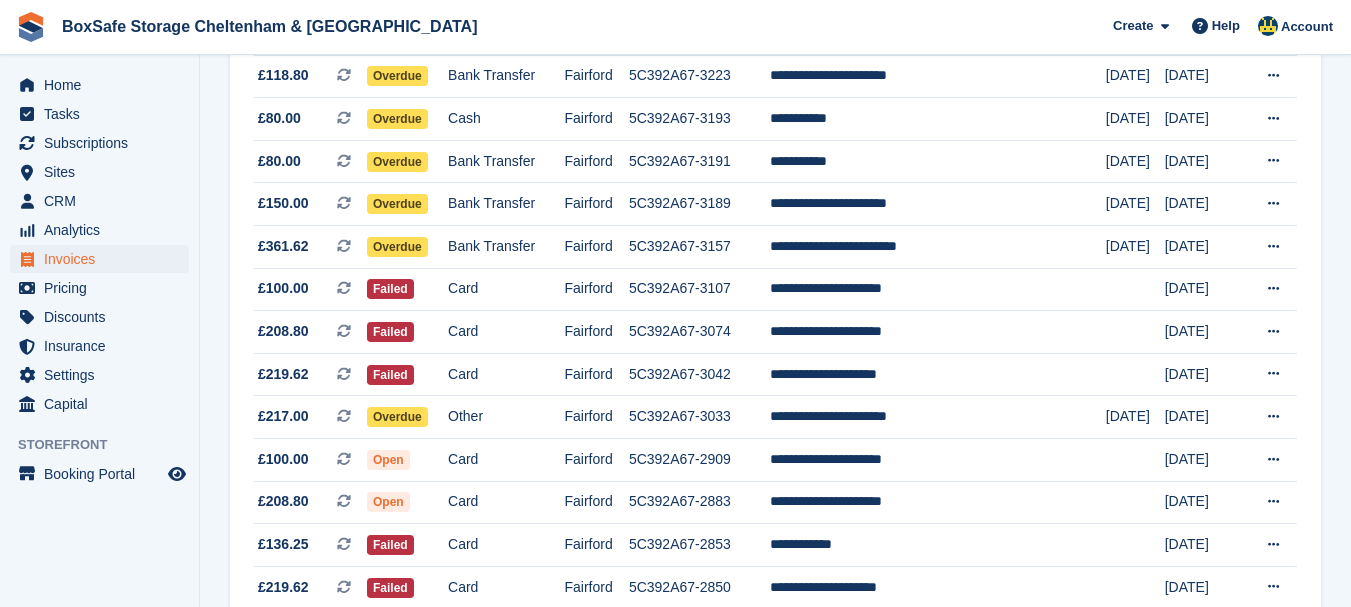 scroll, scrollTop: 463, scrollLeft: 0, axis: vertical 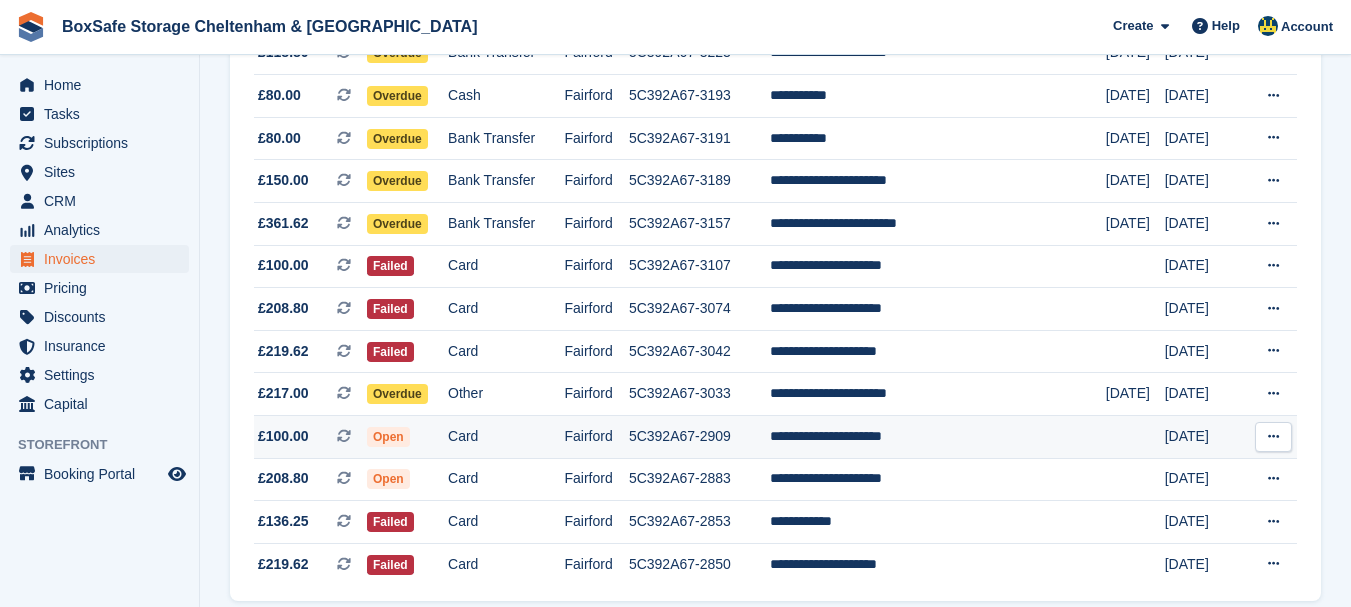 click on "**********" at bounding box center [938, 437] 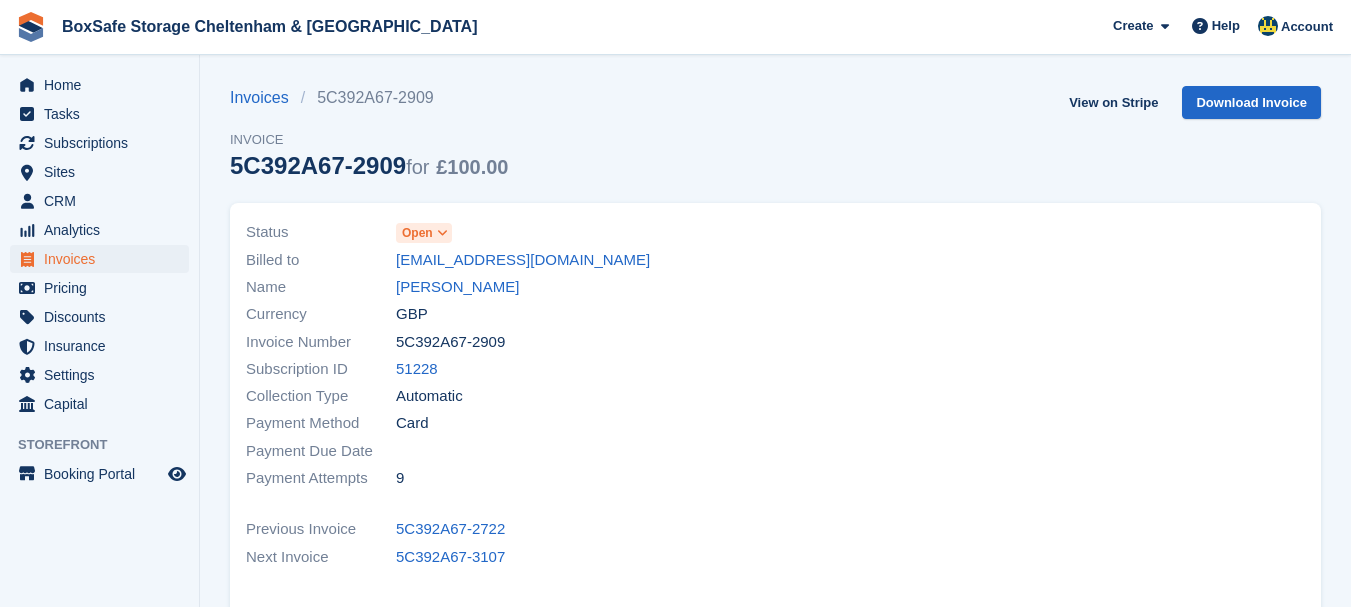 scroll, scrollTop: 0, scrollLeft: 0, axis: both 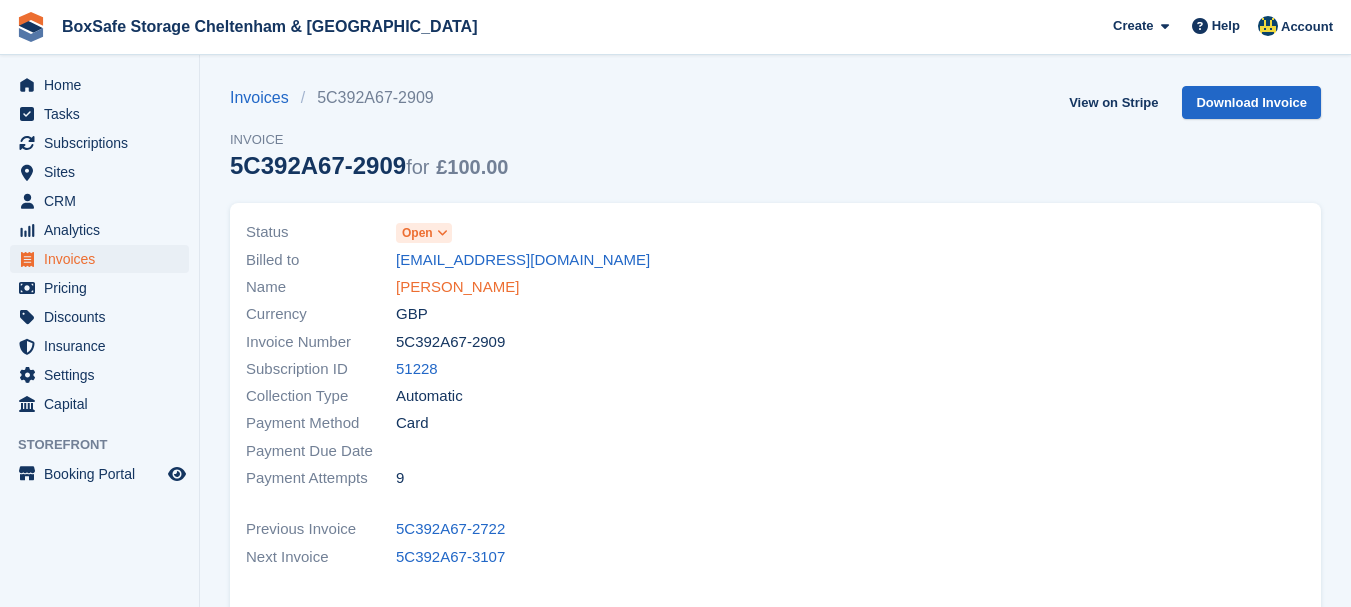 click on "Danilo Luiz de freitas" at bounding box center [457, 287] 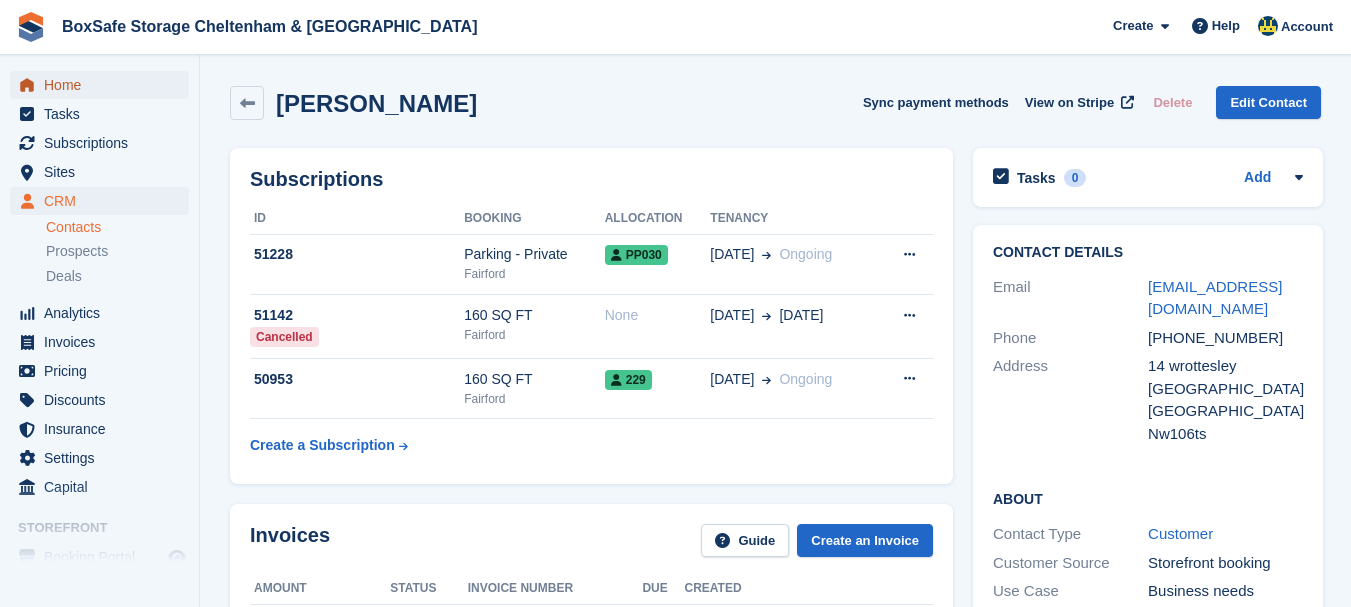 click on "Home" at bounding box center [104, 85] 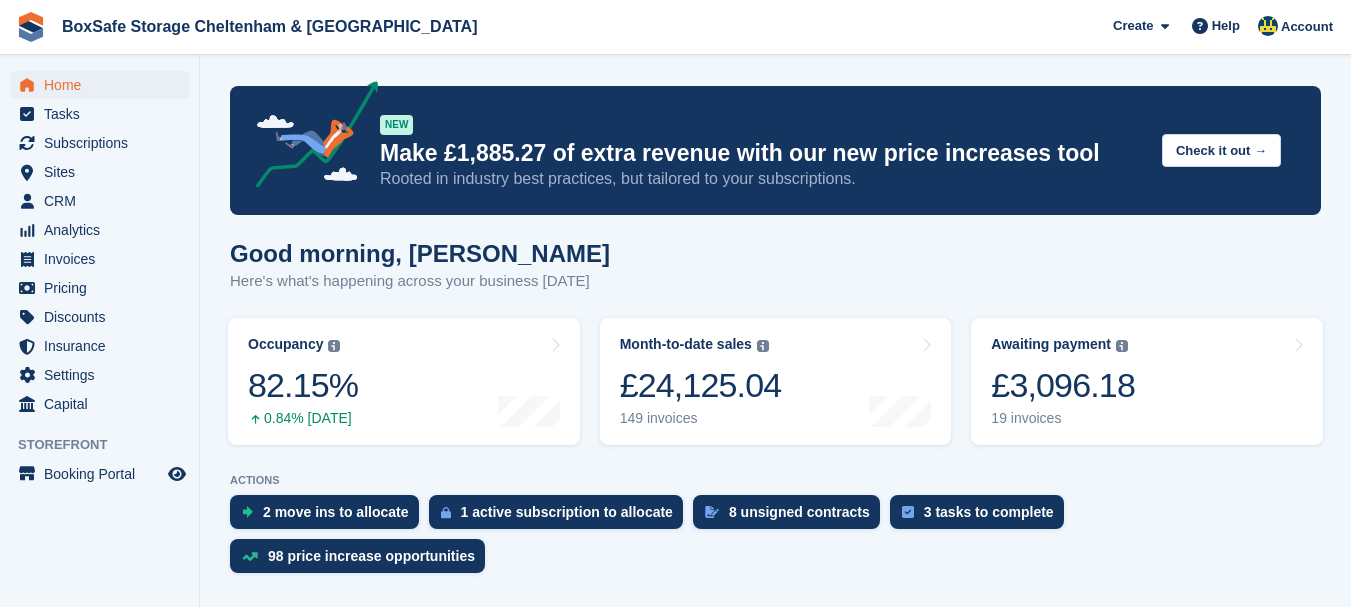 scroll, scrollTop: 0, scrollLeft: 0, axis: both 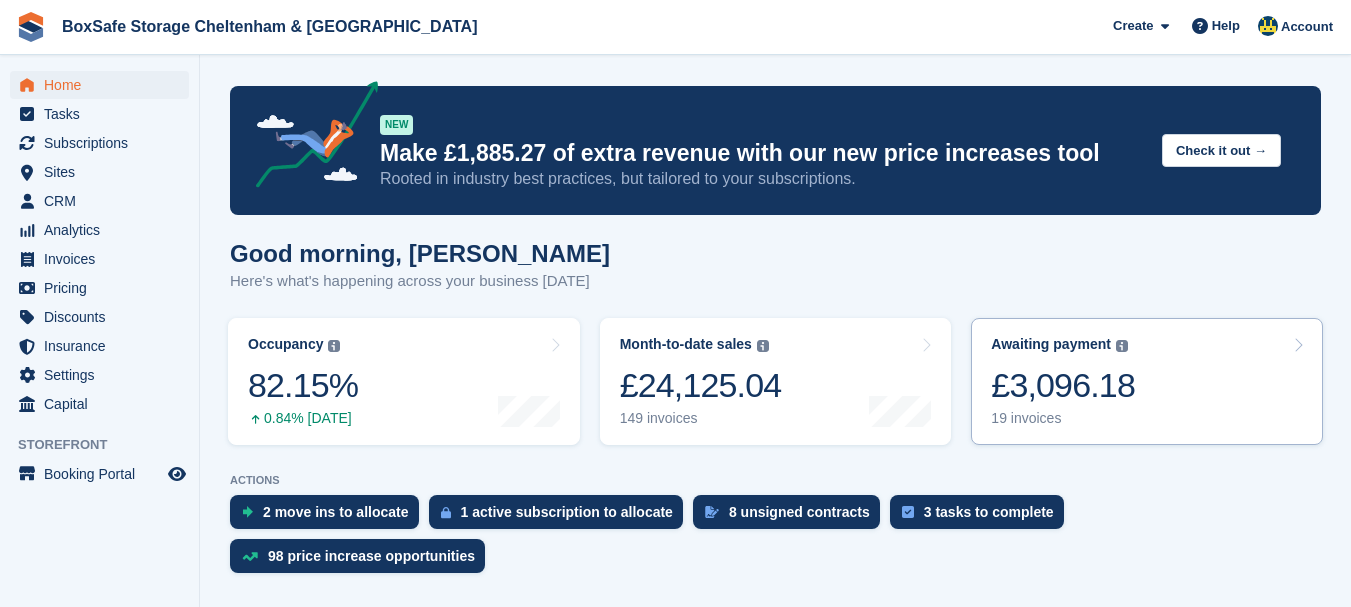 click on "Awaiting payment
The total outstanding balance on all open invoices.
£3,096.18
19 invoices" at bounding box center [1063, 381] 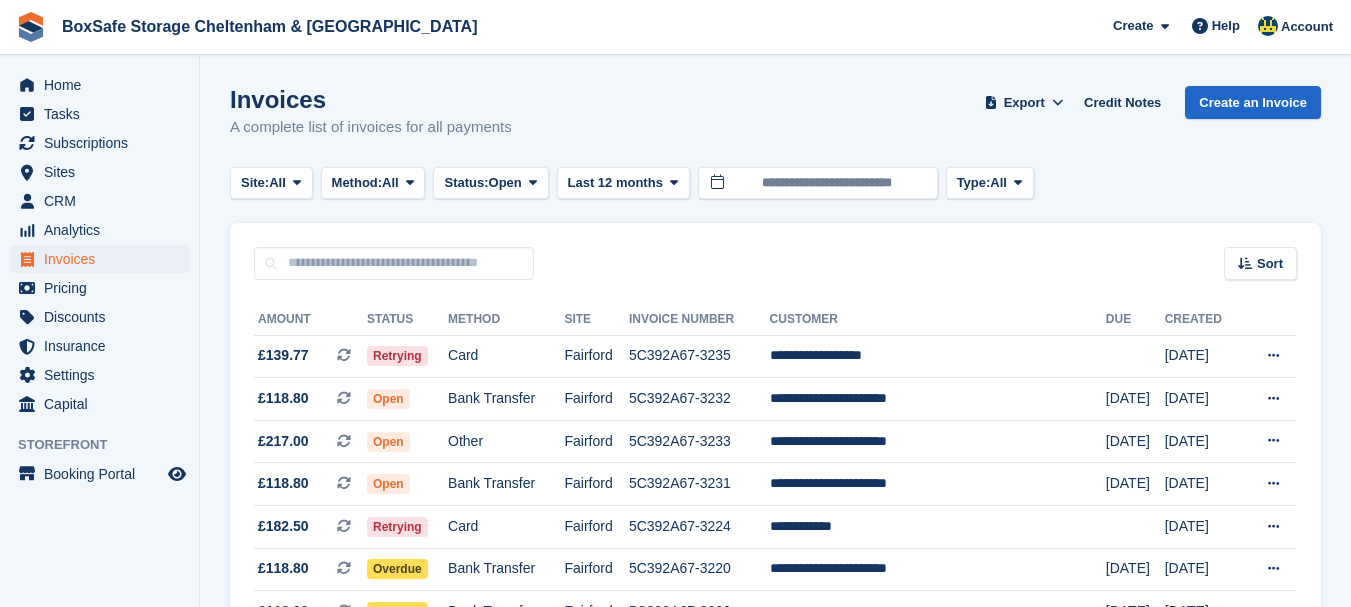 scroll, scrollTop: 0, scrollLeft: 0, axis: both 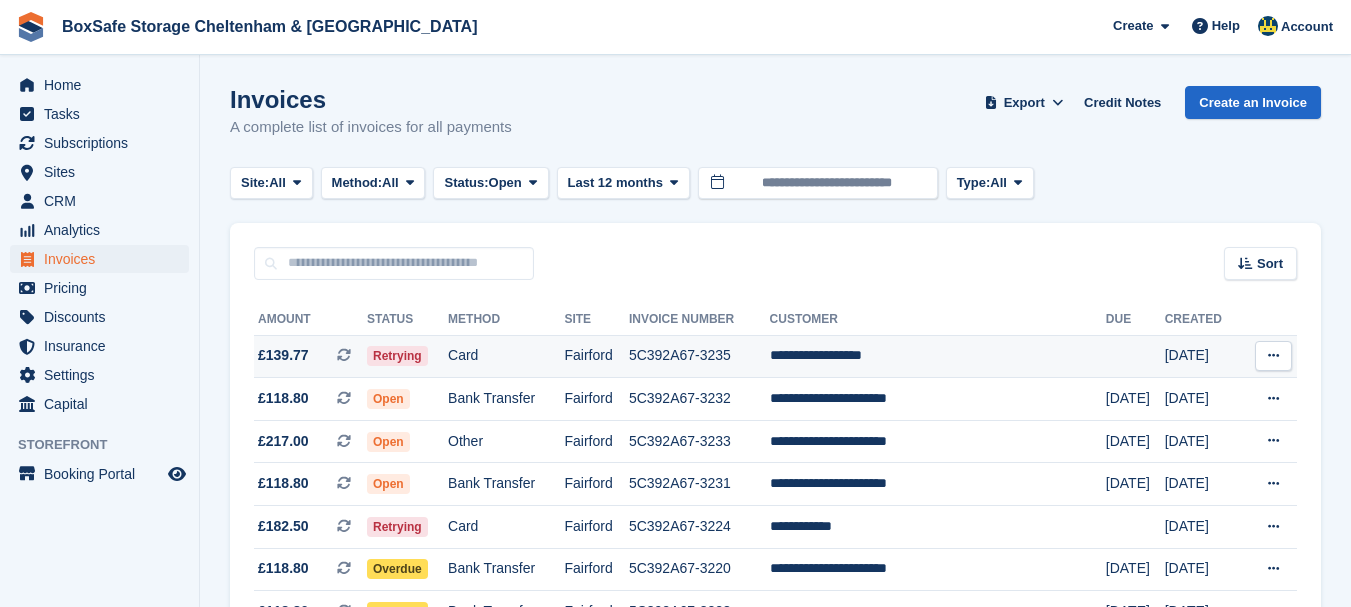 click on "**********" at bounding box center [938, 356] 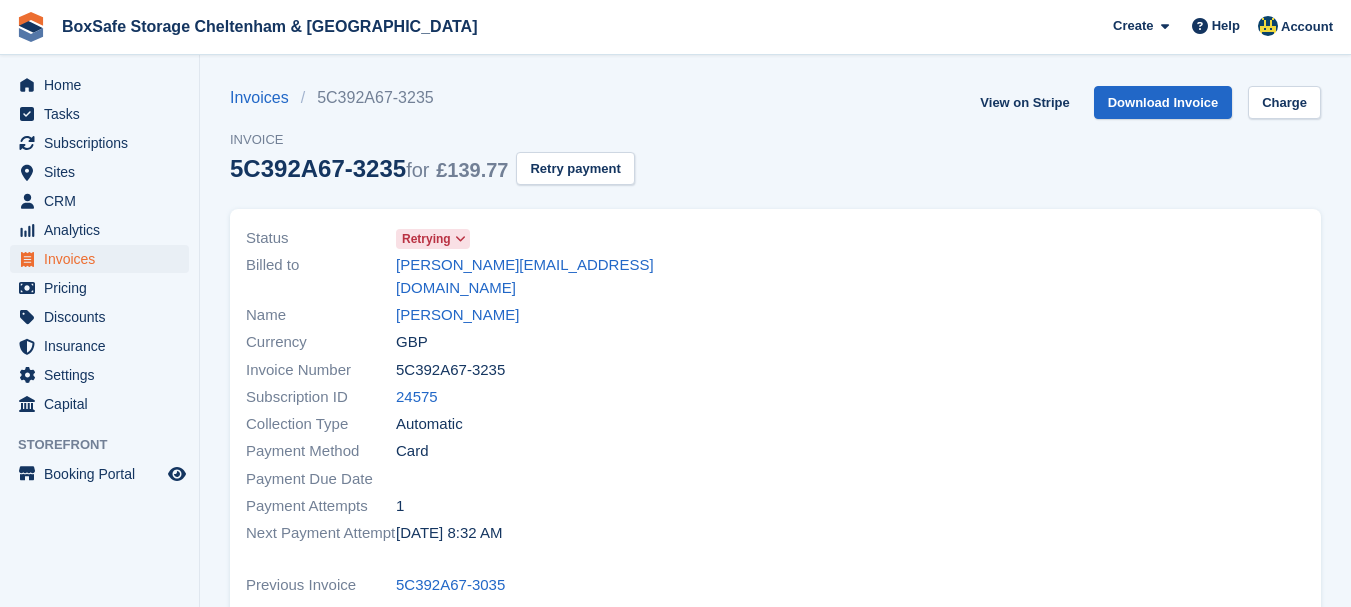 scroll, scrollTop: 0, scrollLeft: 0, axis: both 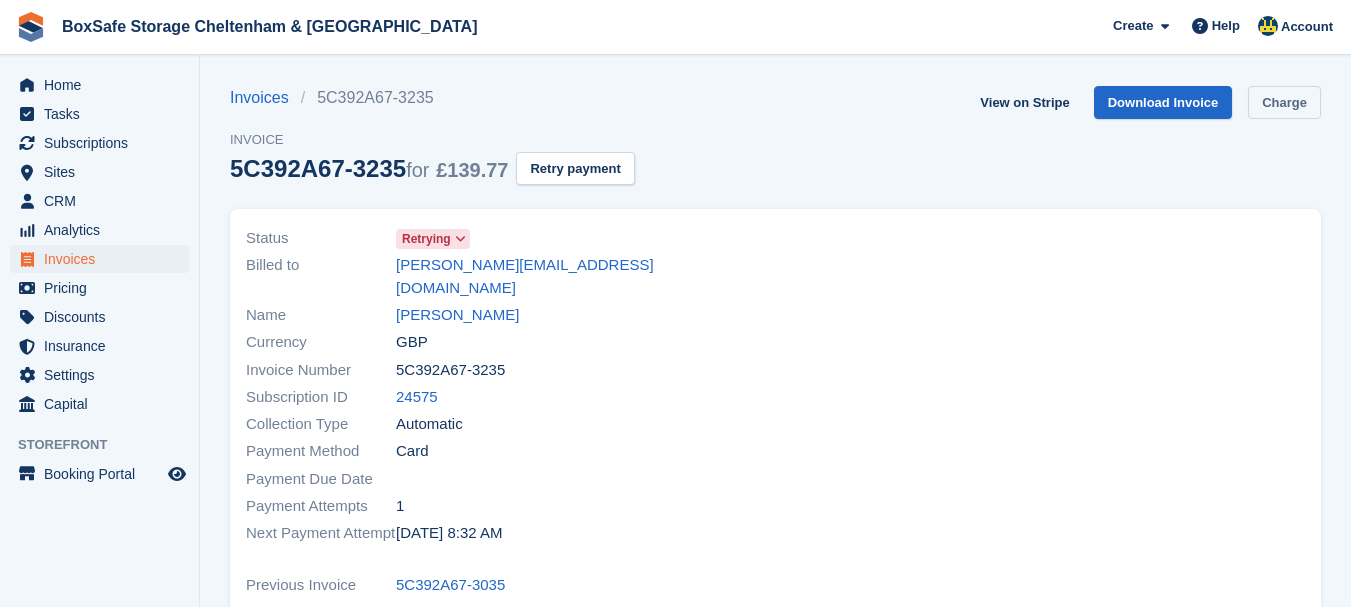 click on "Charge" at bounding box center (1284, 102) 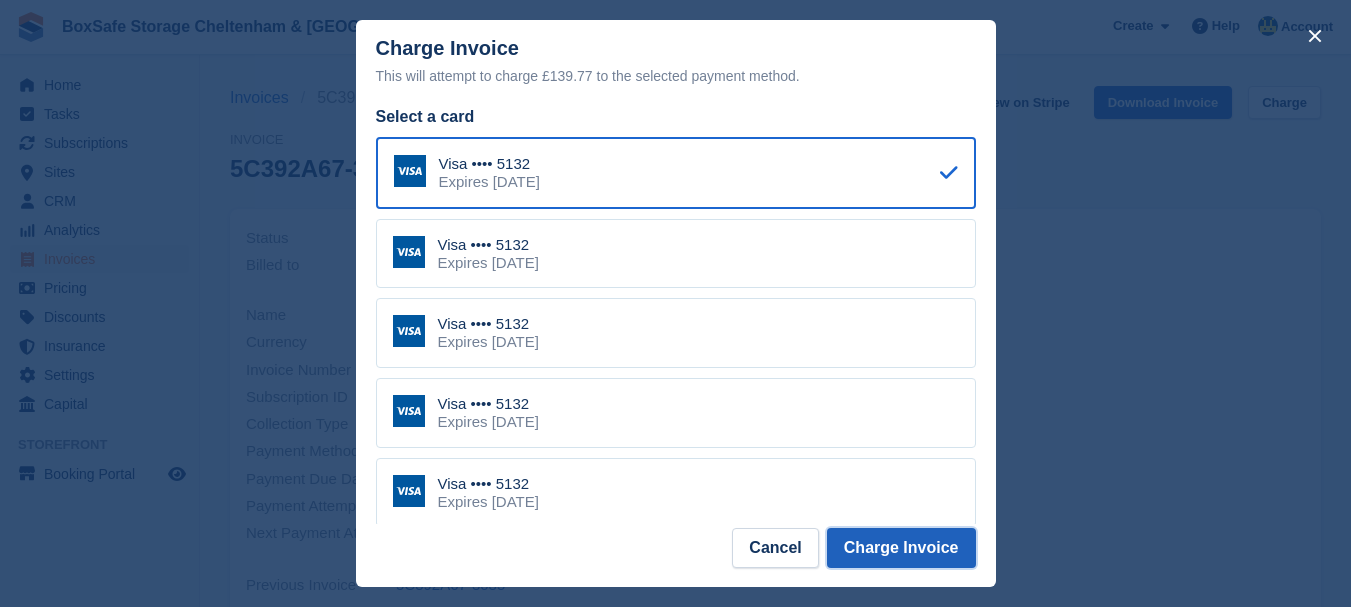 click on "Charge Invoice" at bounding box center (901, 548) 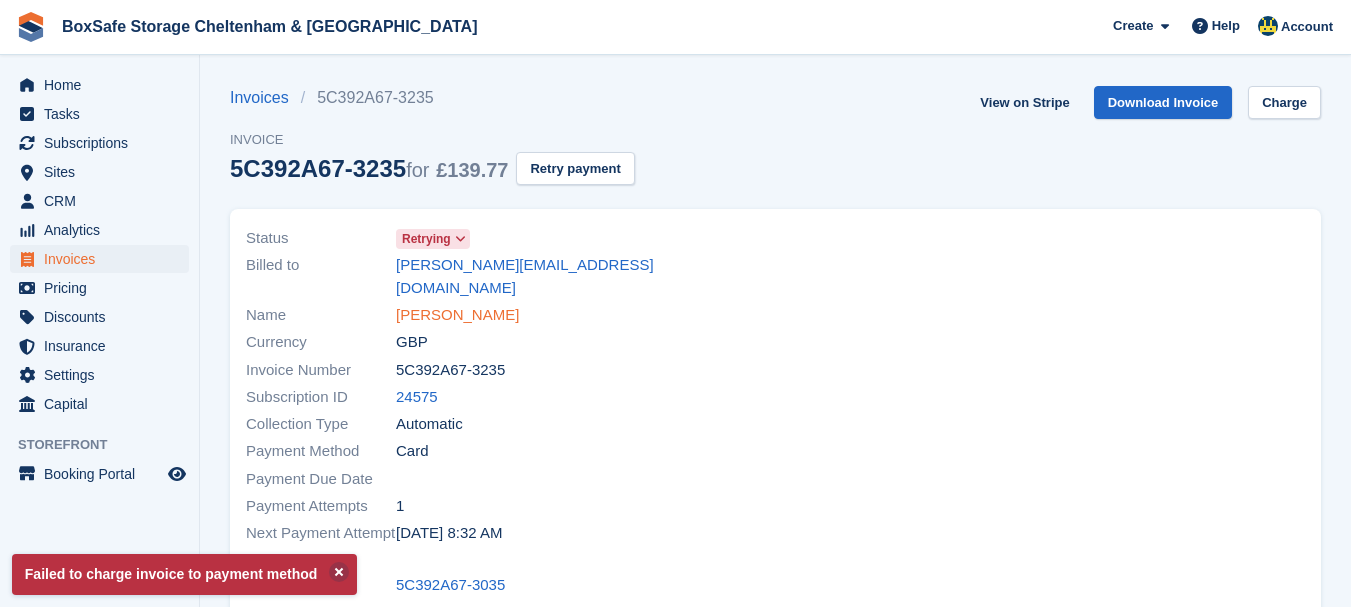 click on "Eleanor Ruse-Brown" at bounding box center (457, 315) 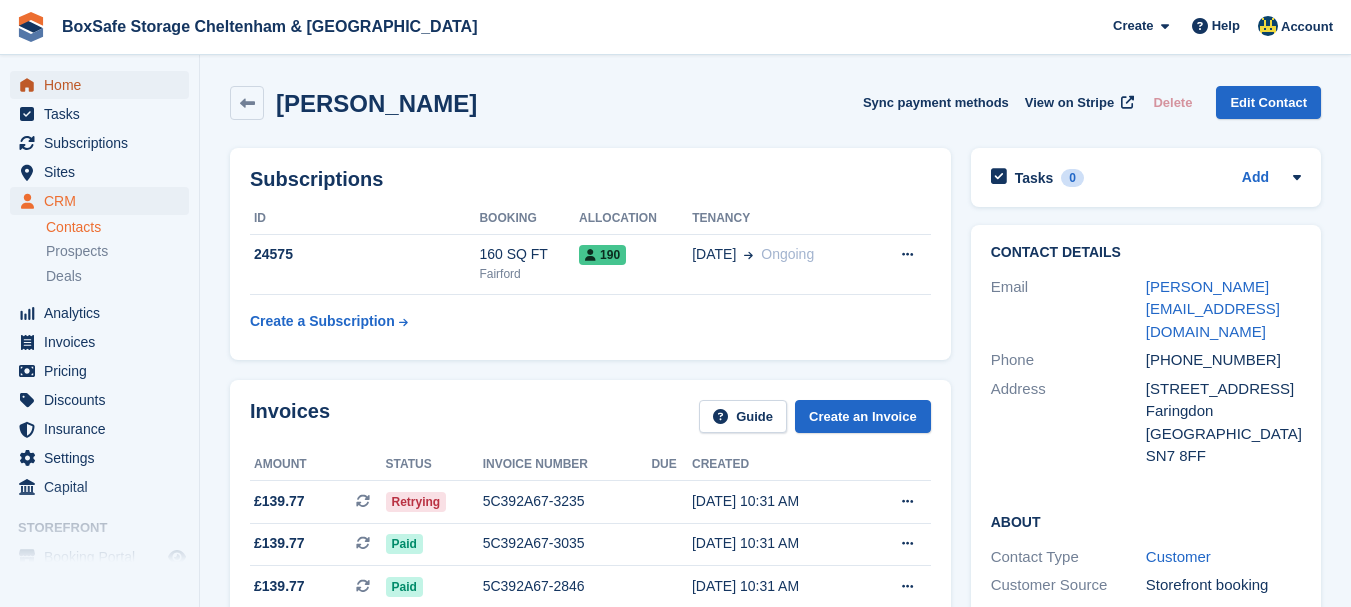 click on "Home" at bounding box center [104, 85] 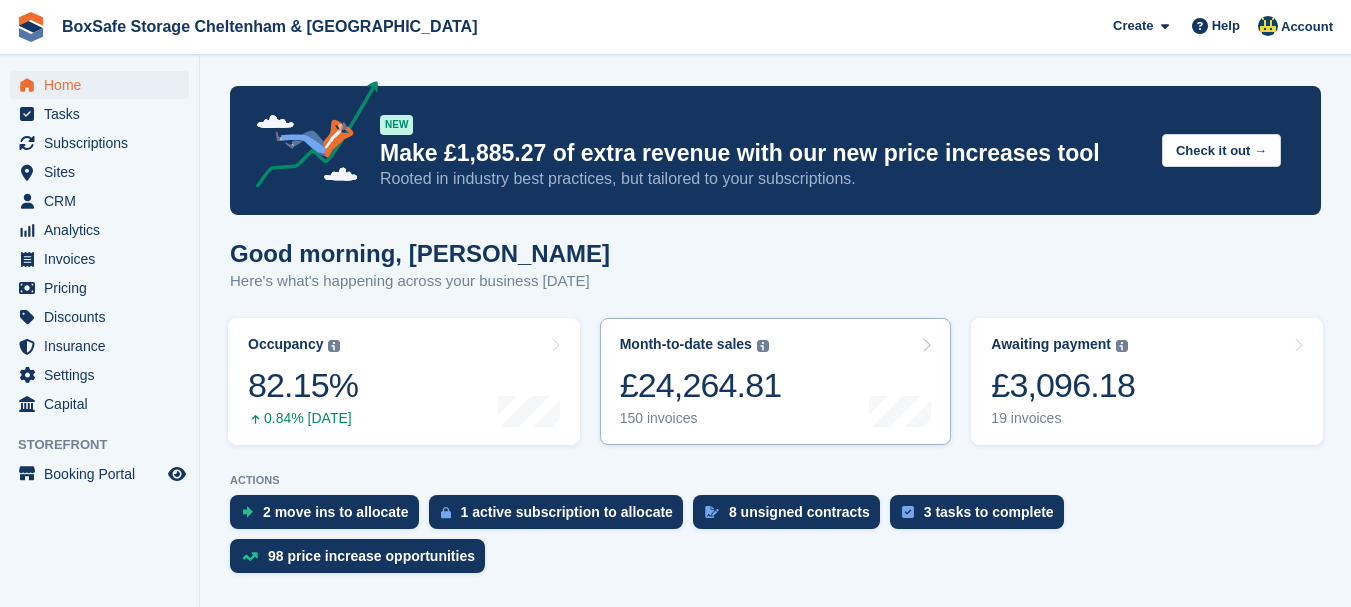 scroll, scrollTop: 0, scrollLeft: 0, axis: both 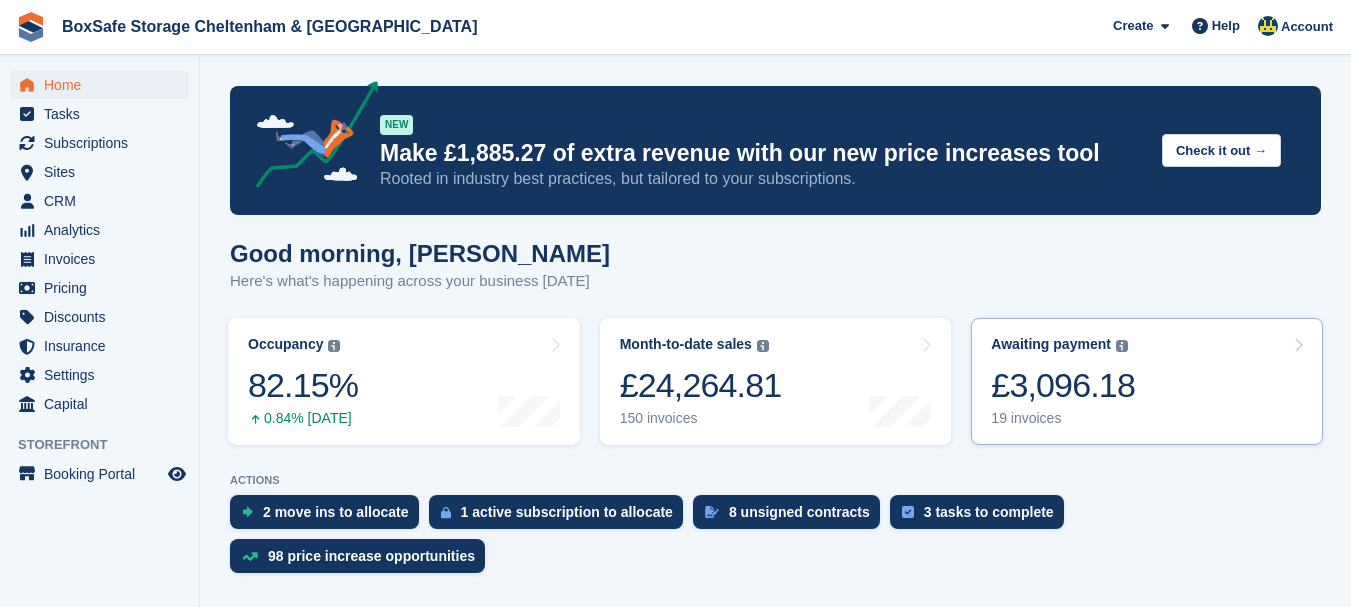 click on "£3,096.18" at bounding box center [1063, 385] 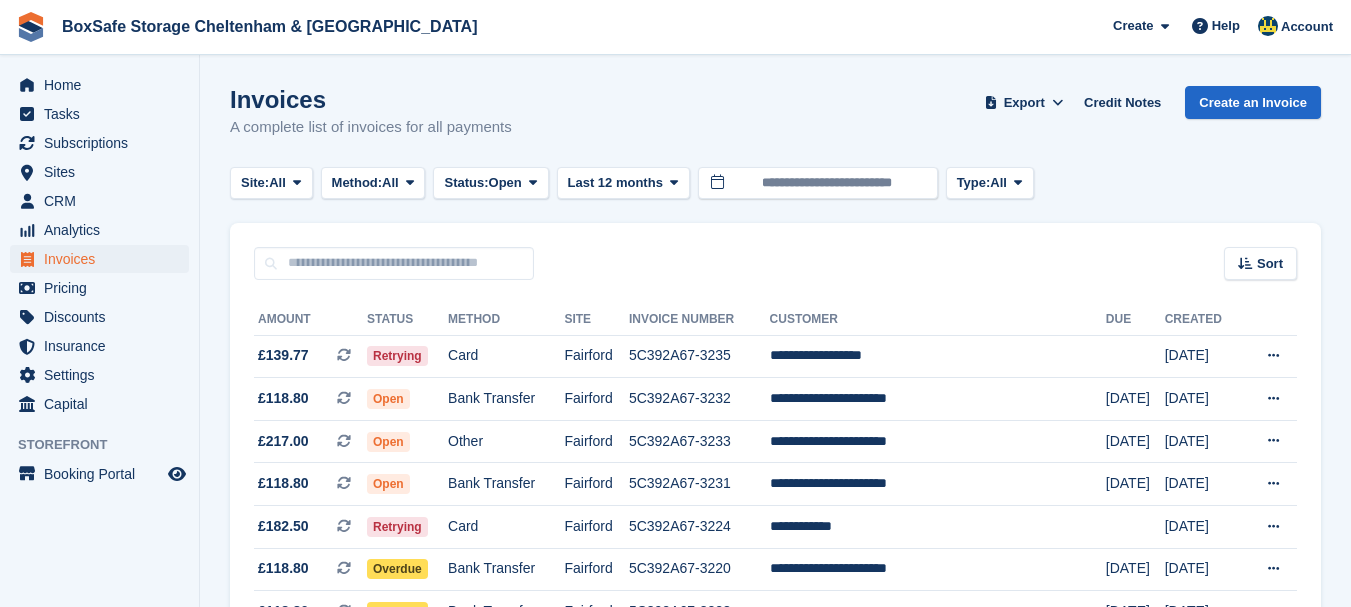 scroll, scrollTop: 0, scrollLeft: 0, axis: both 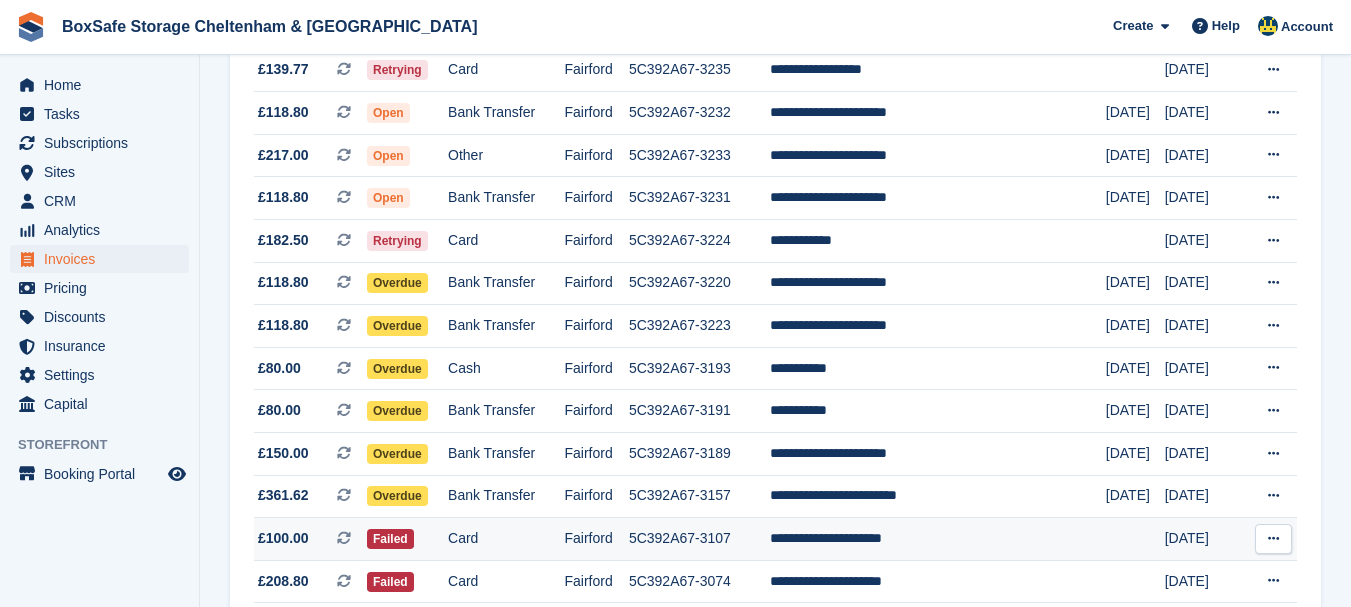 click on "**********" at bounding box center (938, 539) 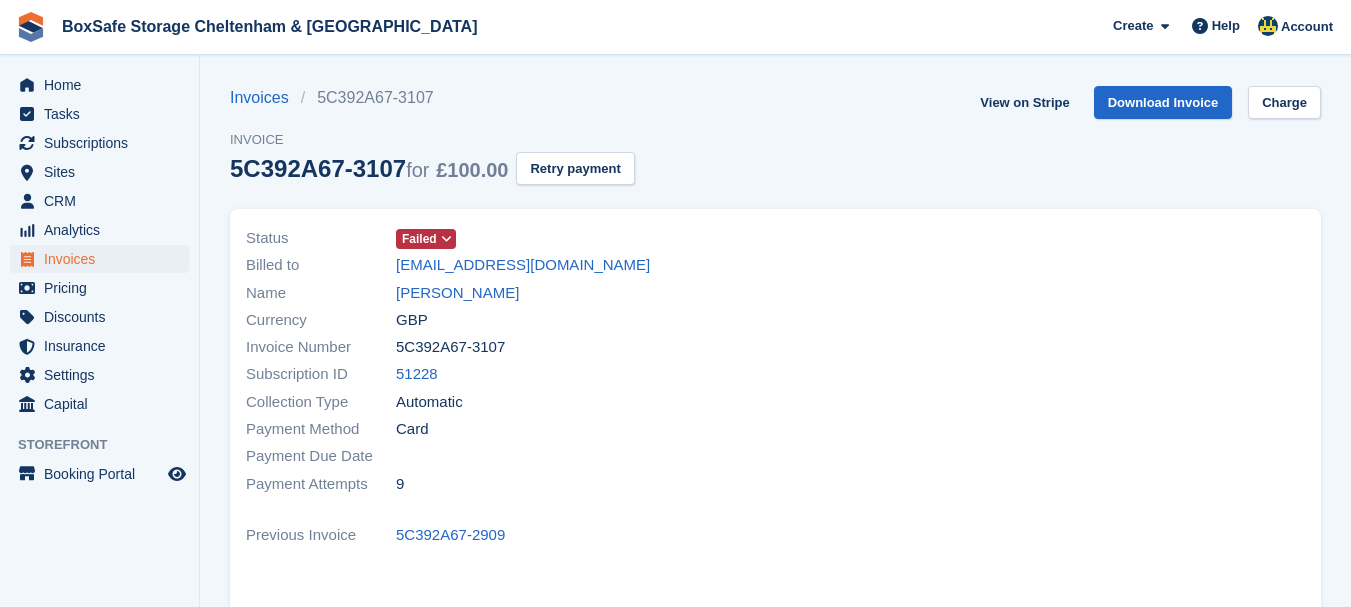 scroll, scrollTop: 0, scrollLeft: 0, axis: both 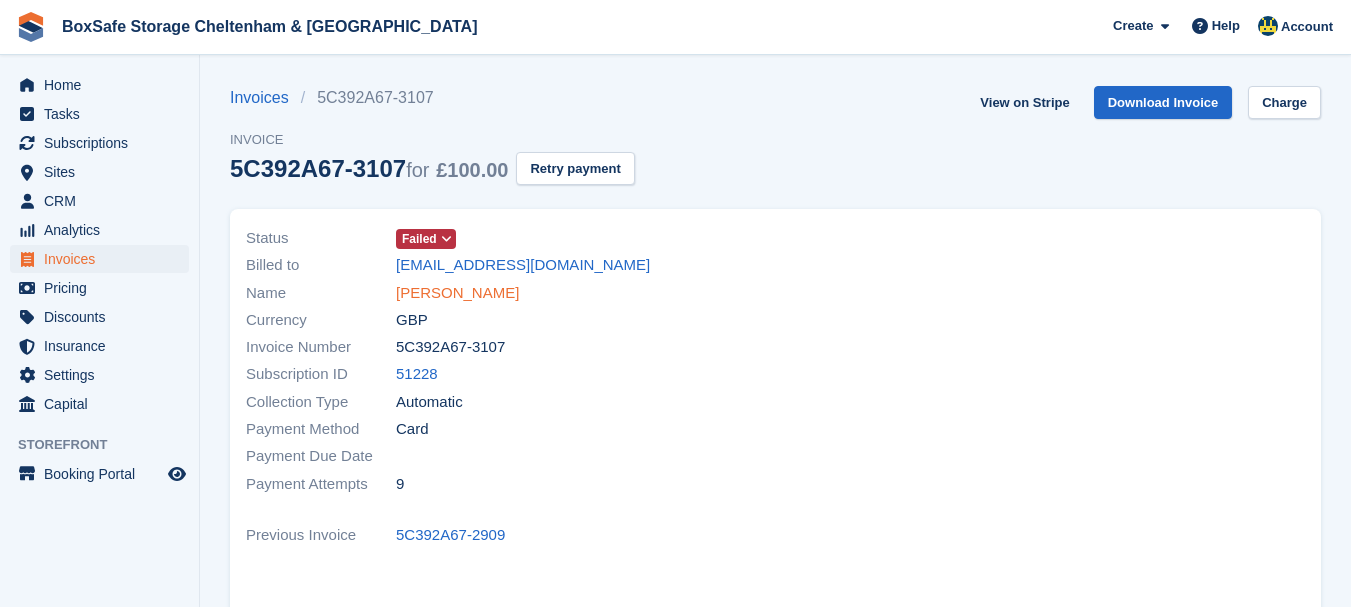 click on "Danilo Luiz de freitas" at bounding box center (457, 293) 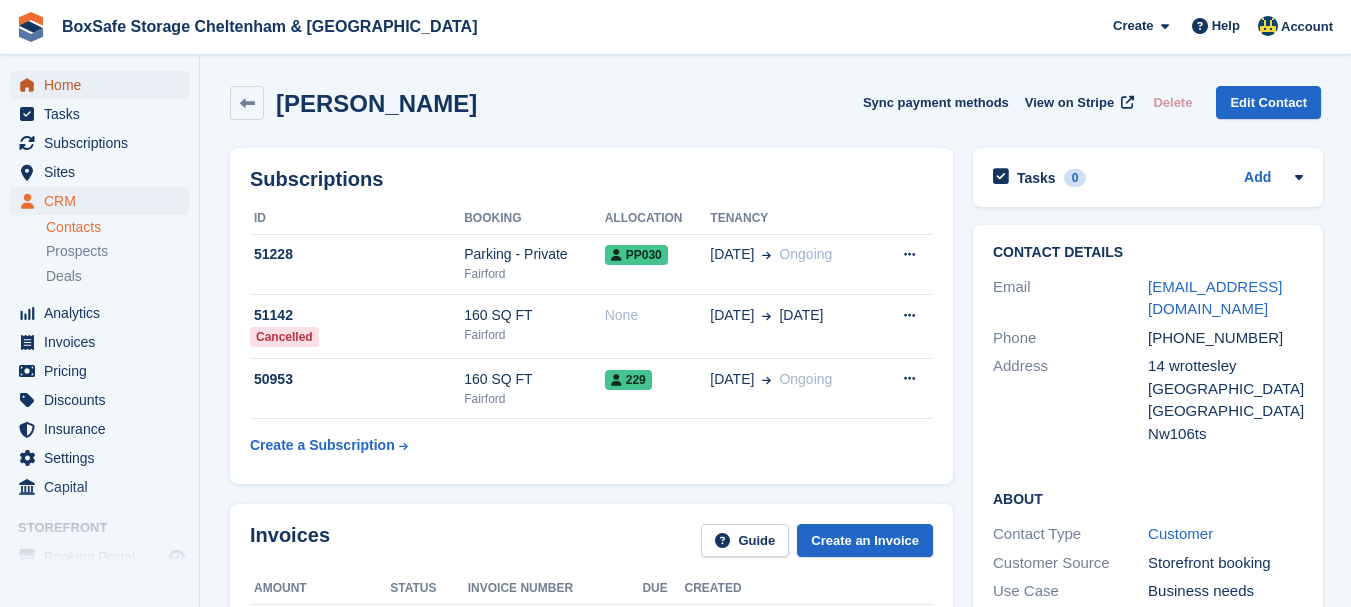 click on "Home" at bounding box center [104, 85] 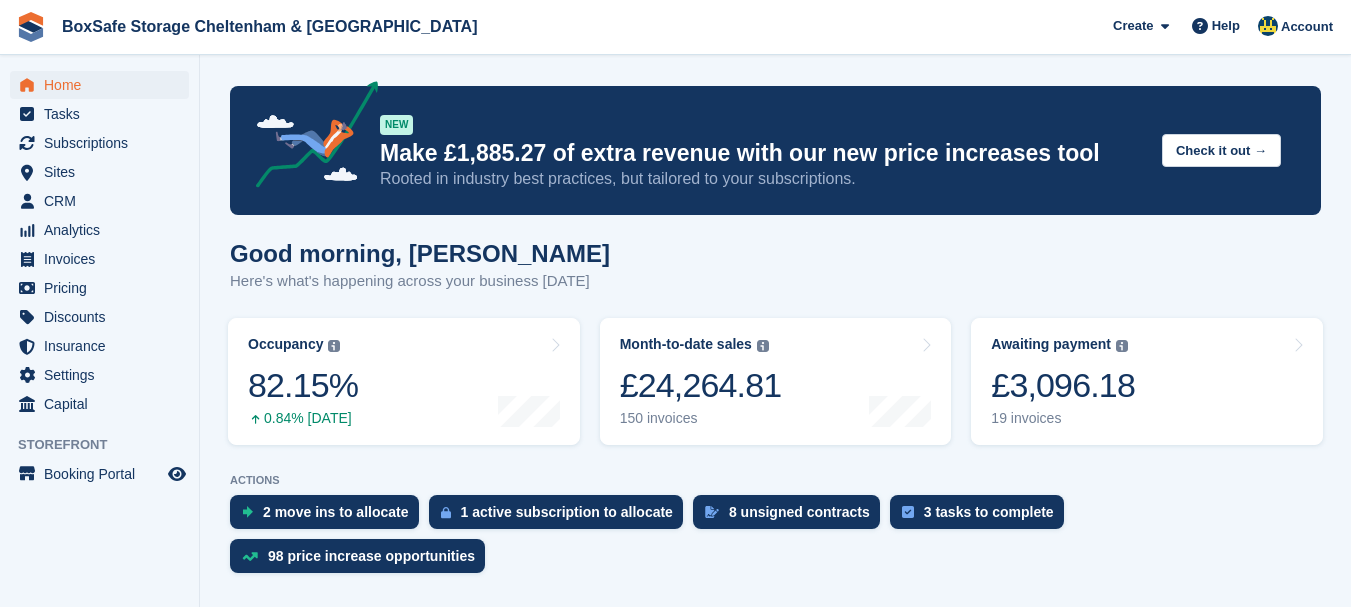 scroll, scrollTop: 0, scrollLeft: 0, axis: both 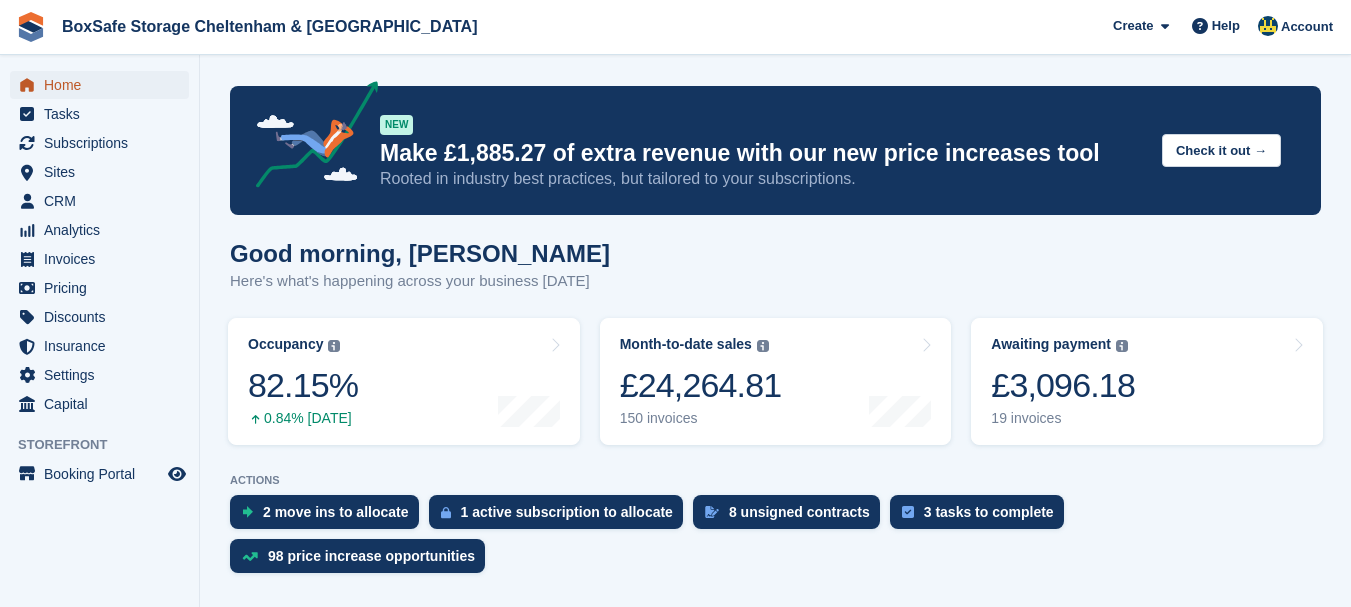 click on "Home" at bounding box center [104, 85] 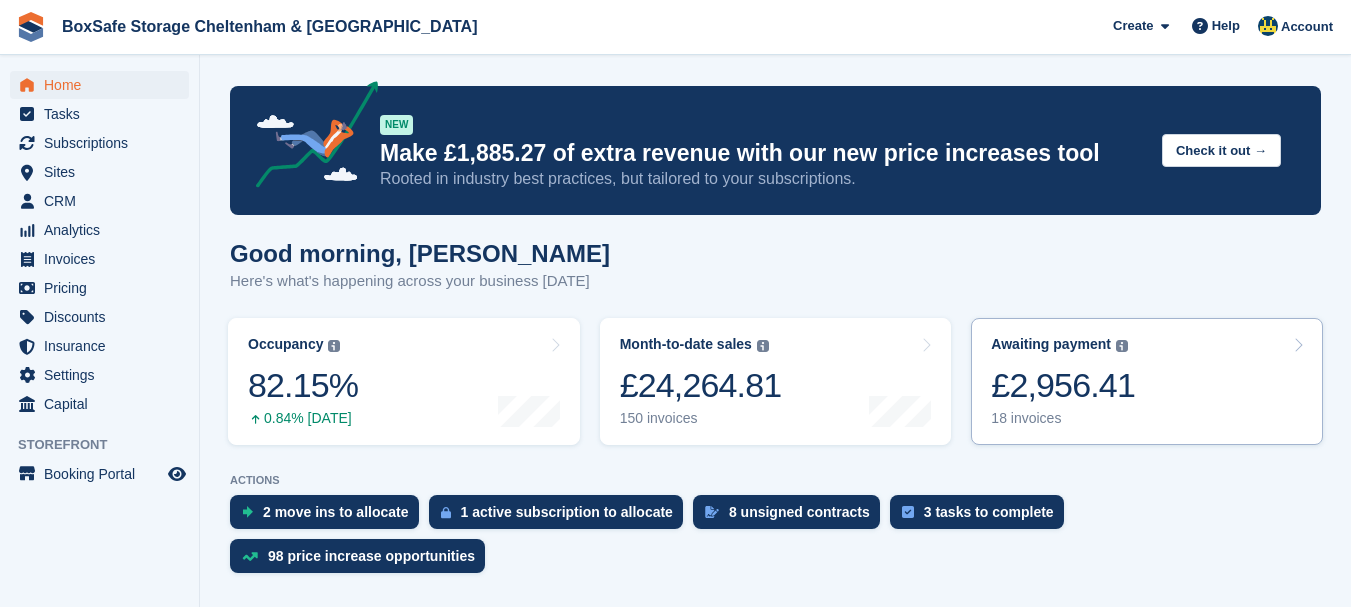 click on "£2,956.41" at bounding box center (1063, 385) 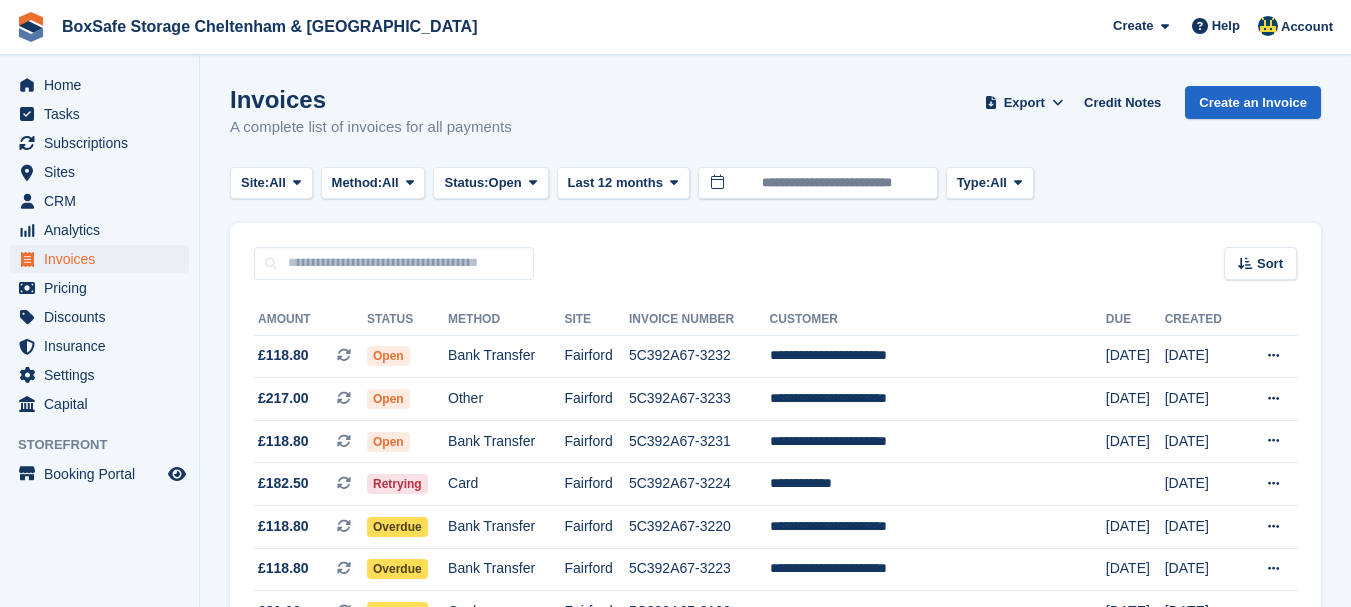 scroll, scrollTop: 0, scrollLeft: 0, axis: both 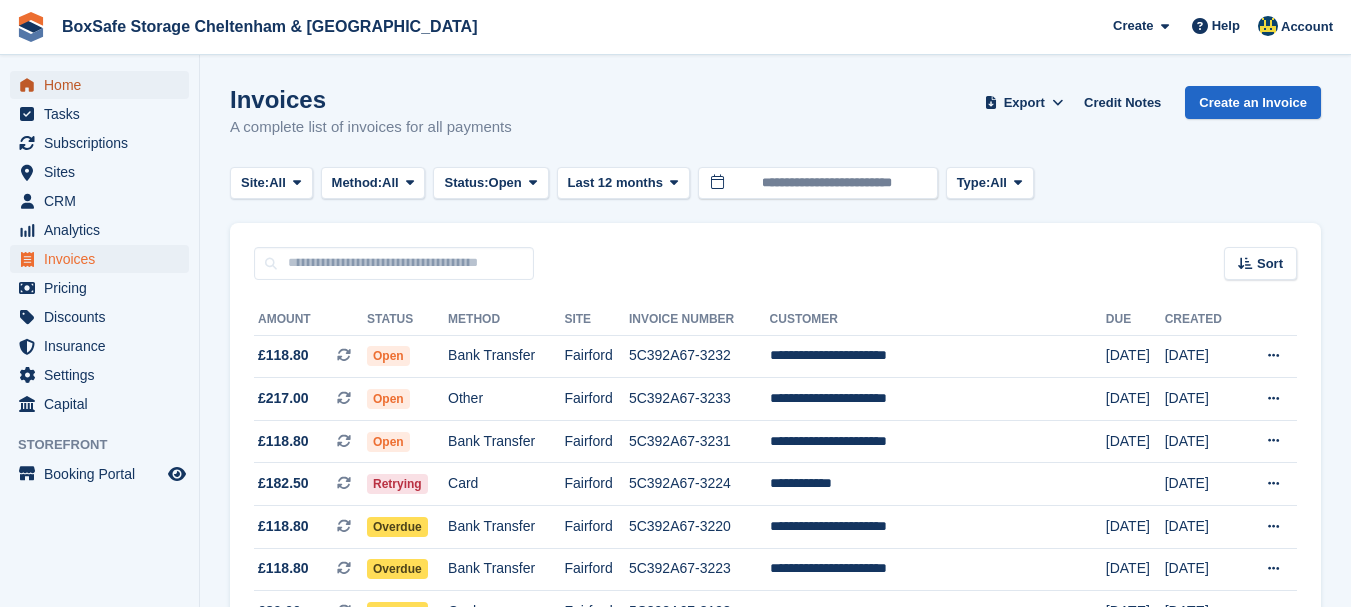 click on "Home" at bounding box center [104, 85] 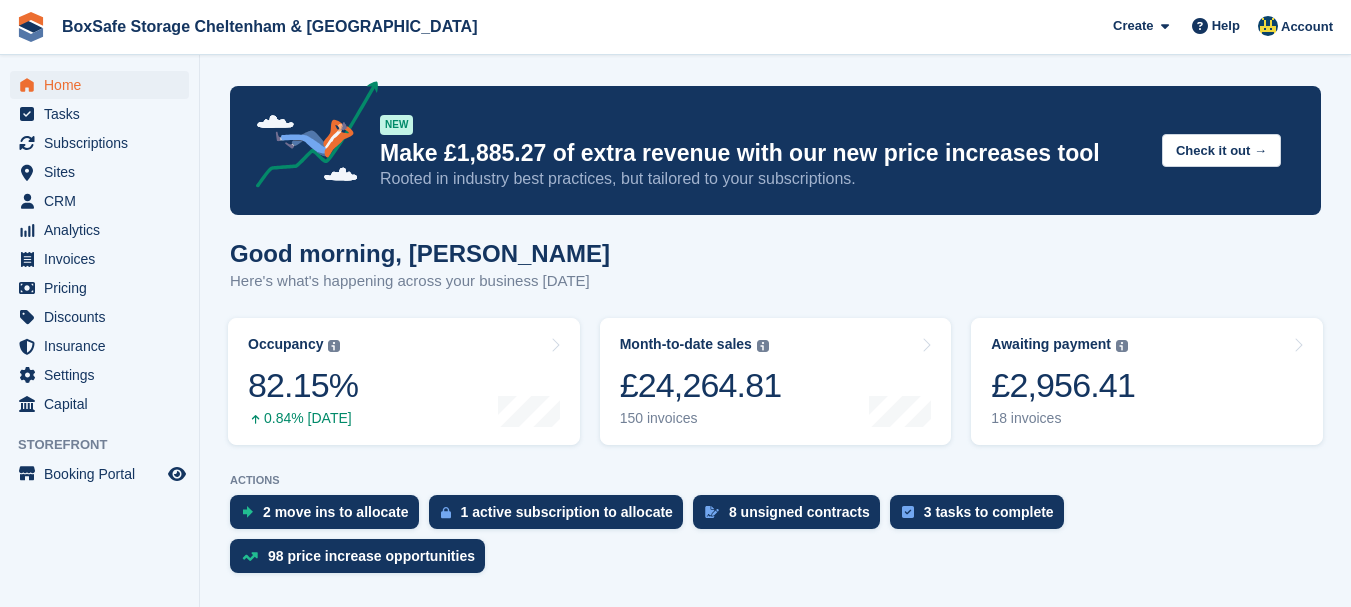 scroll, scrollTop: 0, scrollLeft: 0, axis: both 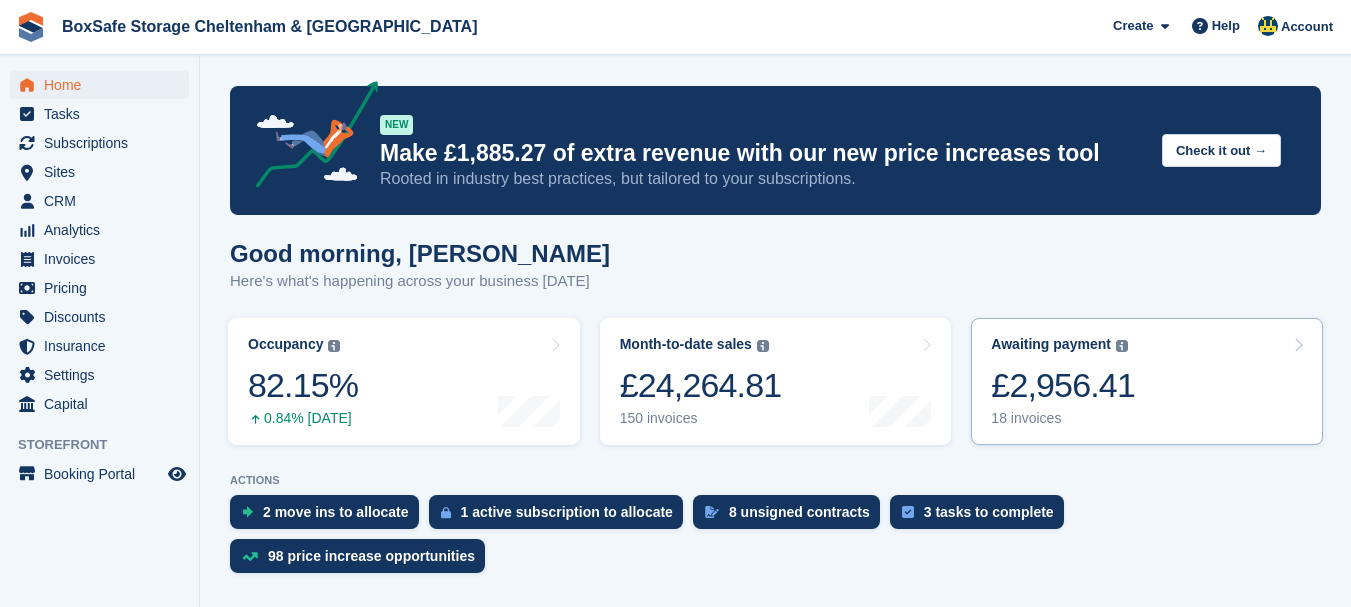 click on "£2,956.41" at bounding box center [1063, 385] 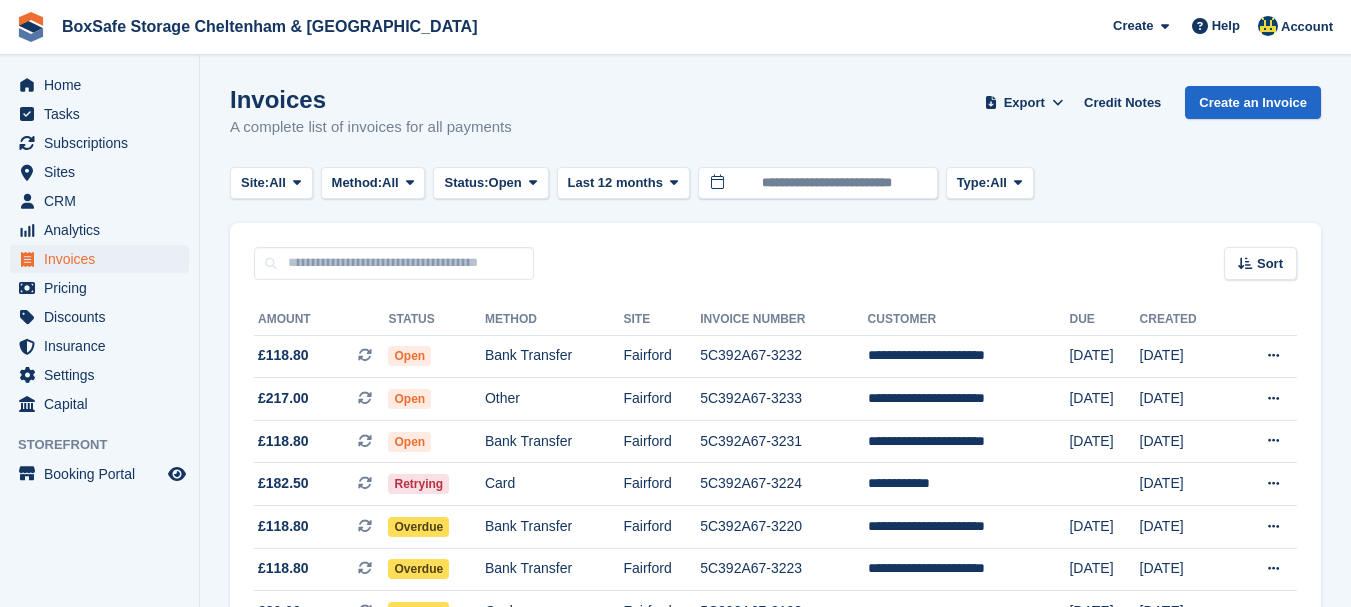 scroll, scrollTop: 0, scrollLeft: 0, axis: both 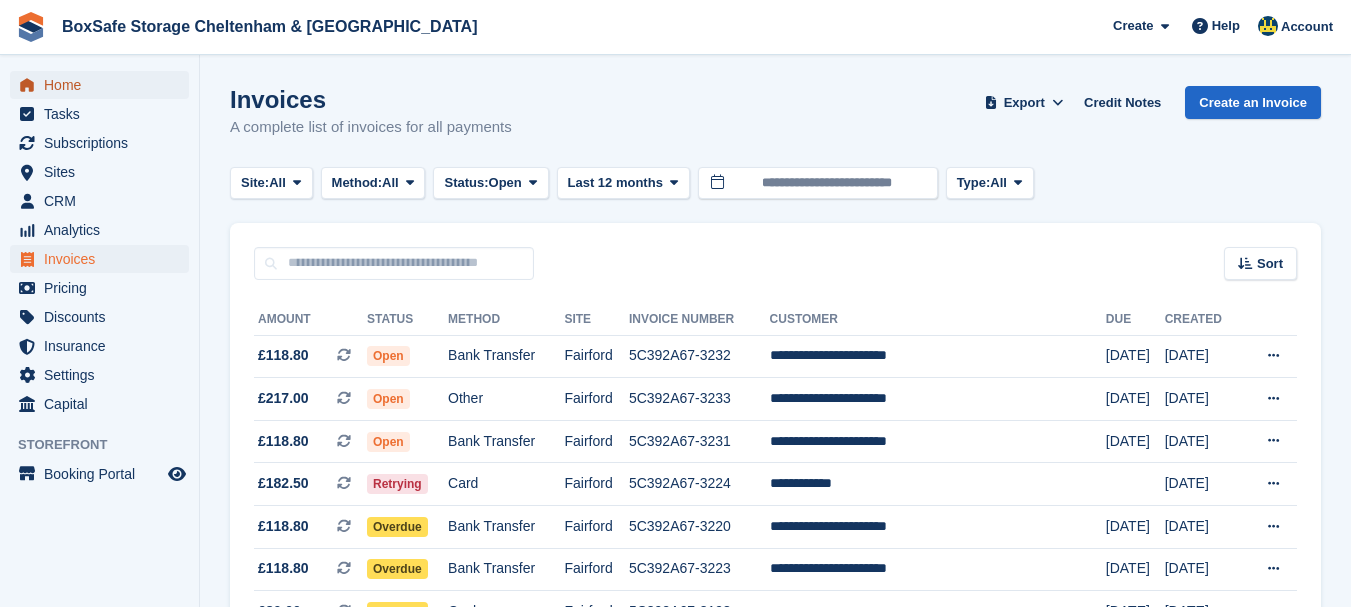 click on "Home" at bounding box center [104, 85] 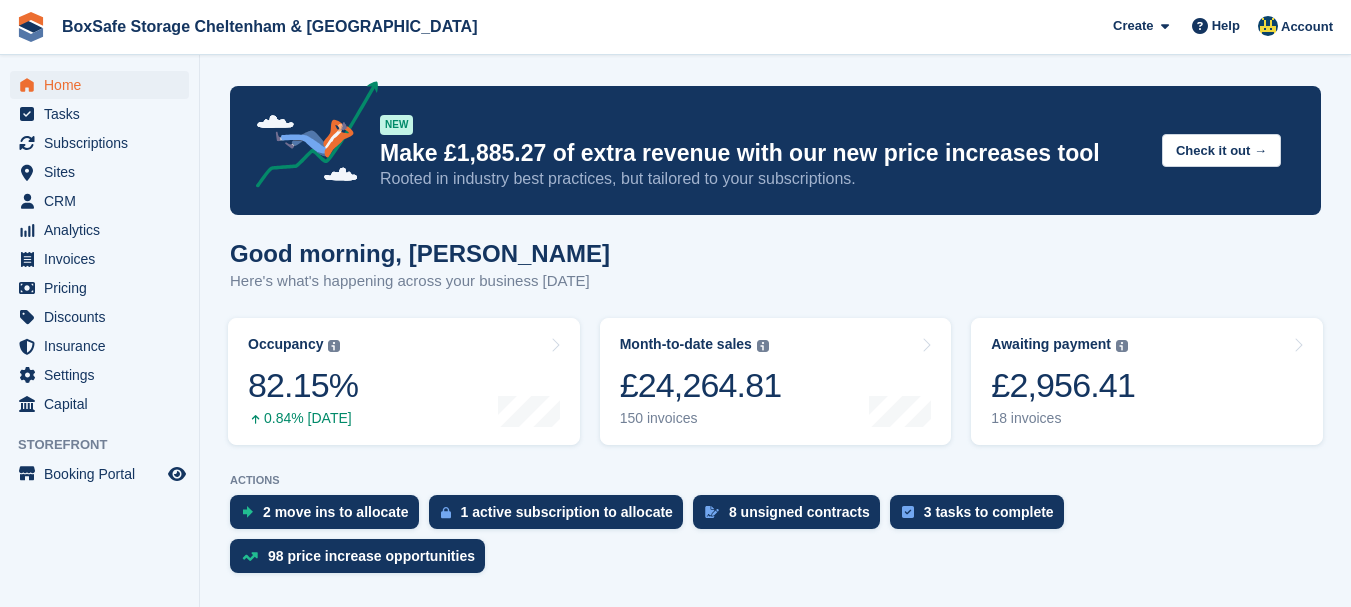 scroll, scrollTop: 0, scrollLeft: 0, axis: both 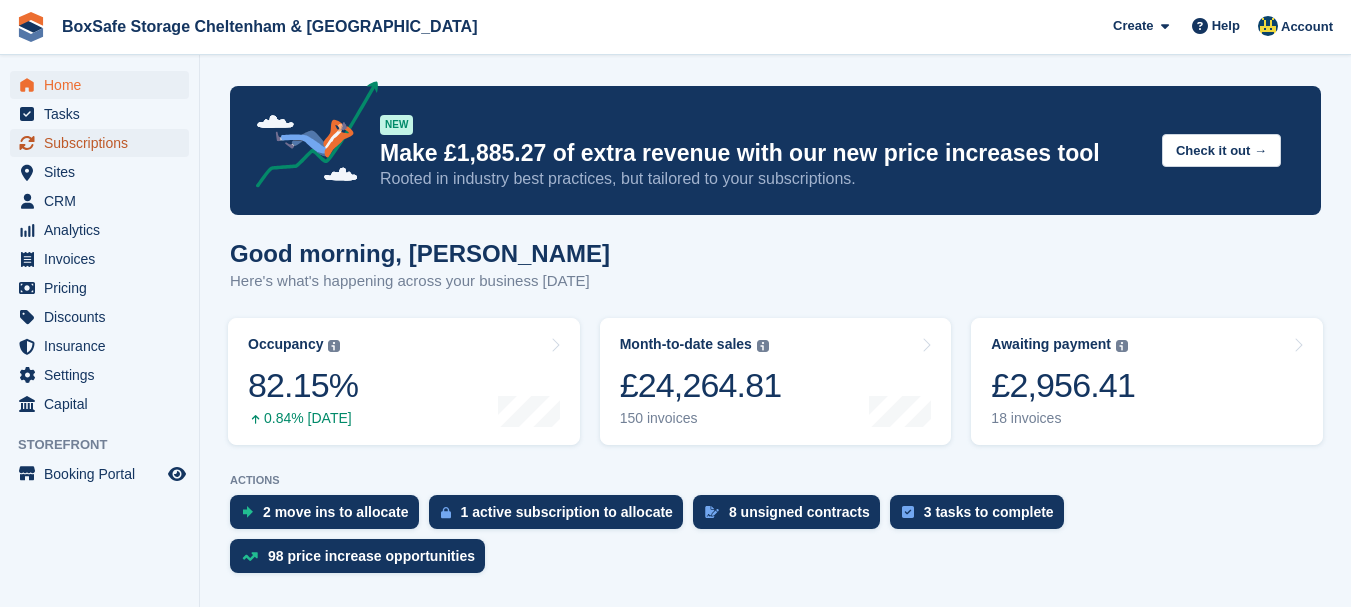 drag, startPoint x: 105, startPoint y: 141, endPoint x: 112, endPoint y: 150, distance: 11.401754 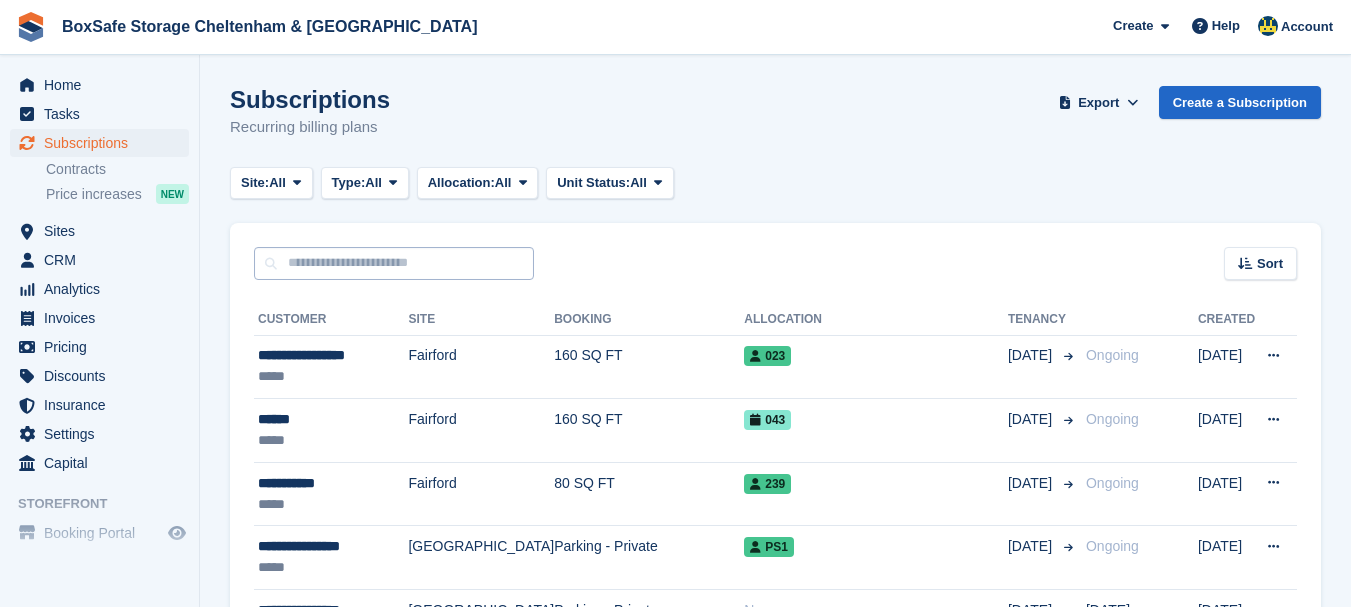 click at bounding box center (394, 263) 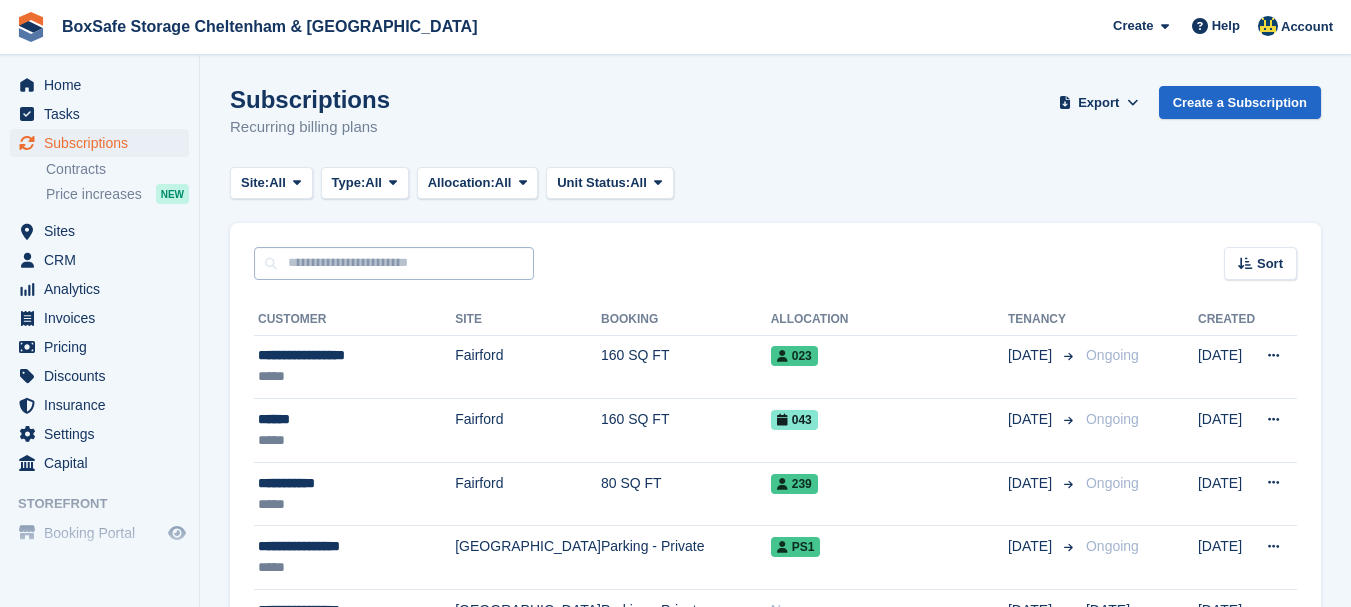 scroll, scrollTop: 0, scrollLeft: 0, axis: both 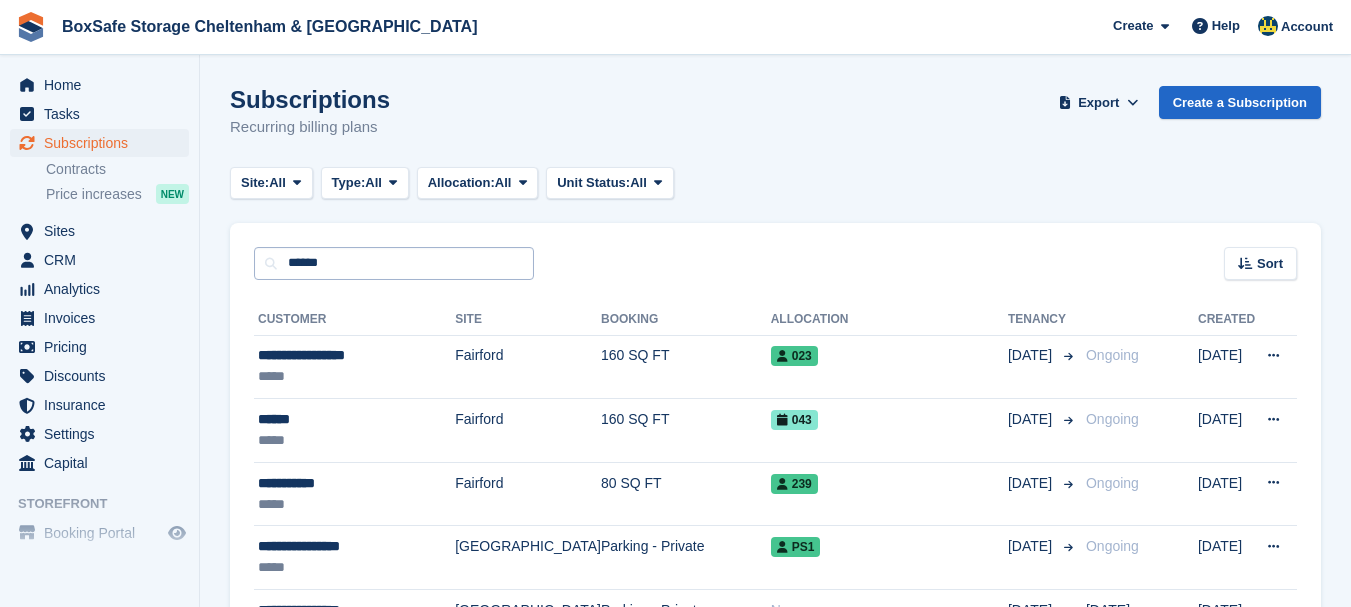 type on "******" 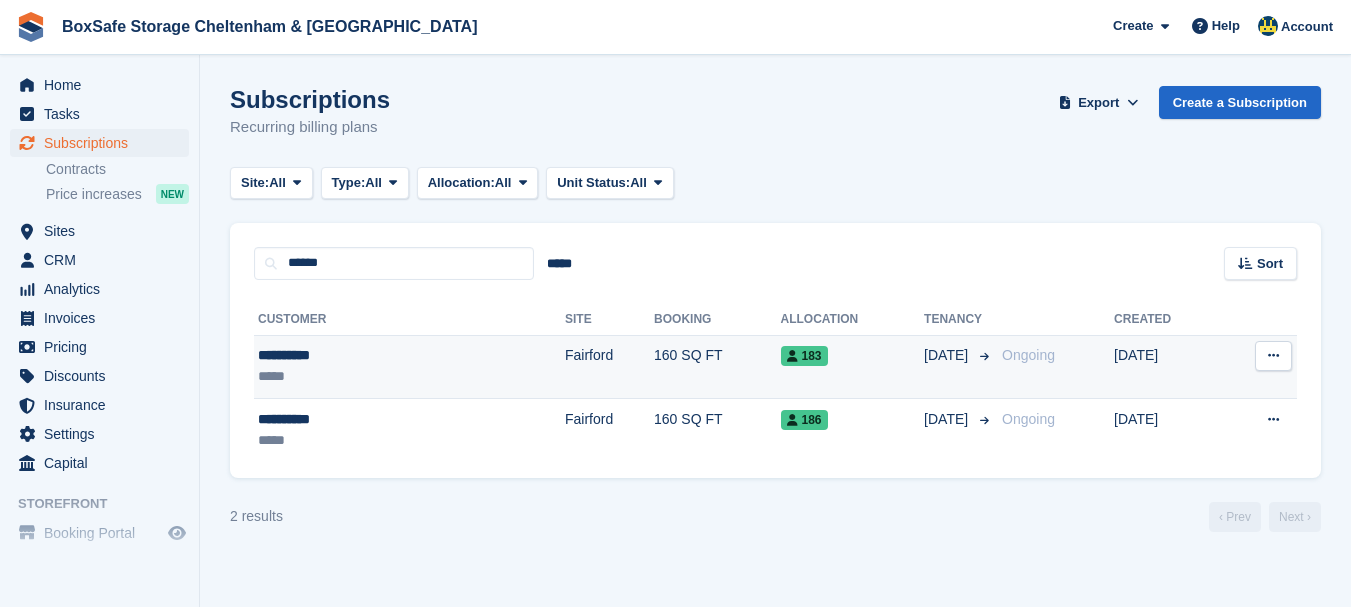 click on "**********" at bounding box center [340, 355] 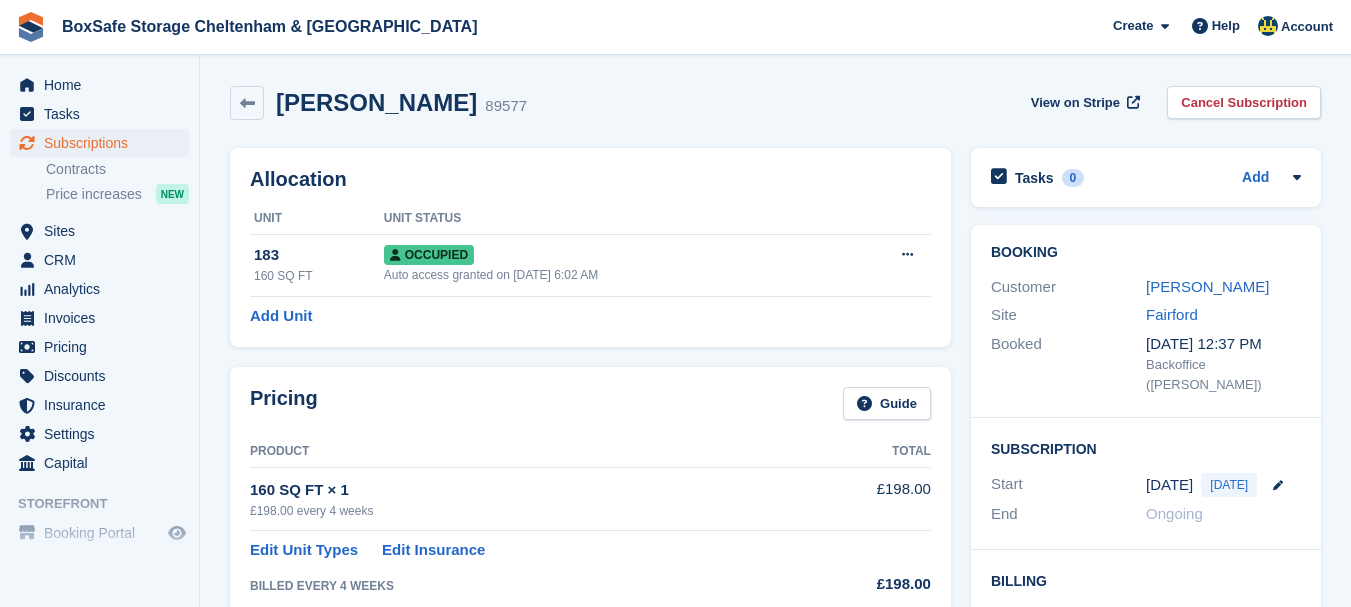 scroll, scrollTop: 0, scrollLeft: 0, axis: both 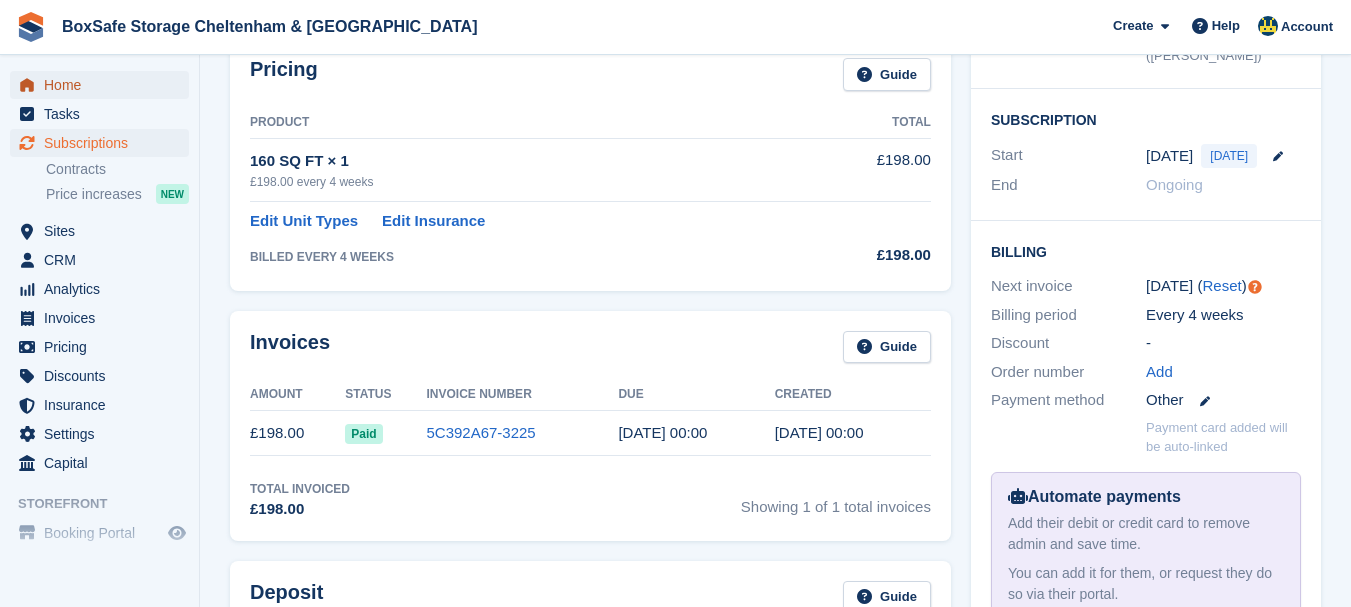 click on "Home" at bounding box center (104, 85) 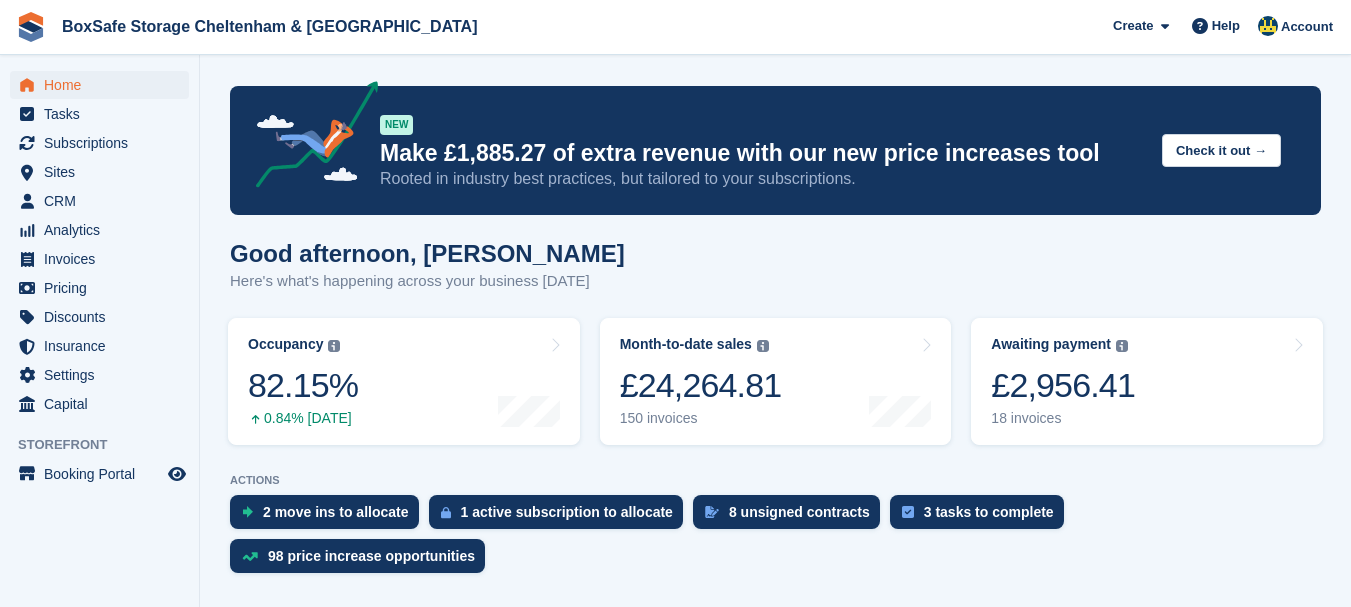 scroll, scrollTop: 0, scrollLeft: 0, axis: both 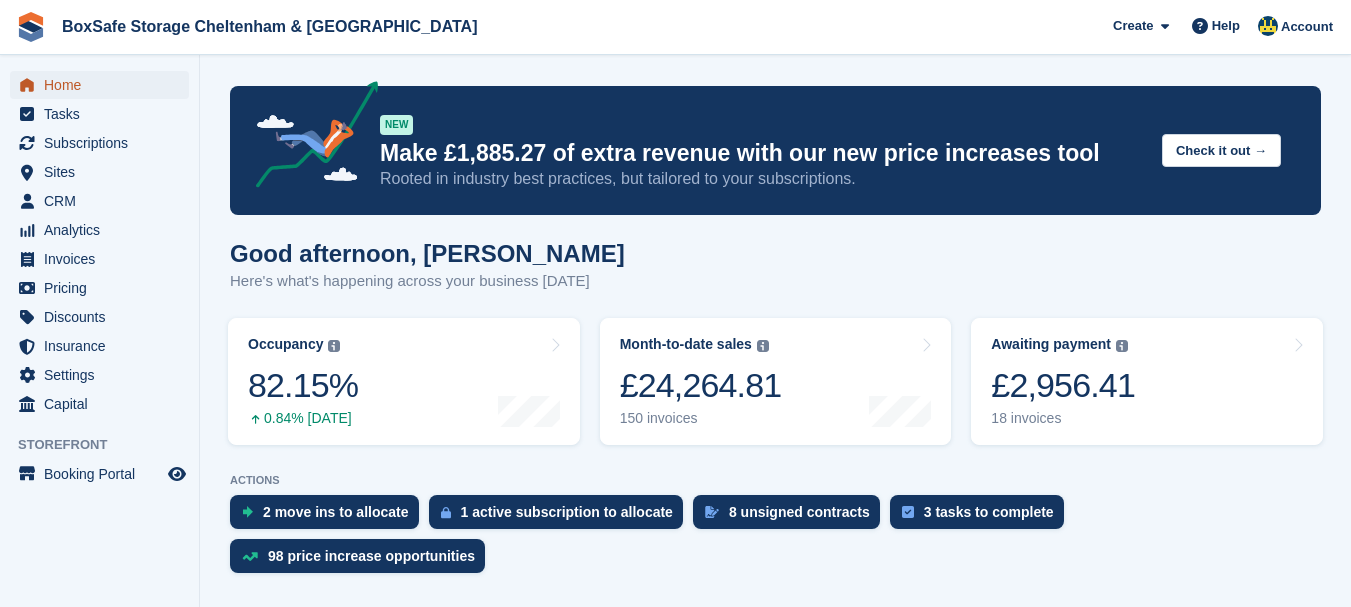 click on "Home" at bounding box center (104, 85) 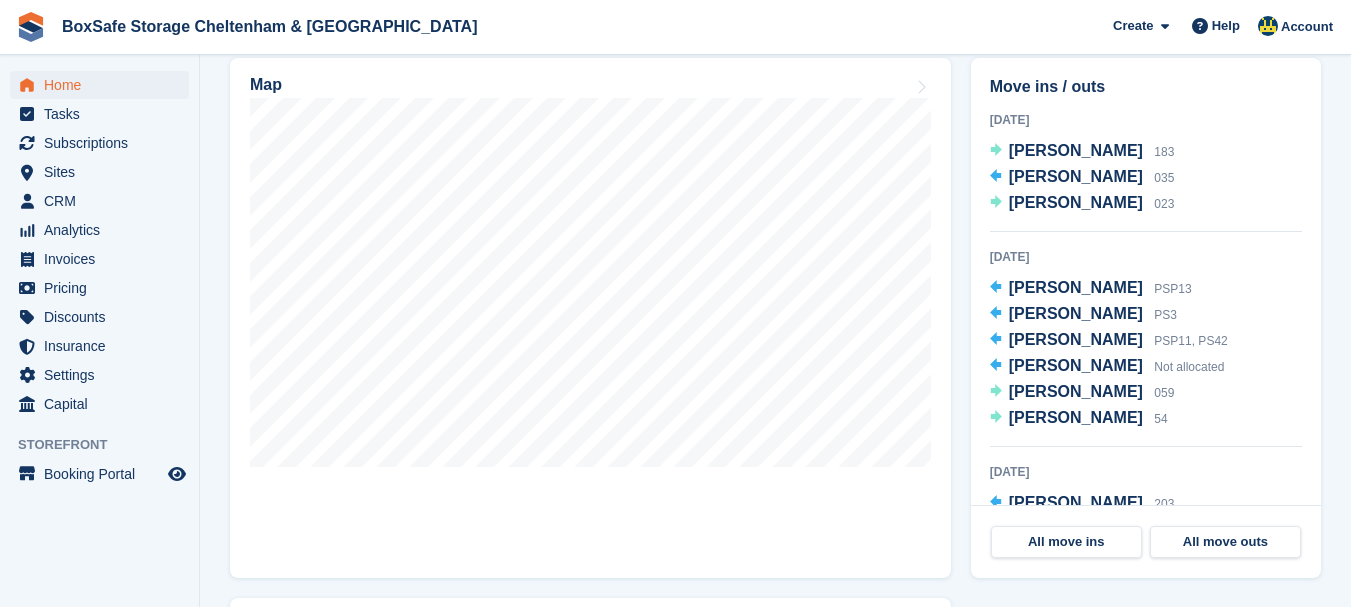 scroll, scrollTop: 650, scrollLeft: 0, axis: vertical 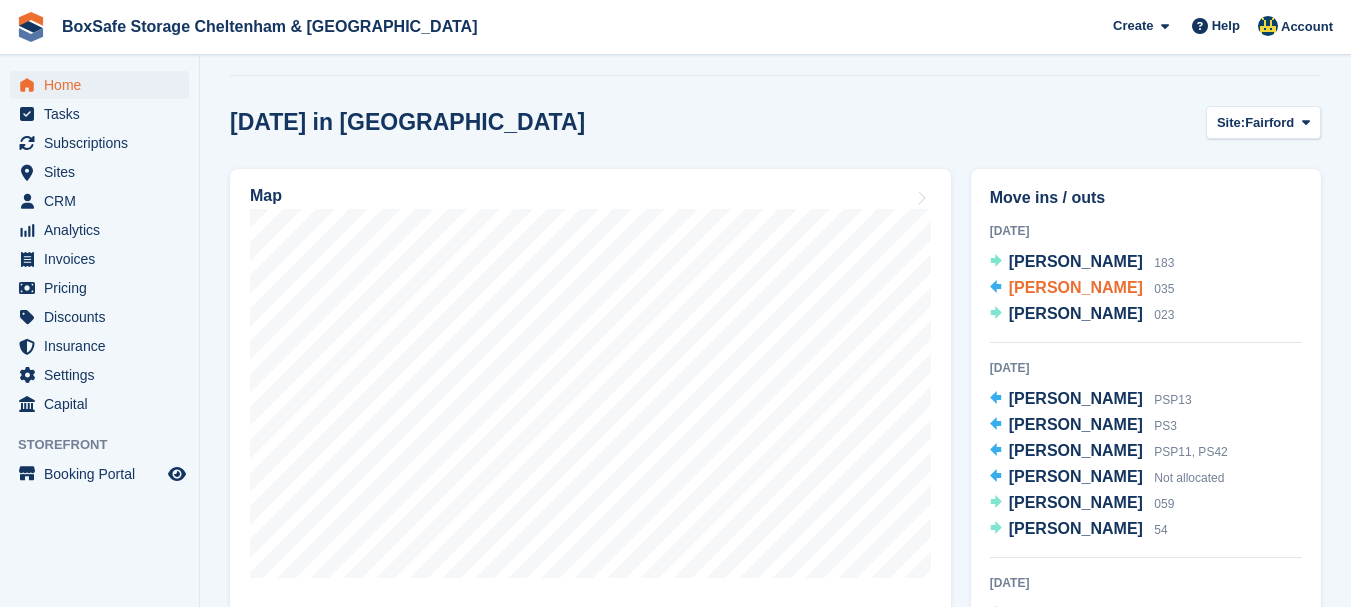 click on "Ashley Tickner" at bounding box center [1076, 287] 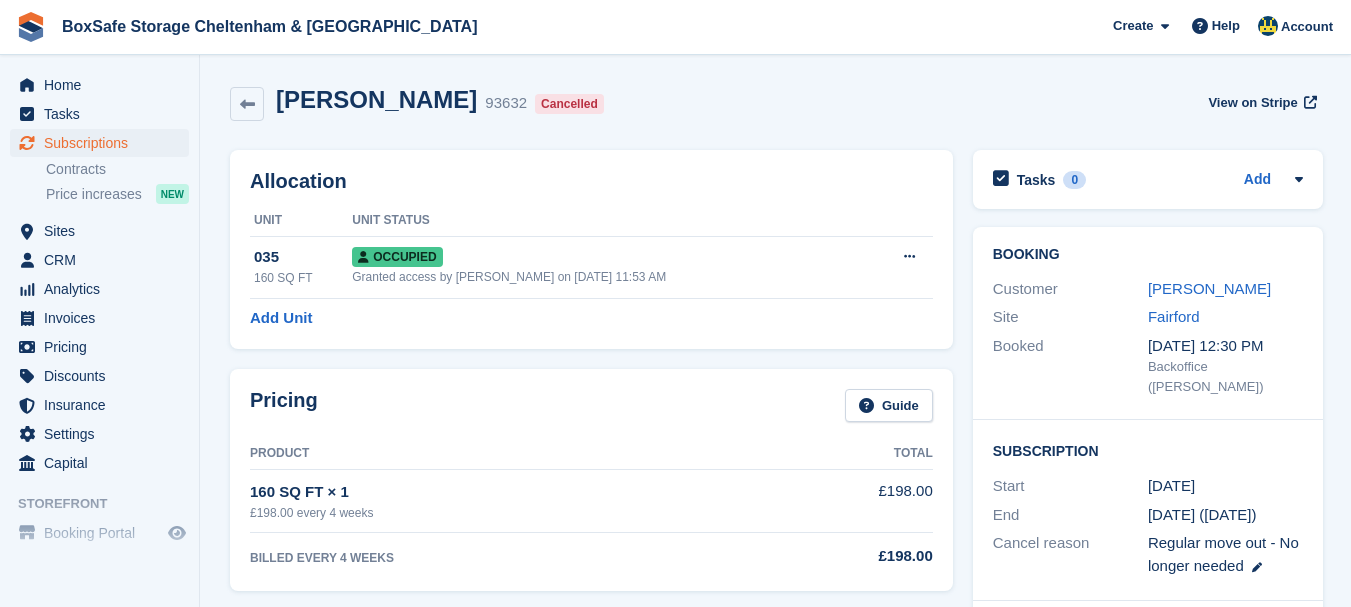 scroll, scrollTop: 0, scrollLeft: 0, axis: both 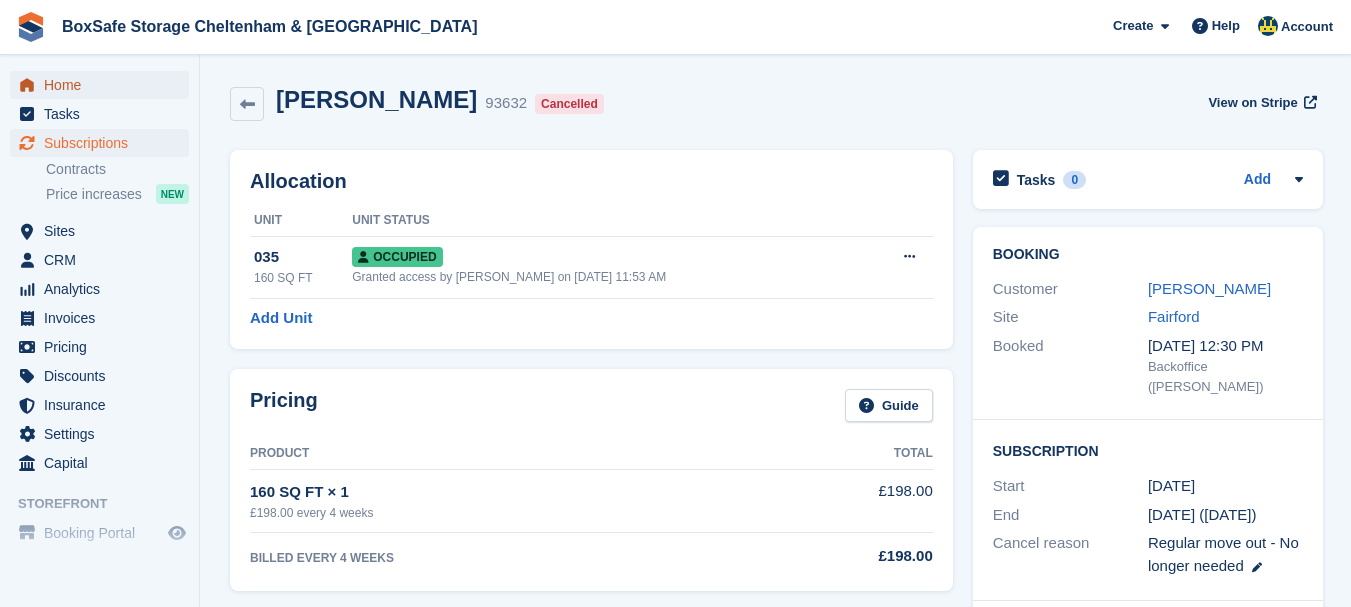 click on "Home" at bounding box center [104, 85] 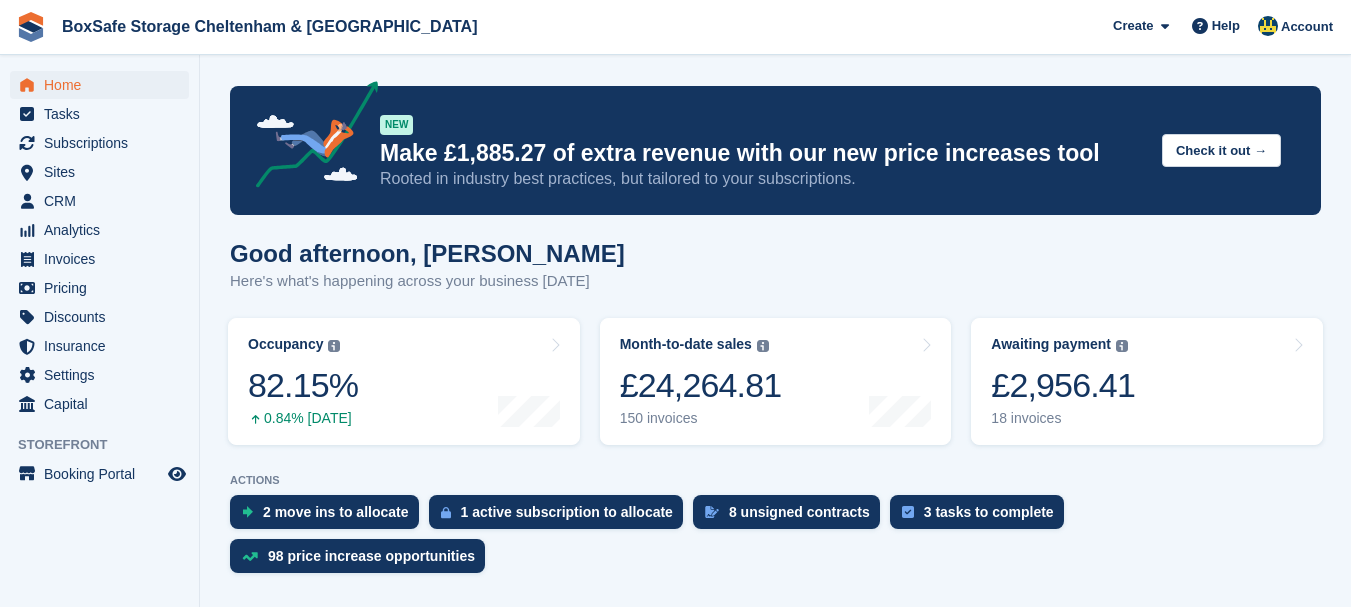 scroll, scrollTop: 0, scrollLeft: 0, axis: both 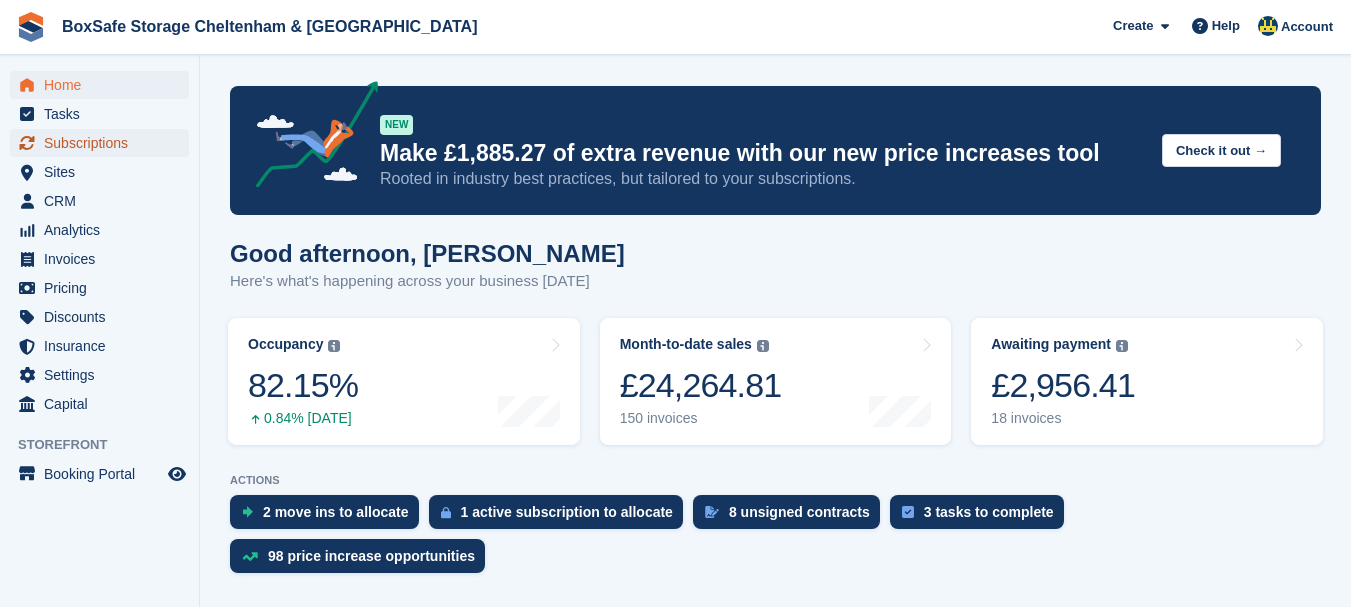 click on "Subscriptions" at bounding box center [104, 143] 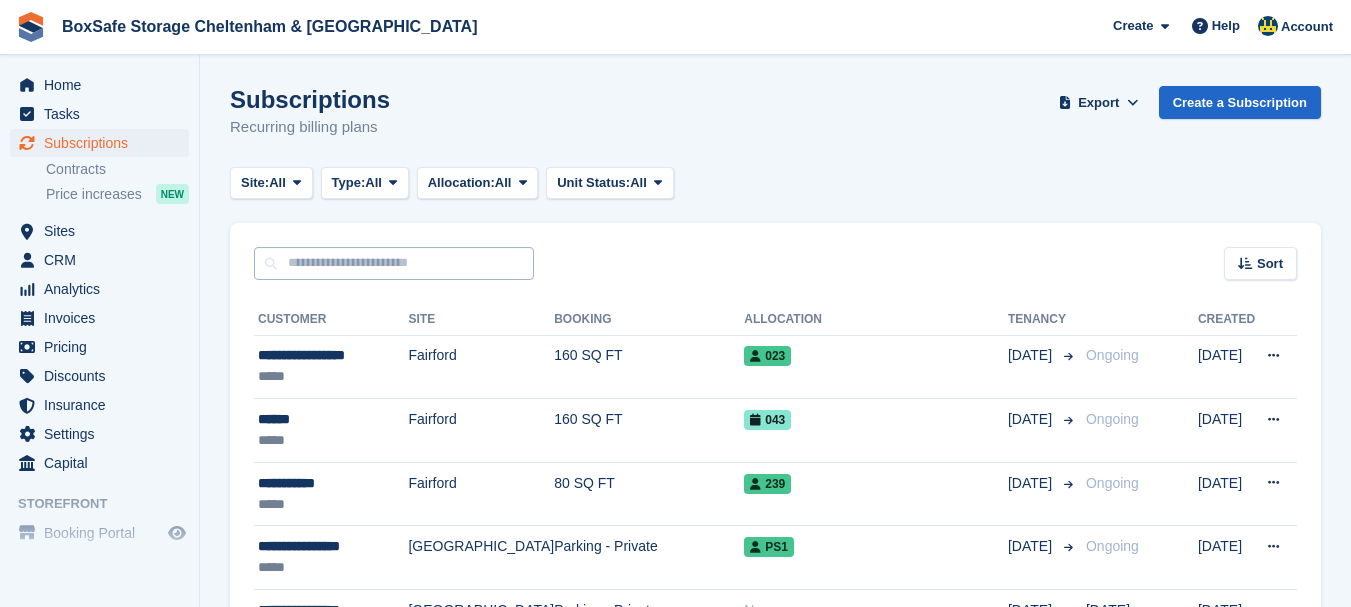 scroll, scrollTop: 0, scrollLeft: 0, axis: both 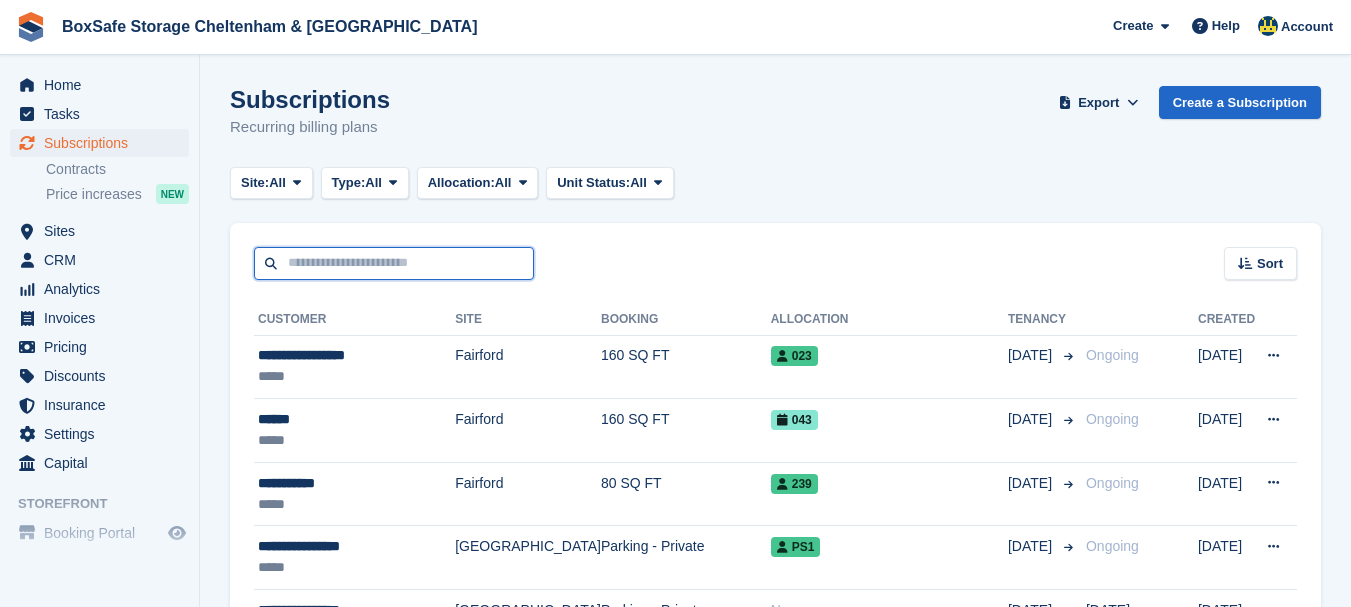 click at bounding box center [394, 263] 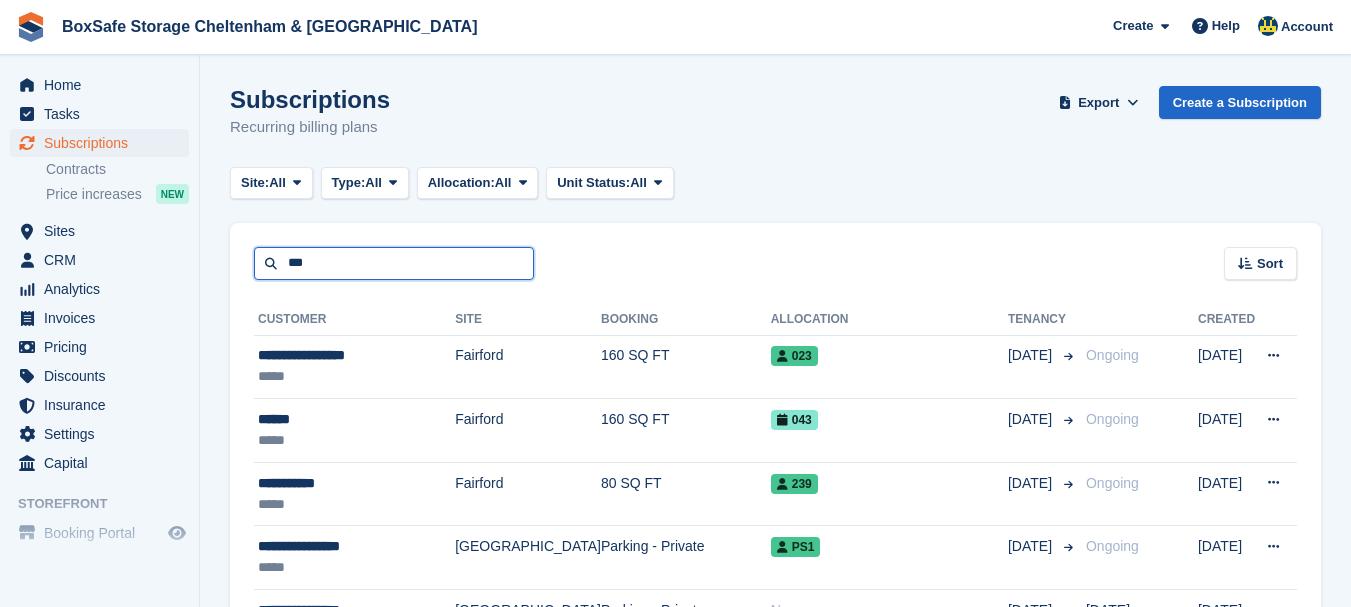 type on "***" 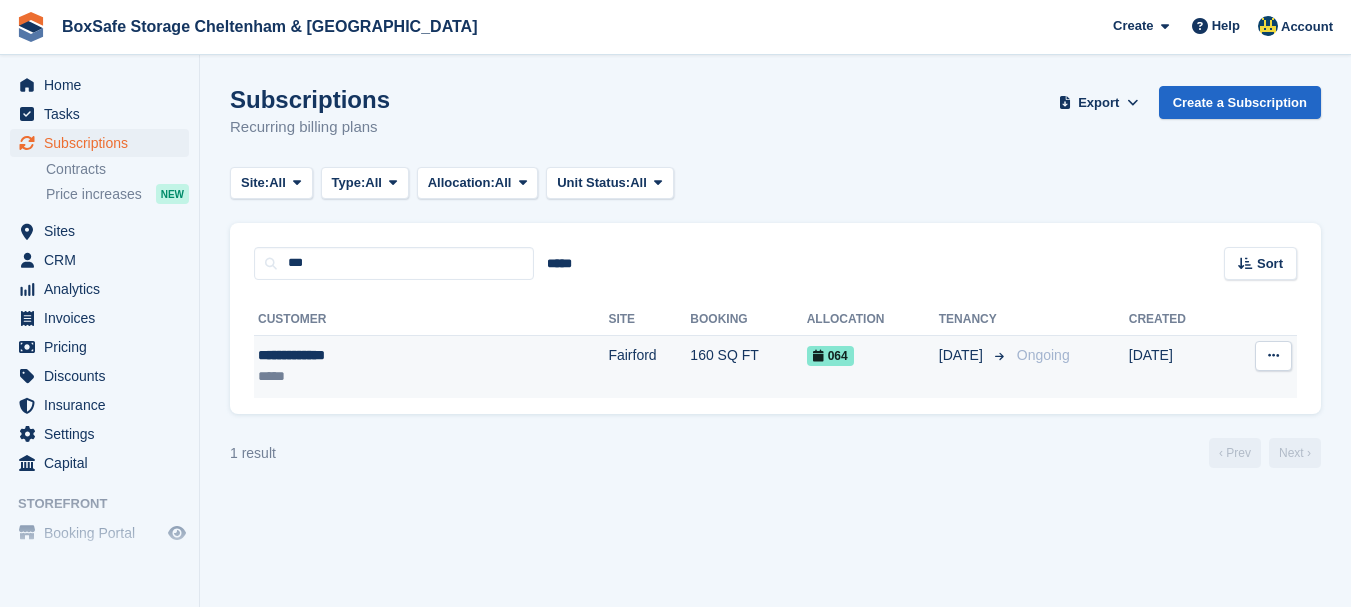 click on "**********" at bounding box center [360, 355] 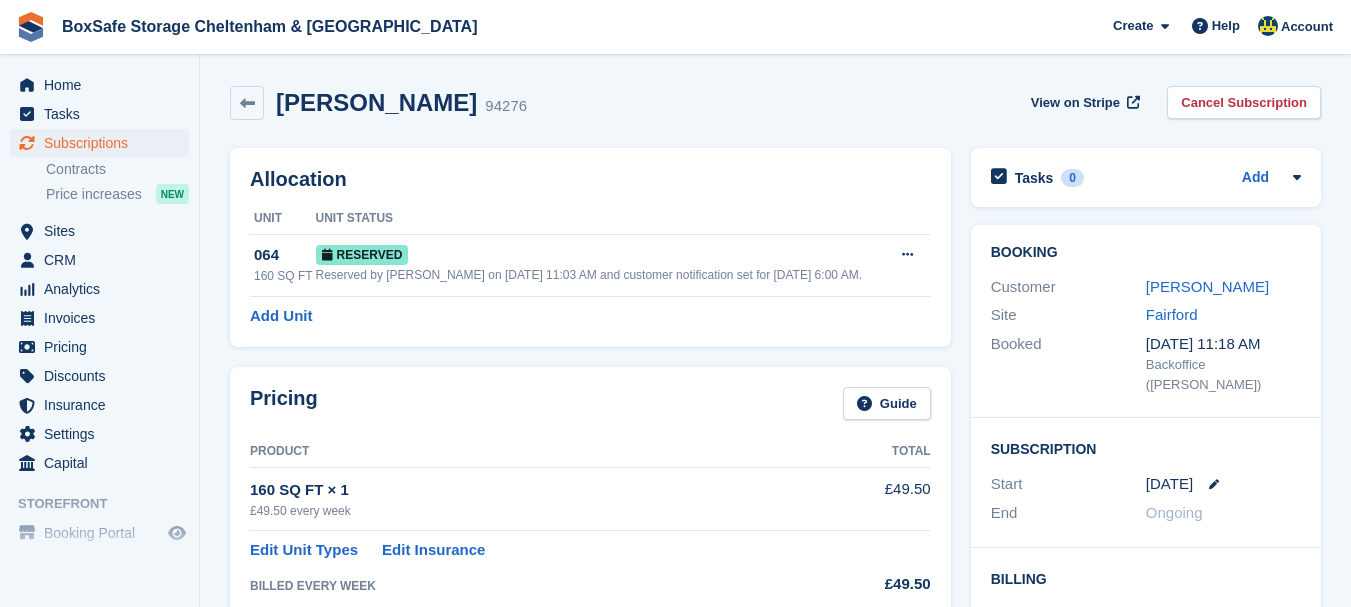 scroll, scrollTop: 0, scrollLeft: 0, axis: both 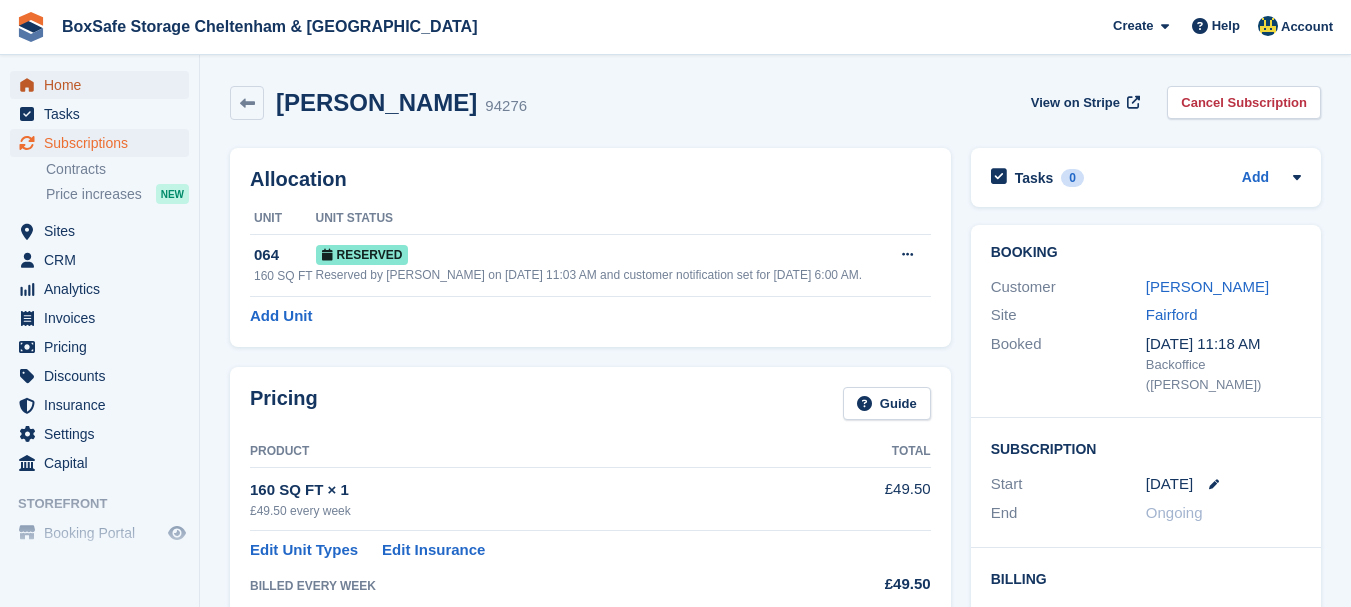 click on "Home" at bounding box center (104, 85) 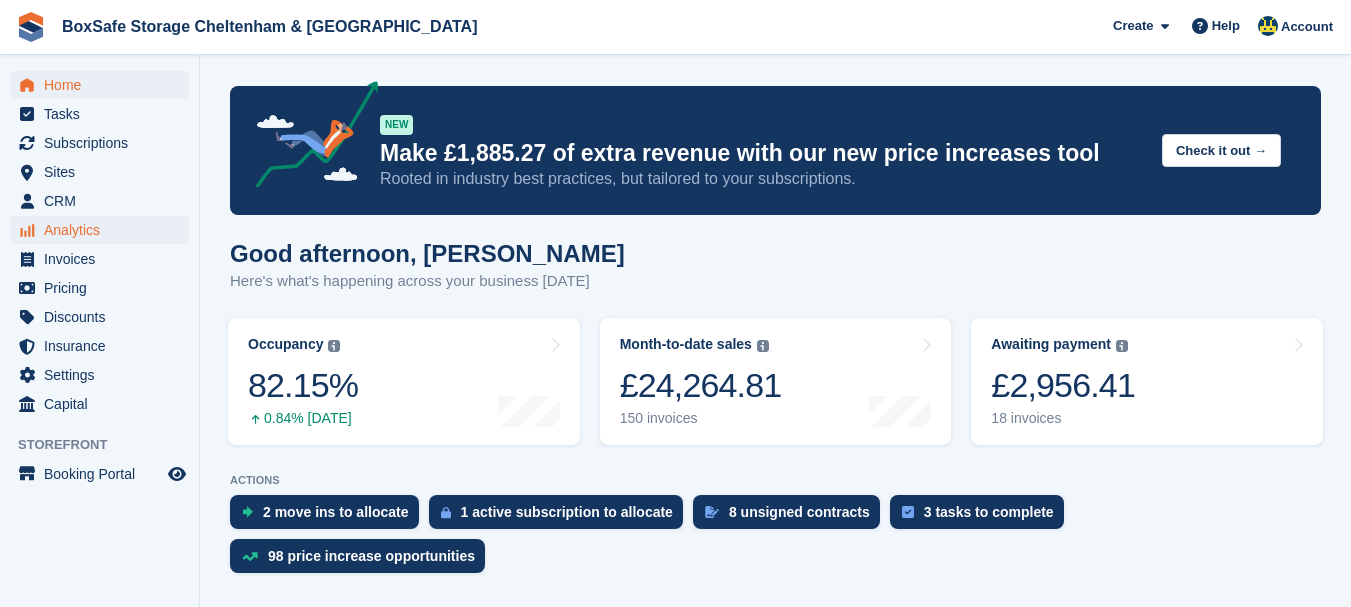 scroll, scrollTop: 0, scrollLeft: 0, axis: both 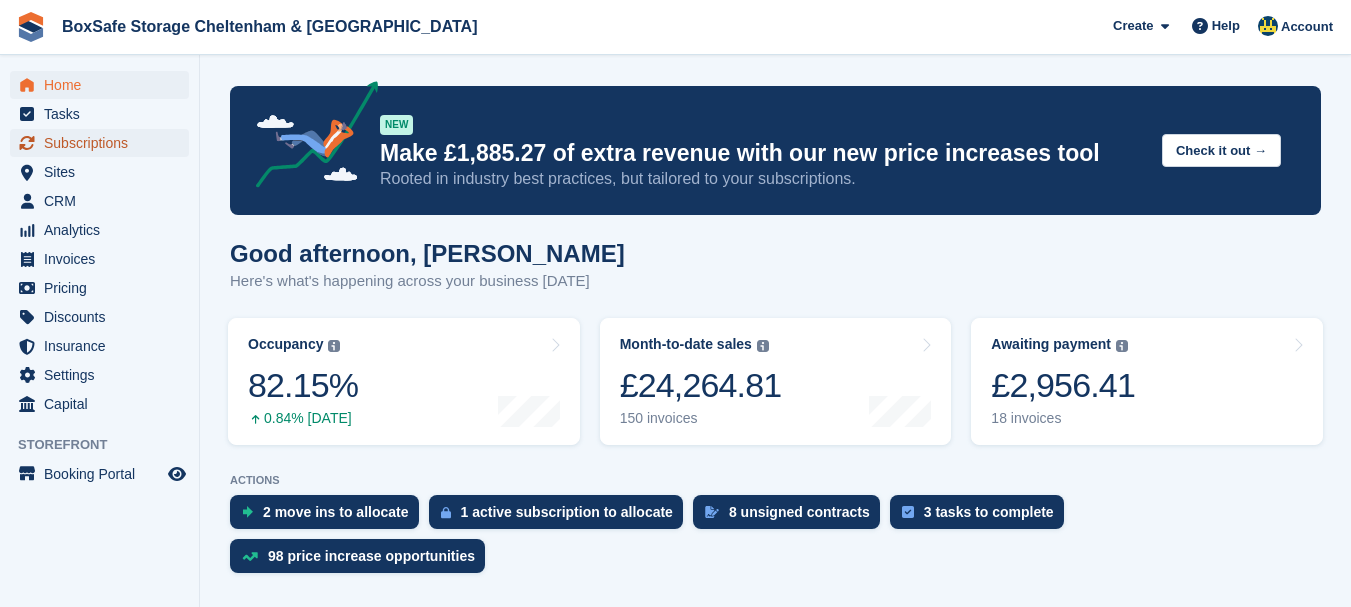 click on "Subscriptions" at bounding box center (104, 143) 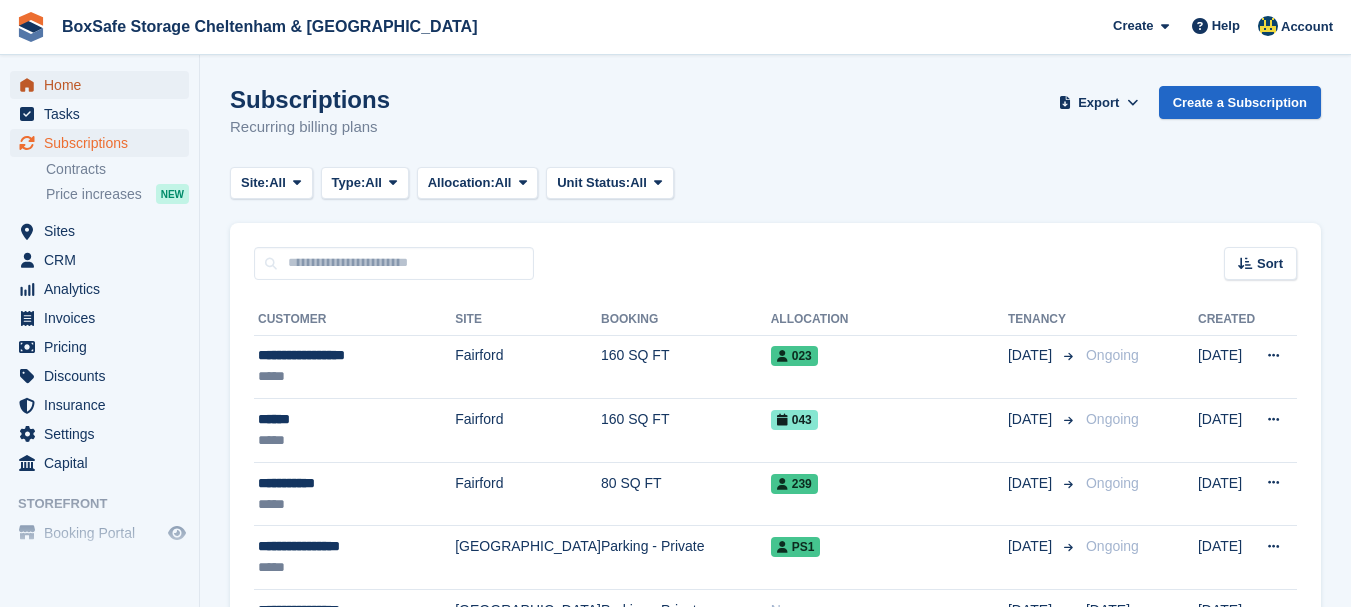 scroll, scrollTop: 0, scrollLeft: 0, axis: both 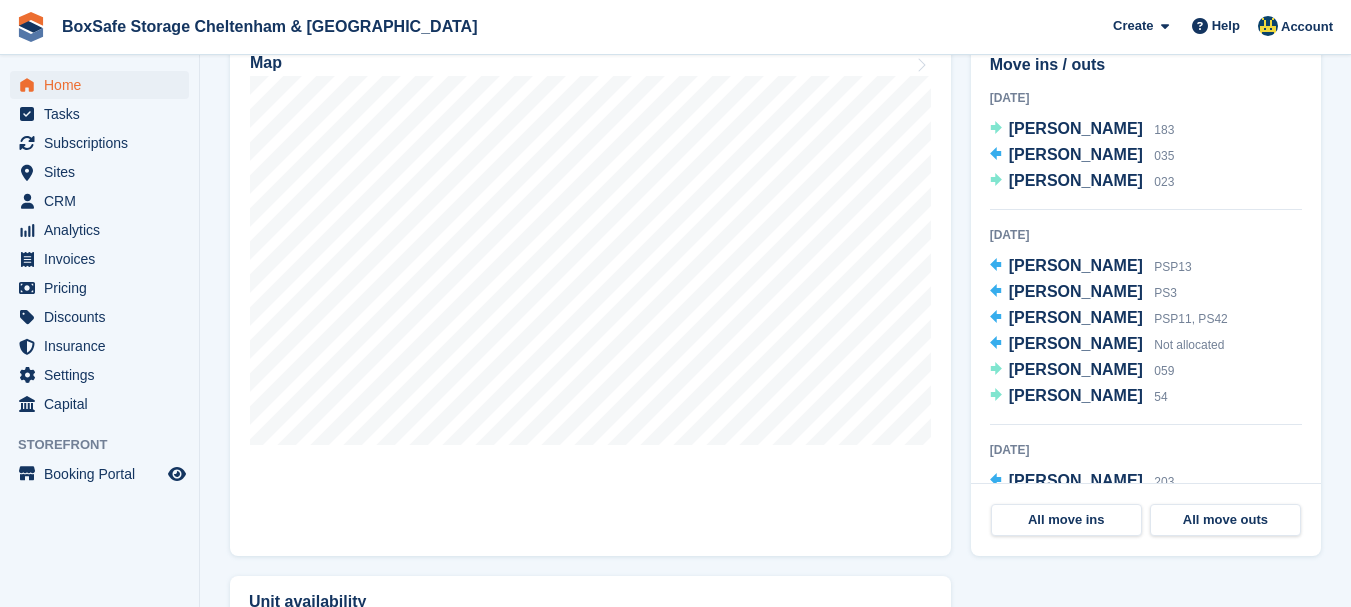 click on "BoxSafe Storage Cheltenham & [GEOGRAPHIC_DATA]
Create
Subscription
Invoice
Contact
Deal
Discount
Page
Help
Chat Support
Submit a support request
Help Center
Get answers to Stora questions" at bounding box center [675, -362] 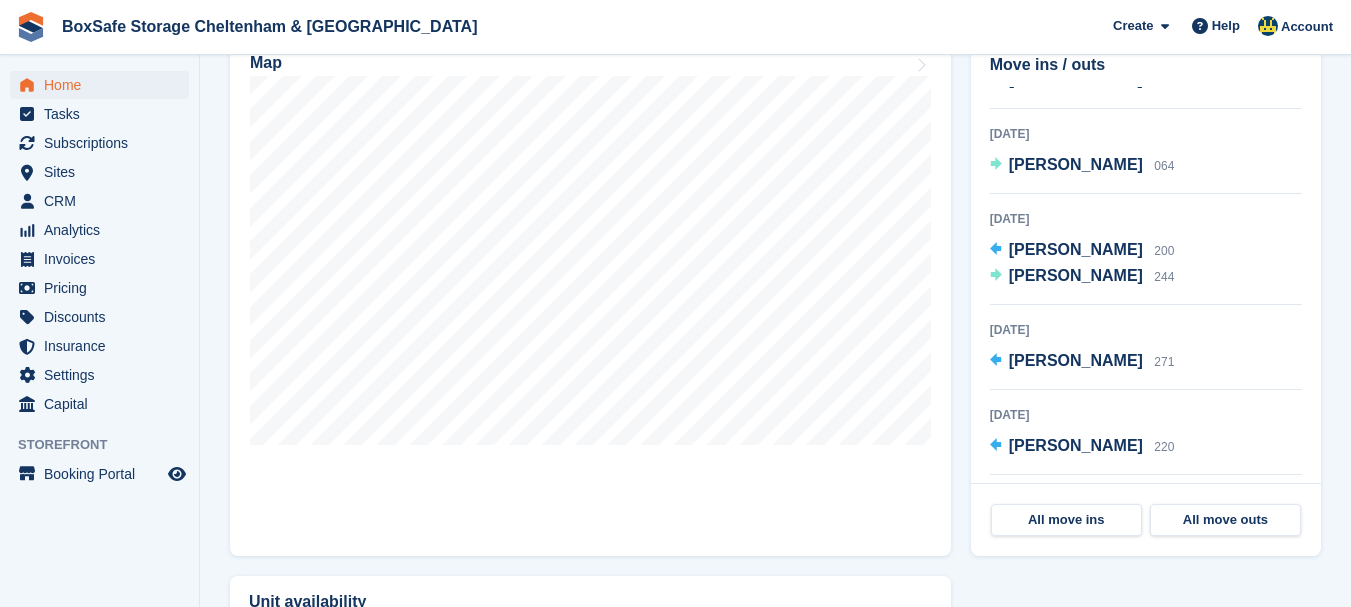 scroll, scrollTop: 437, scrollLeft: 0, axis: vertical 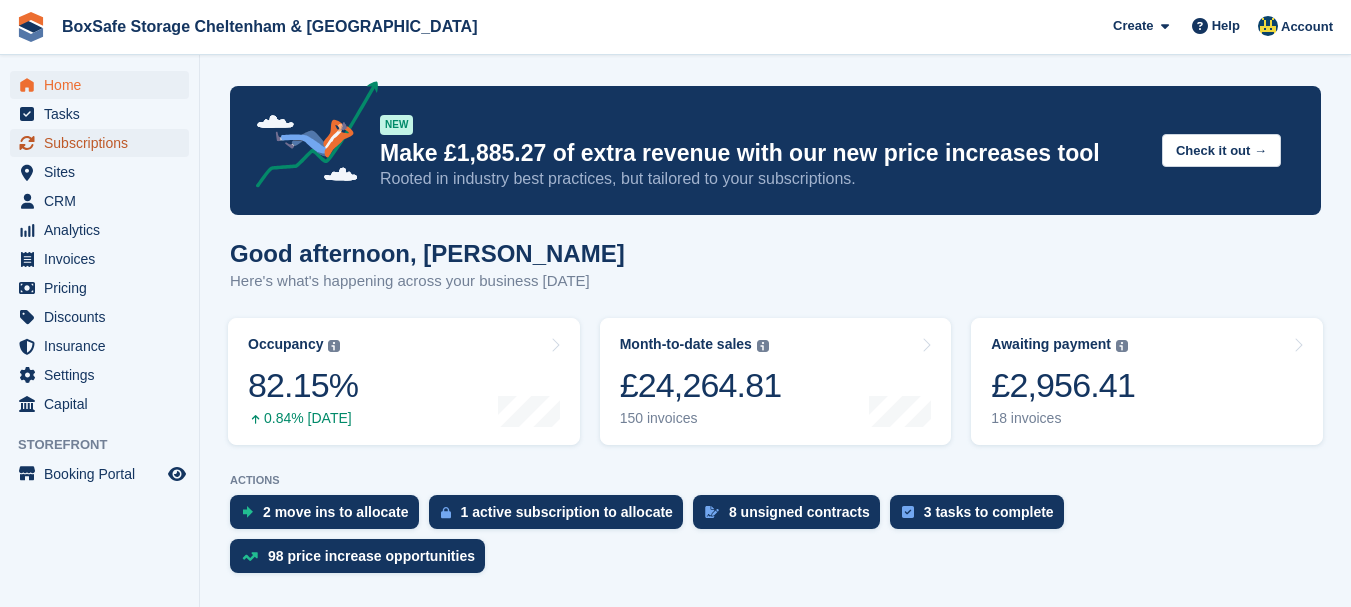 click on "Subscriptions" at bounding box center (104, 143) 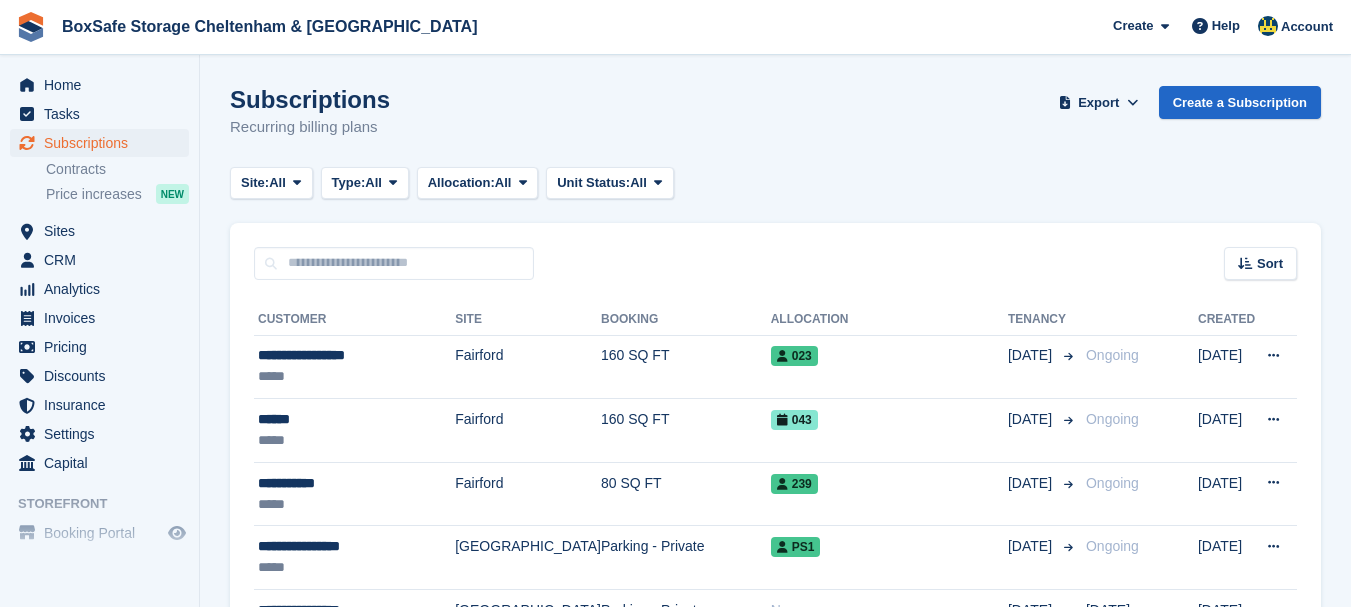 scroll, scrollTop: 0, scrollLeft: 0, axis: both 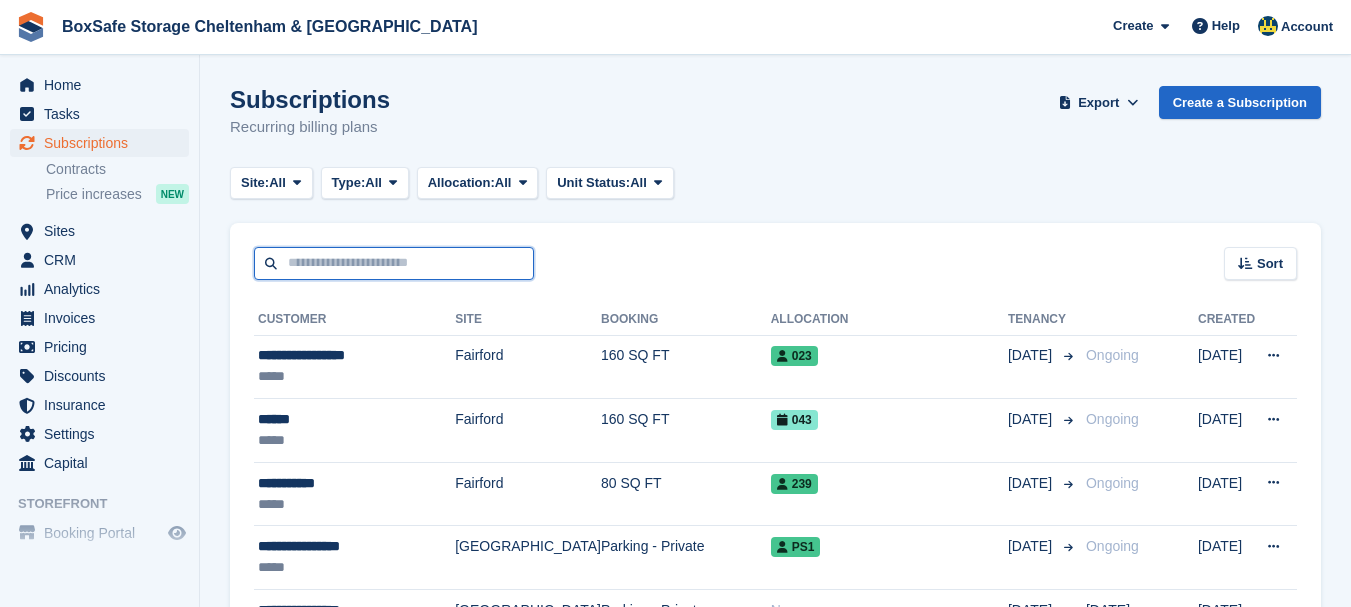 click at bounding box center [394, 263] 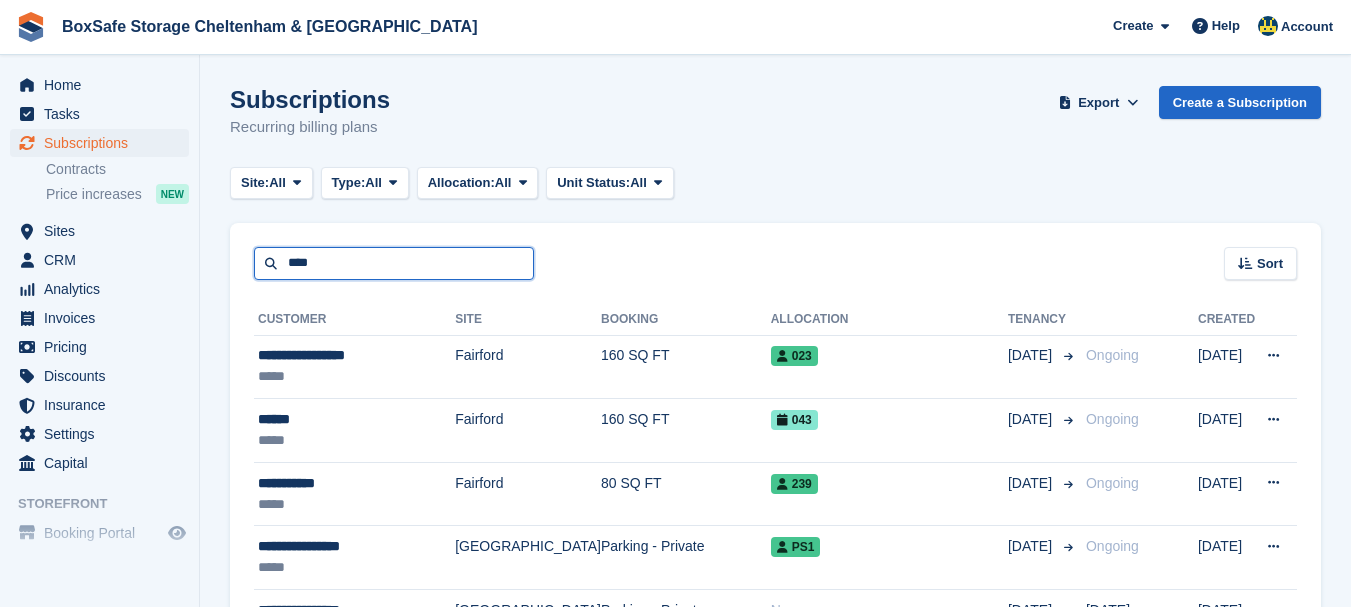 type on "****" 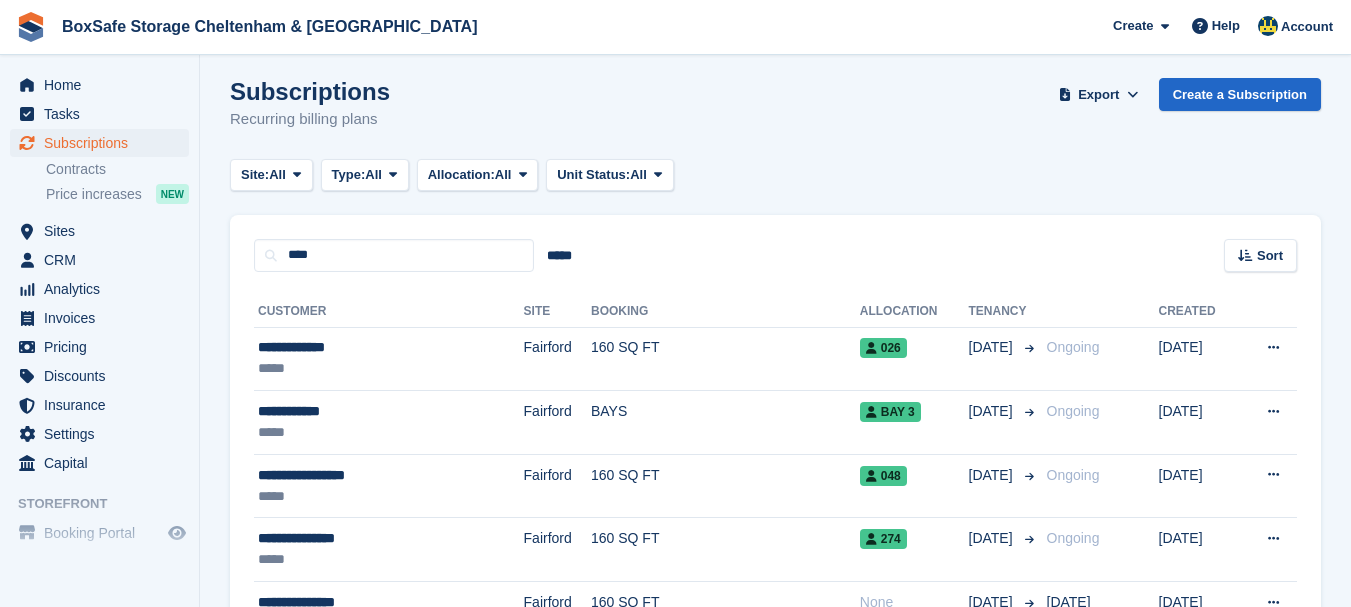 scroll, scrollTop: 0, scrollLeft: 0, axis: both 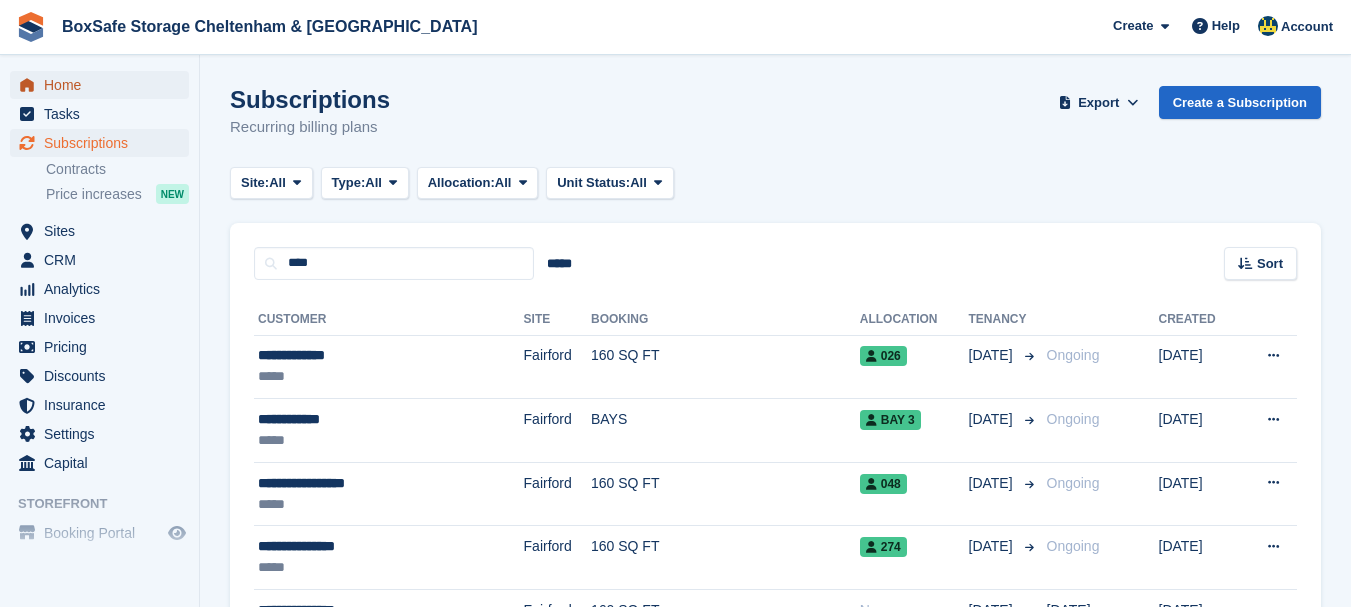 click 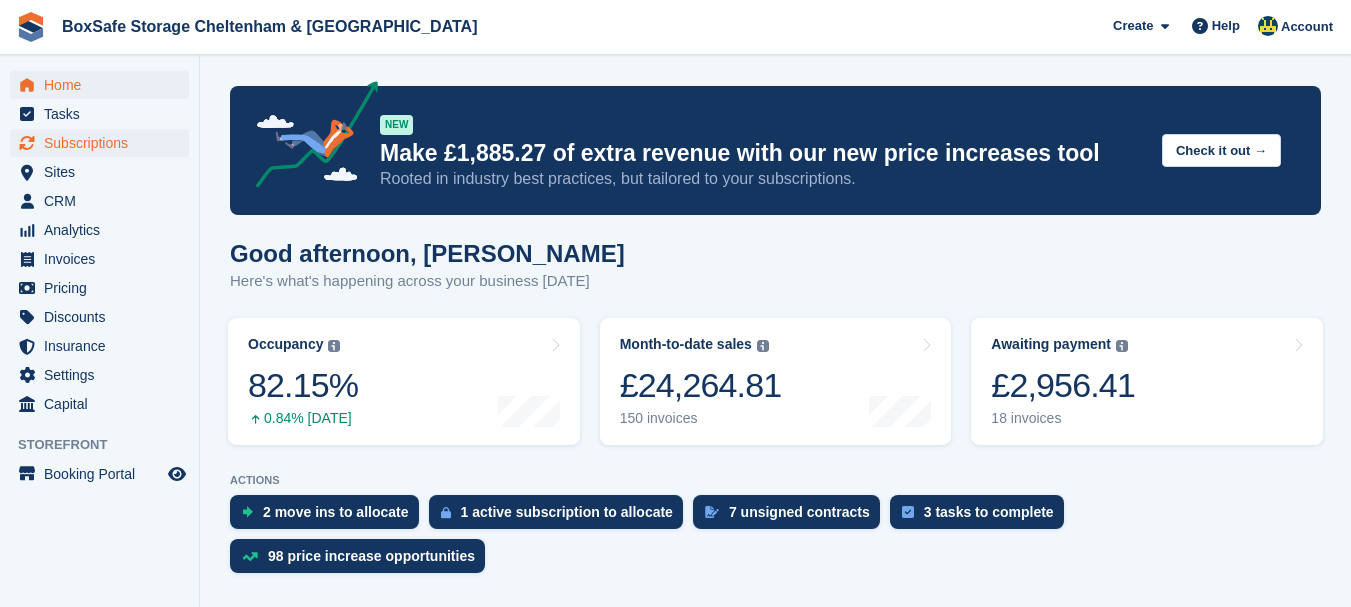 scroll, scrollTop: 0, scrollLeft: 0, axis: both 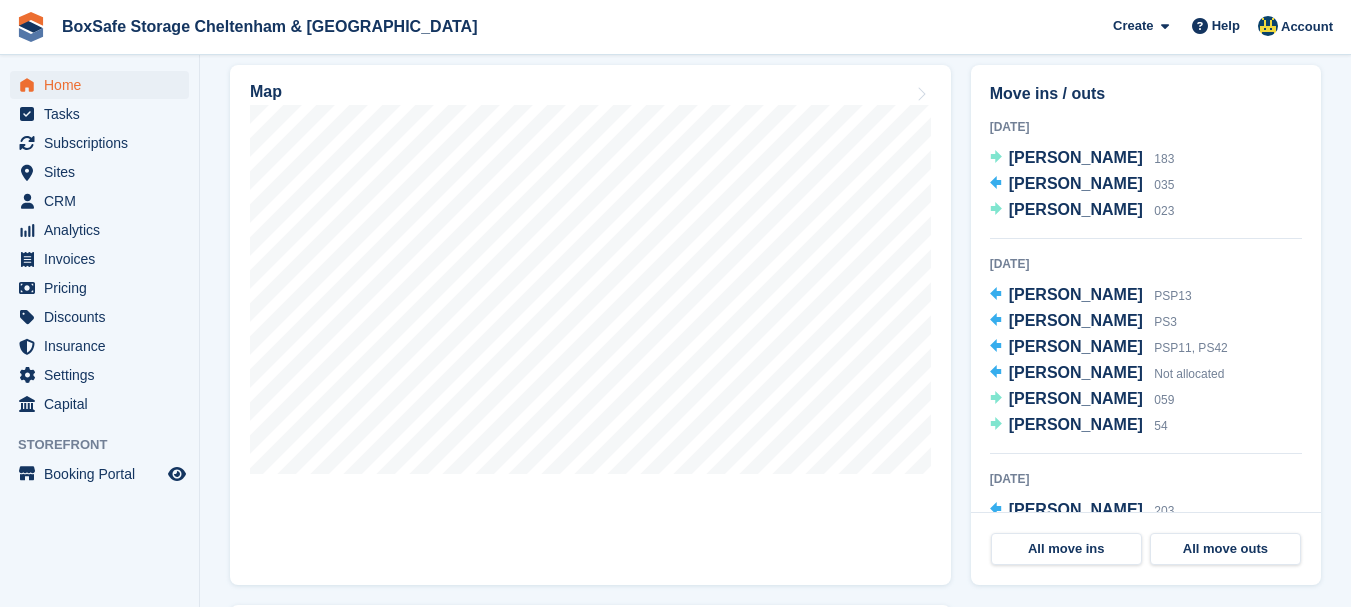 drag, startPoint x: 1349, startPoint y: 271, endPoint x: 1354, endPoint y: 193, distance: 78.160095 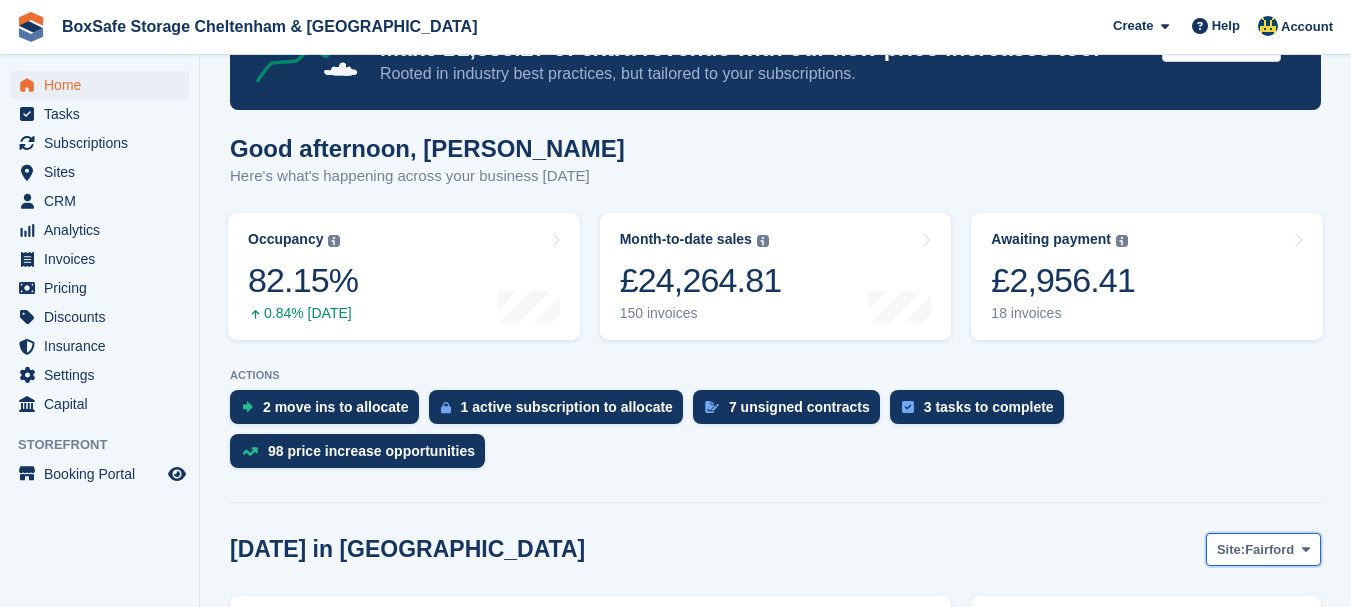 click on "Fairford" at bounding box center [1269, 550] 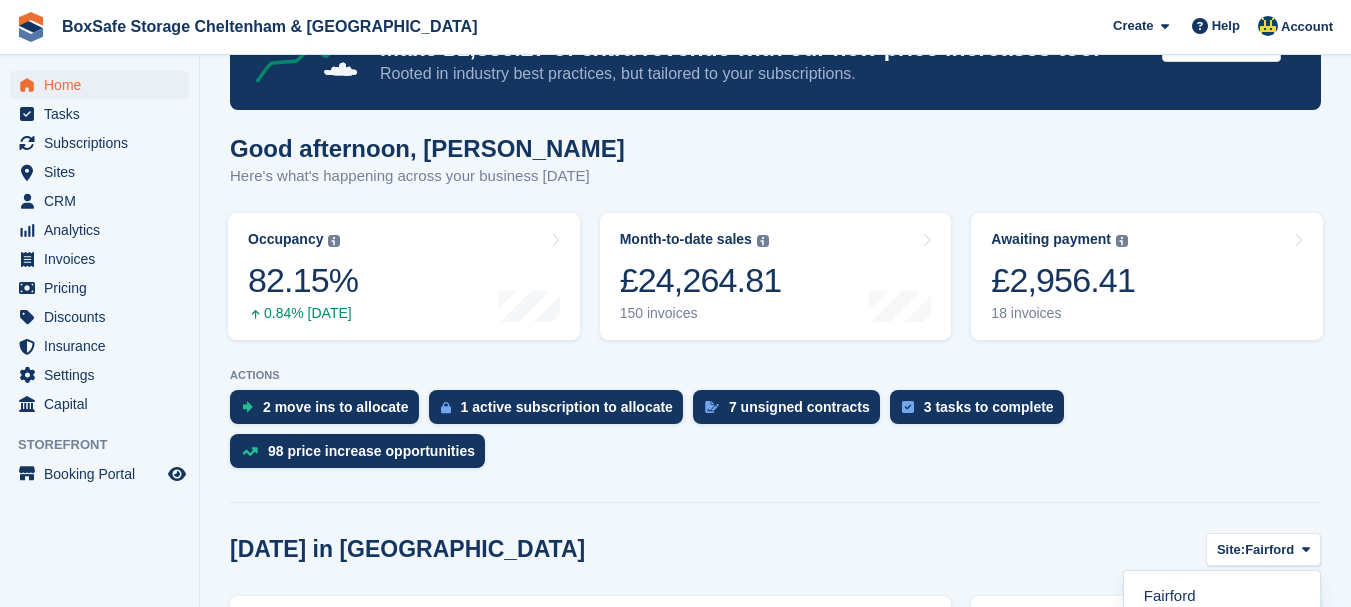 click on "[GEOGRAPHIC_DATA]" at bounding box center [1222, 633] 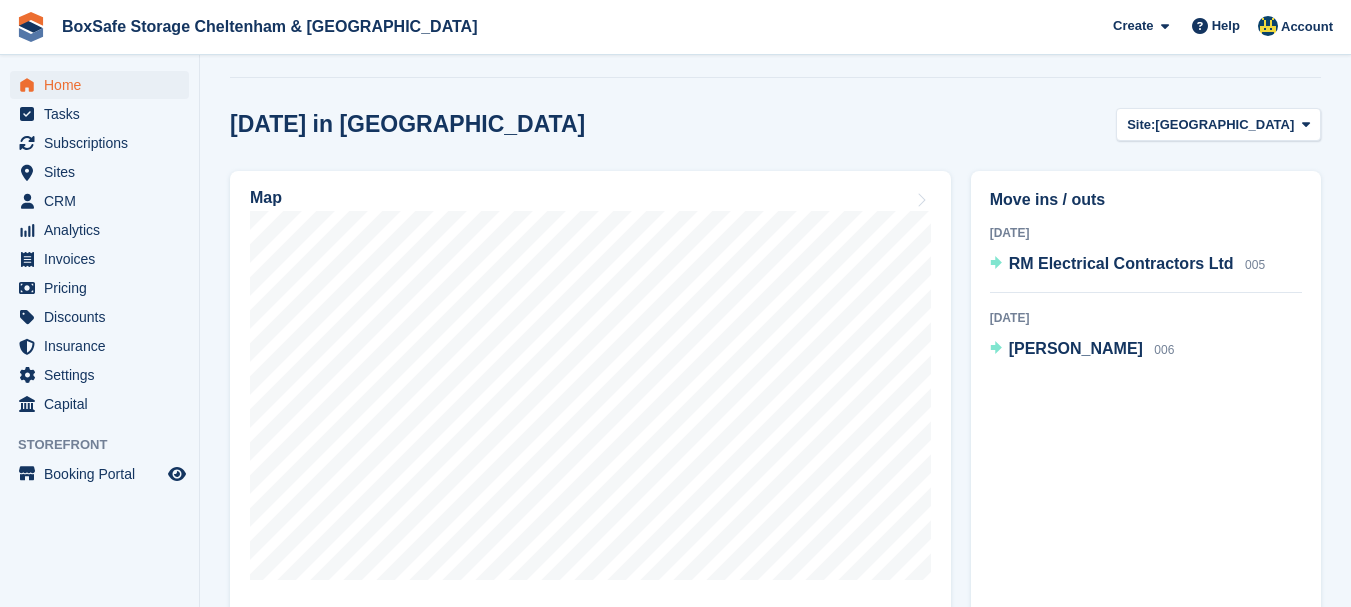scroll, scrollTop: 536, scrollLeft: 0, axis: vertical 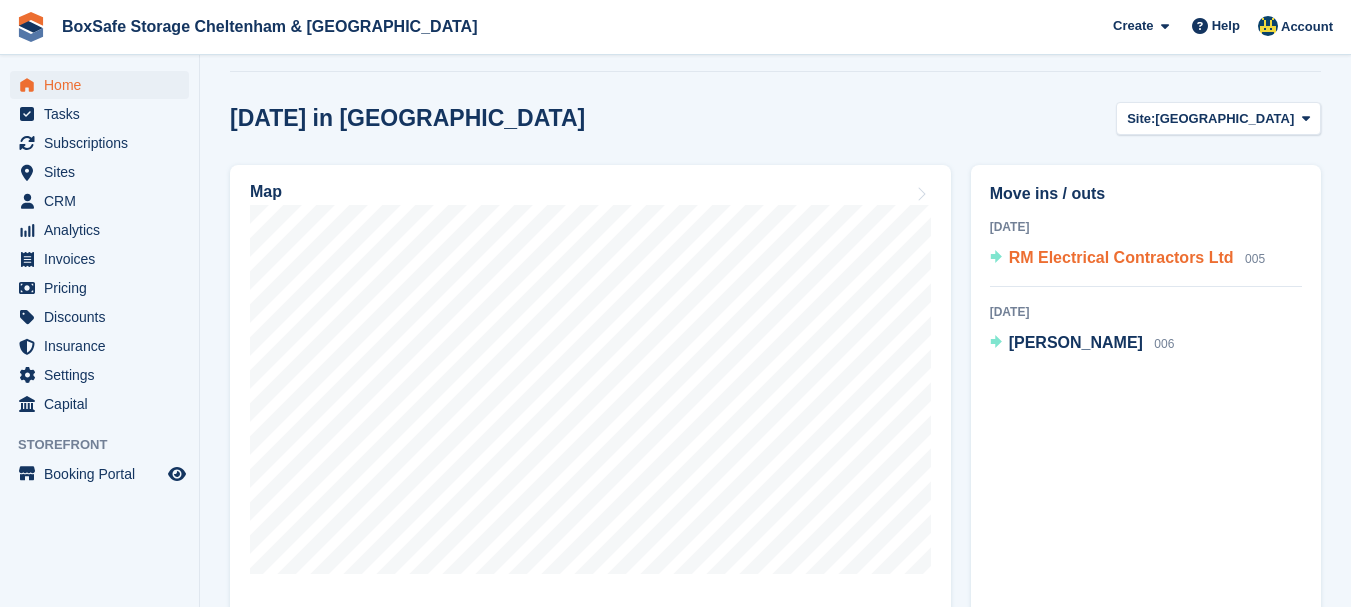 click on "RM Electrical Contractors Ltd" at bounding box center [1121, 257] 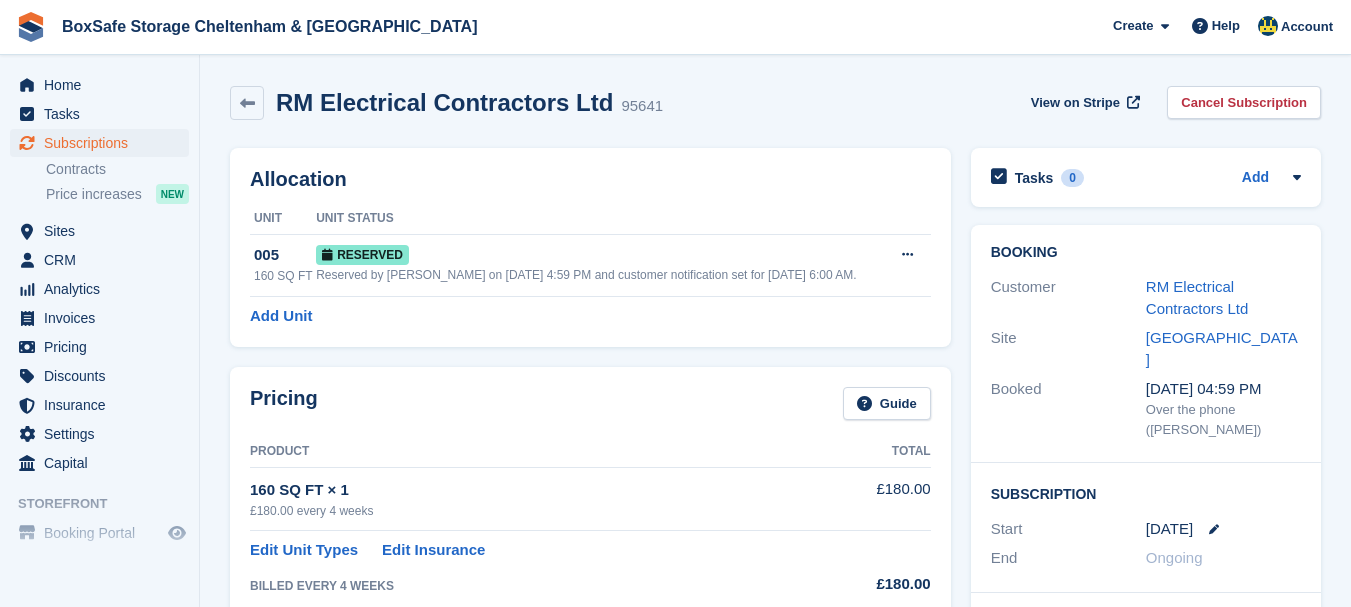 scroll, scrollTop: 0, scrollLeft: 0, axis: both 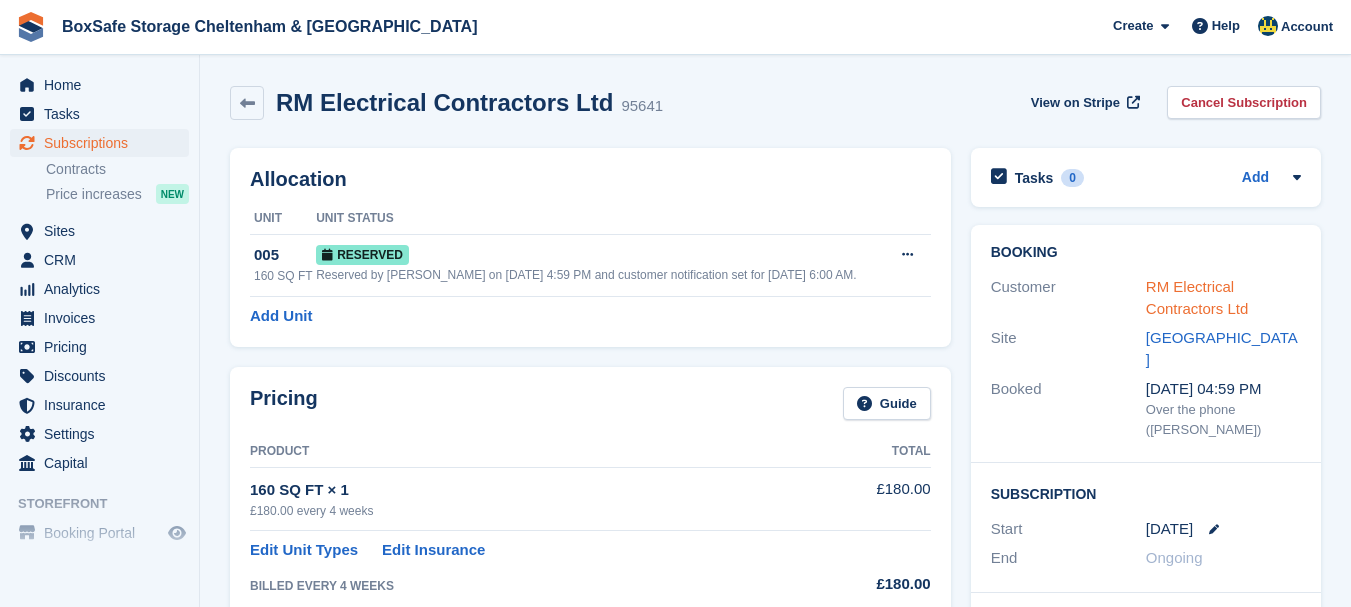click on "RM Electrical Contractors Ltd" at bounding box center [1197, 298] 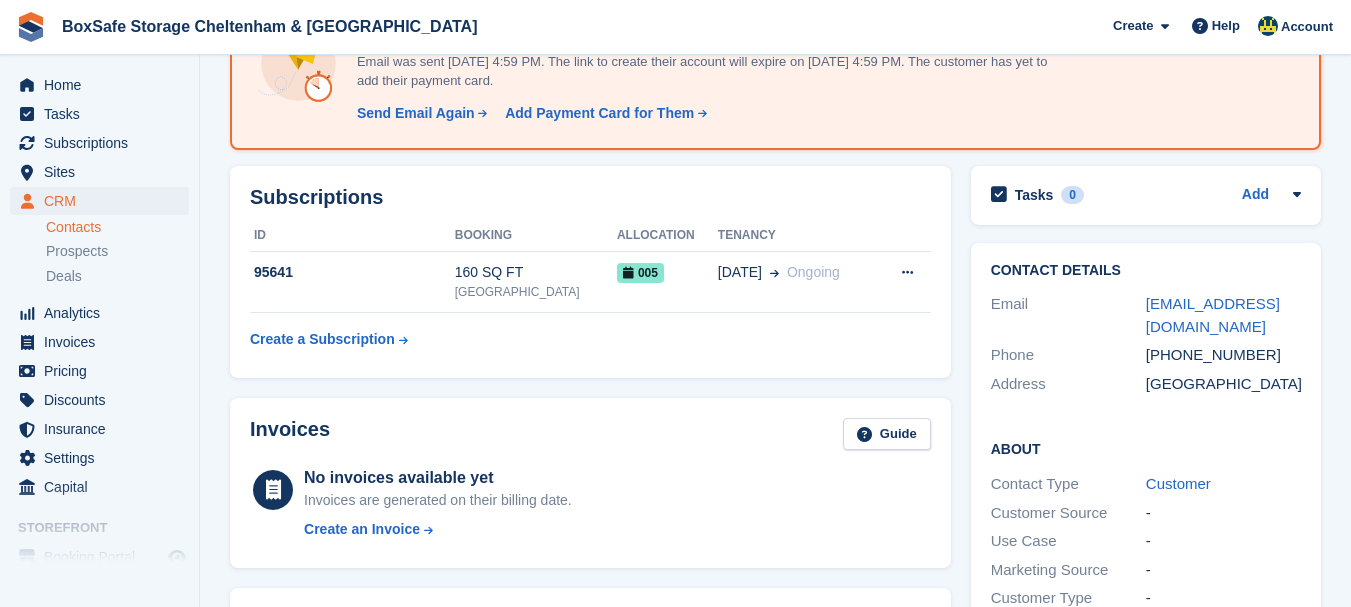 scroll, scrollTop: 0, scrollLeft: 0, axis: both 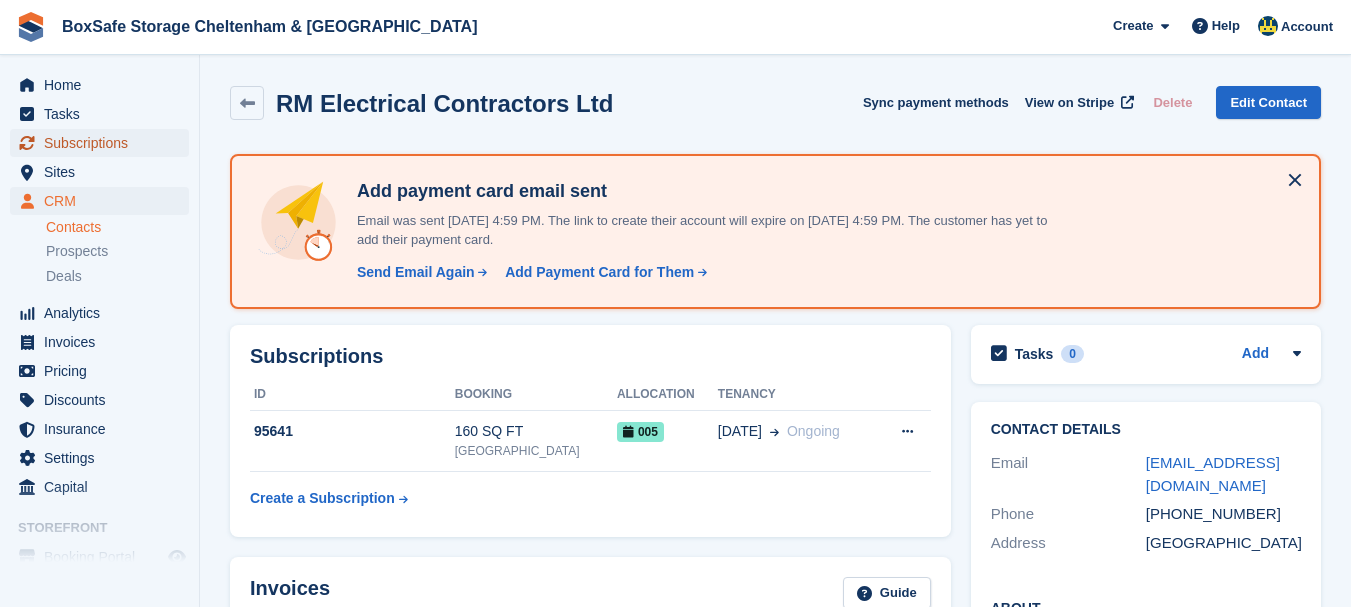 click on "Subscriptions" at bounding box center [104, 143] 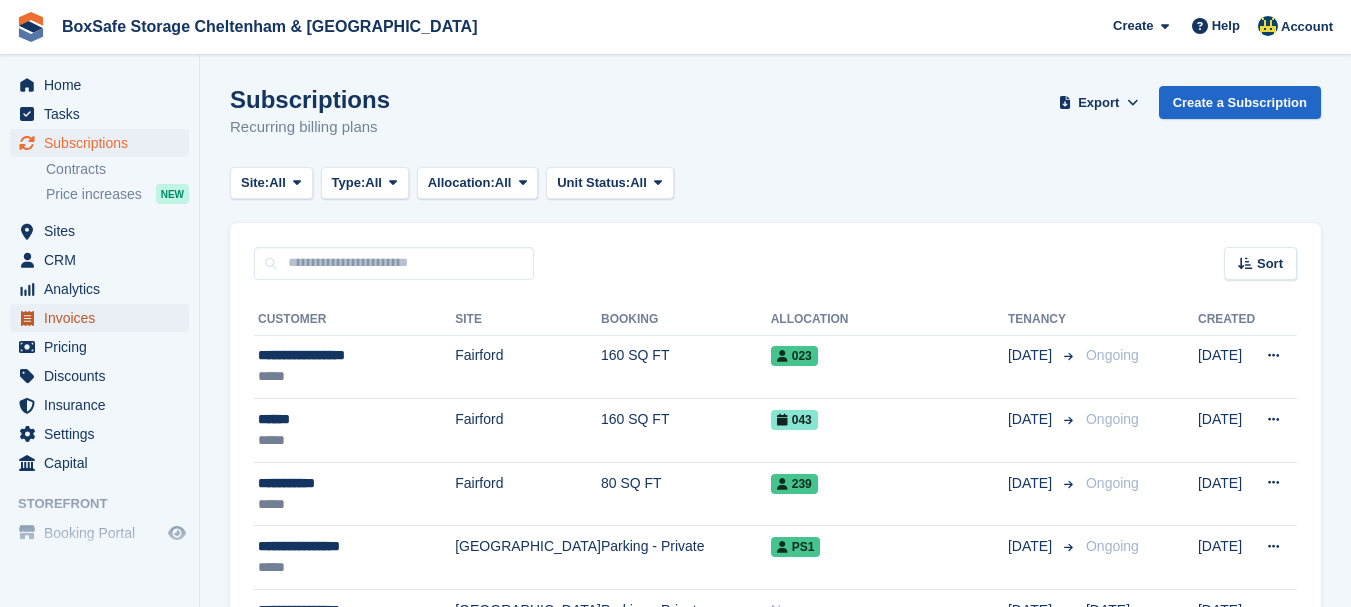 click on "Invoices" at bounding box center [104, 318] 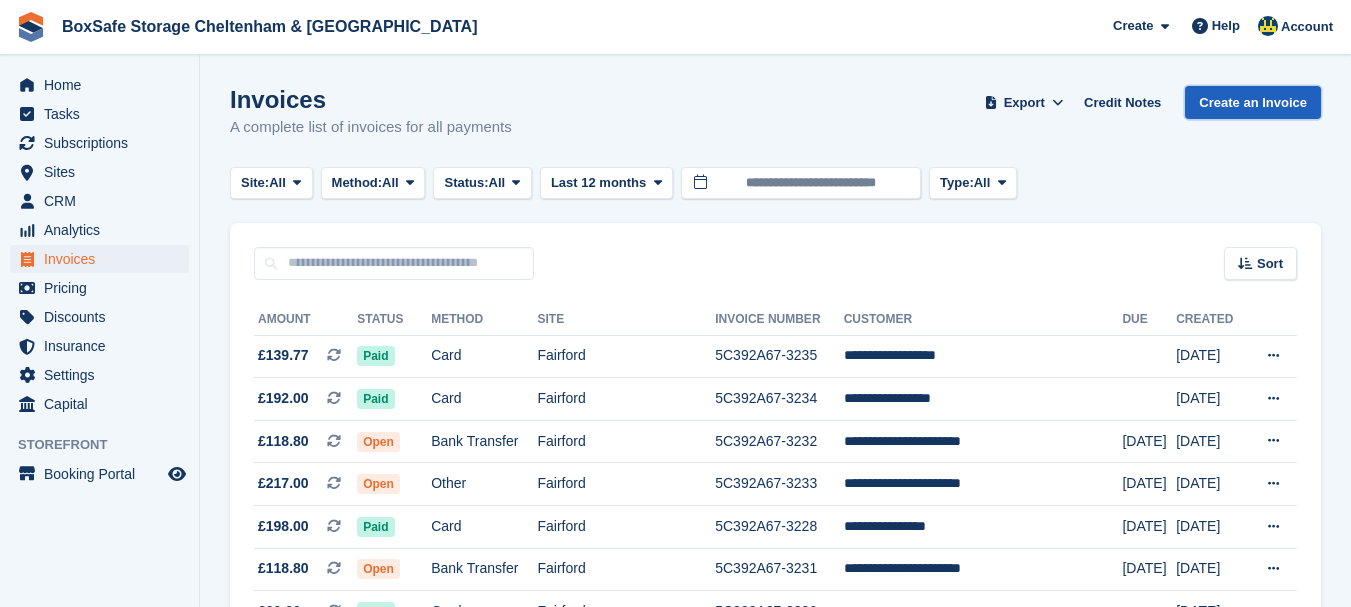click on "Create an Invoice" at bounding box center (1253, 102) 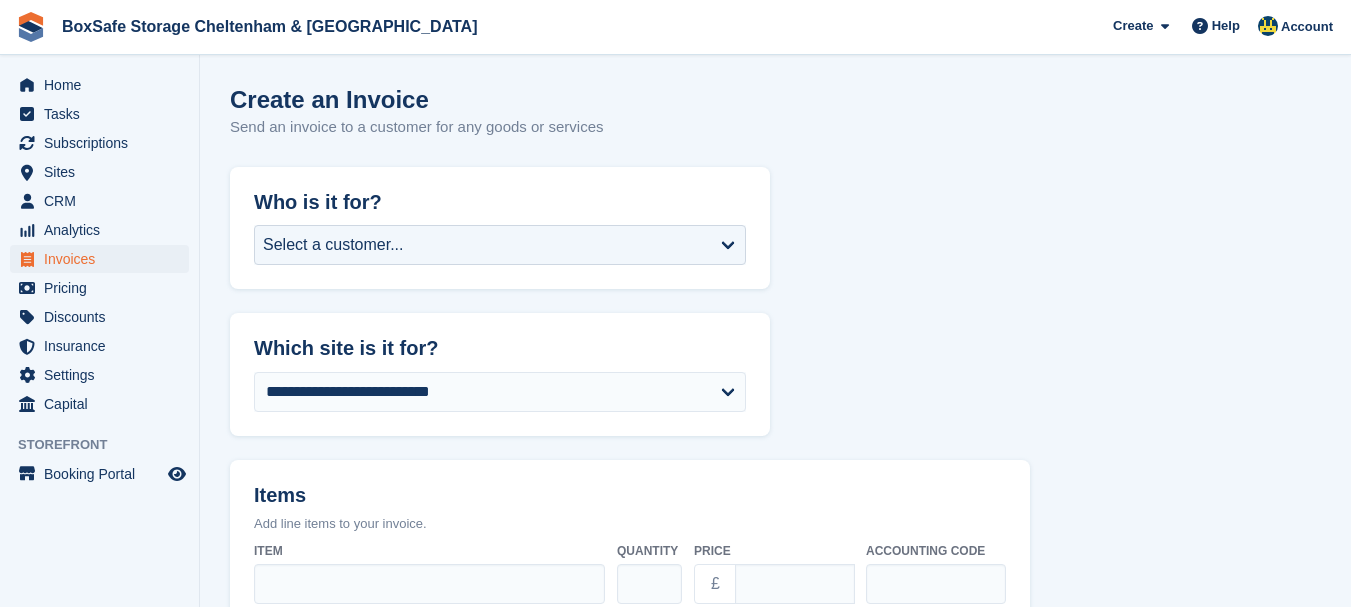 scroll, scrollTop: 0, scrollLeft: 0, axis: both 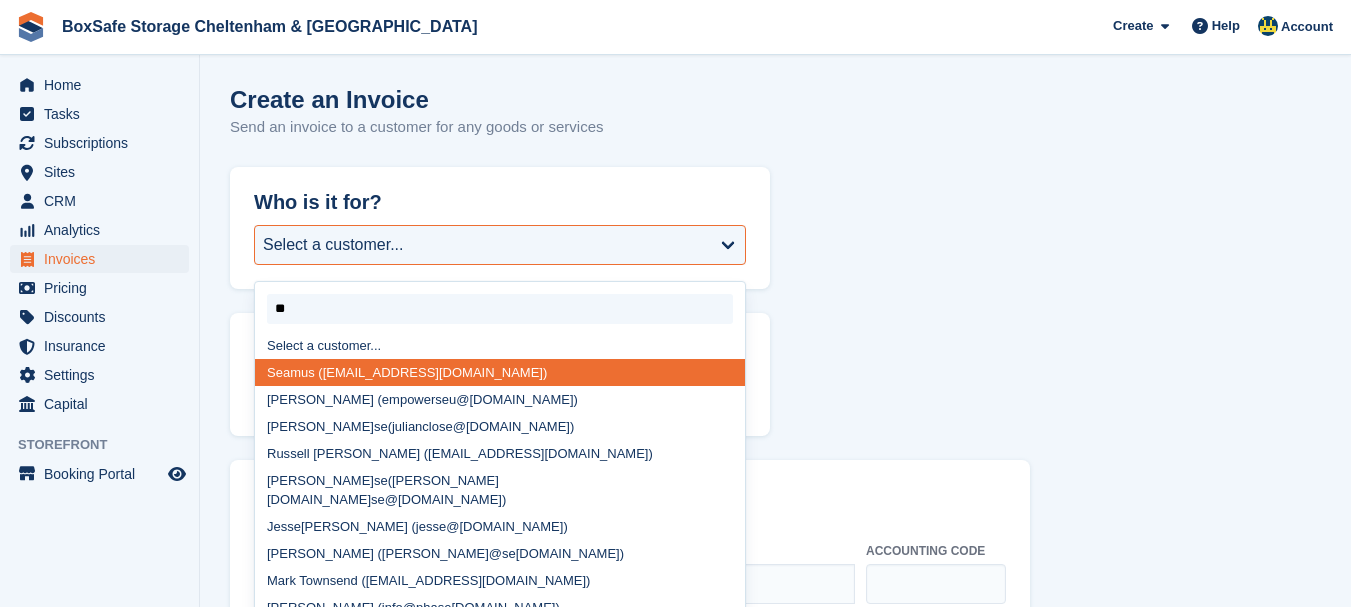 type on "*" 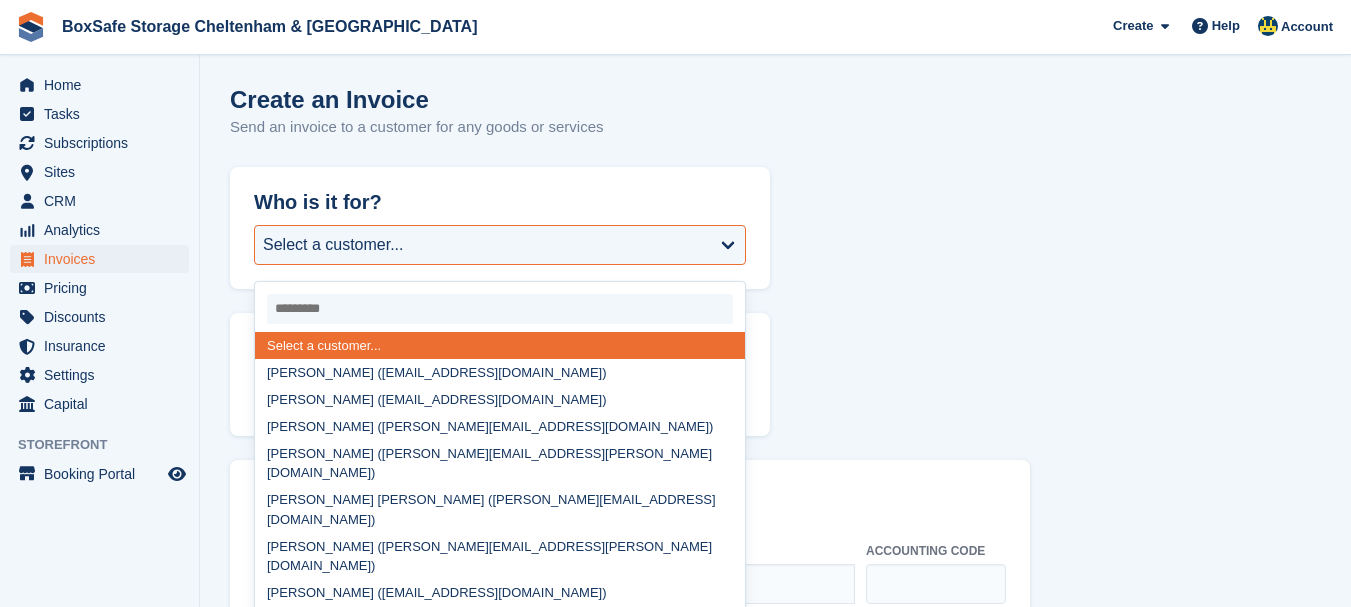 type on "*" 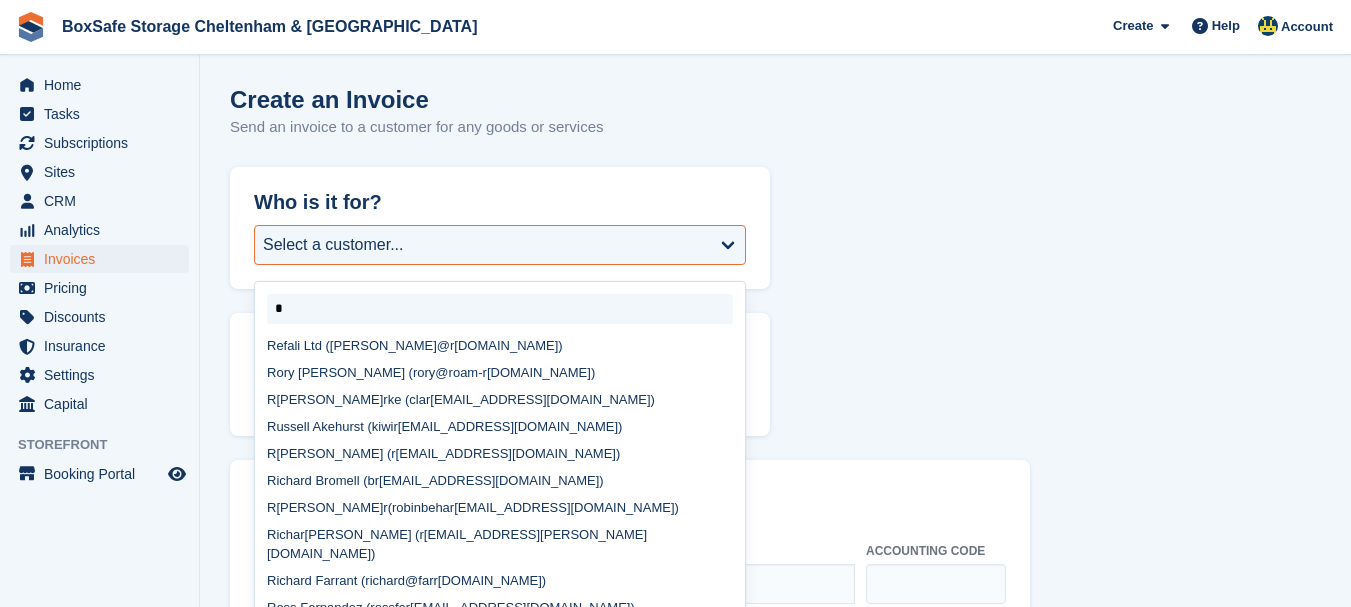 type 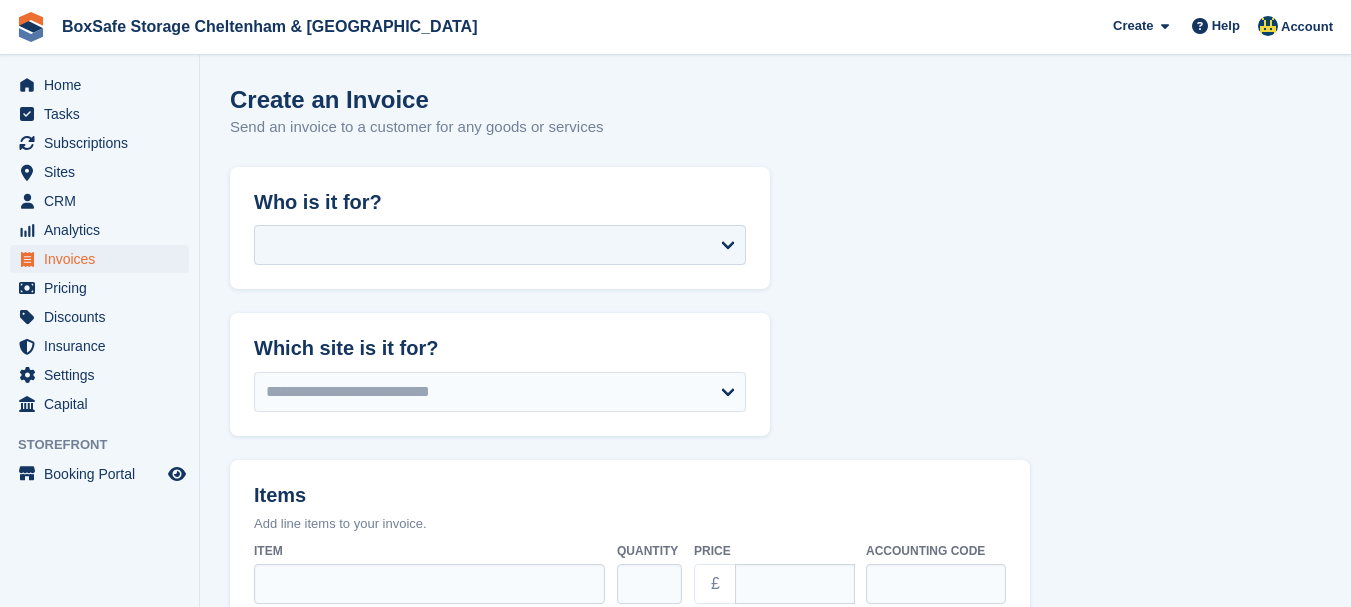 select 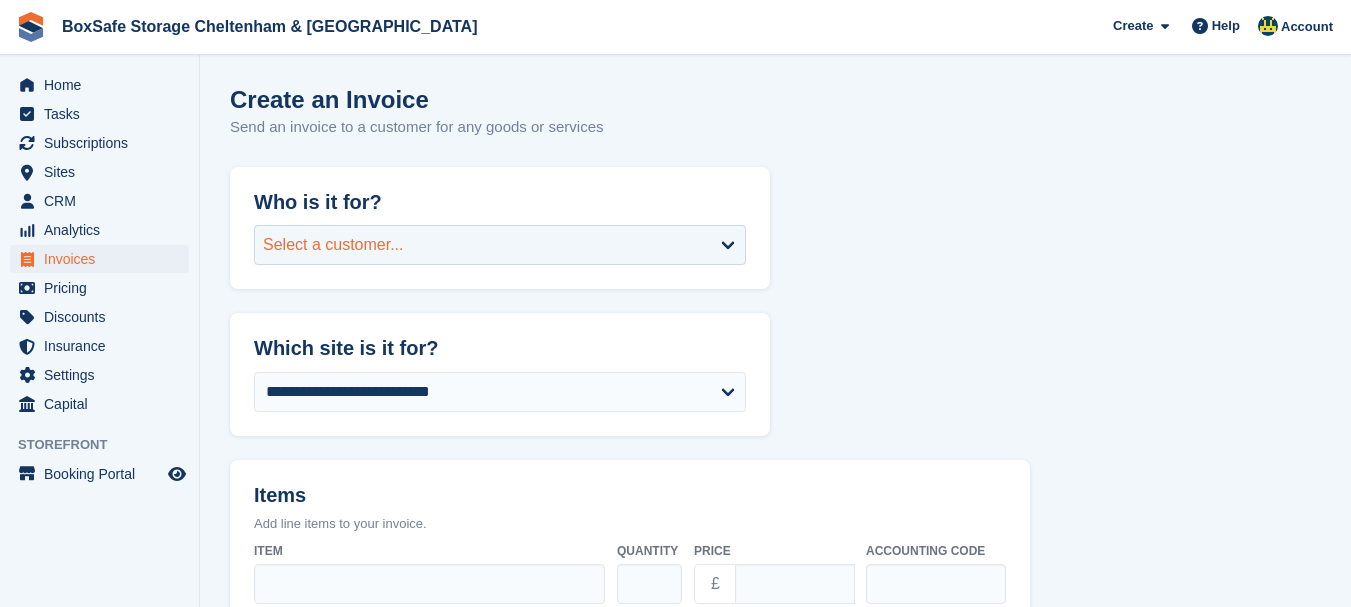 click on "Select a customer..." at bounding box center (500, 245) 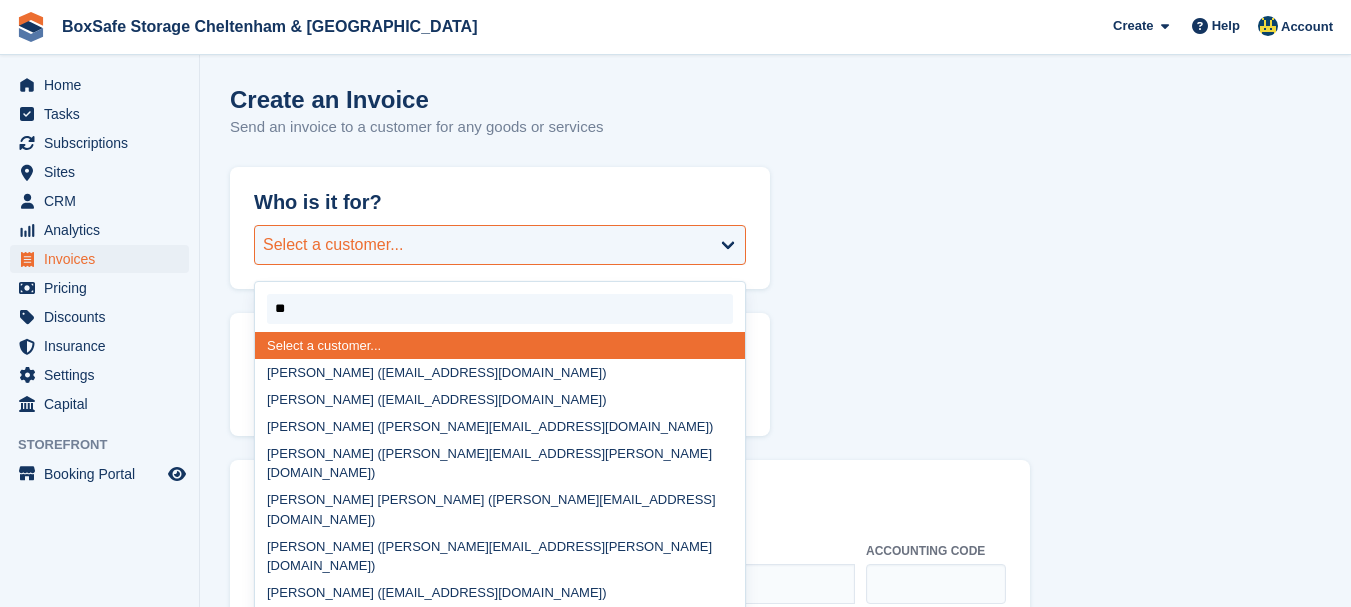 type on "***" 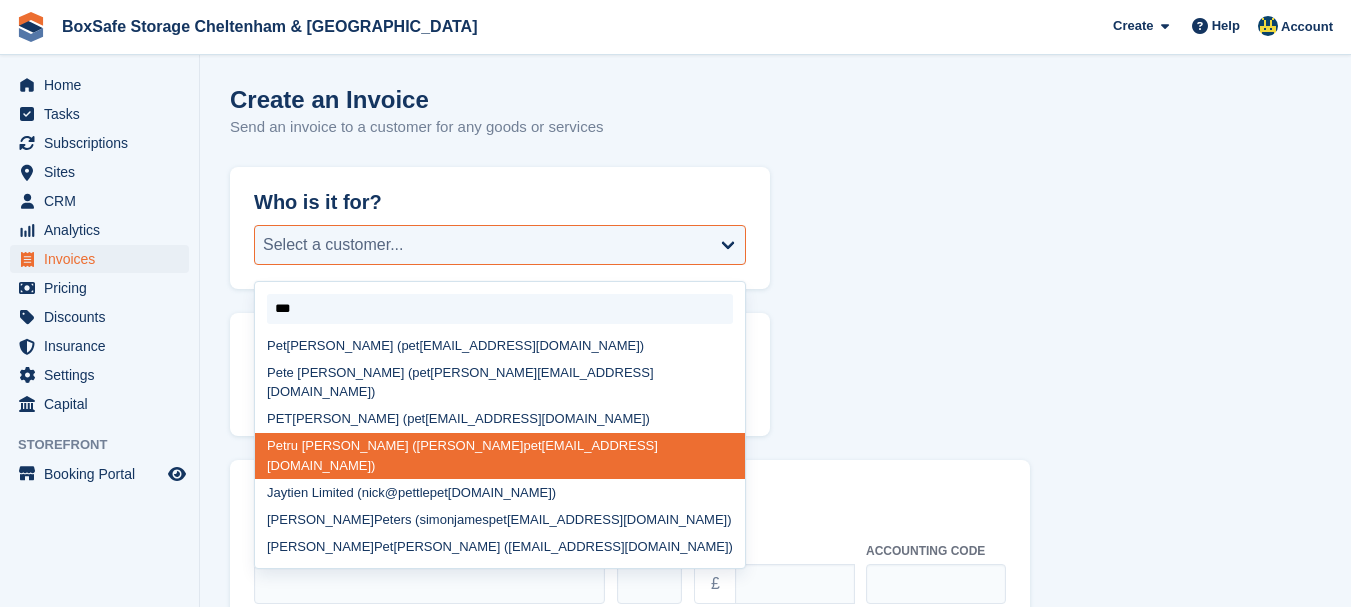 select on "******" 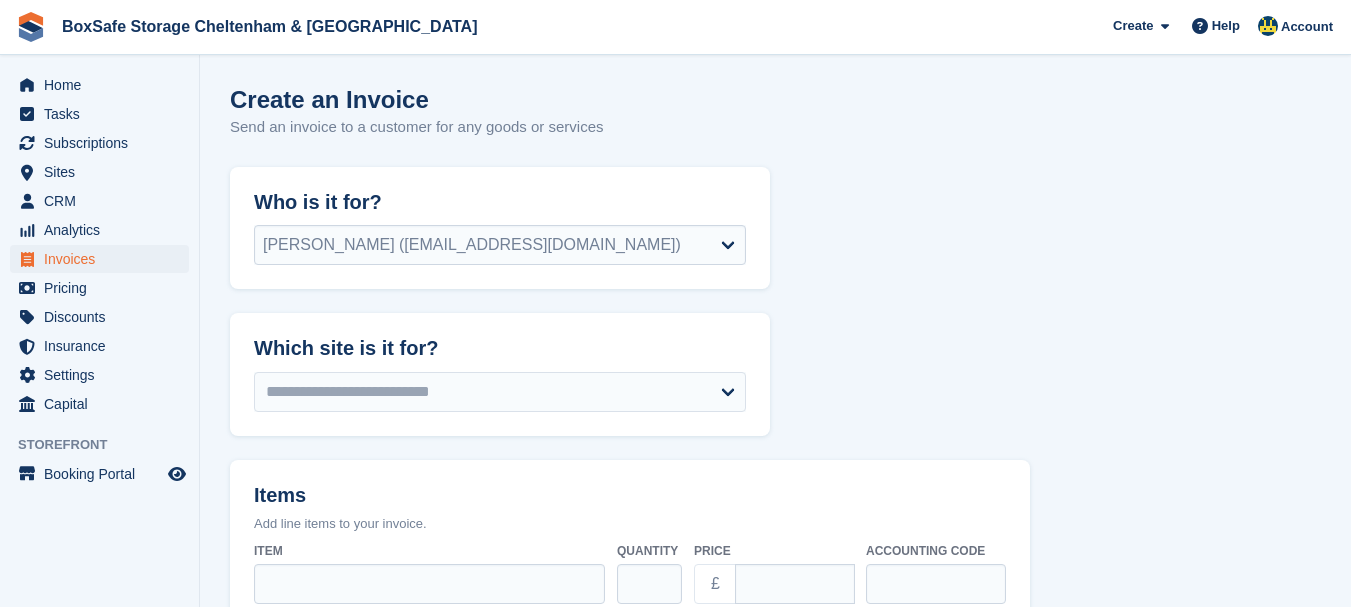select on "******" 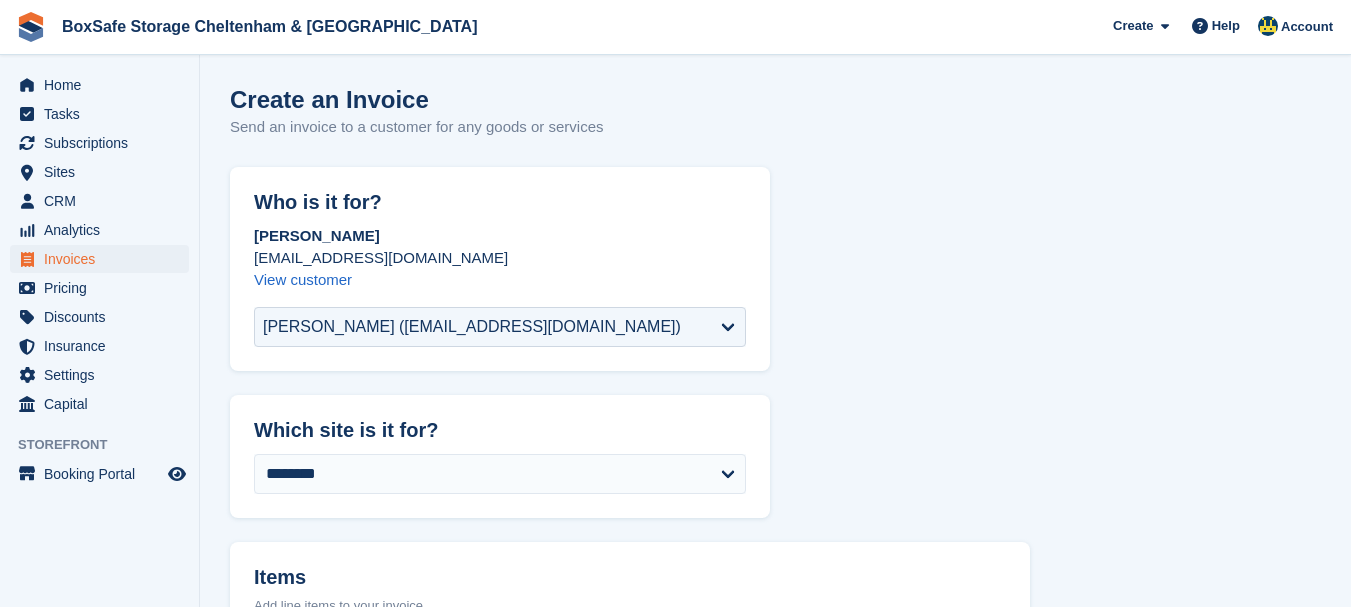 click on "**********" at bounding box center [775, 756] 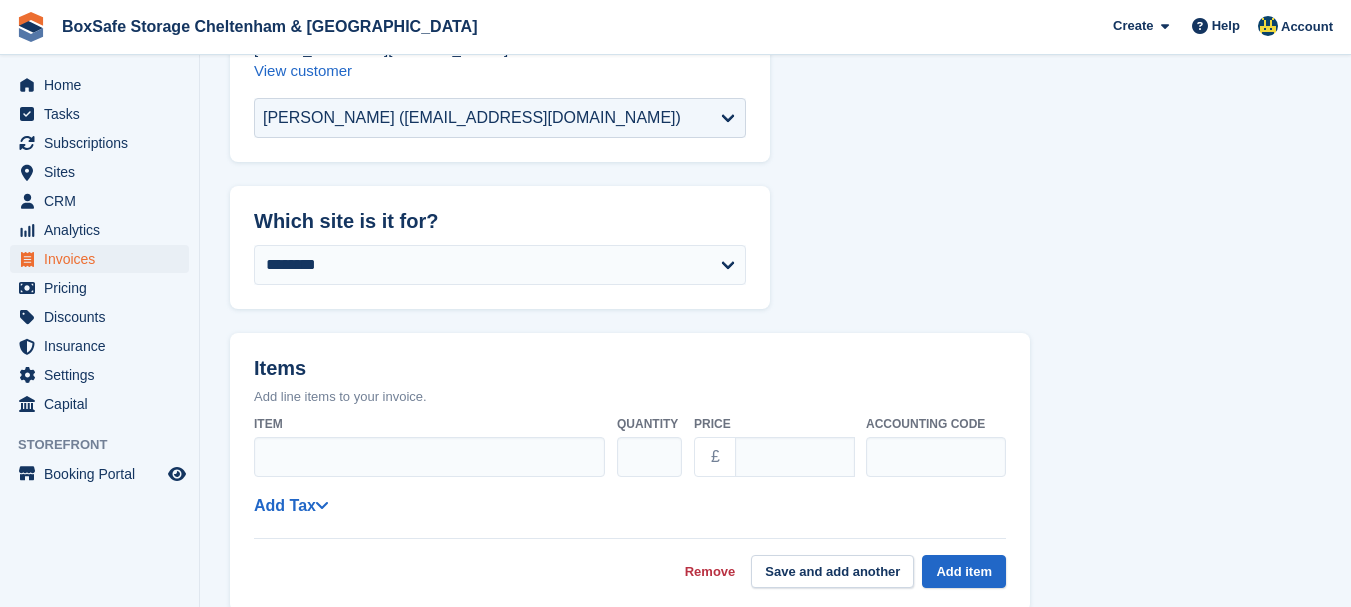 scroll, scrollTop: 280, scrollLeft: 0, axis: vertical 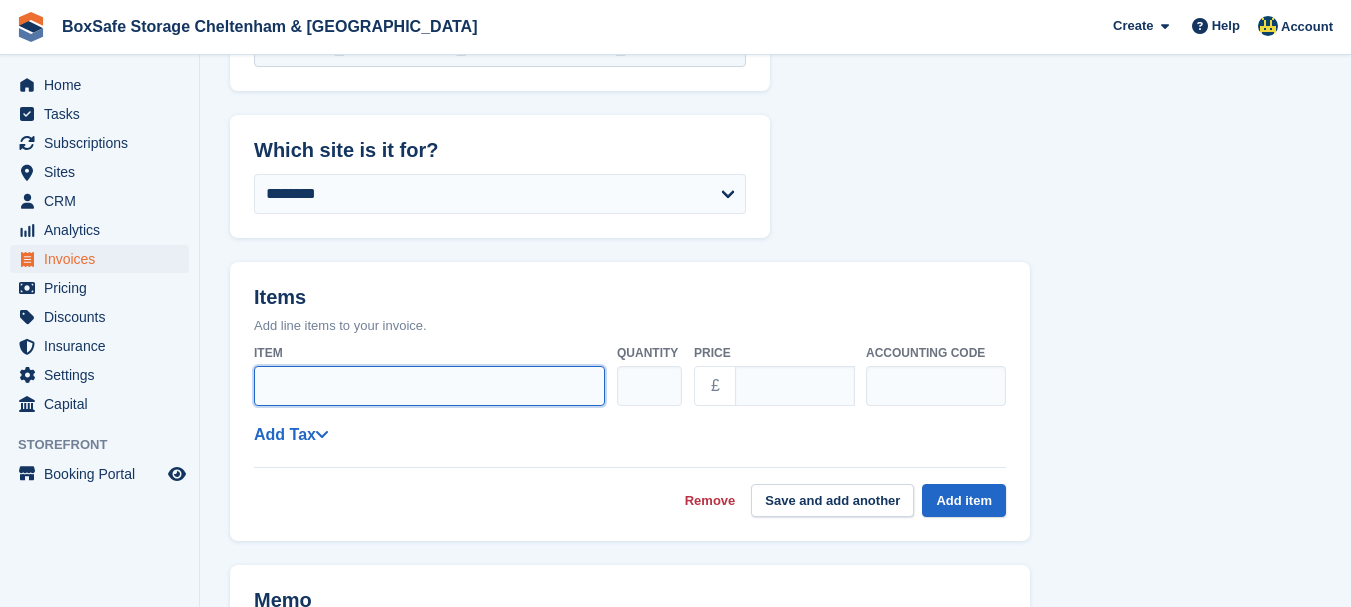 click on "Item" at bounding box center (429, 386) 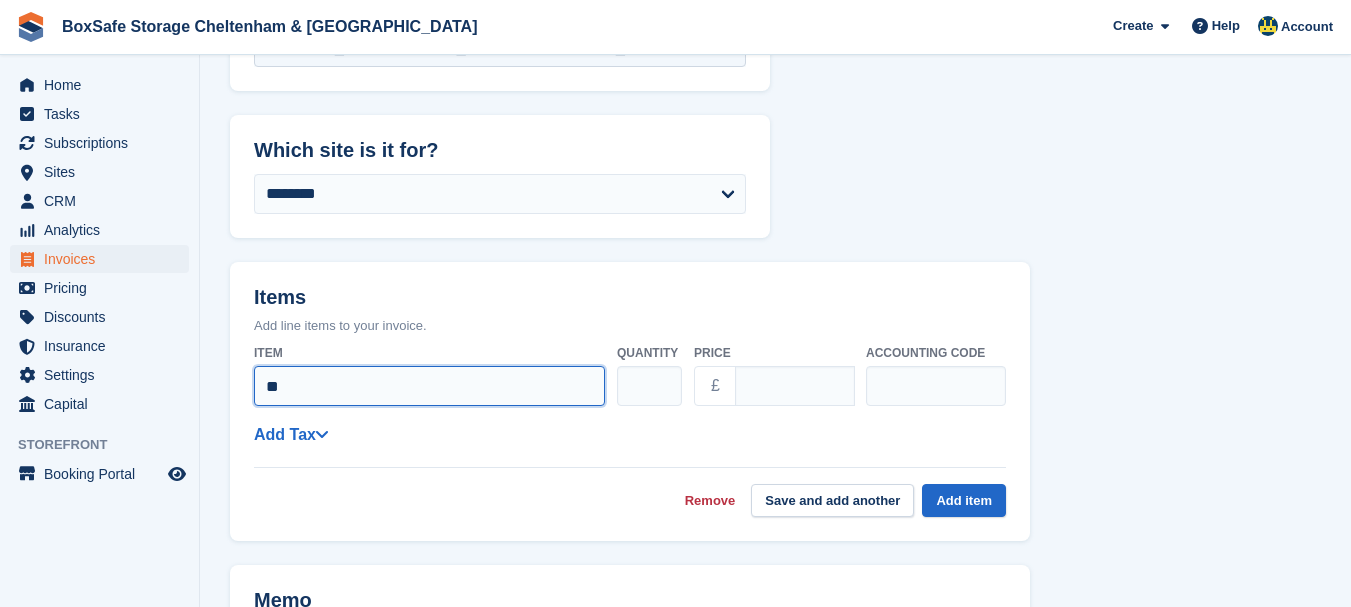 type on "*" 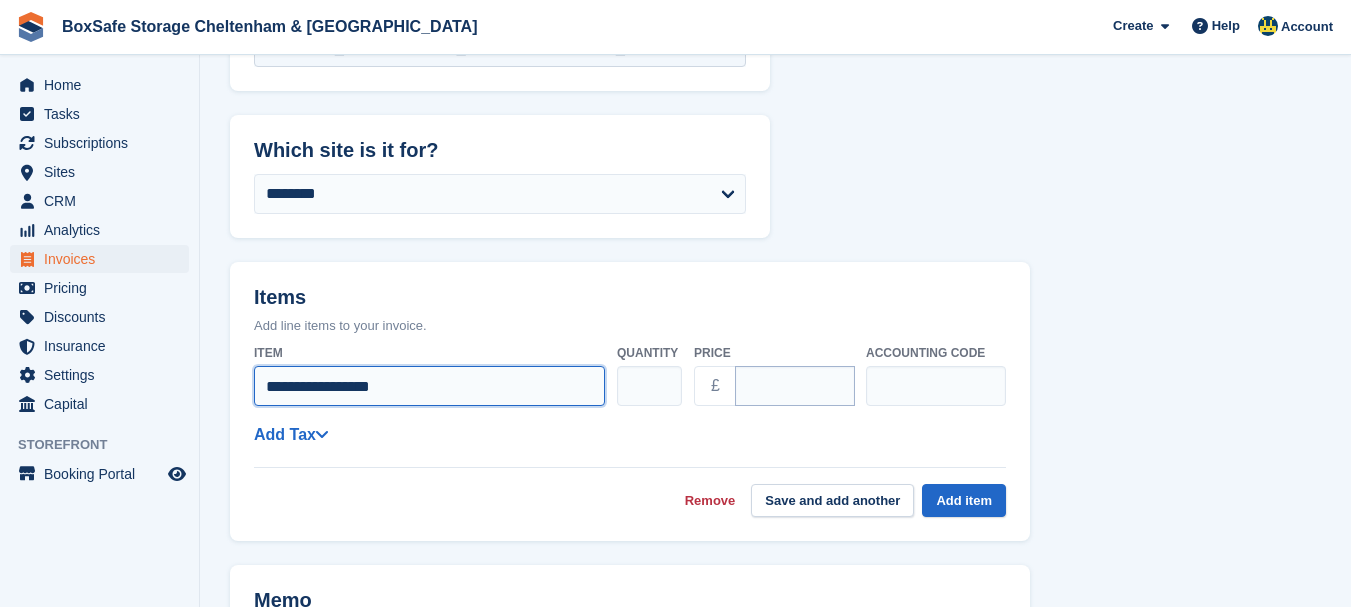 type on "**********" 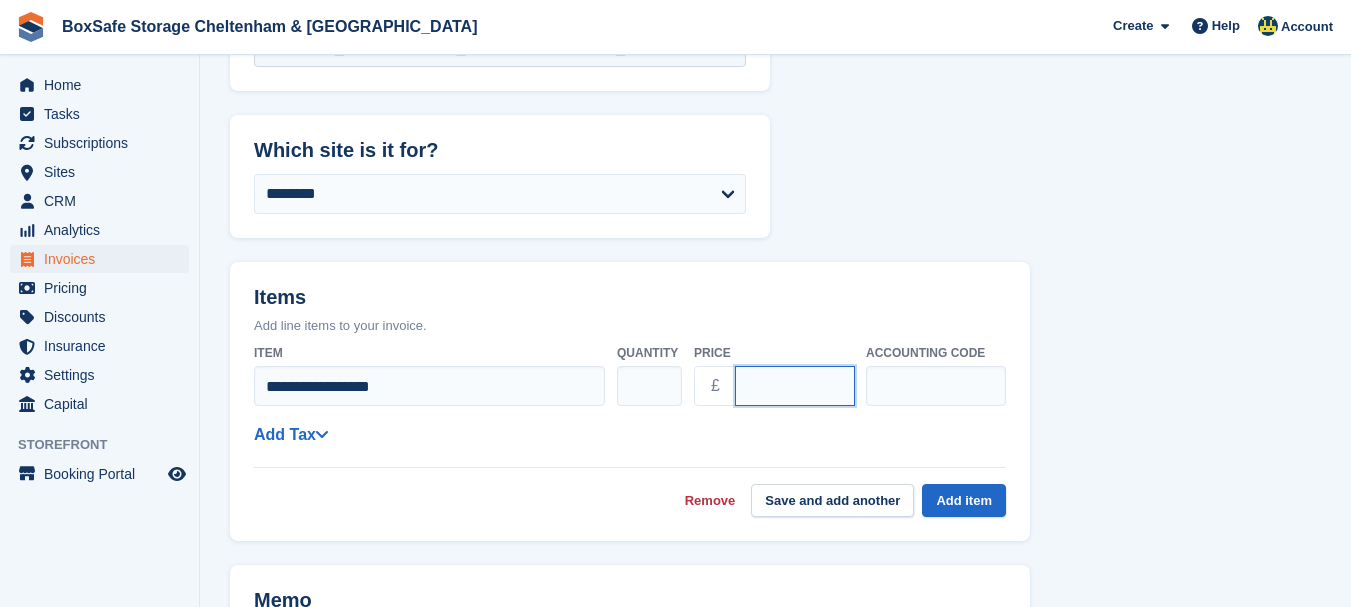 drag, startPoint x: 809, startPoint y: 378, endPoint x: 691, endPoint y: 383, distance: 118.10589 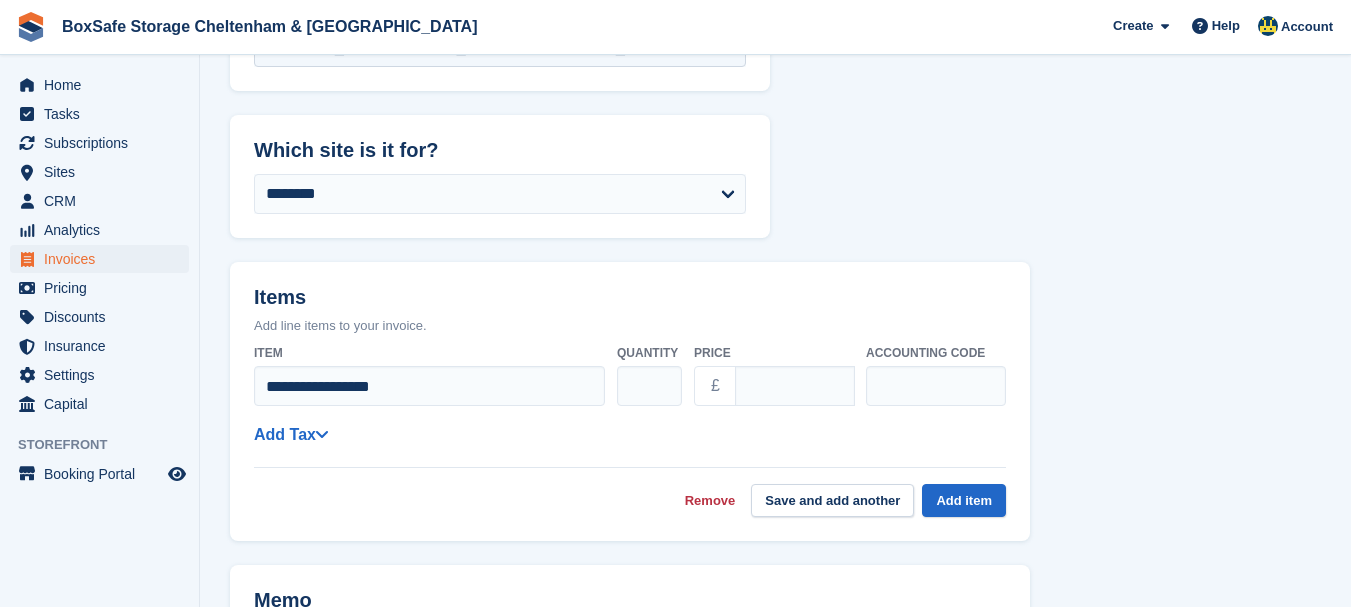 click on "**********" at bounding box center [630, 434] 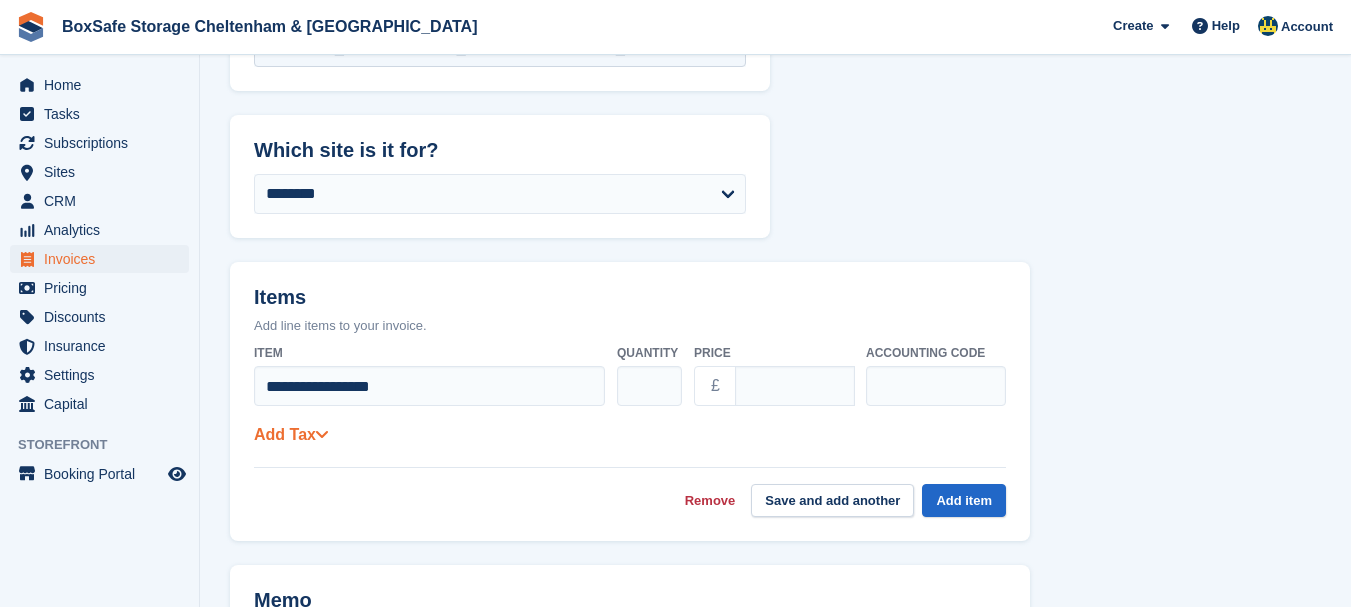 click on "Add Tax" at bounding box center [291, 434] 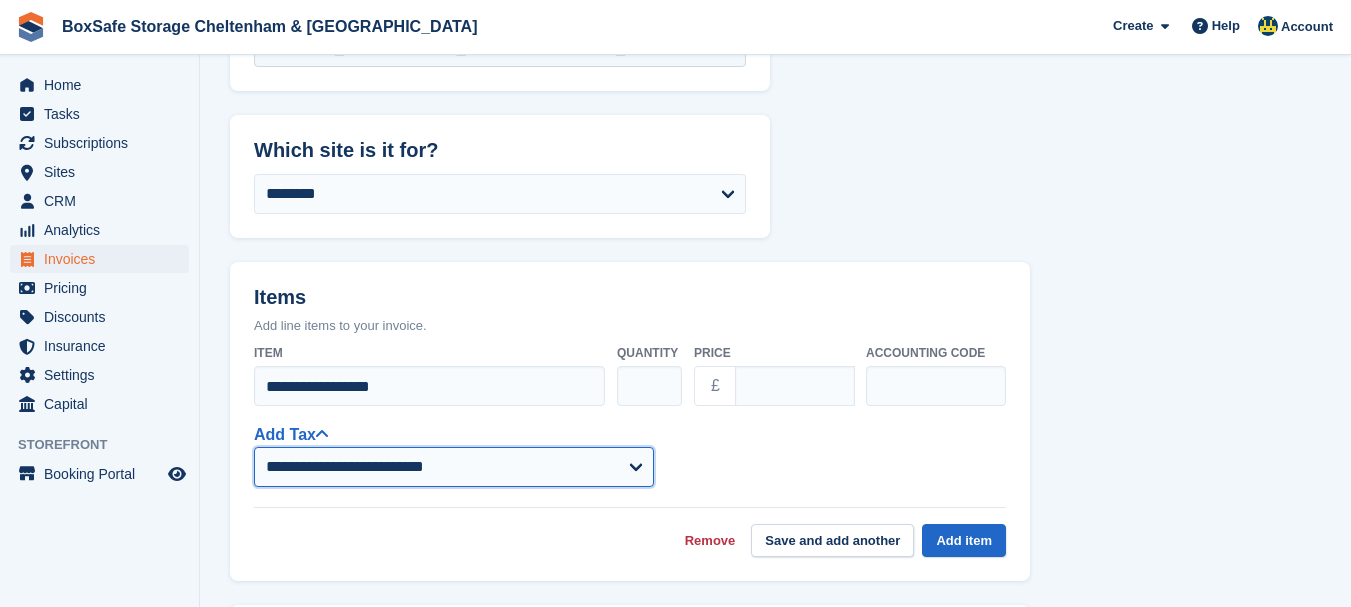 click on "**********" at bounding box center [454, 467] 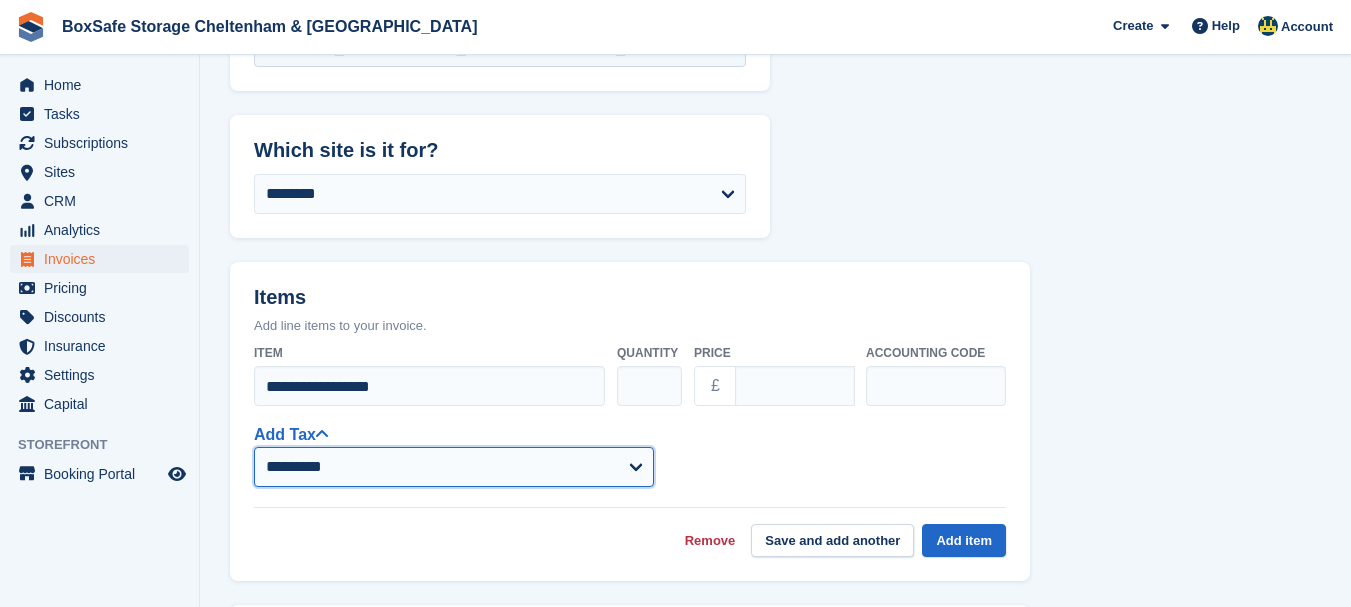 click on "**********" at bounding box center (454, 467) 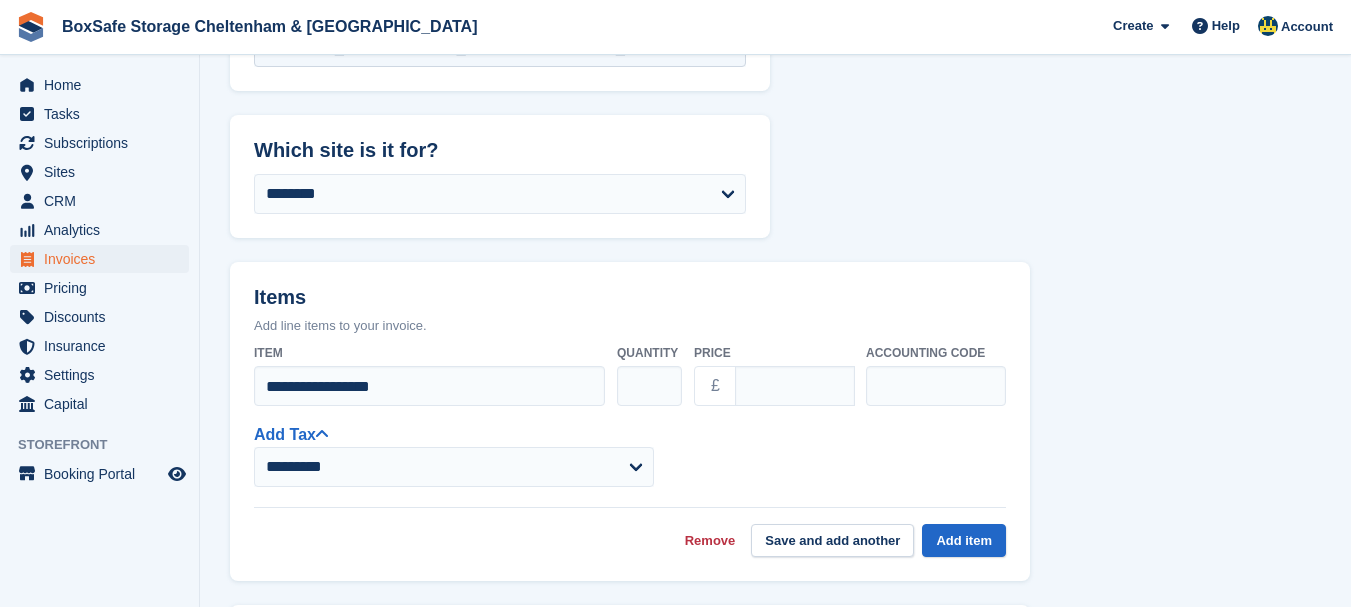 click on "Remove
Save and add another
Add item" at bounding box center [630, 532] 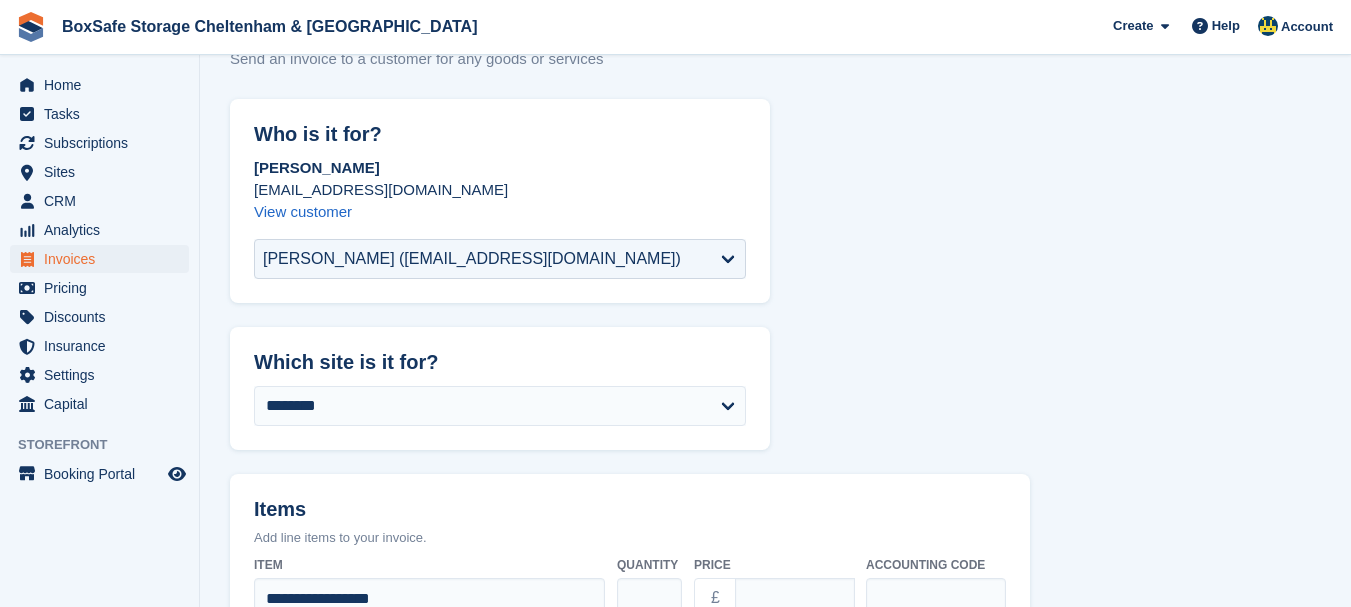 scroll, scrollTop: 0, scrollLeft: 0, axis: both 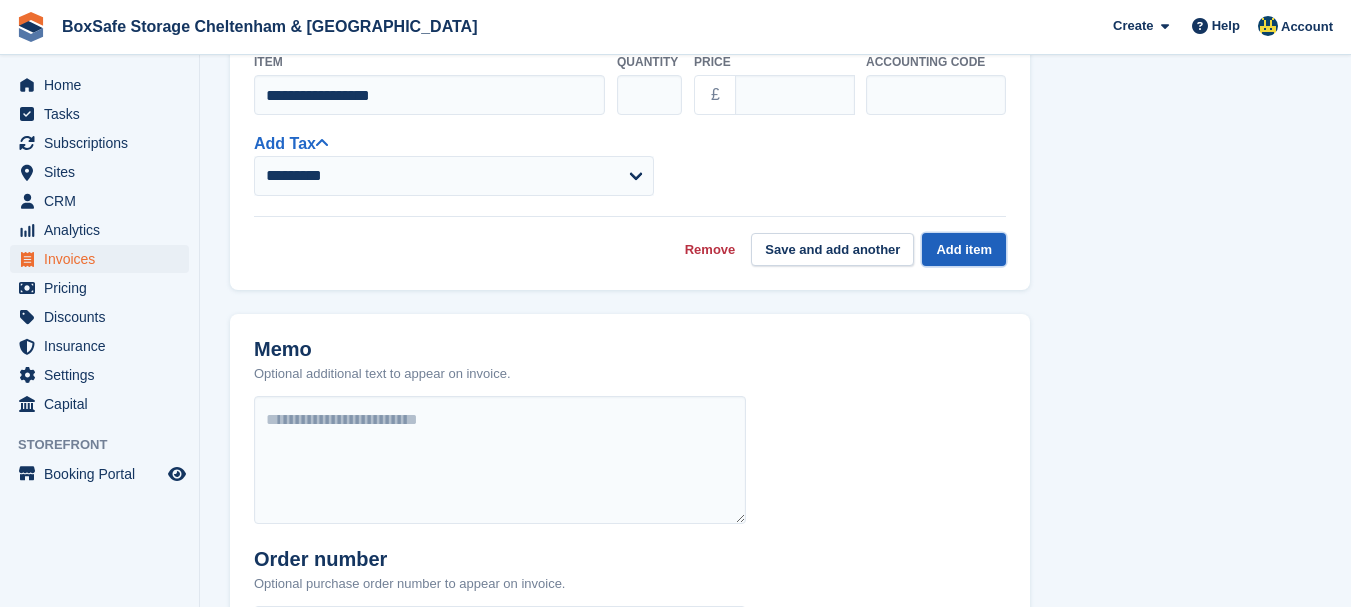 click on "Add item" at bounding box center [964, 249] 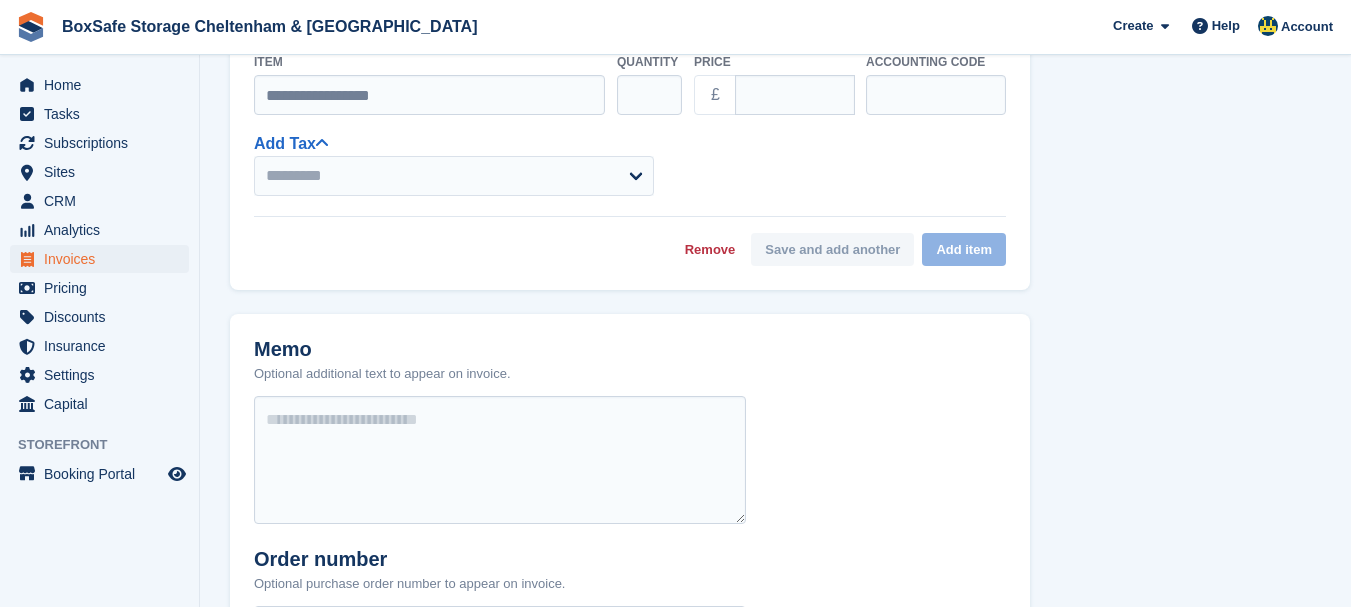 select on "******" 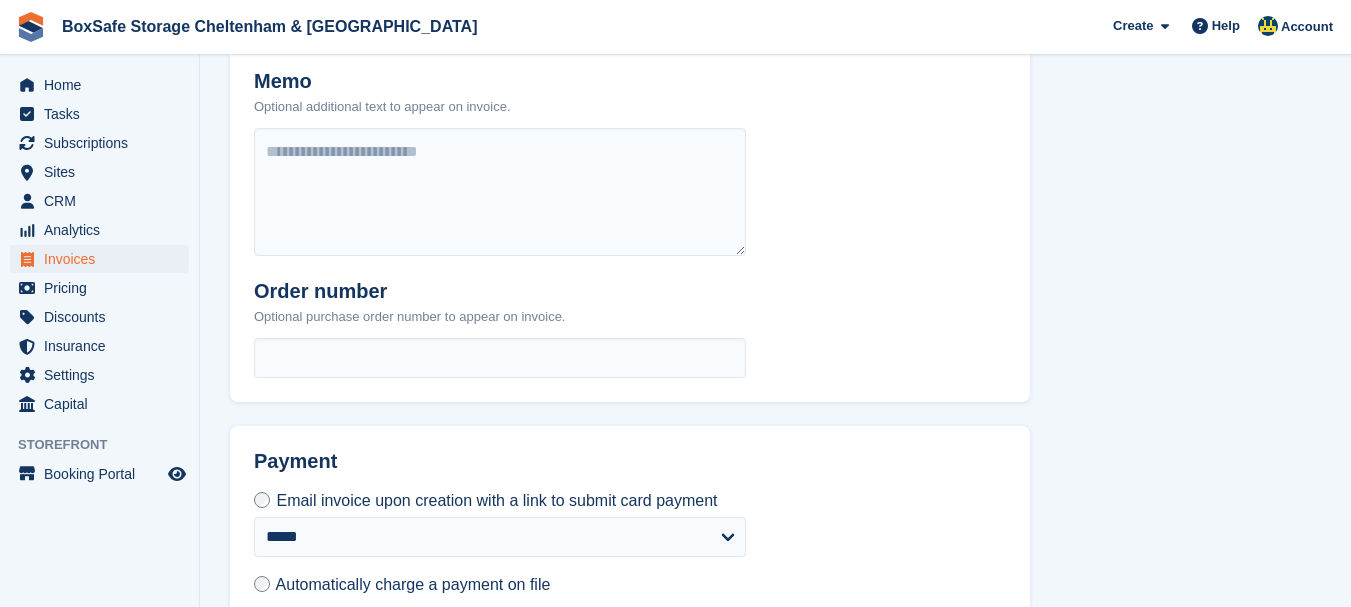 scroll, scrollTop: 879, scrollLeft: 0, axis: vertical 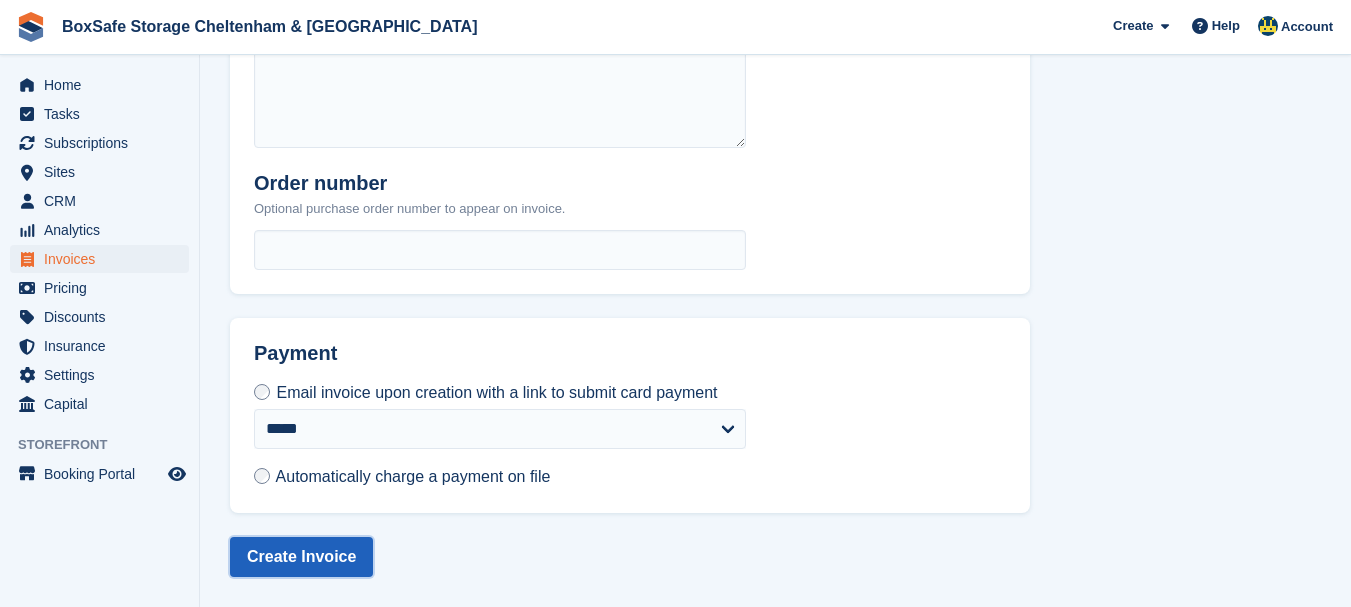 click on "Create Invoice" at bounding box center [301, 557] 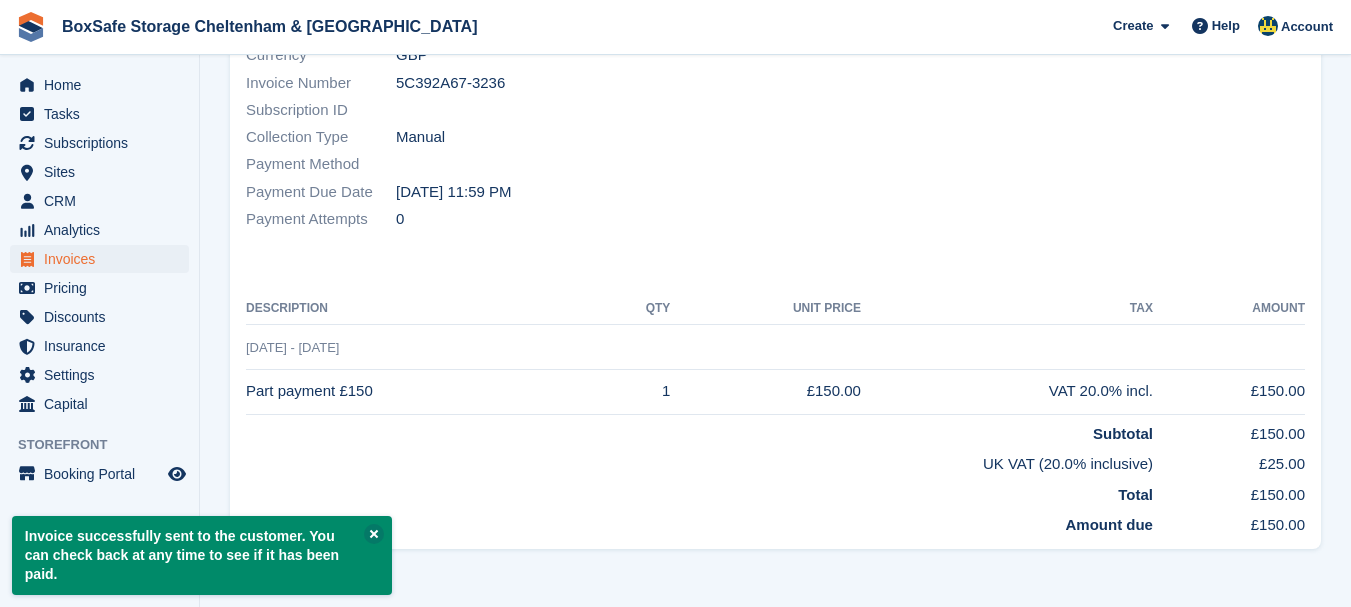 scroll, scrollTop: 0, scrollLeft: 0, axis: both 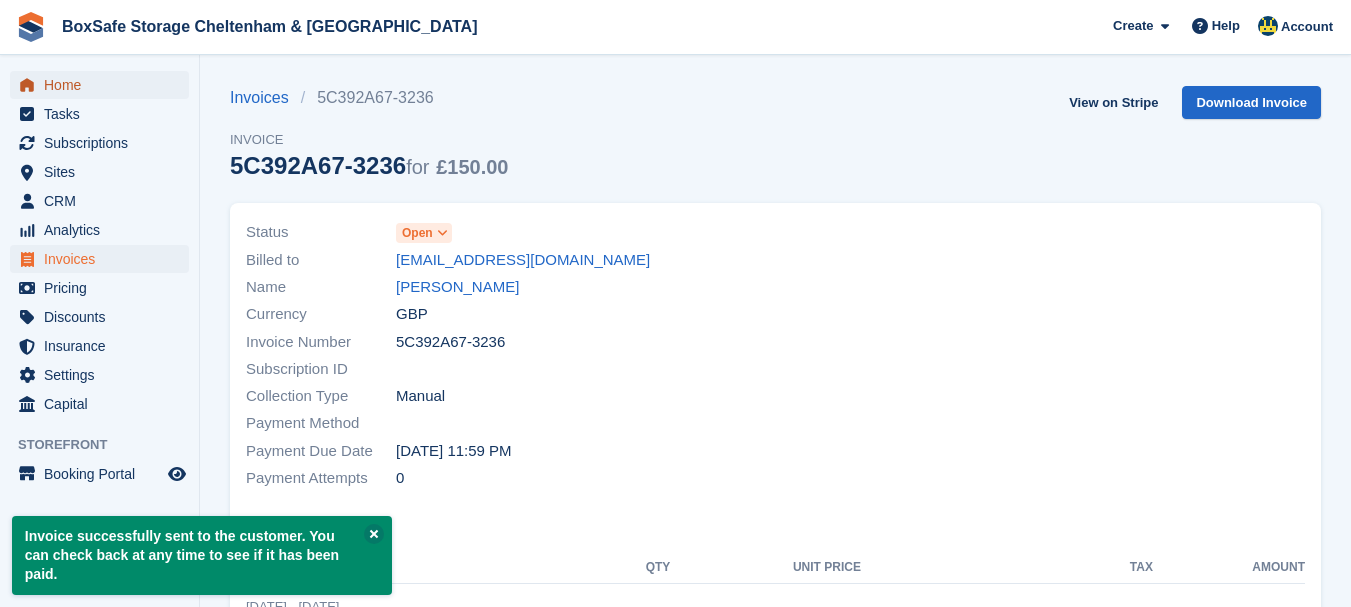 click on "Home" at bounding box center [104, 85] 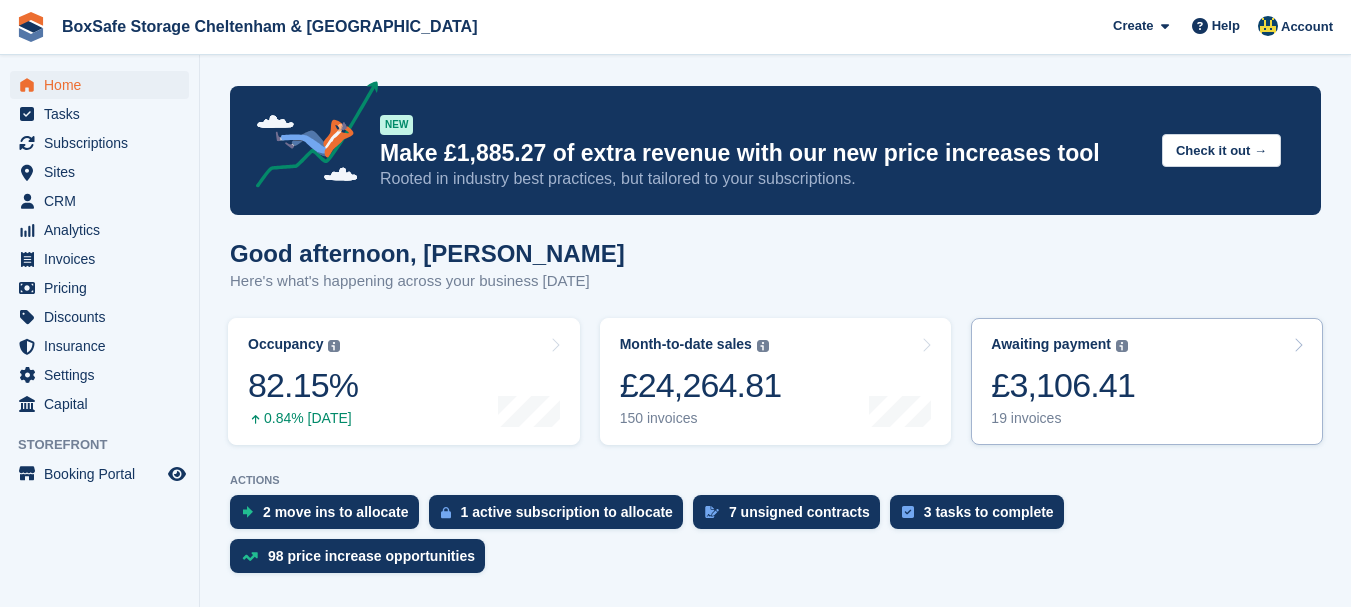 scroll, scrollTop: 0, scrollLeft: 0, axis: both 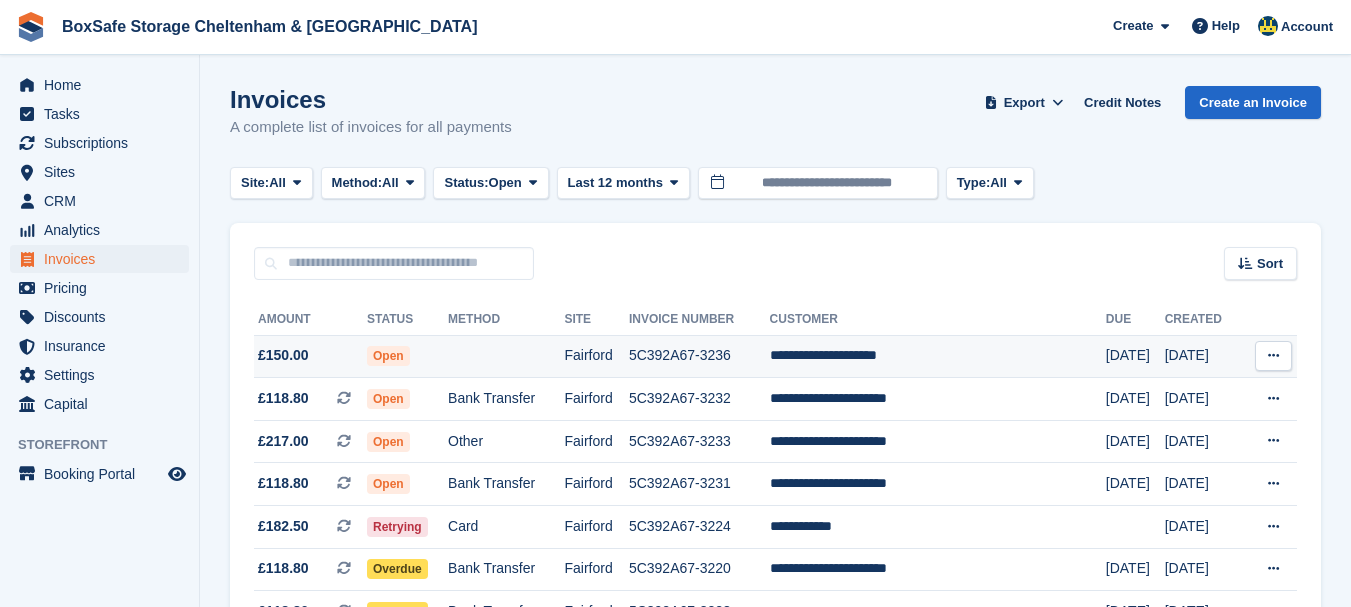 click on "**********" at bounding box center (938, 356) 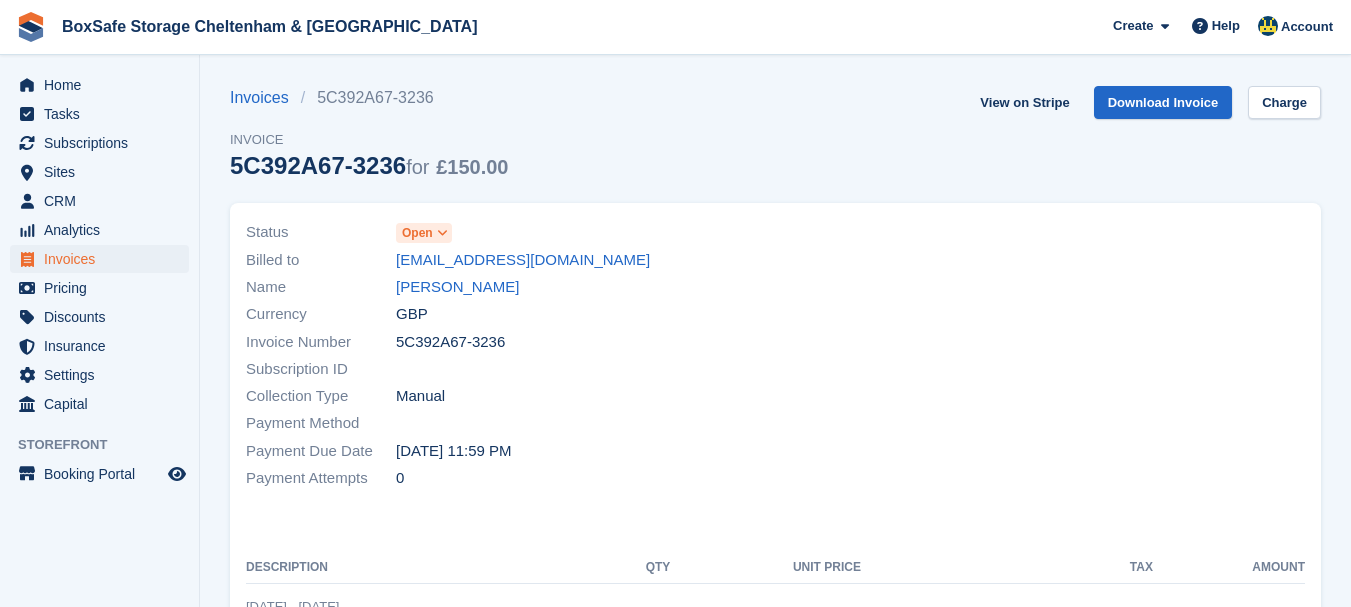 scroll, scrollTop: 0, scrollLeft: 0, axis: both 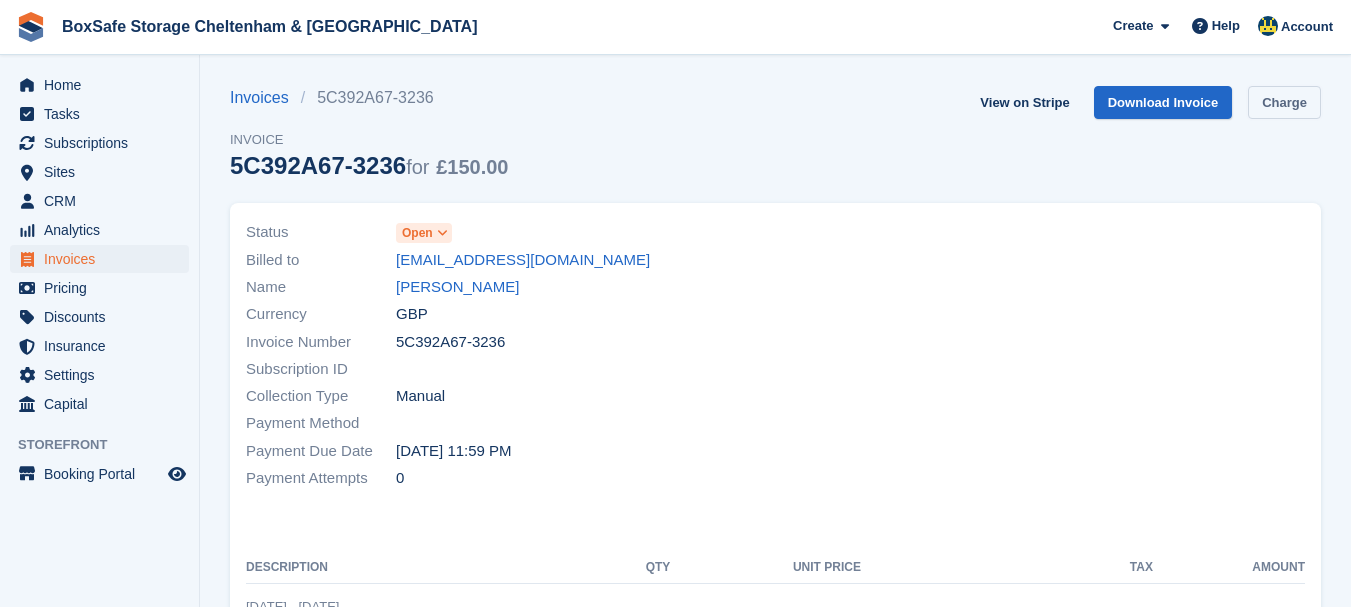click on "Charge" at bounding box center [1284, 102] 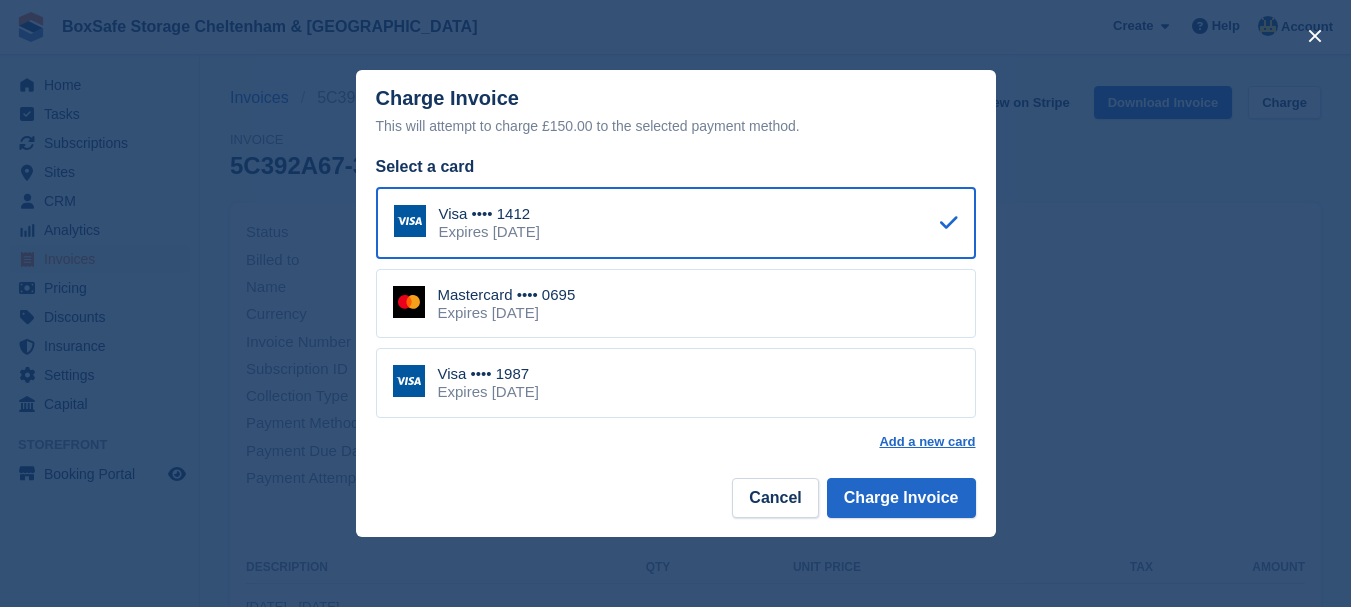 click on "Visa •••• 1987
Expires [DATE]" at bounding box center (676, 383) 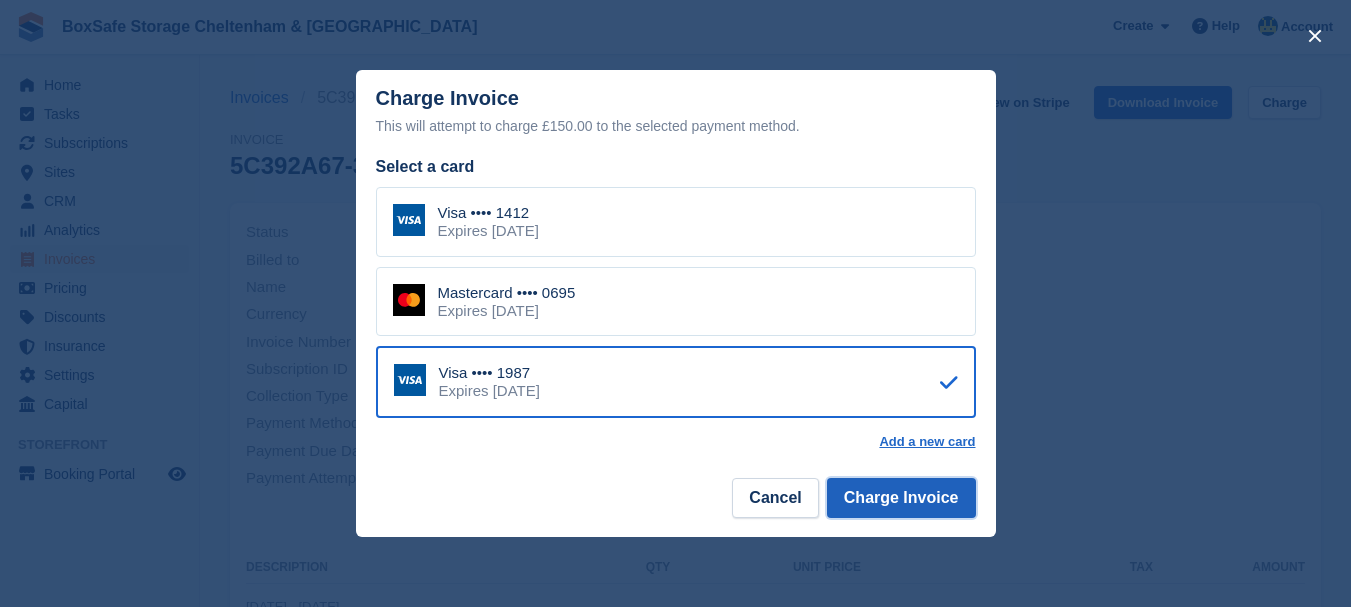 click on "Charge Invoice" at bounding box center (901, 498) 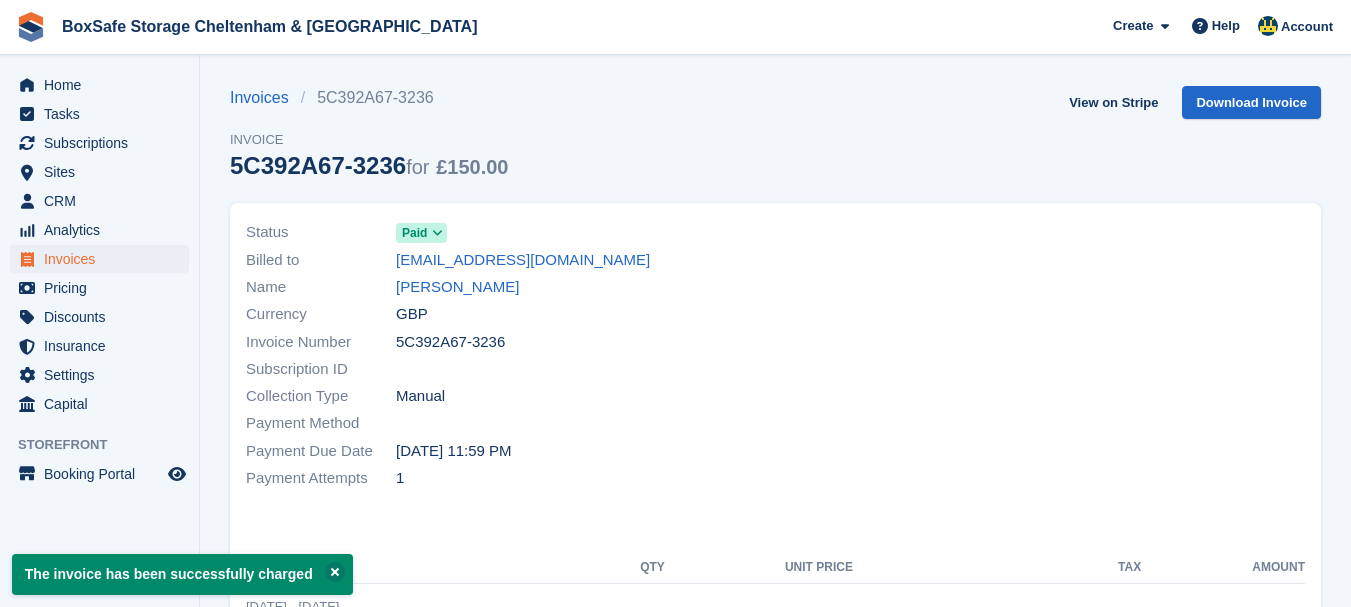 drag, startPoint x: 1347, startPoint y: 219, endPoint x: 1357, endPoint y: 301, distance: 82.607506 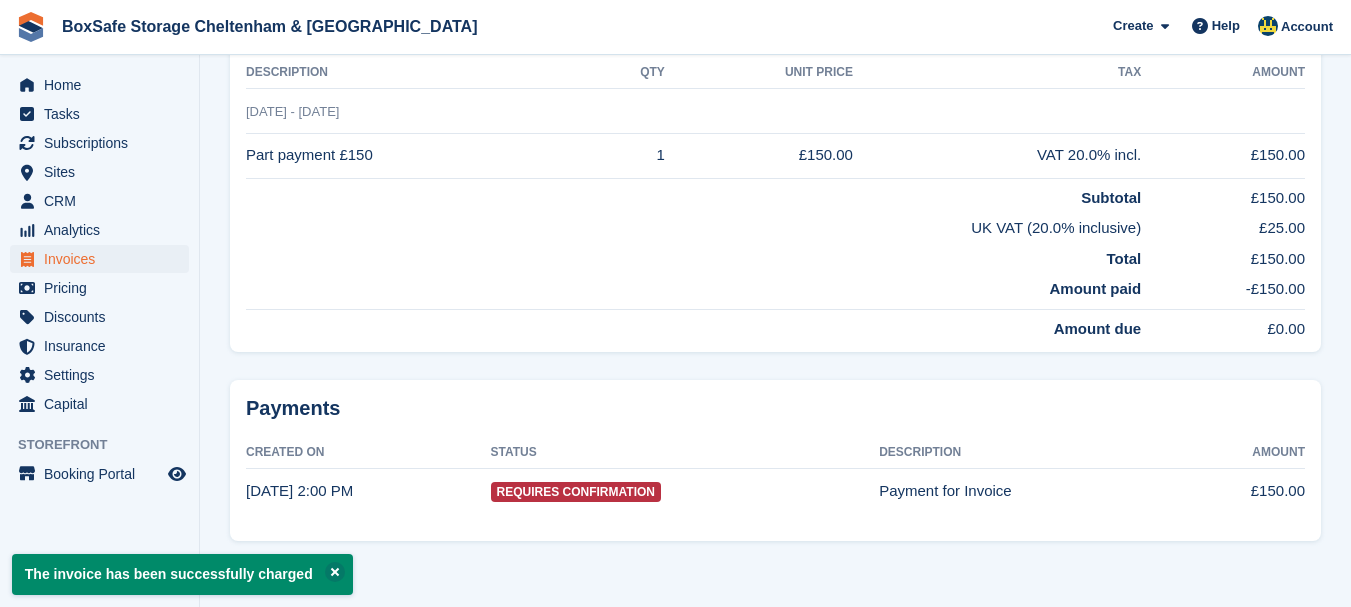 scroll, scrollTop: 0, scrollLeft: 0, axis: both 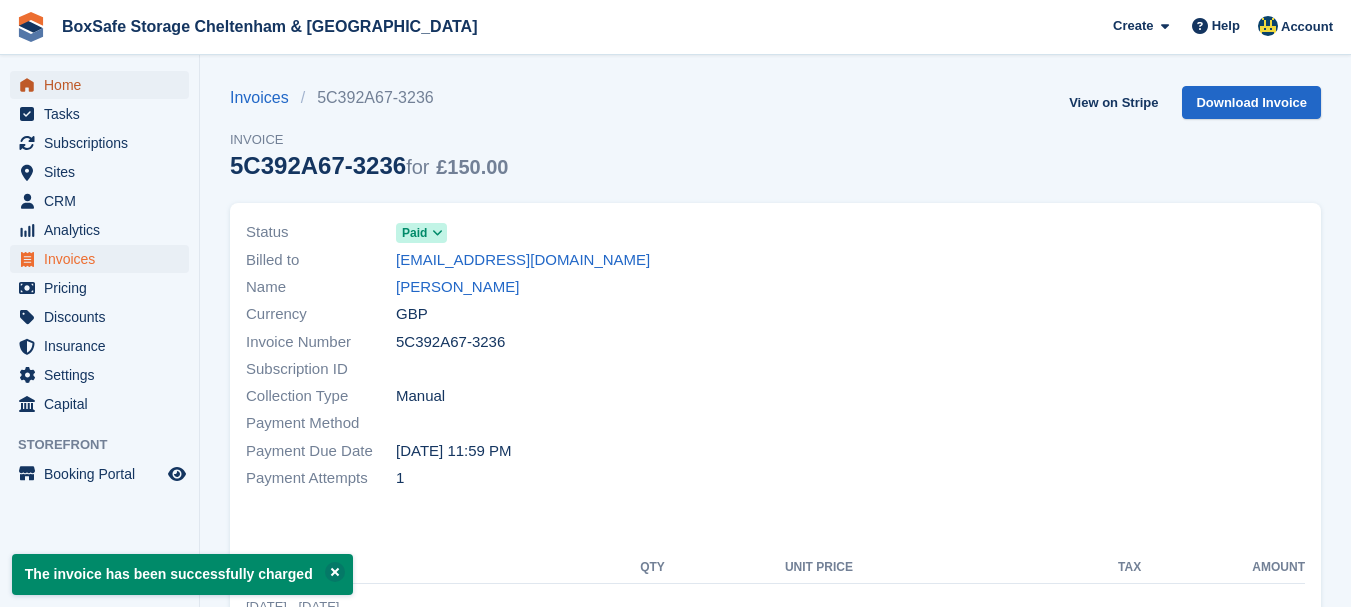 click on "Home" at bounding box center (104, 85) 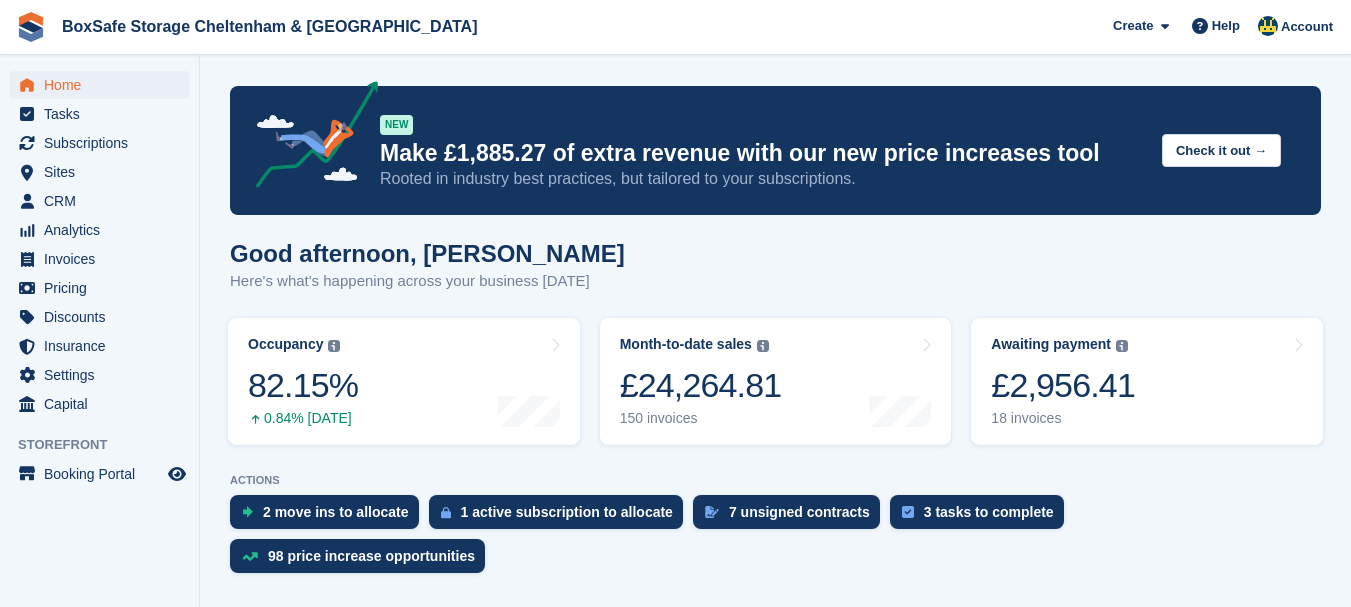 scroll, scrollTop: 0, scrollLeft: 0, axis: both 